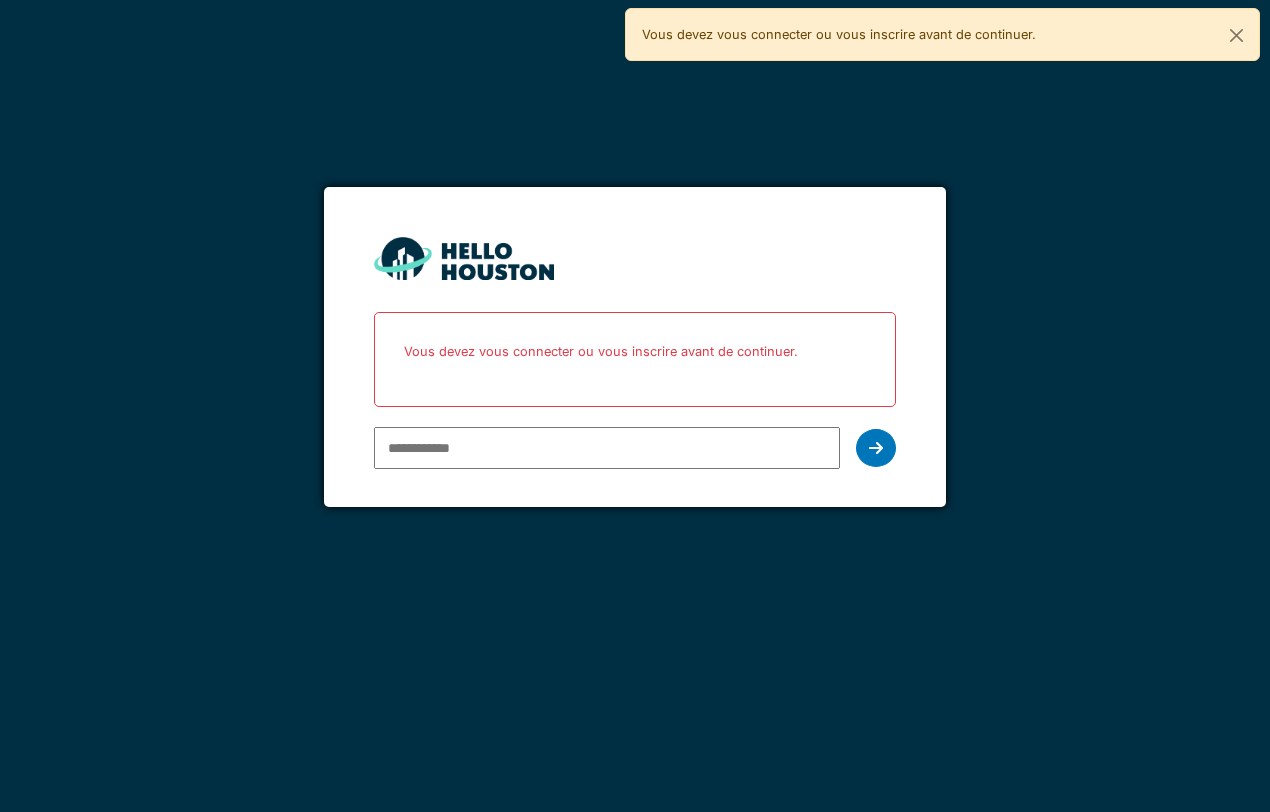 scroll, scrollTop: 0, scrollLeft: 0, axis: both 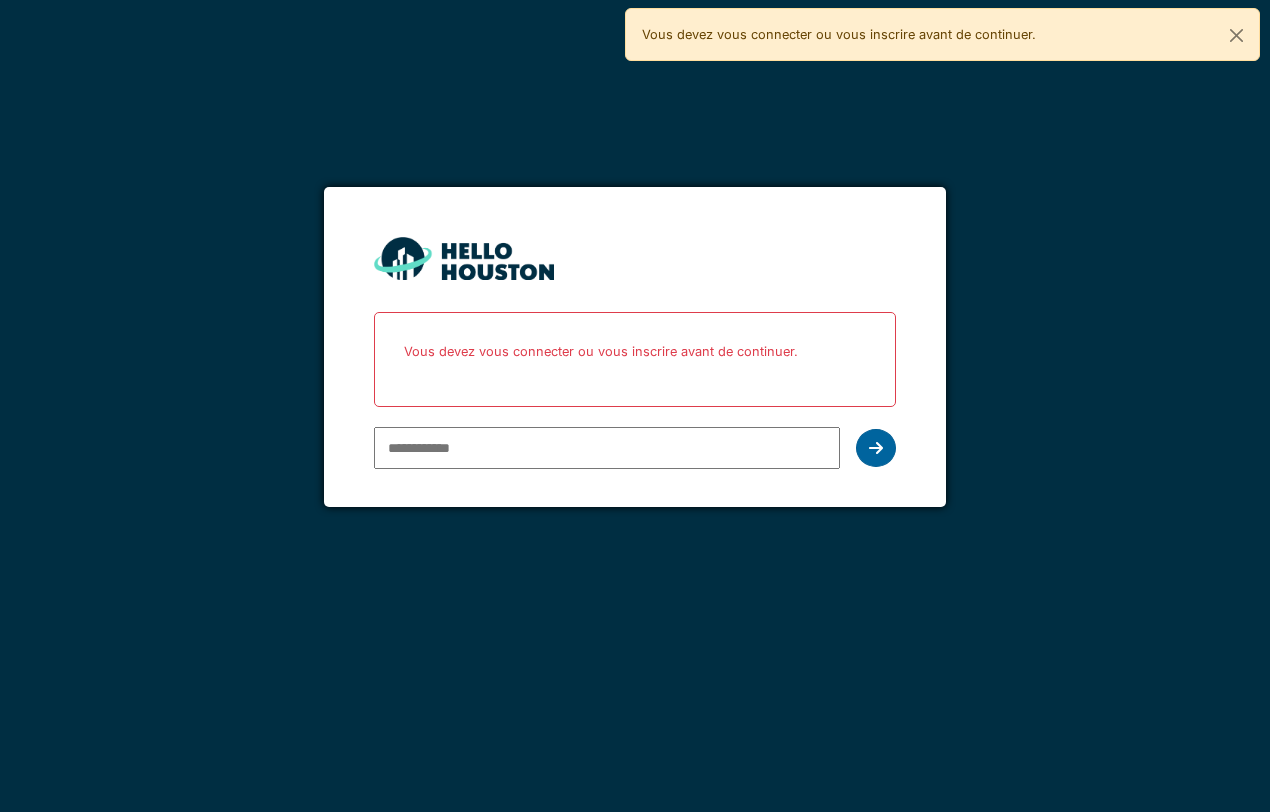 type on "**********" 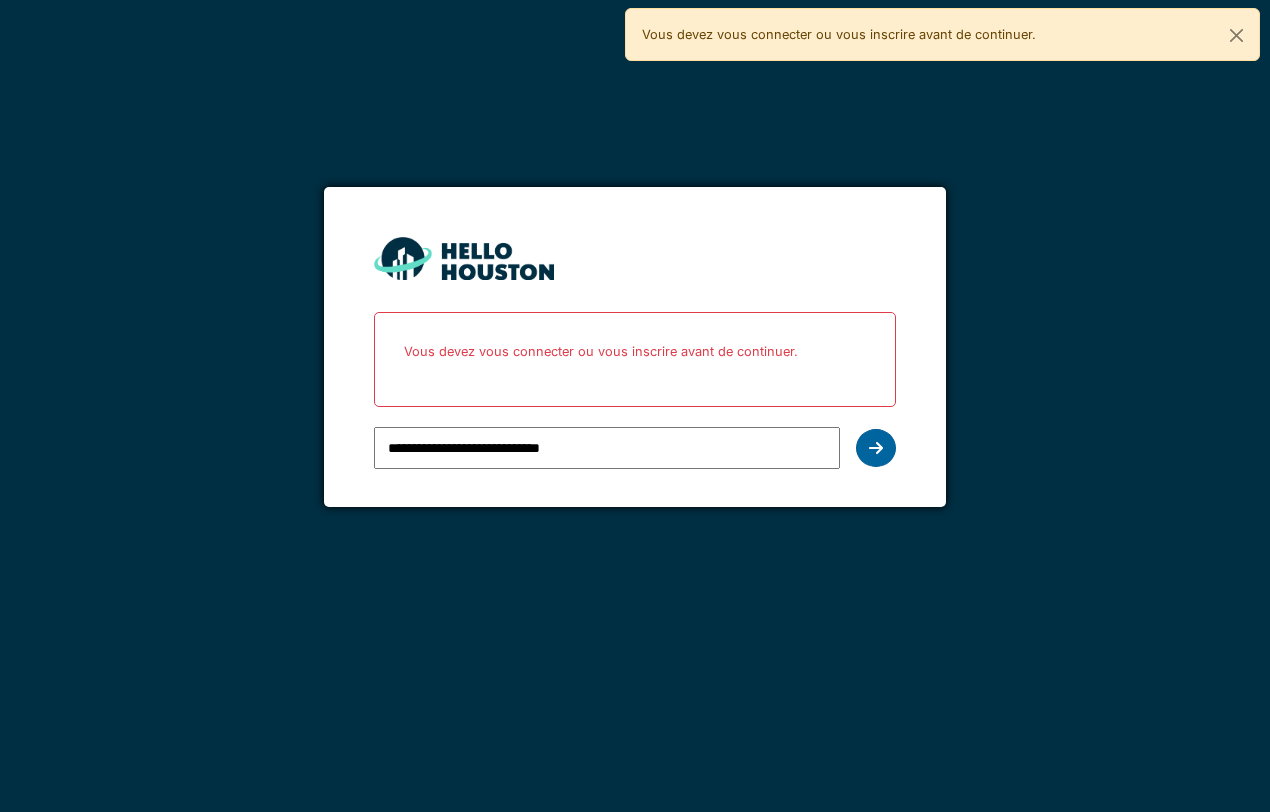 click at bounding box center [876, 448] 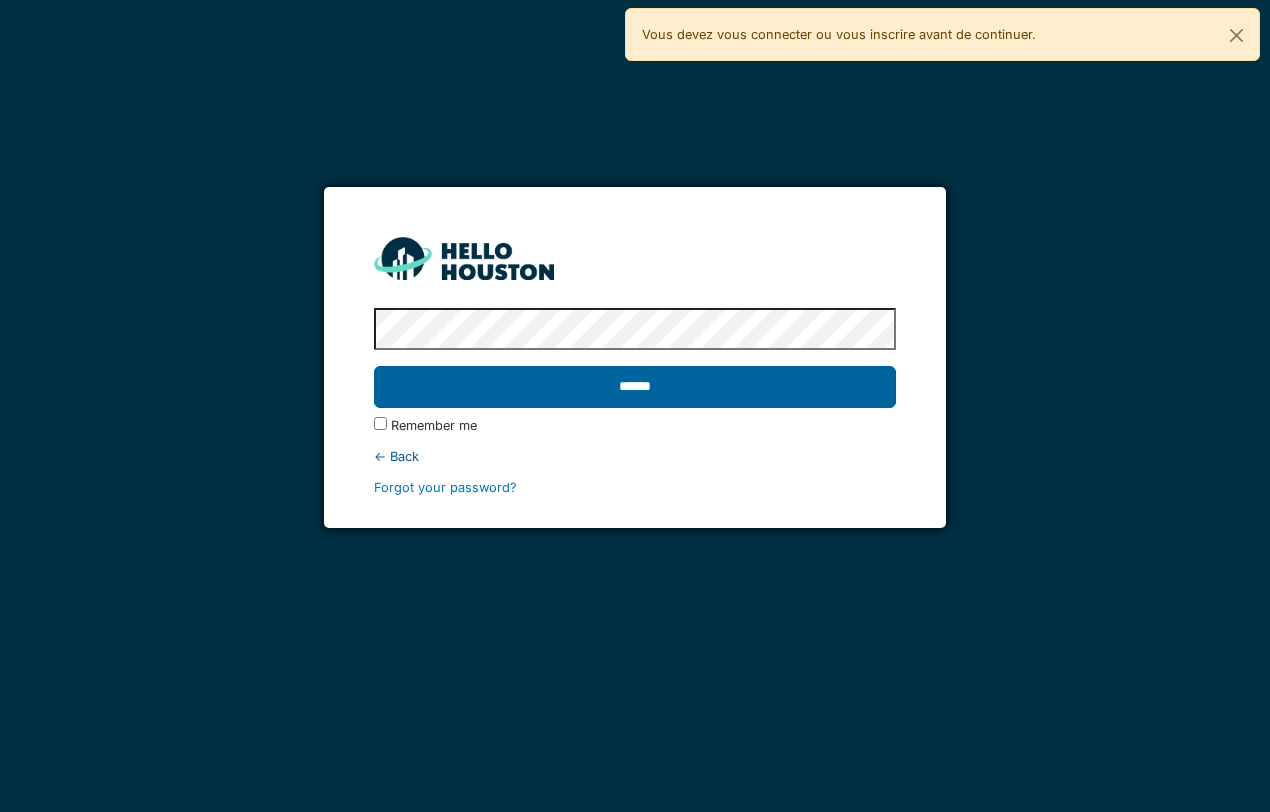 click on "******" at bounding box center [635, 387] 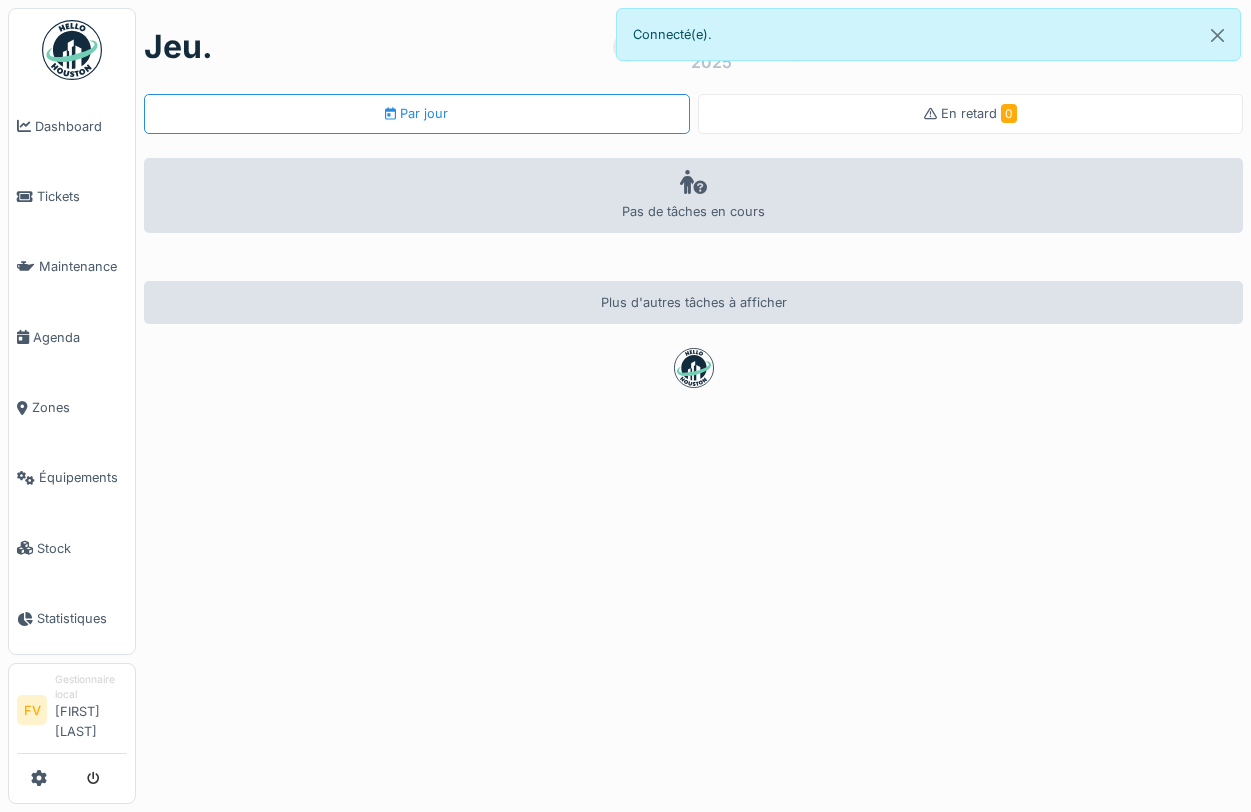scroll, scrollTop: 0, scrollLeft: 0, axis: both 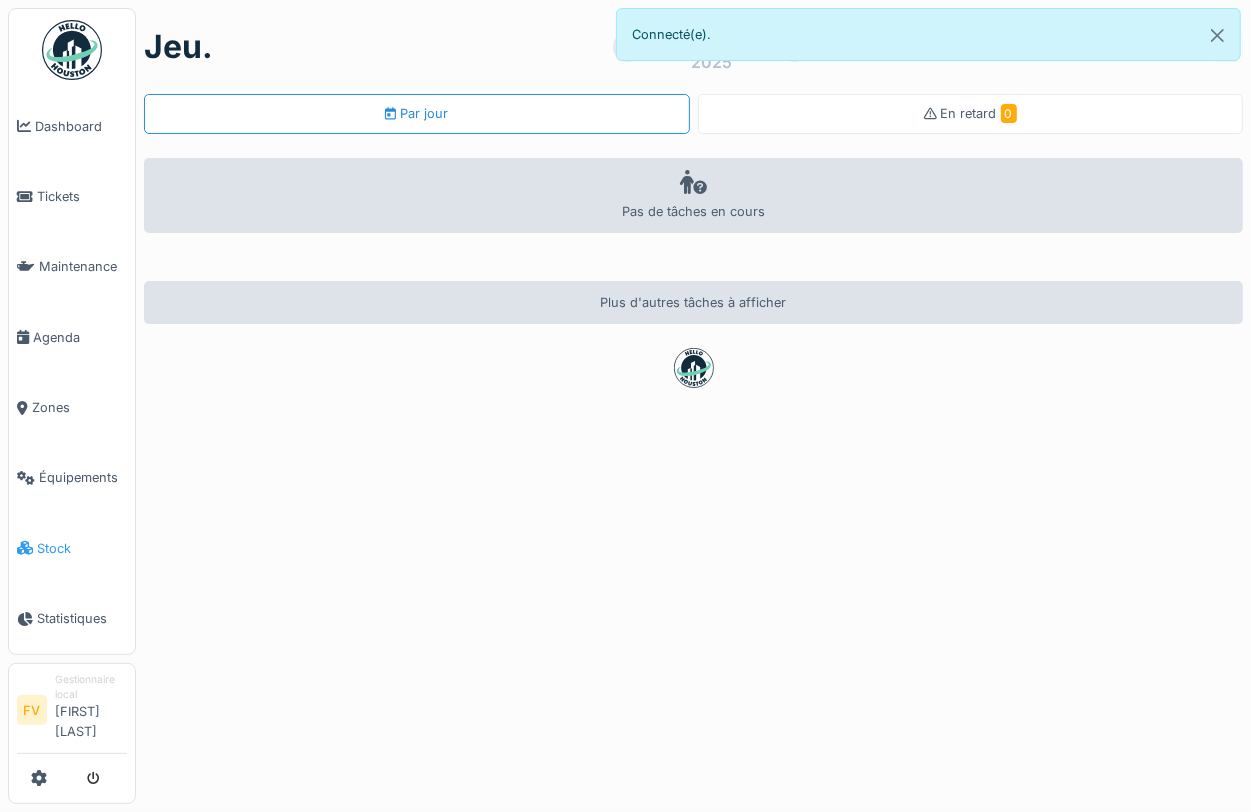 click on "Stock" at bounding box center (82, 548) 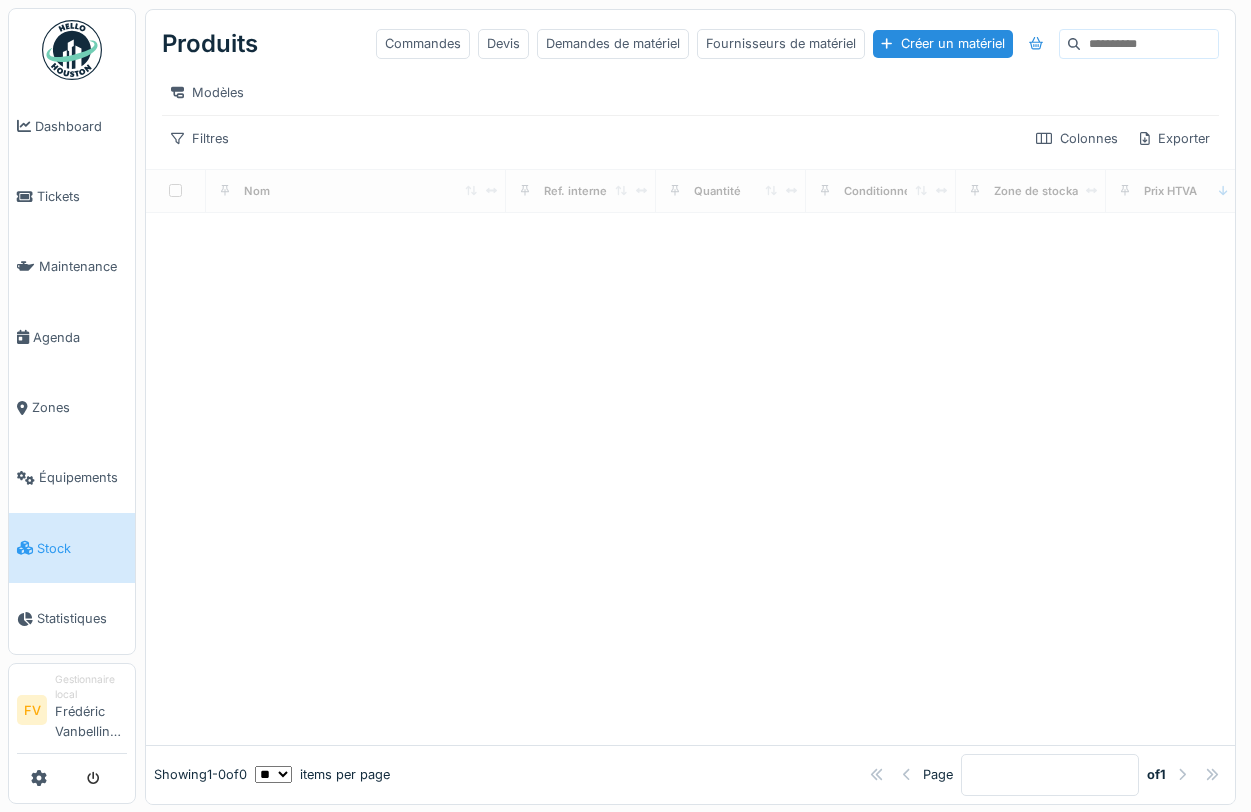 scroll, scrollTop: 0, scrollLeft: 0, axis: both 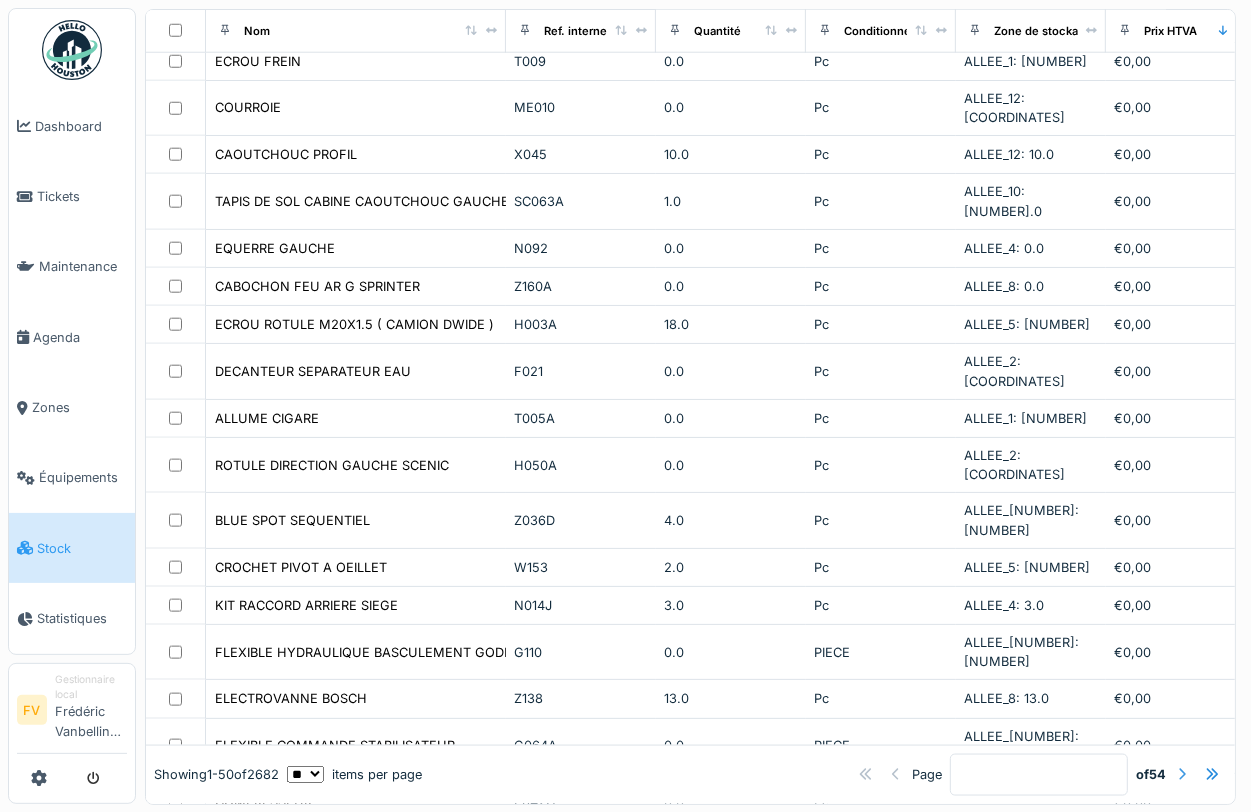 click at bounding box center [1182, 774] 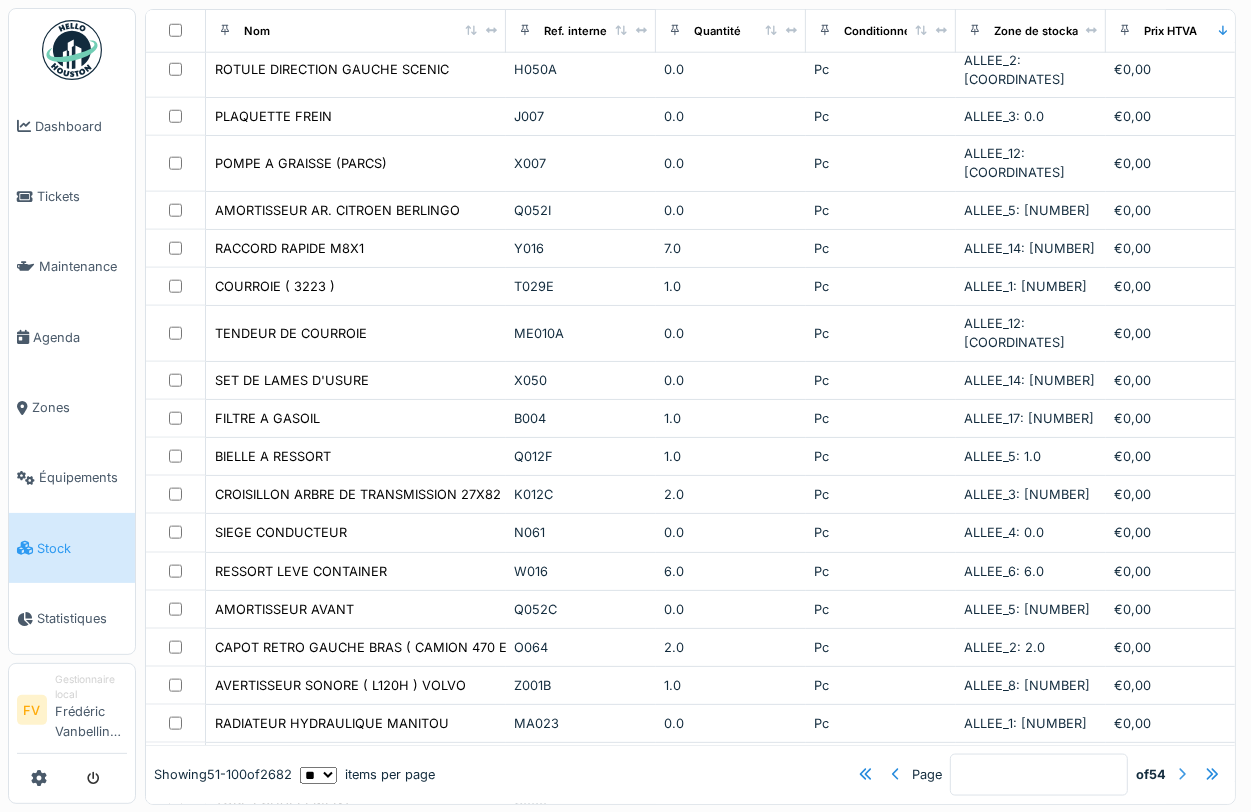 scroll, scrollTop: 0, scrollLeft: 0, axis: both 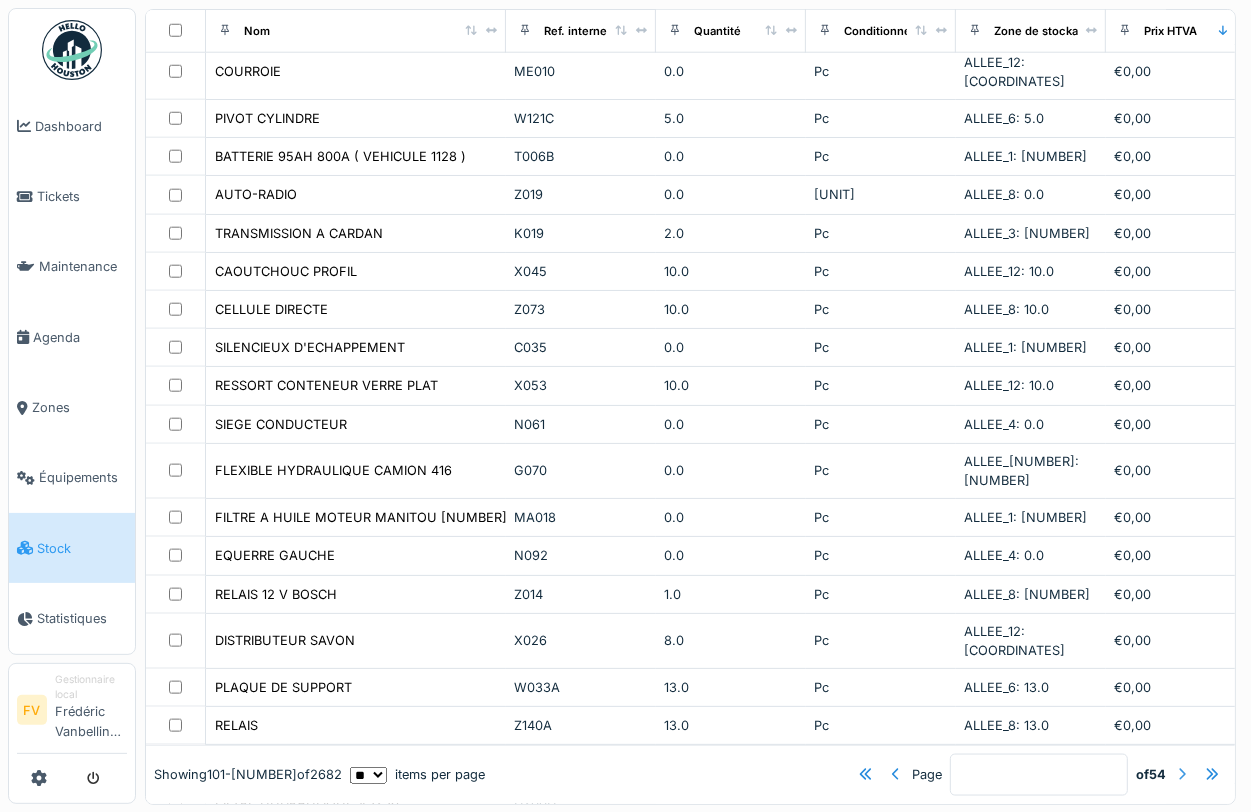 click at bounding box center (1182, 774) 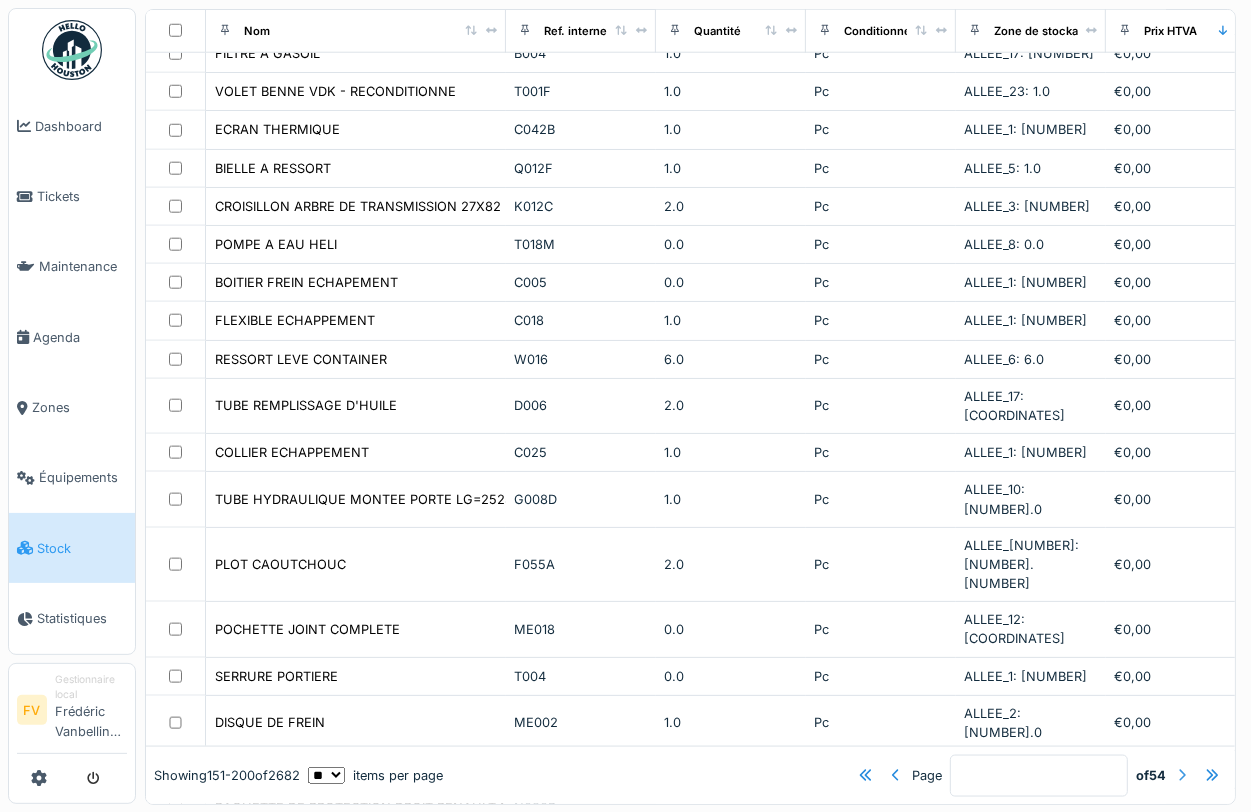 scroll, scrollTop: 0, scrollLeft: 0, axis: both 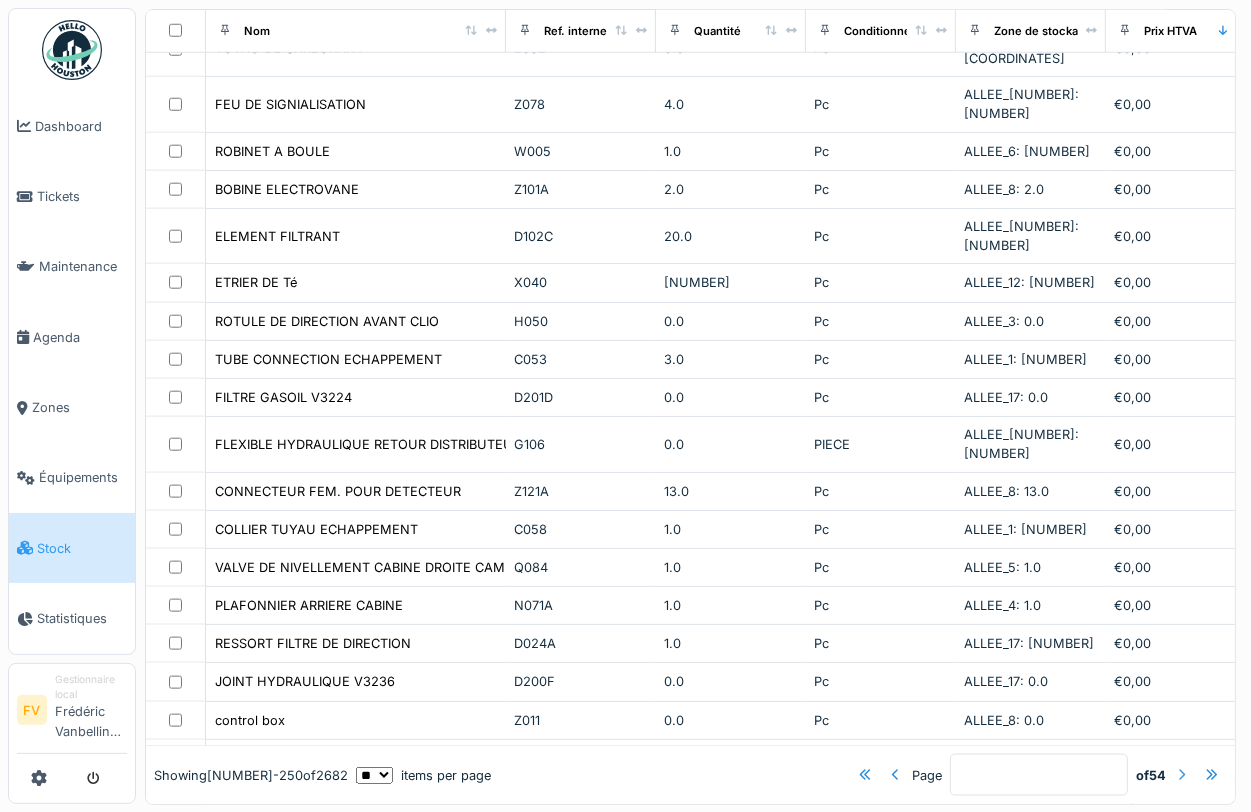 click at bounding box center [1182, 774] 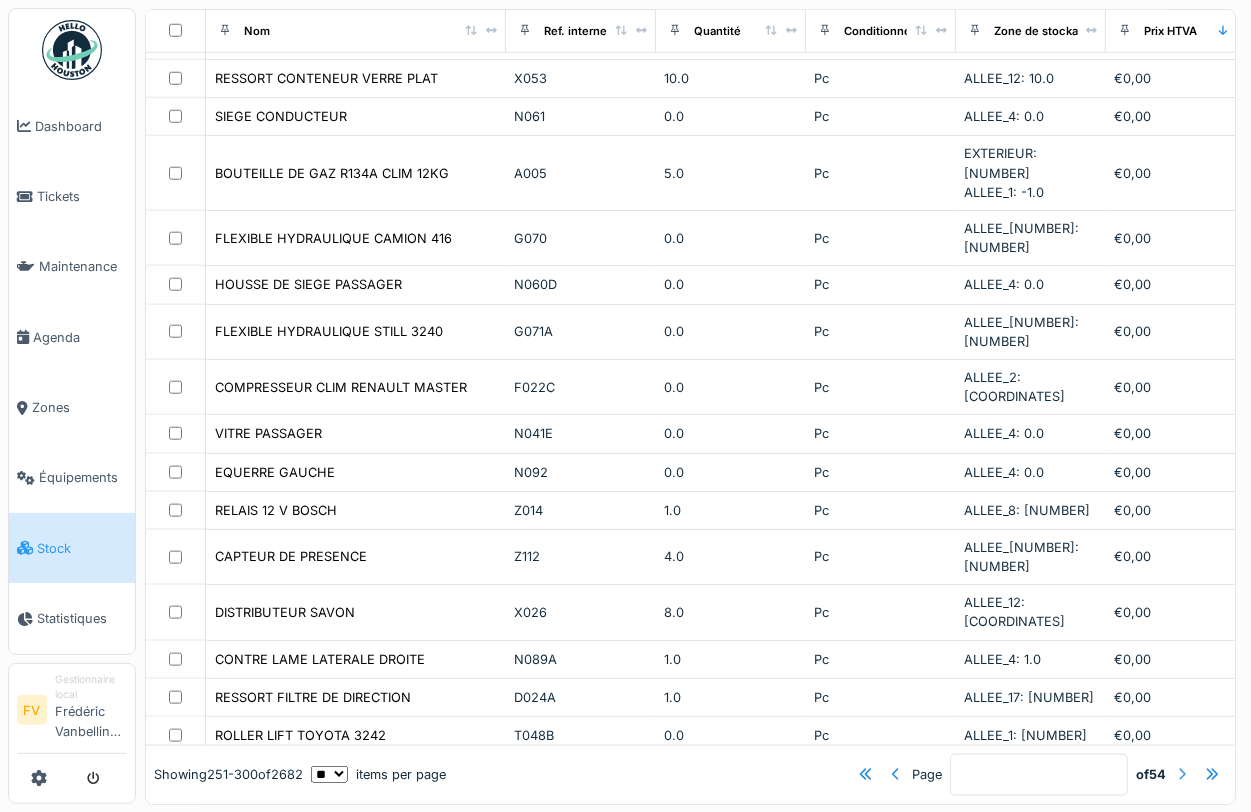 click at bounding box center [1182, 774] 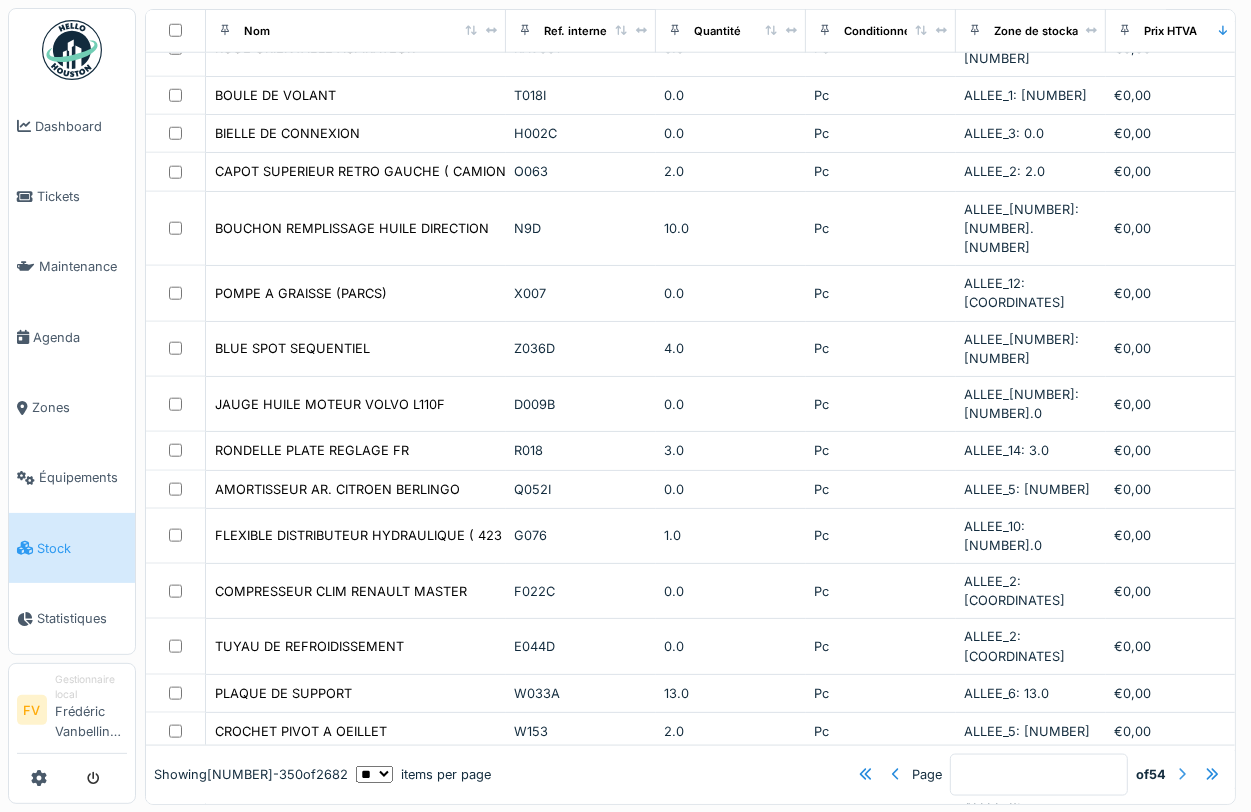 click at bounding box center [1182, 774] 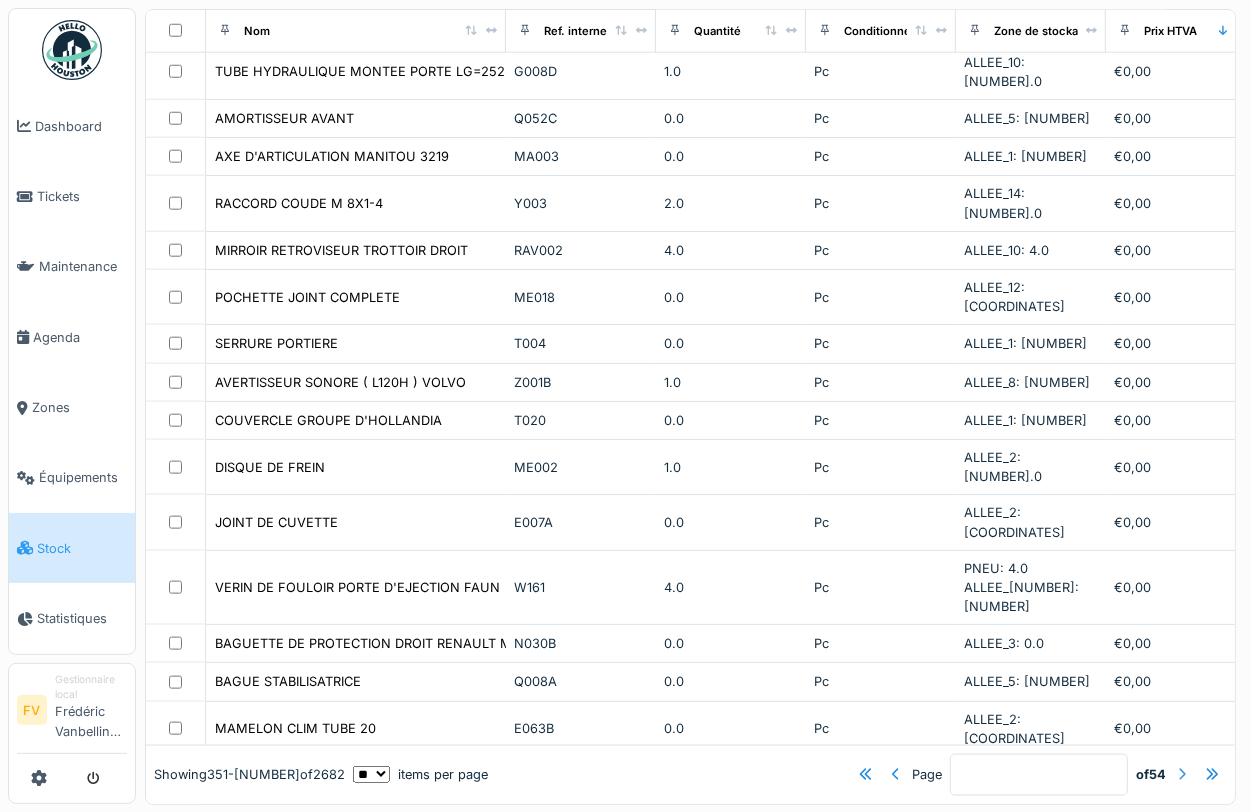 click at bounding box center [1182, 774] 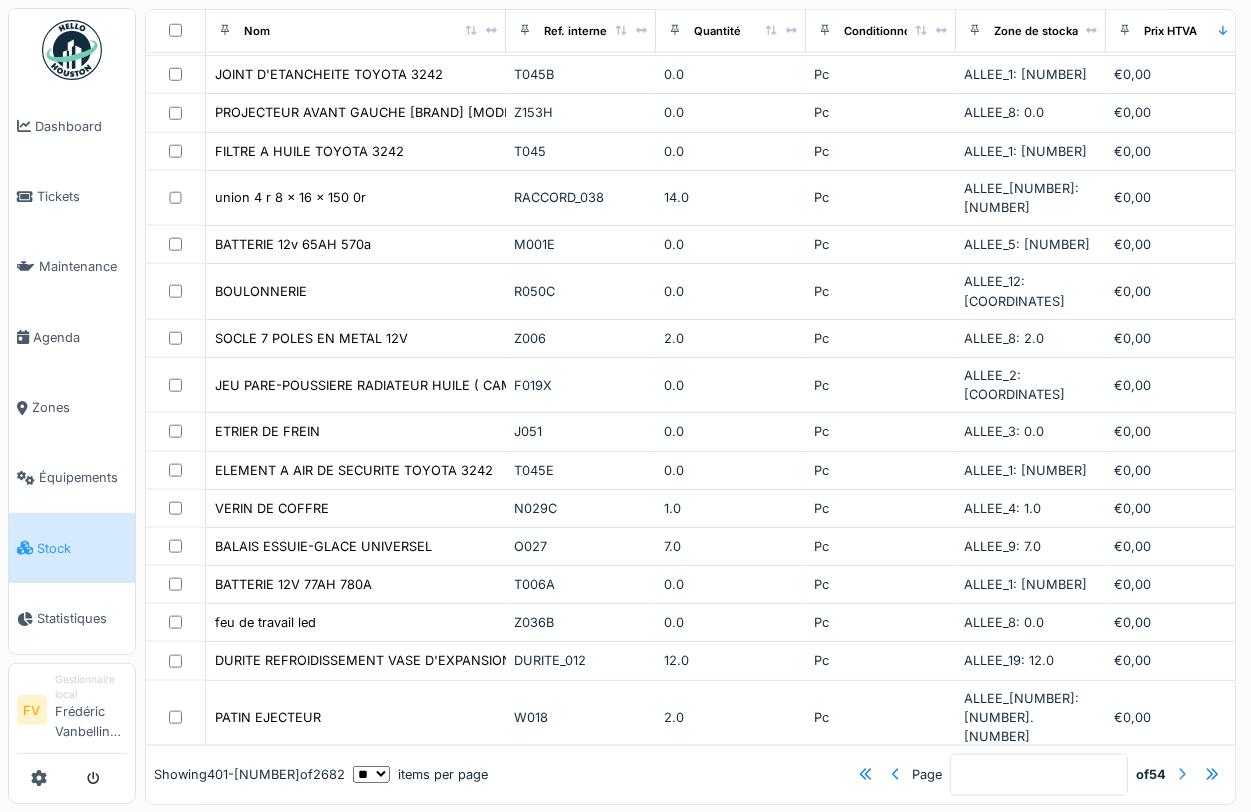 click at bounding box center (1182, 774) 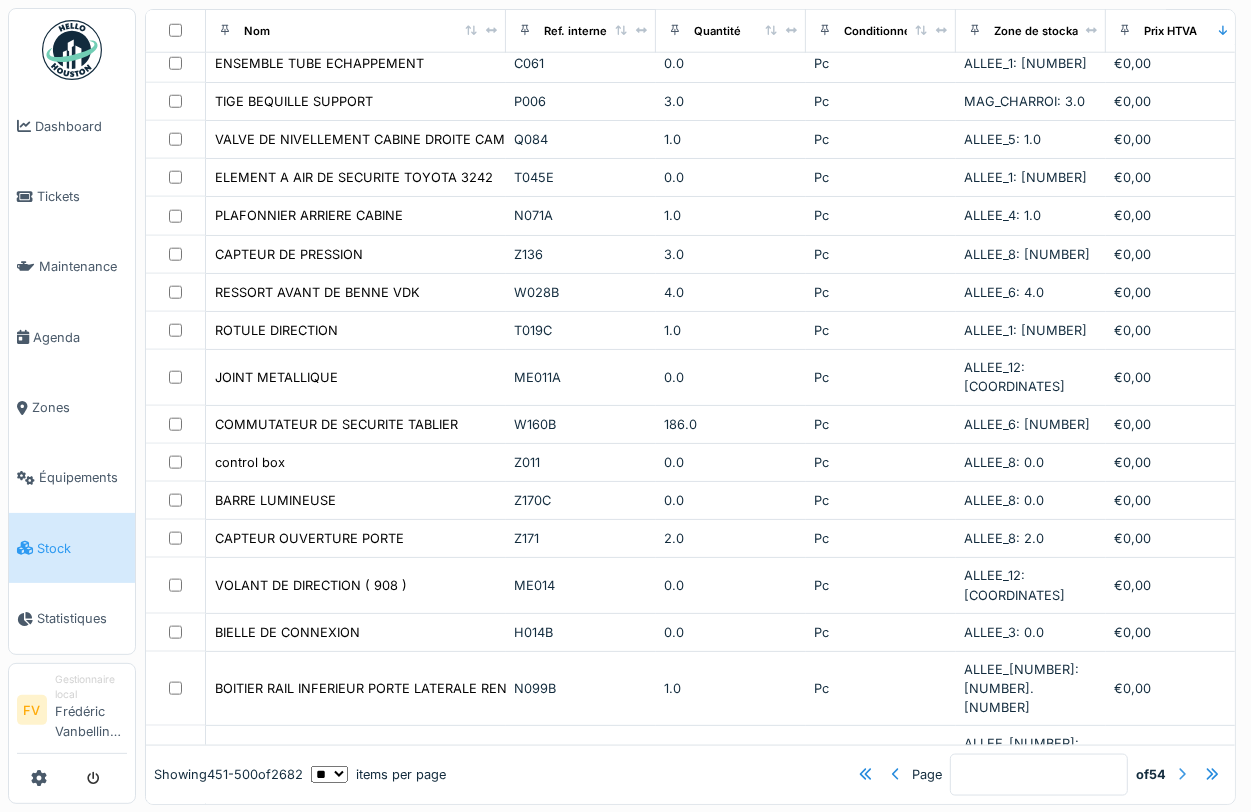 click at bounding box center [1182, 774] 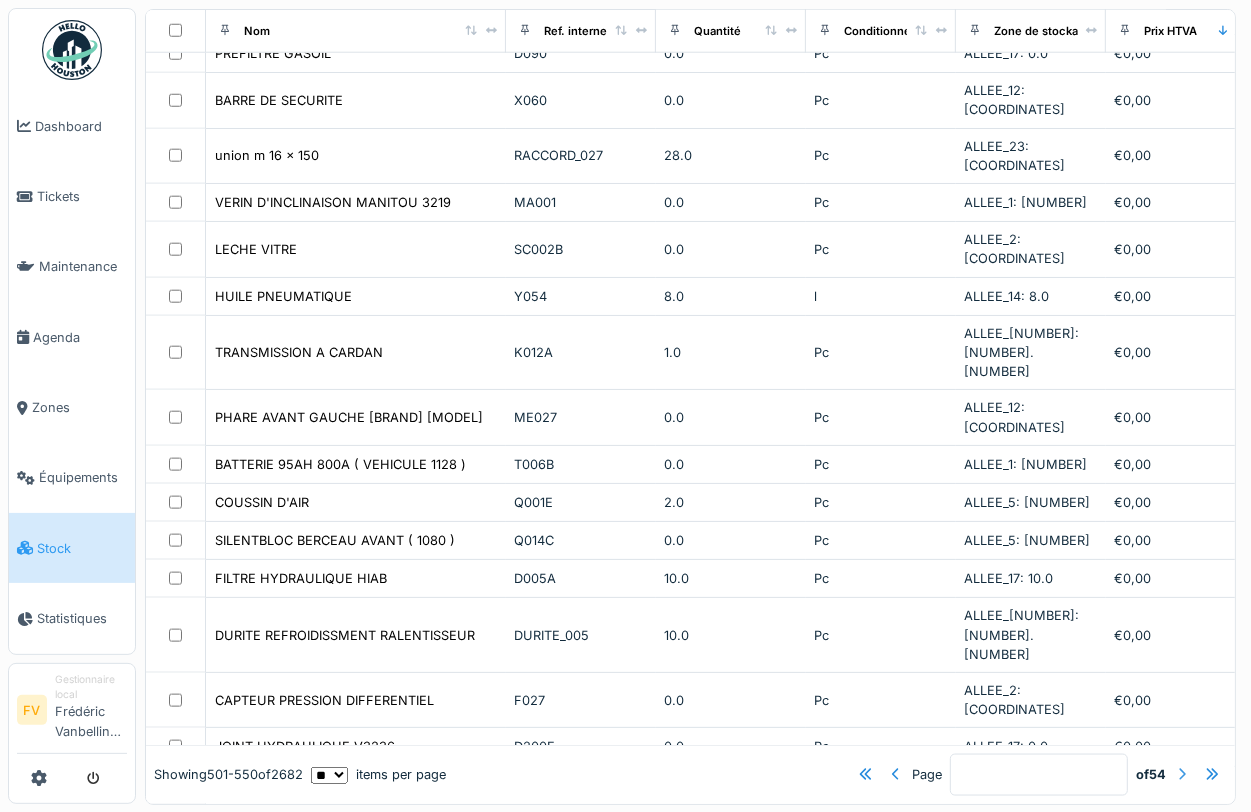 click at bounding box center [1182, 774] 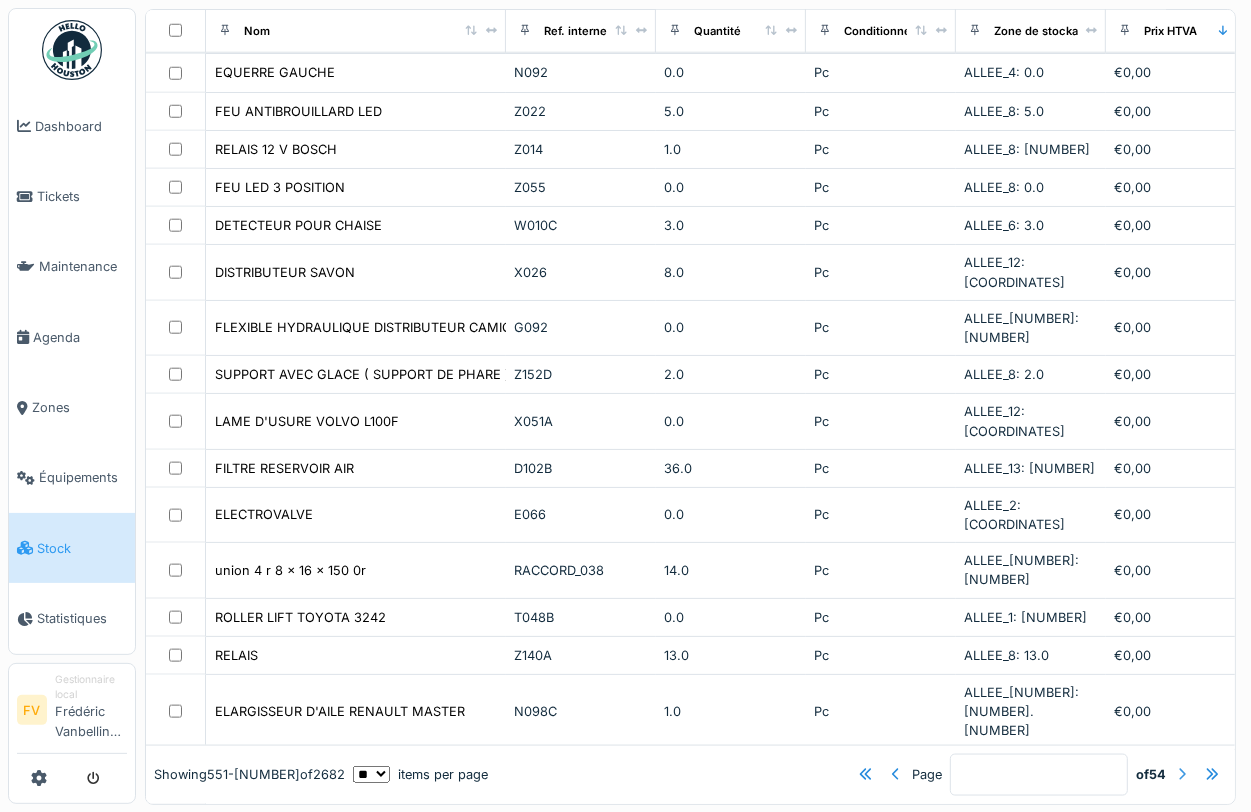 click at bounding box center [1182, 774] 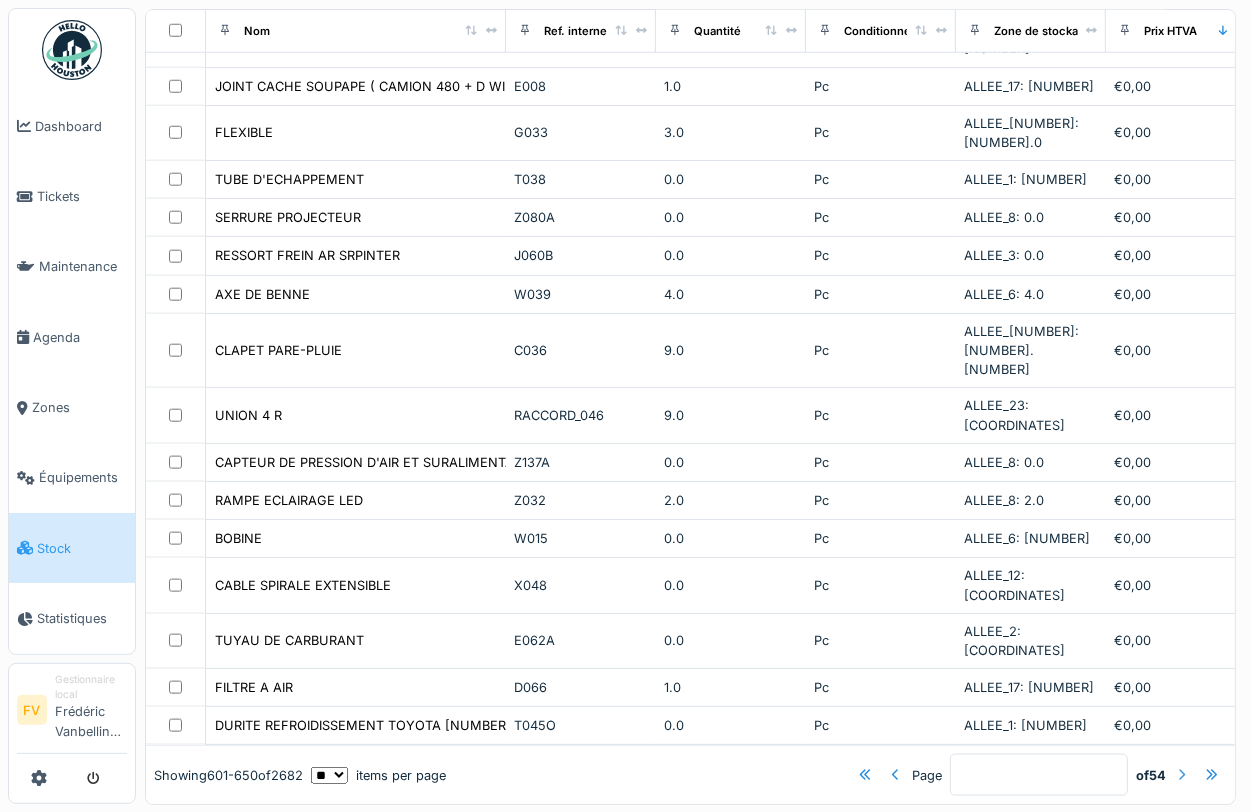 click at bounding box center (1182, 774) 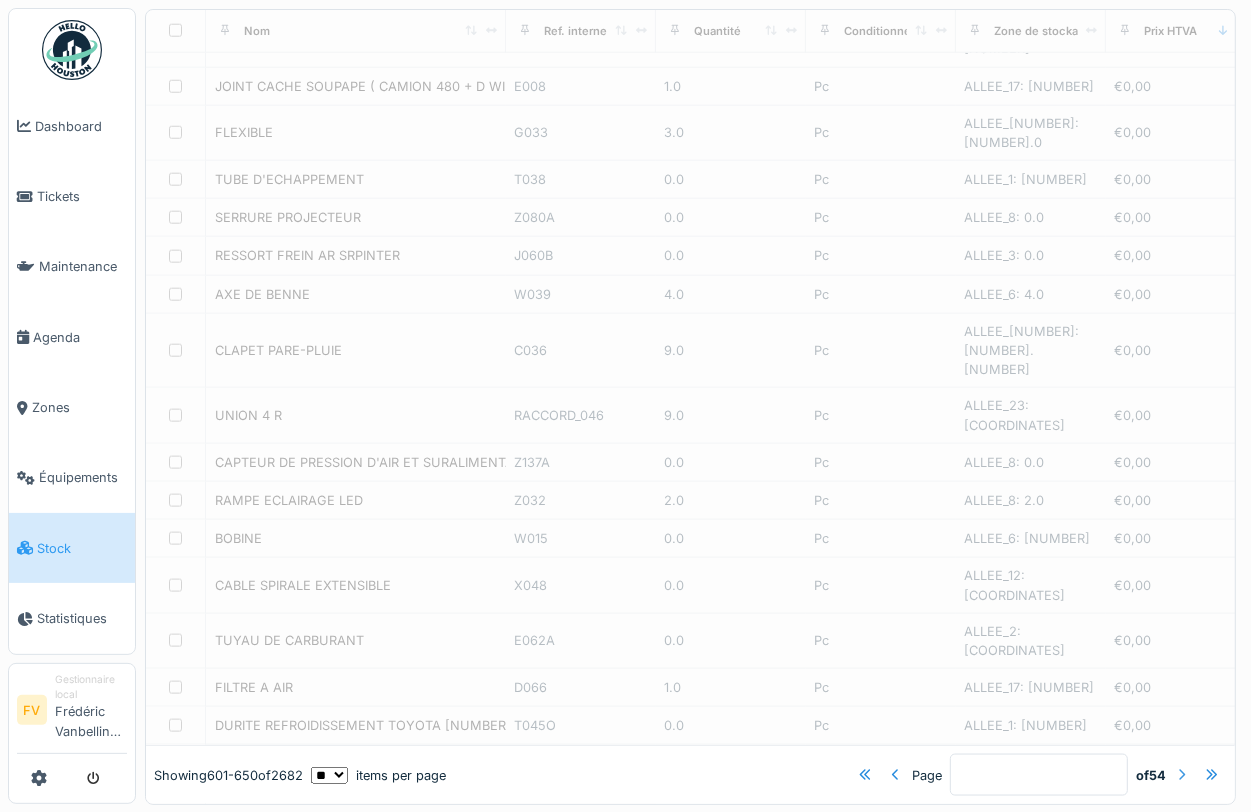 click at bounding box center (1182, 774) 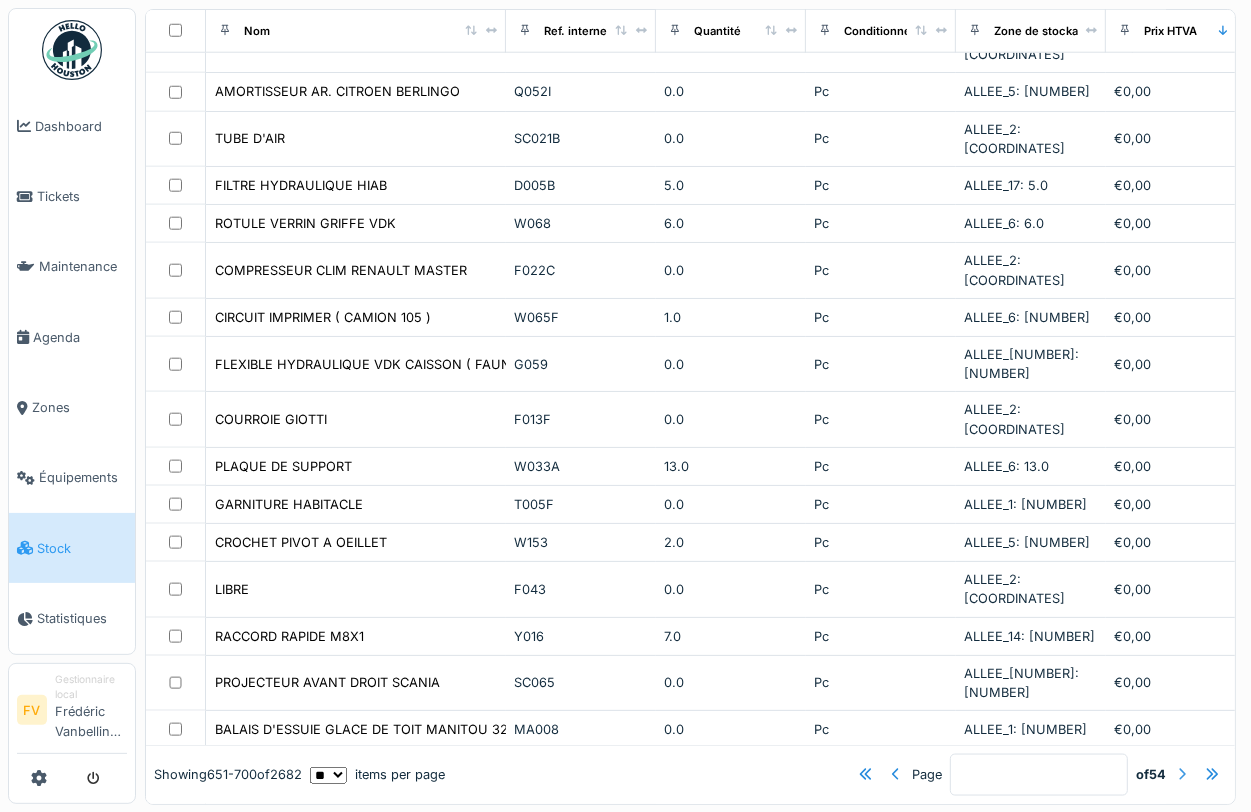 click at bounding box center [1182, 774] 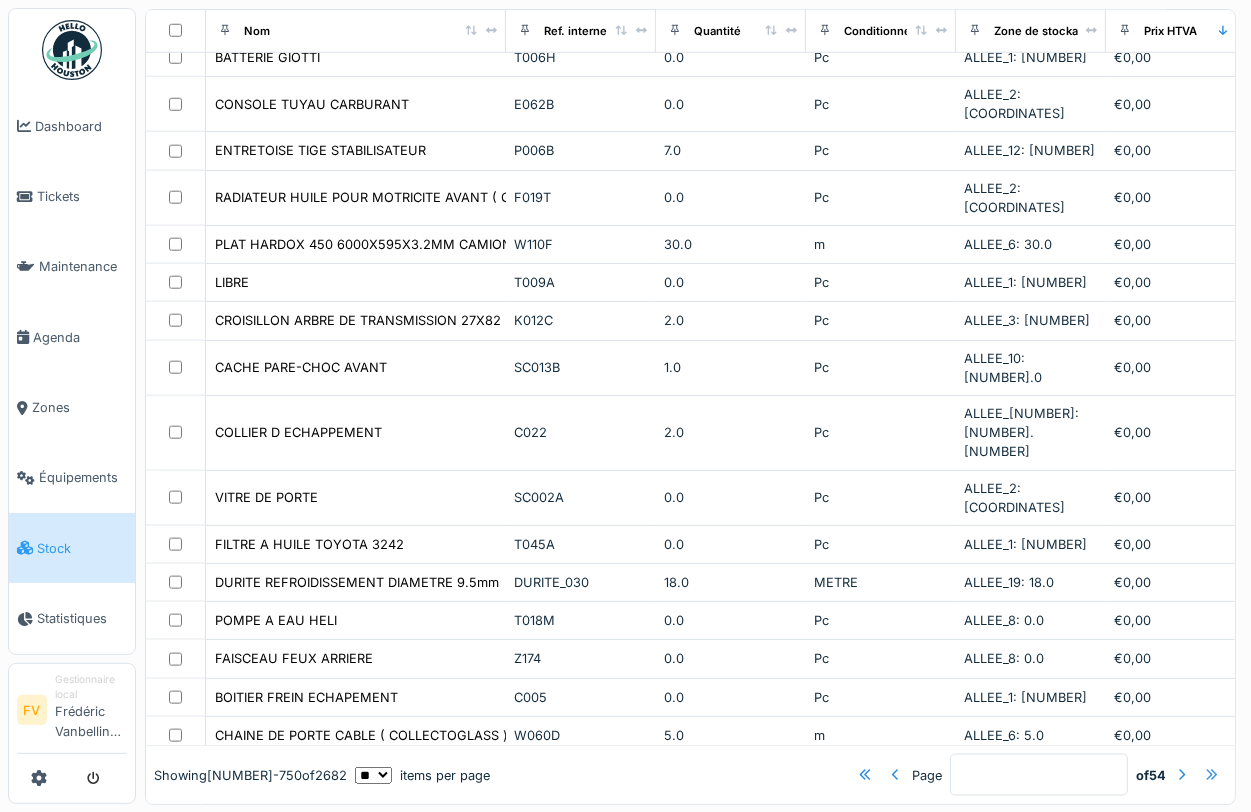 click at bounding box center [1212, 774] 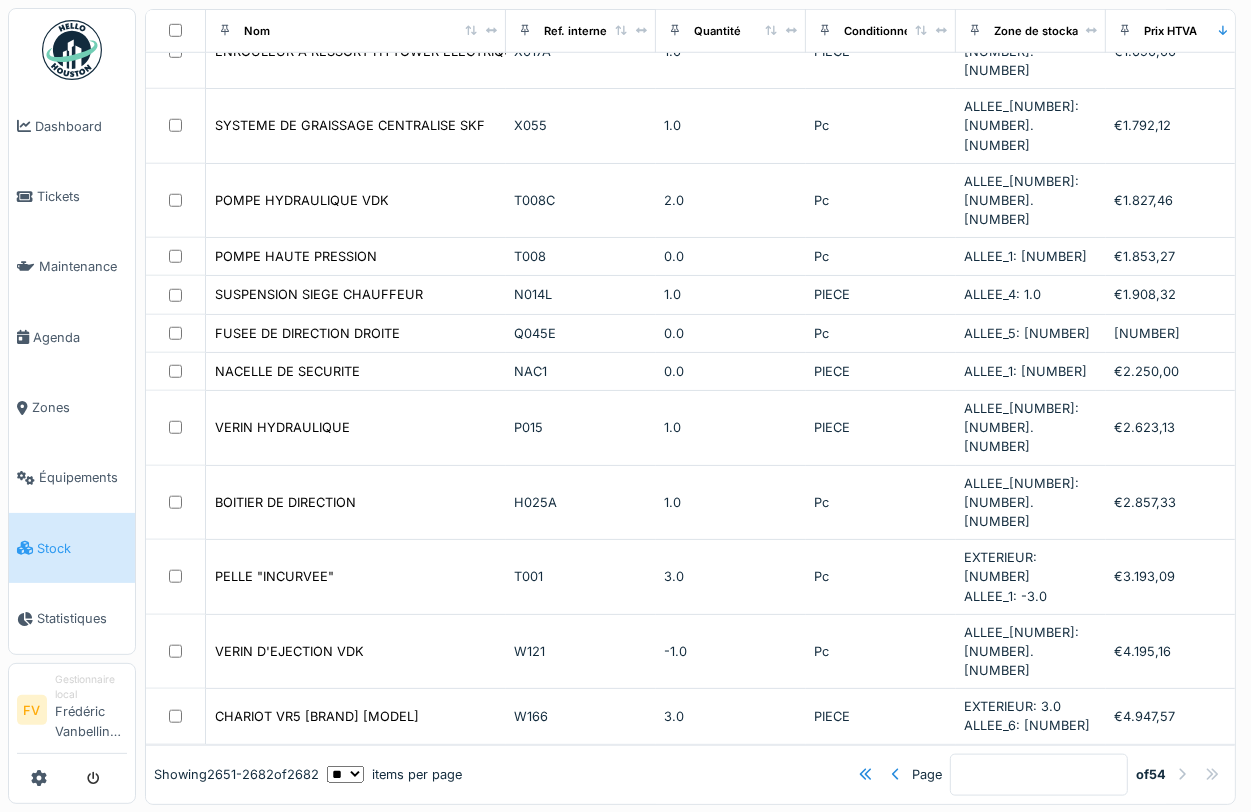 scroll, scrollTop: 820, scrollLeft: 0, axis: vertical 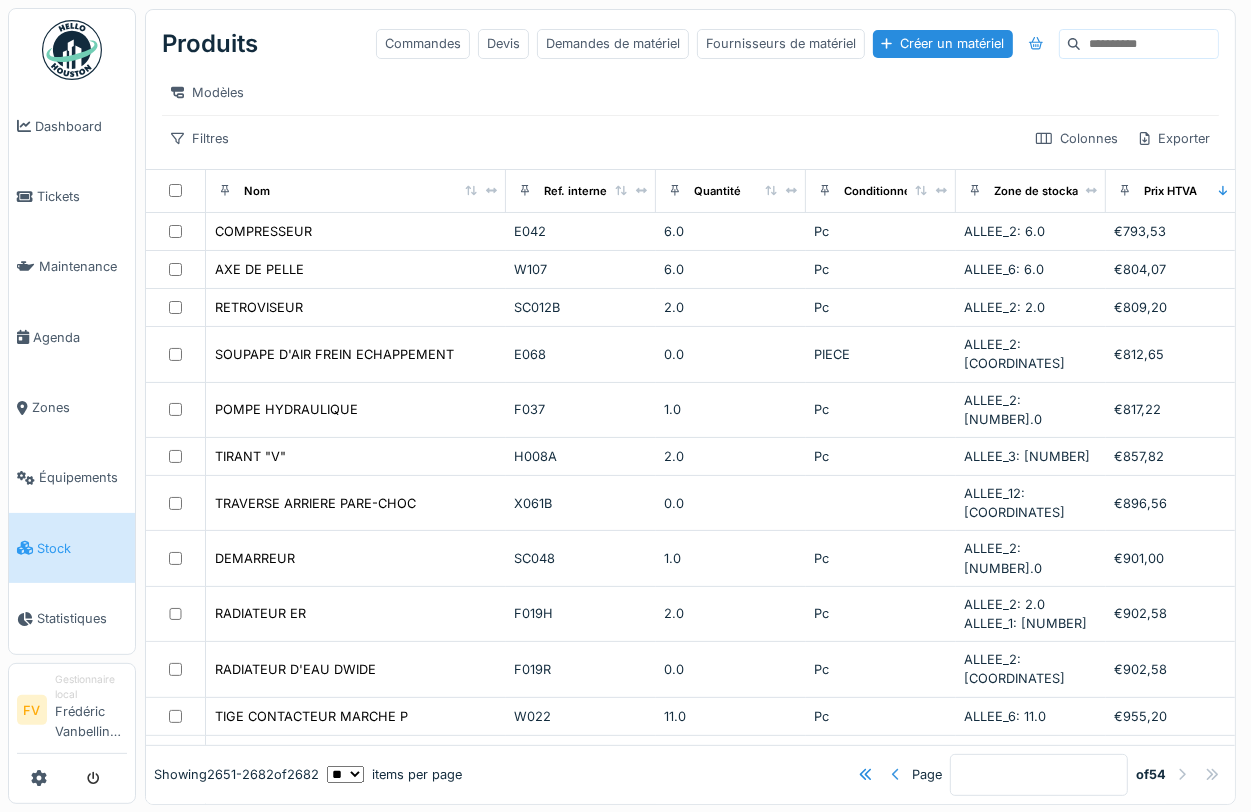 click at bounding box center [896, 774] 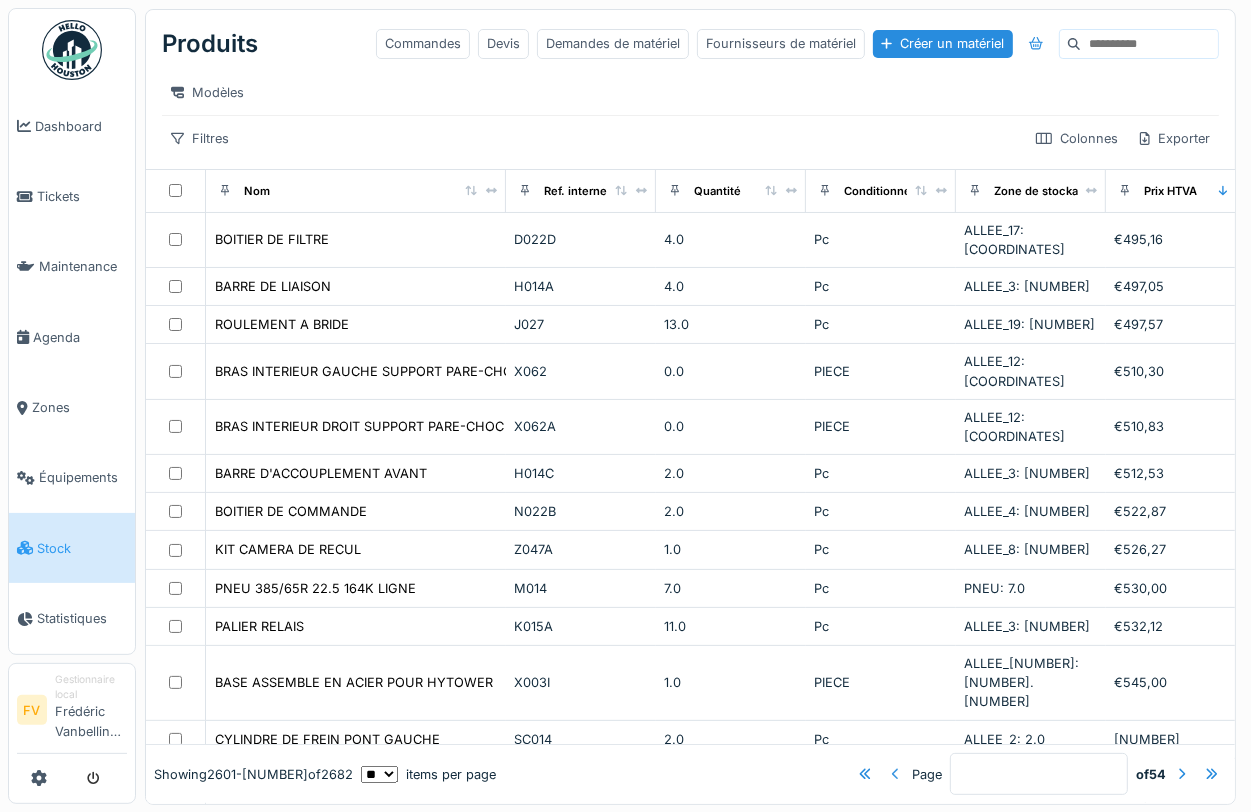 click at bounding box center (896, 774) 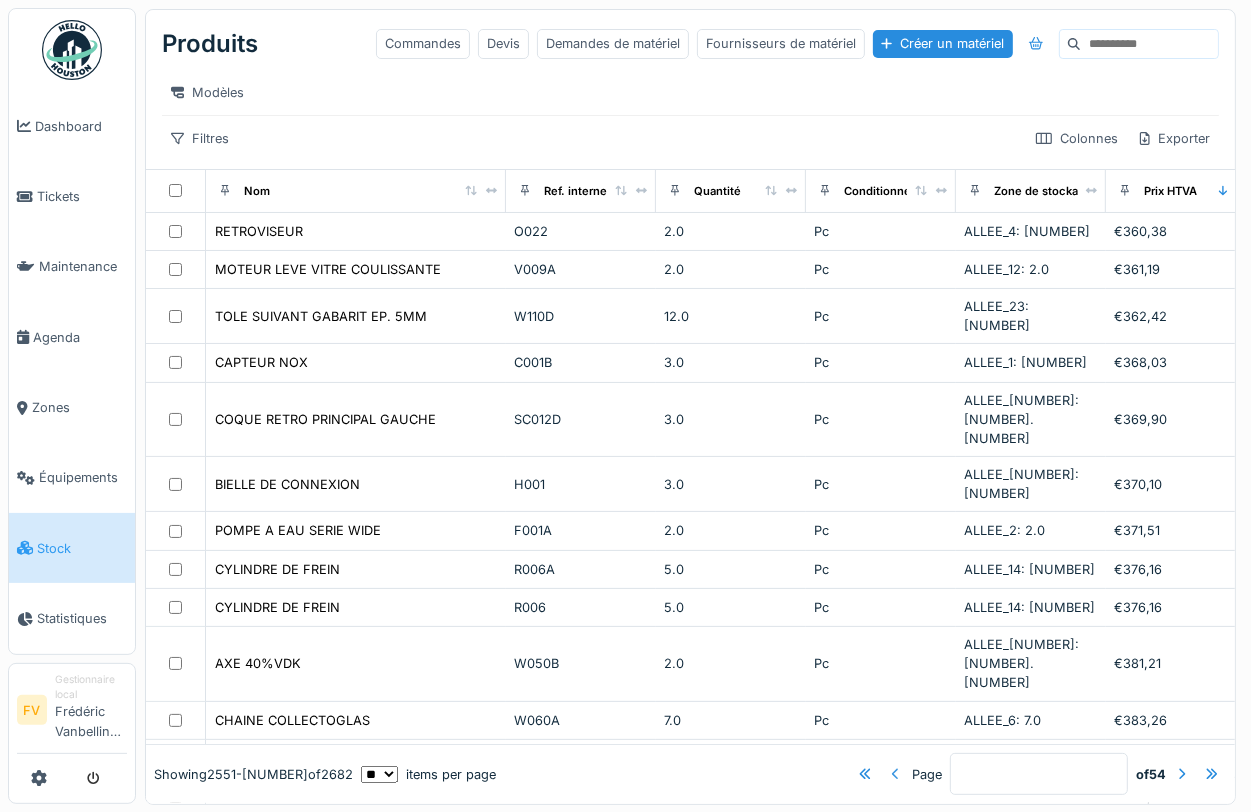 click at bounding box center [896, 774] 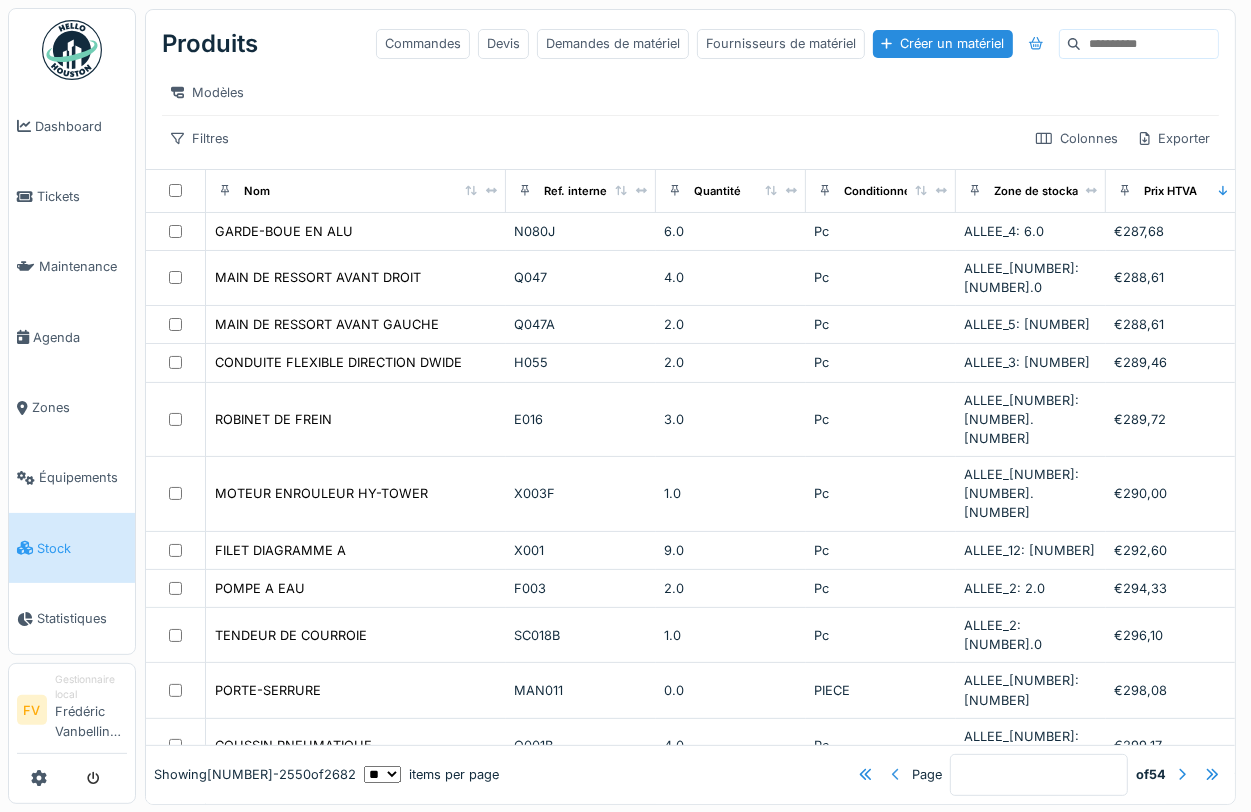 click at bounding box center (896, 774) 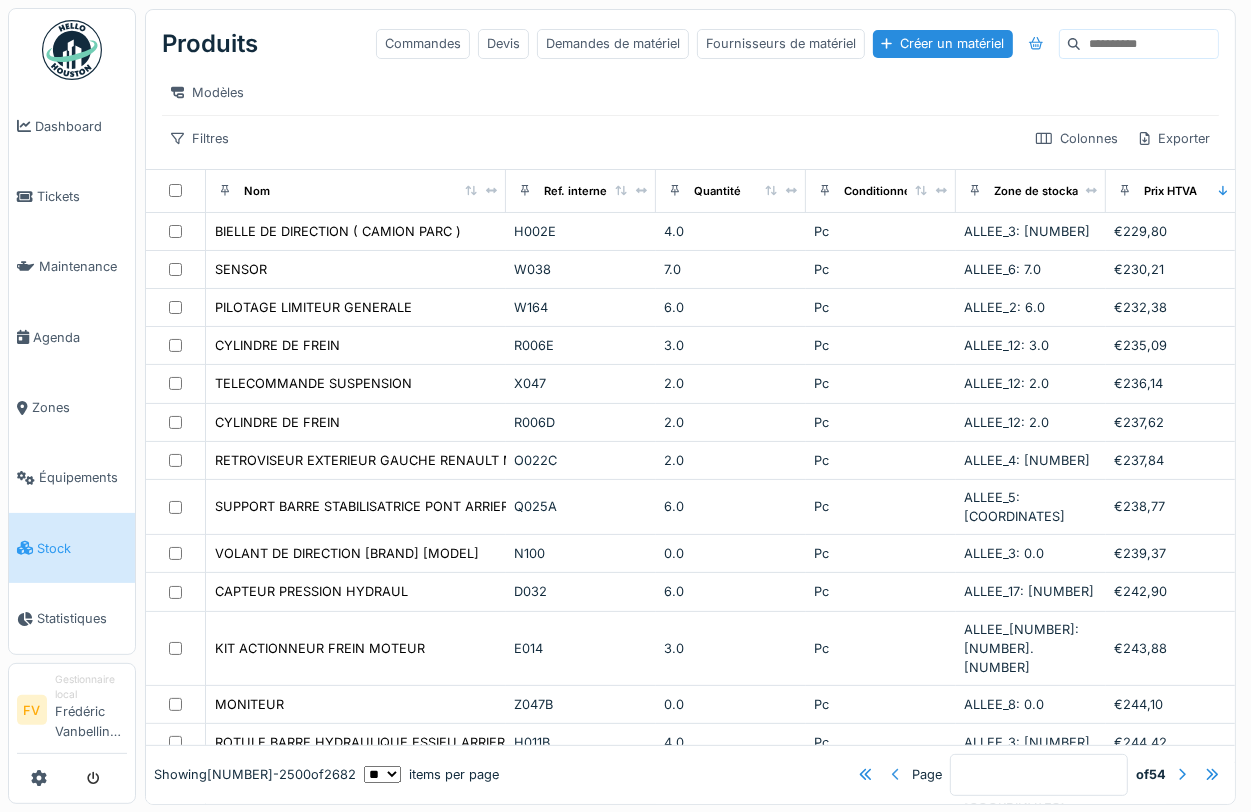 click at bounding box center (896, 774) 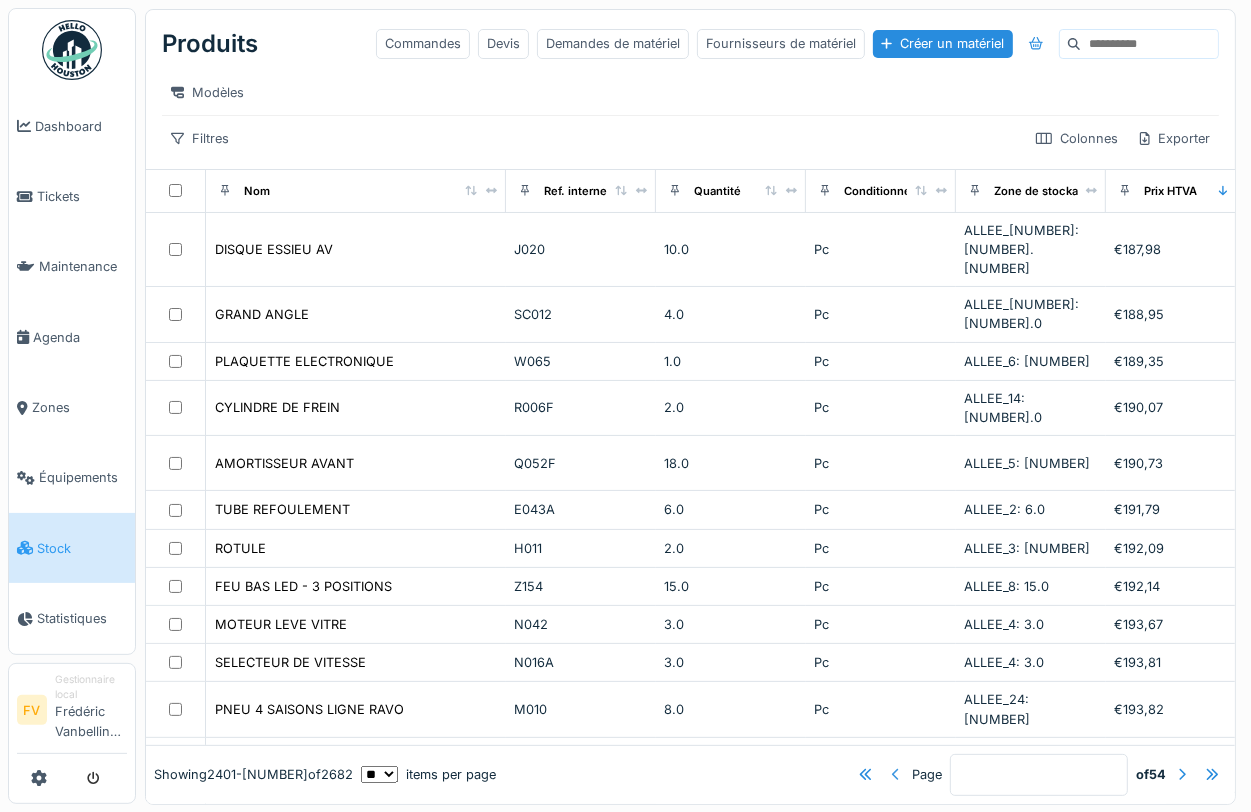 click at bounding box center (896, 774) 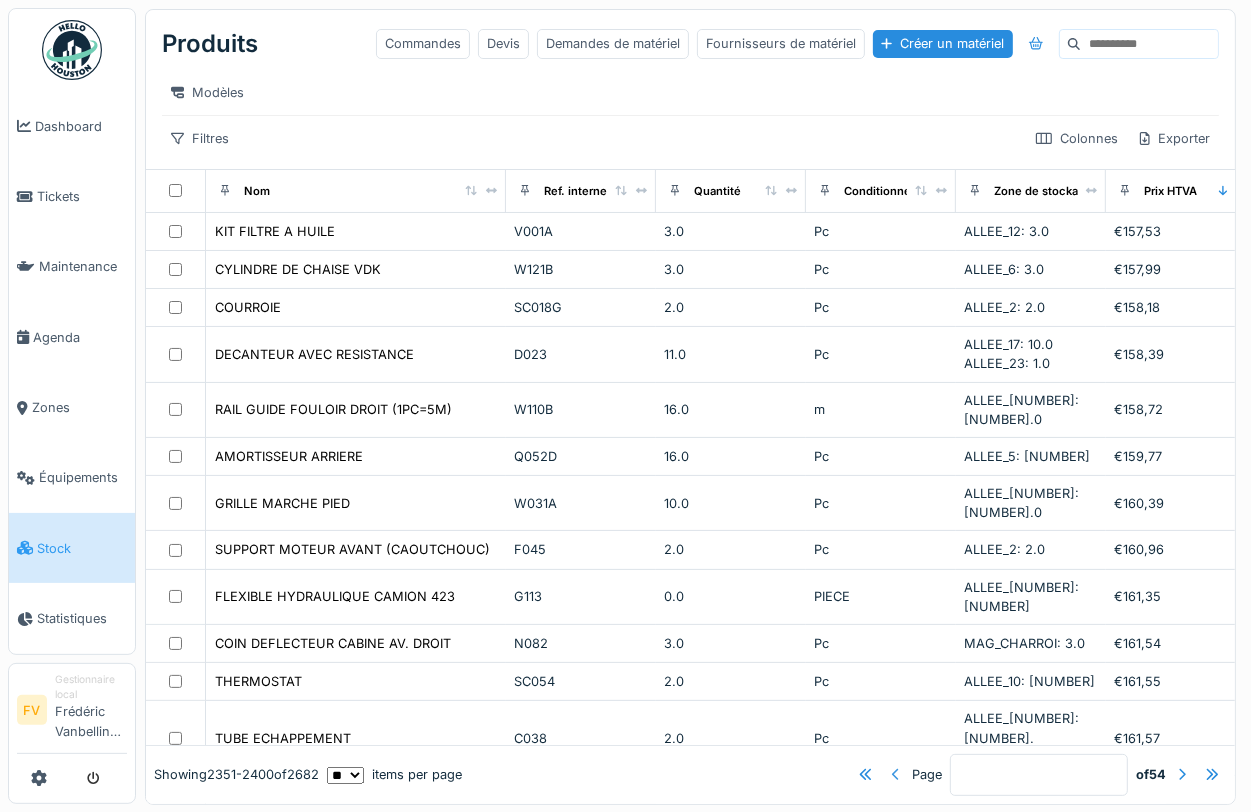 click at bounding box center (896, 774) 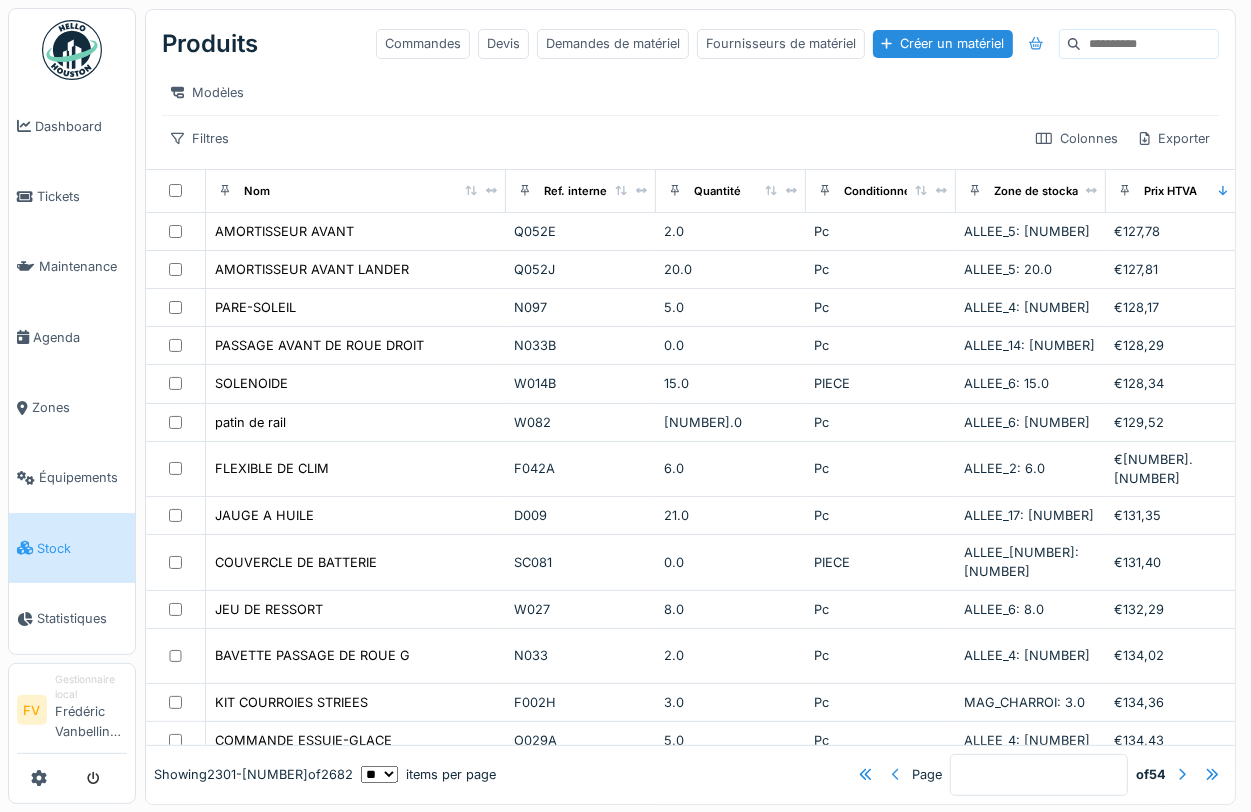 click at bounding box center (896, 774) 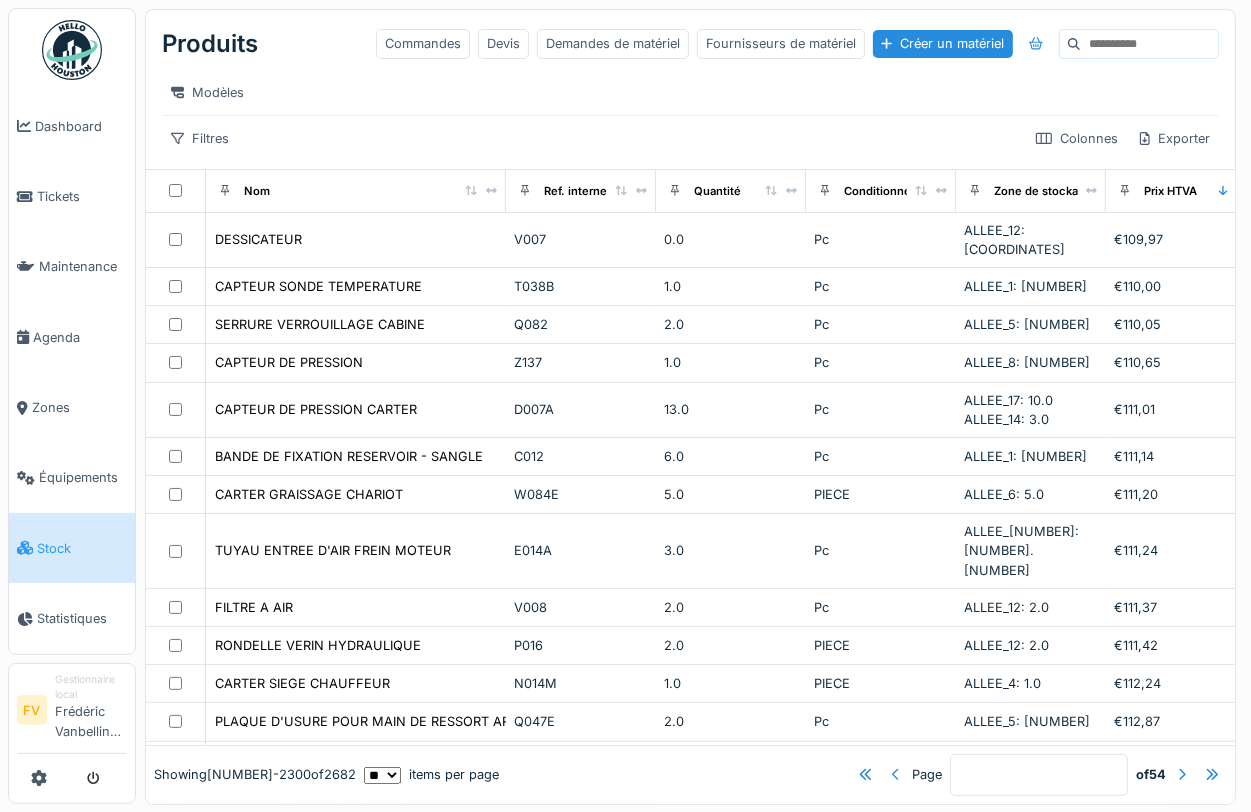 click at bounding box center (896, 774) 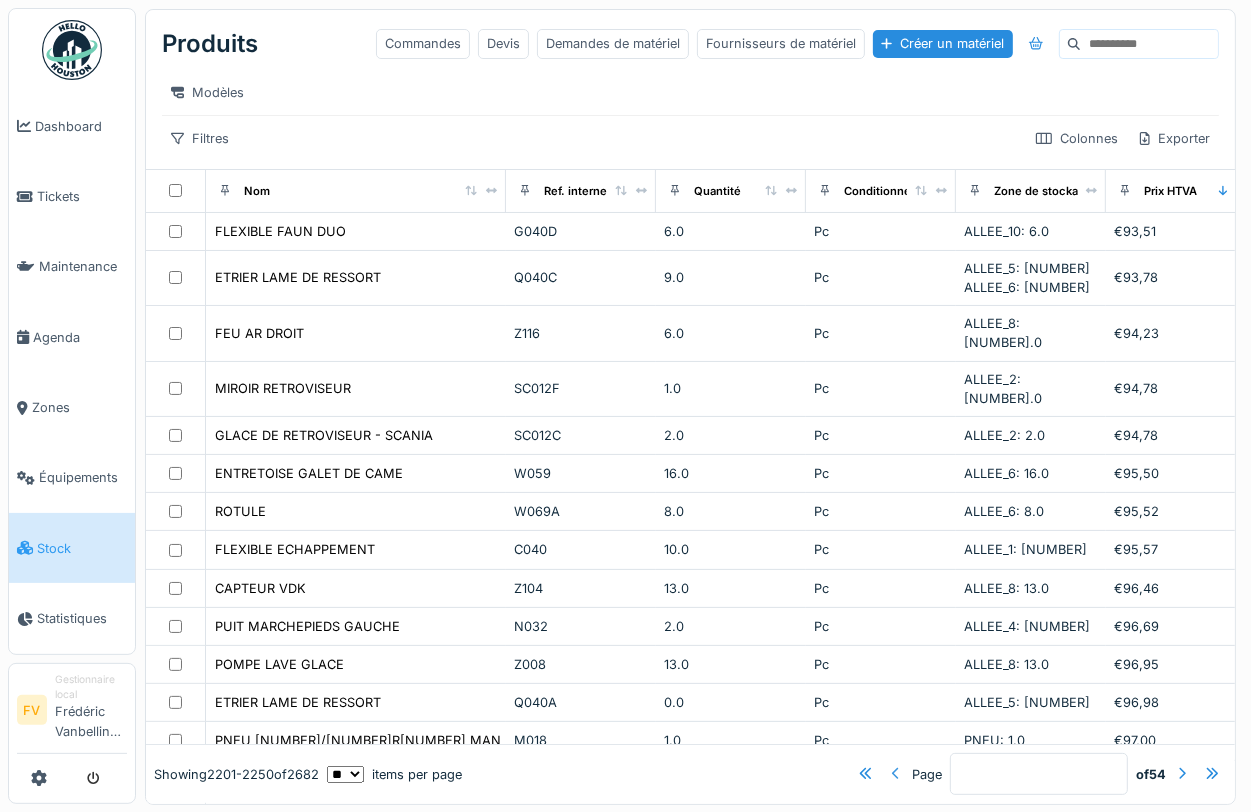 click at bounding box center [896, 774] 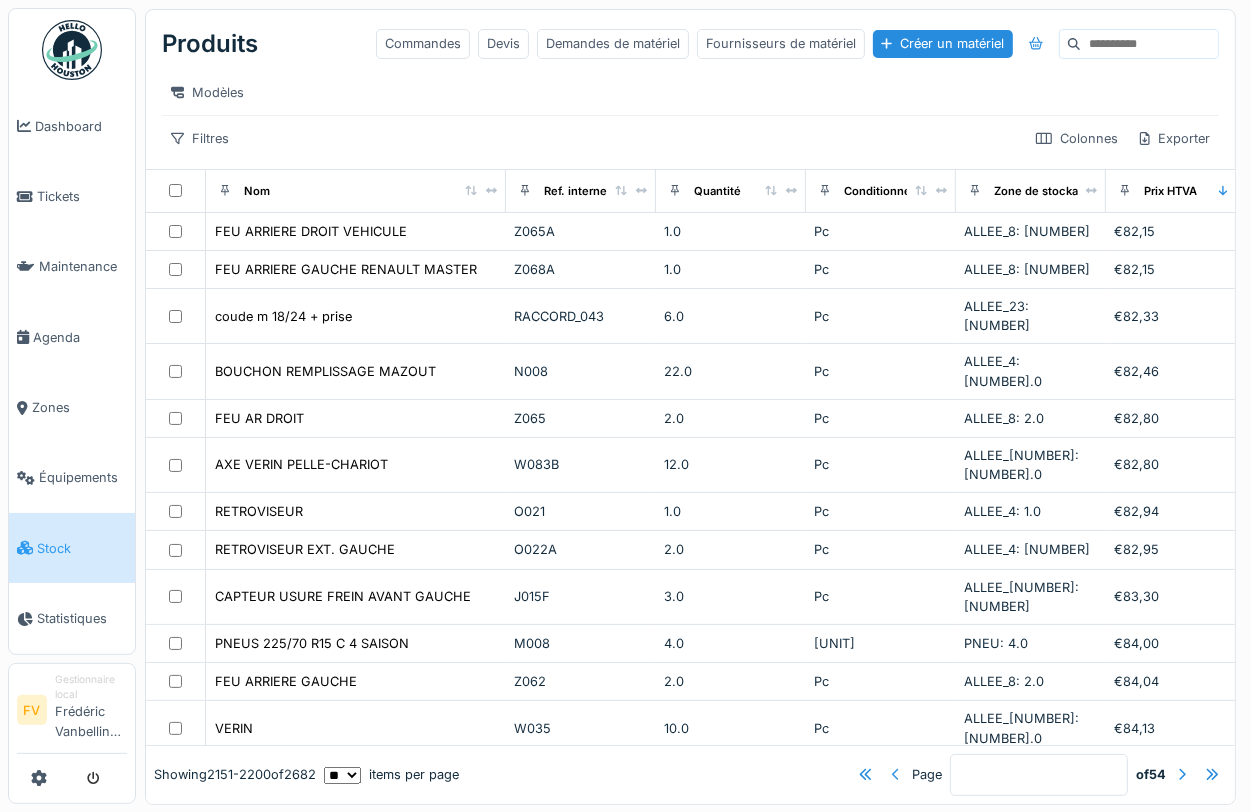 click at bounding box center (896, 774) 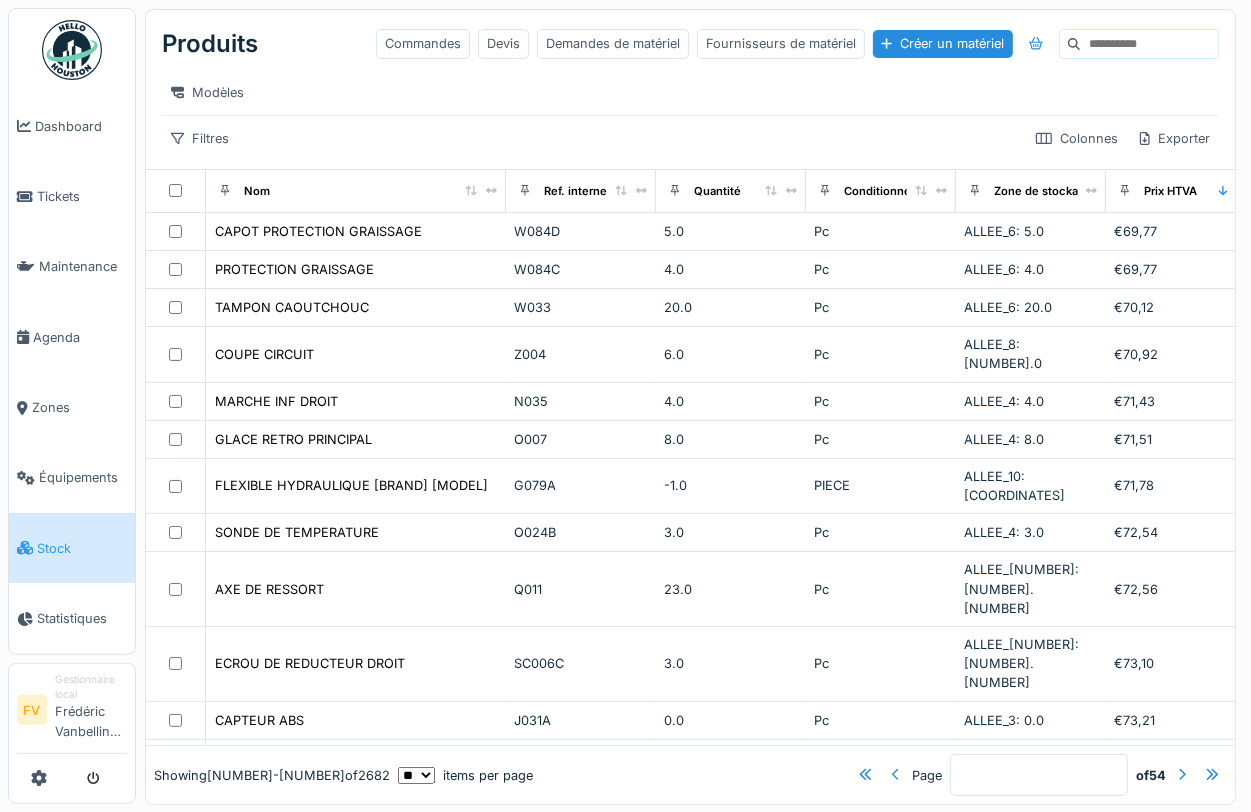 click at bounding box center [896, 774] 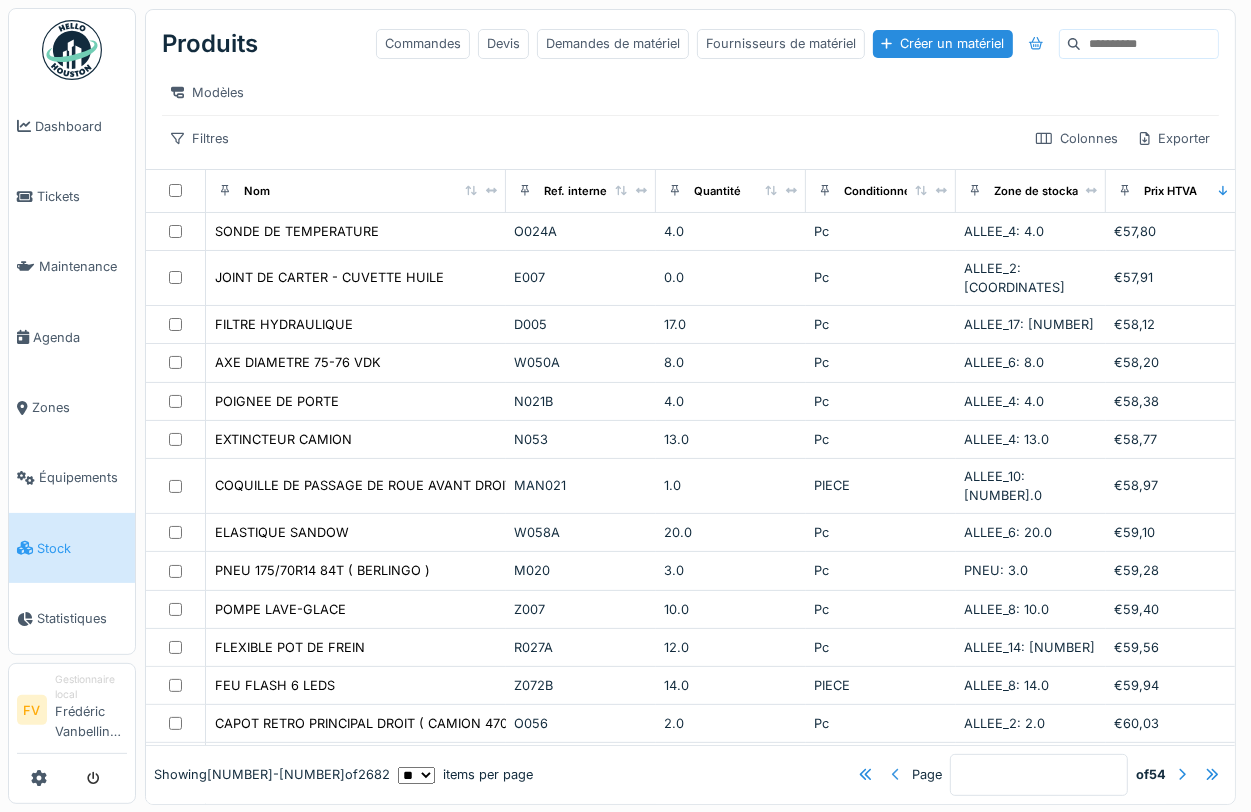 click at bounding box center (896, 774) 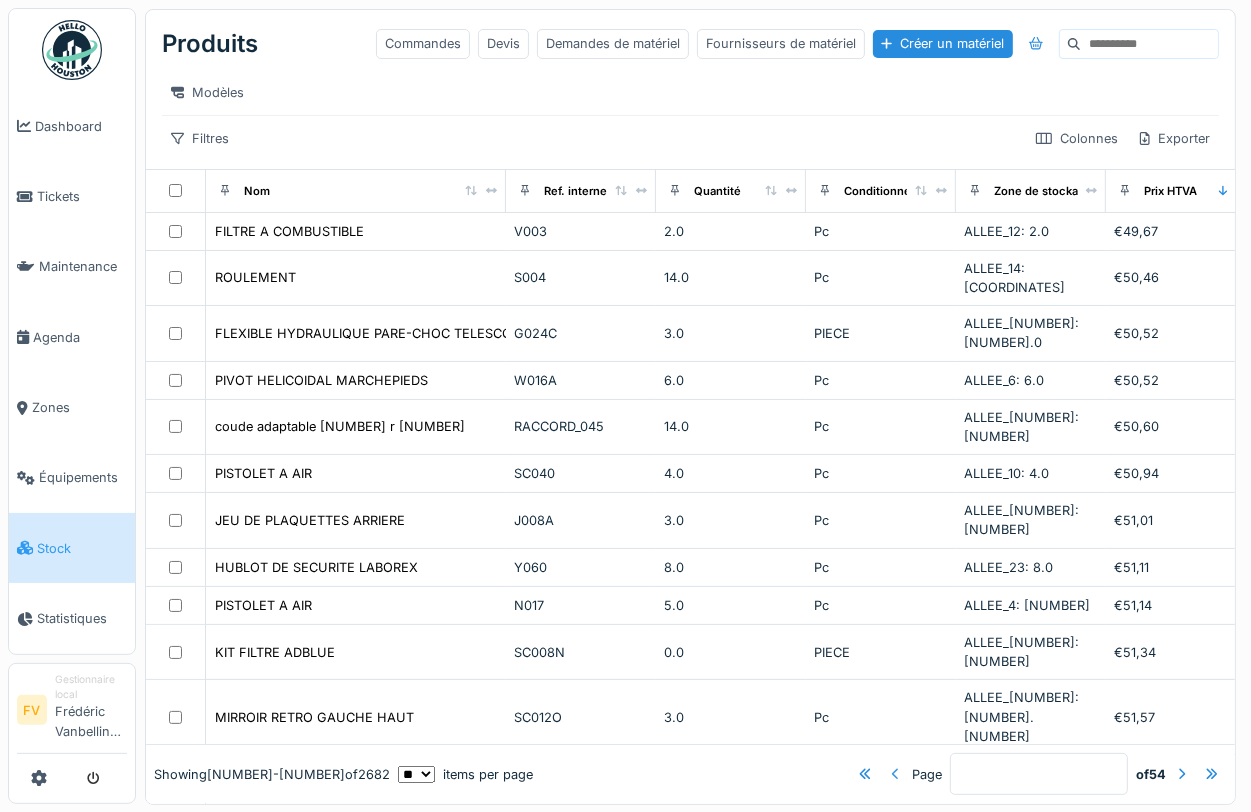 click at bounding box center [896, 774] 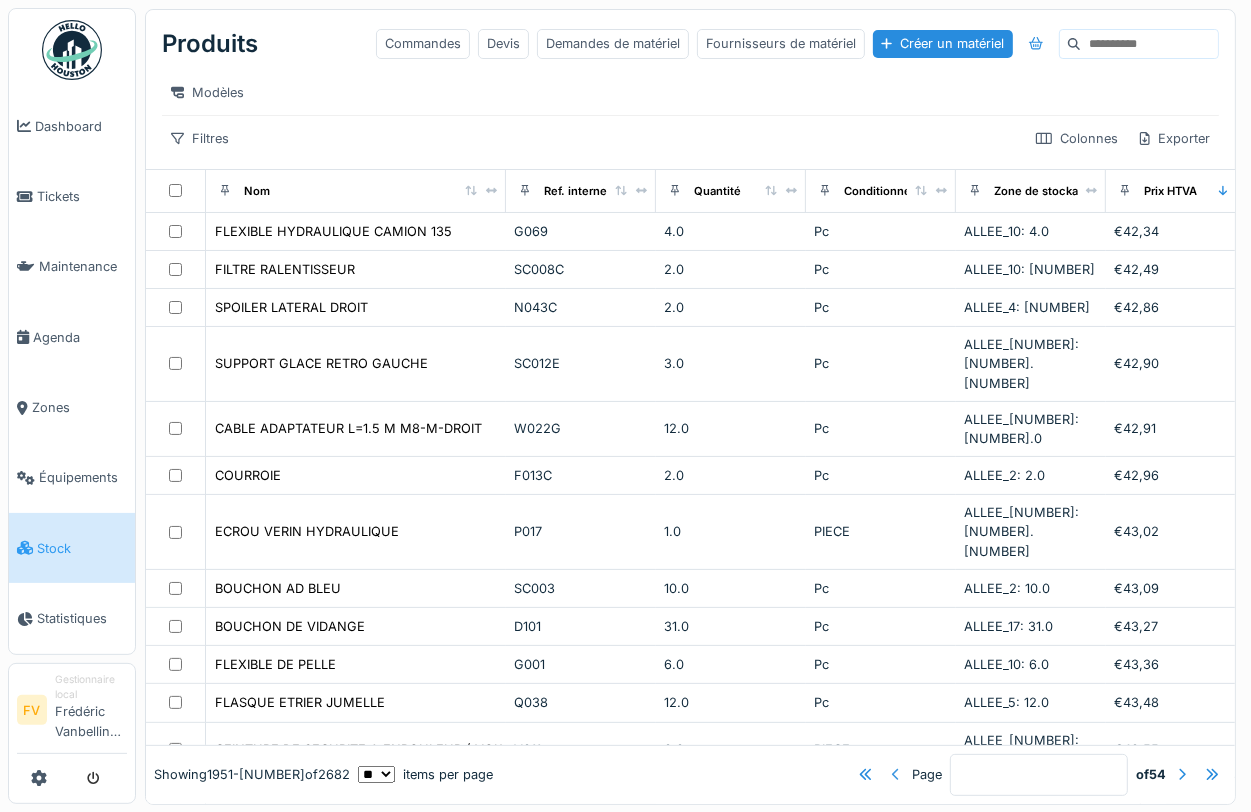 click at bounding box center [896, 774] 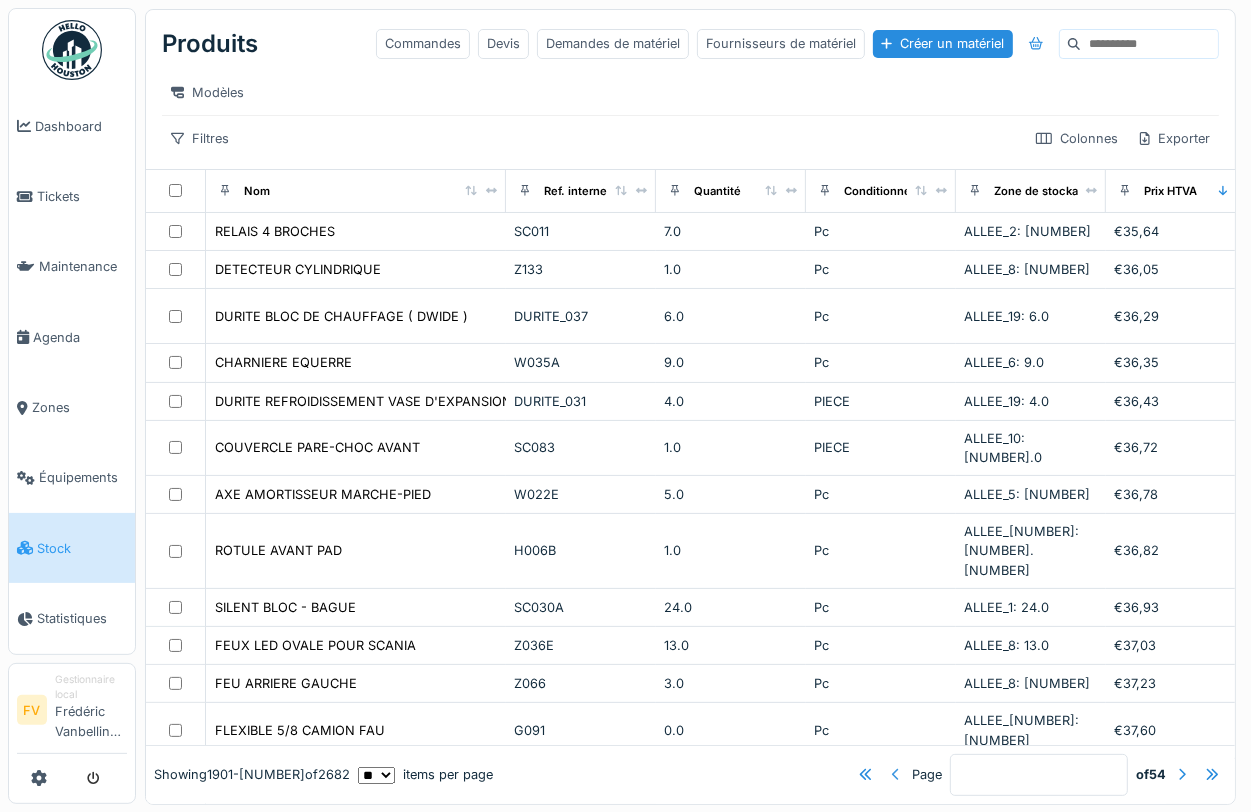 click at bounding box center (896, 774) 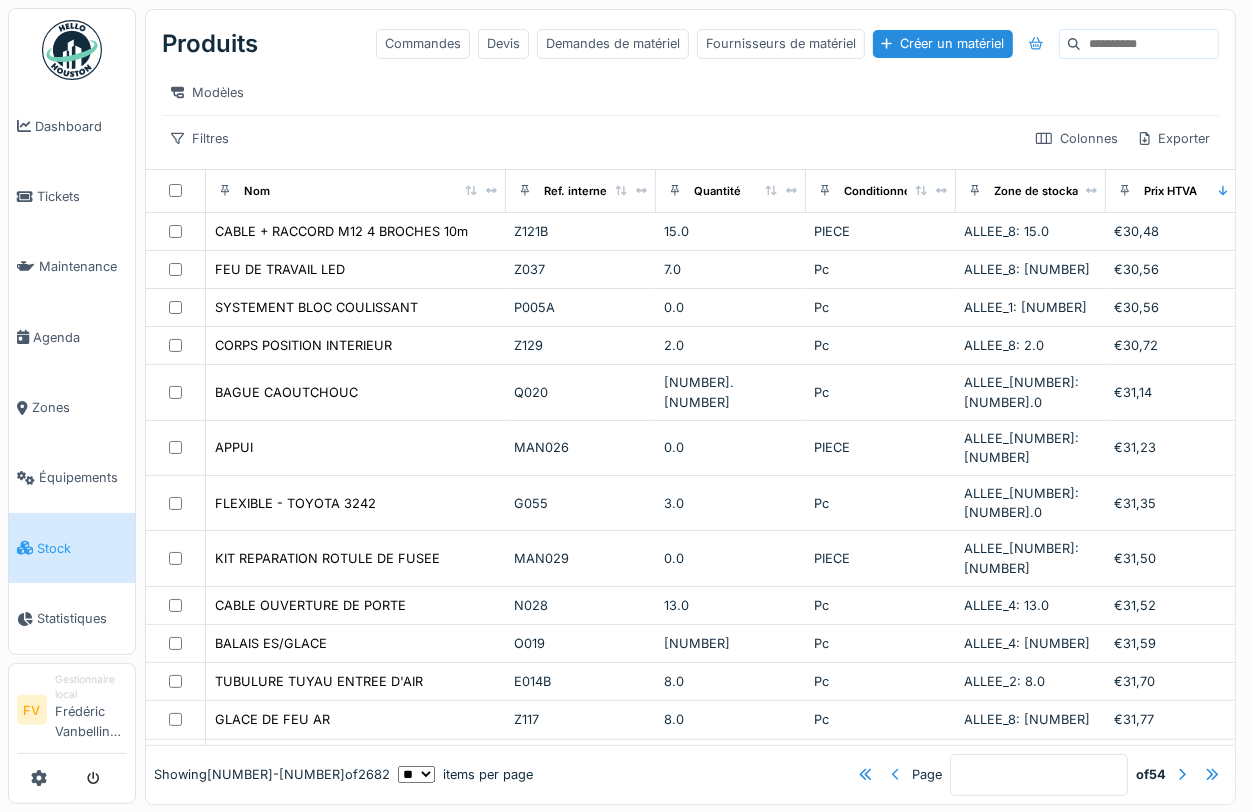 click at bounding box center (896, 774) 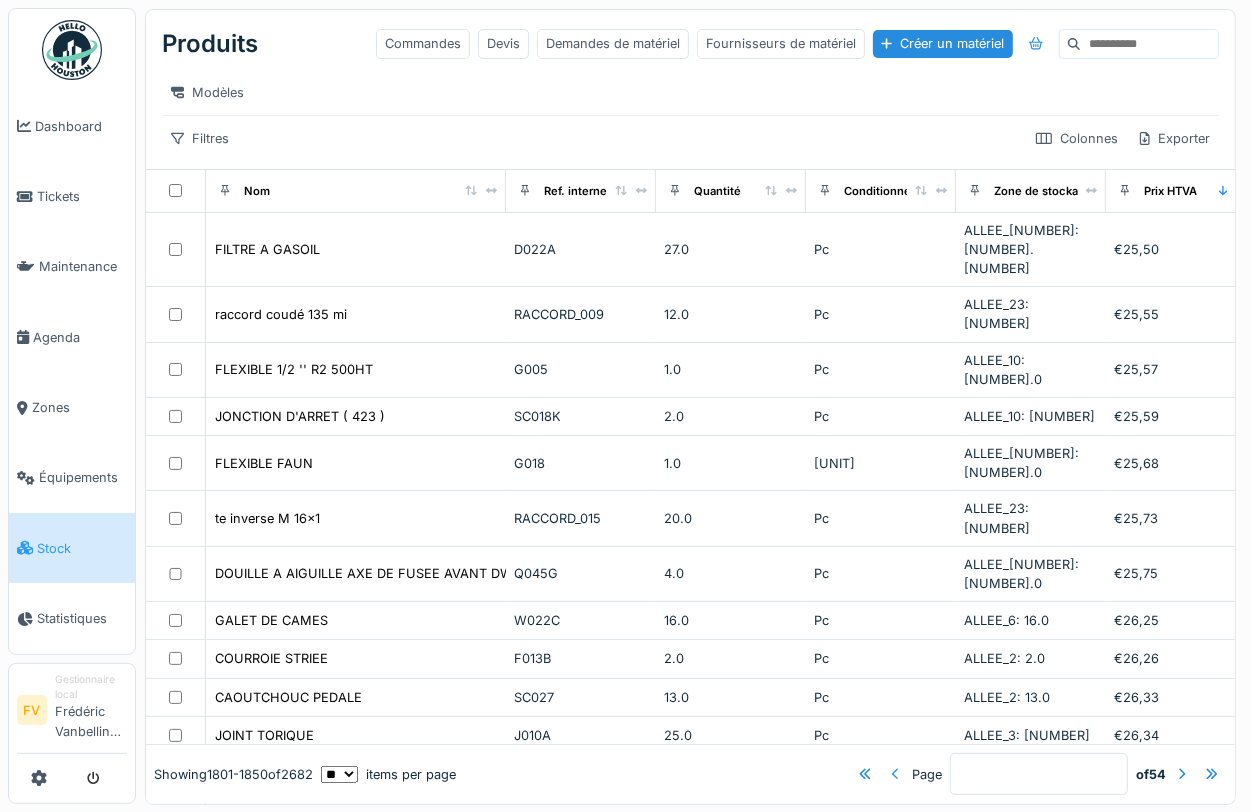 click at bounding box center [896, 774] 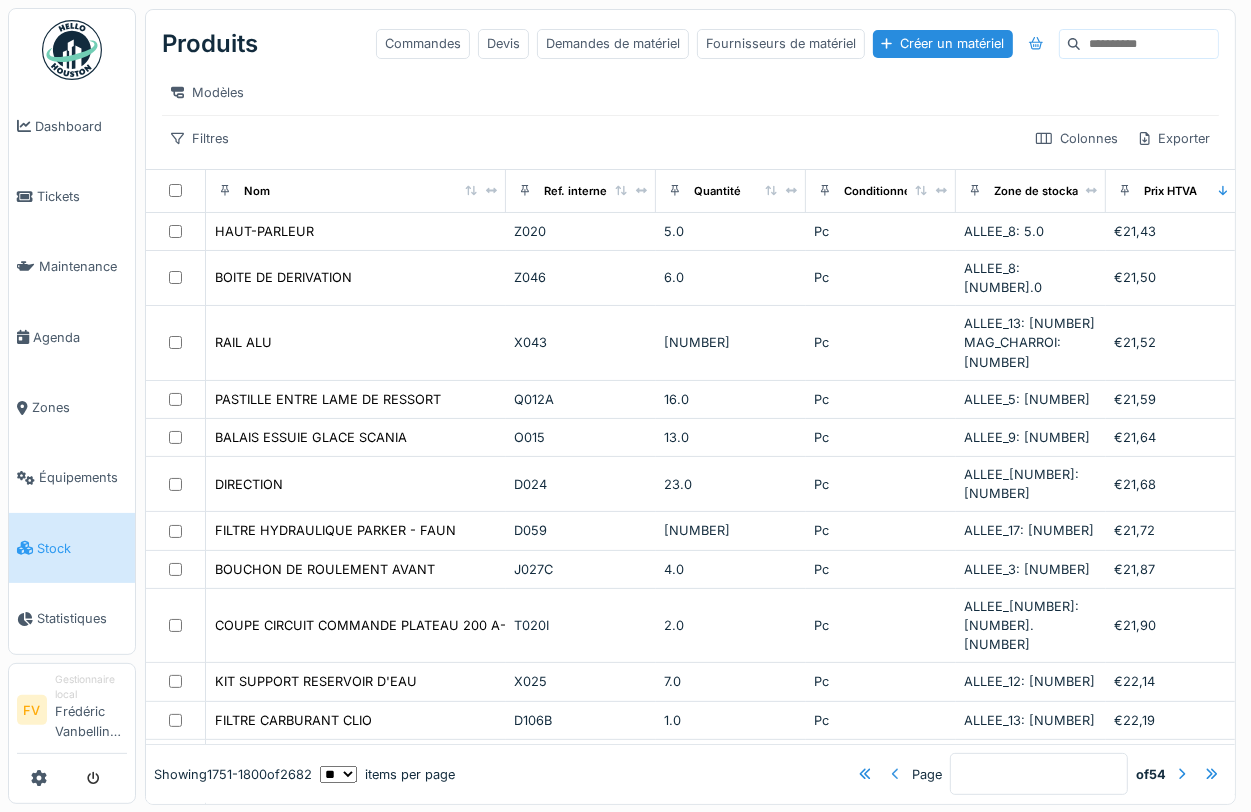 click at bounding box center [896, 774] 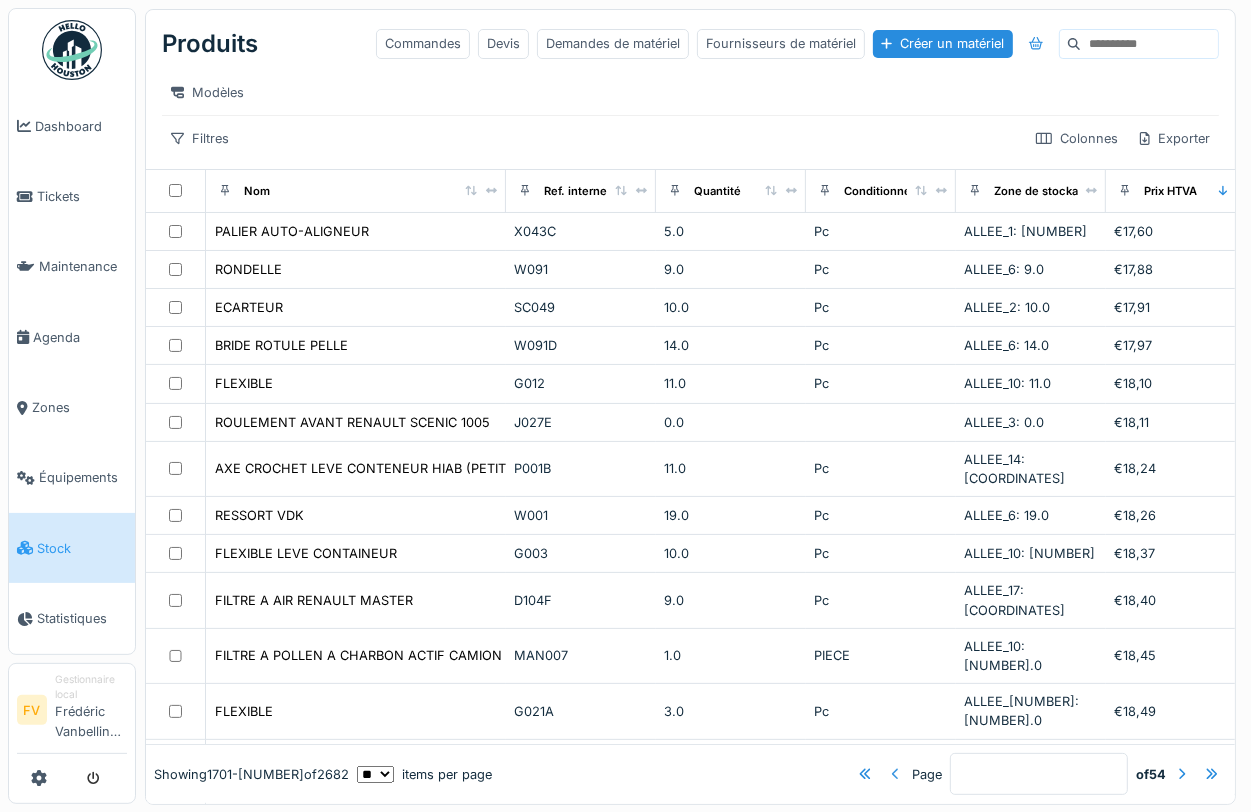 click at bounding box center [896, 774] 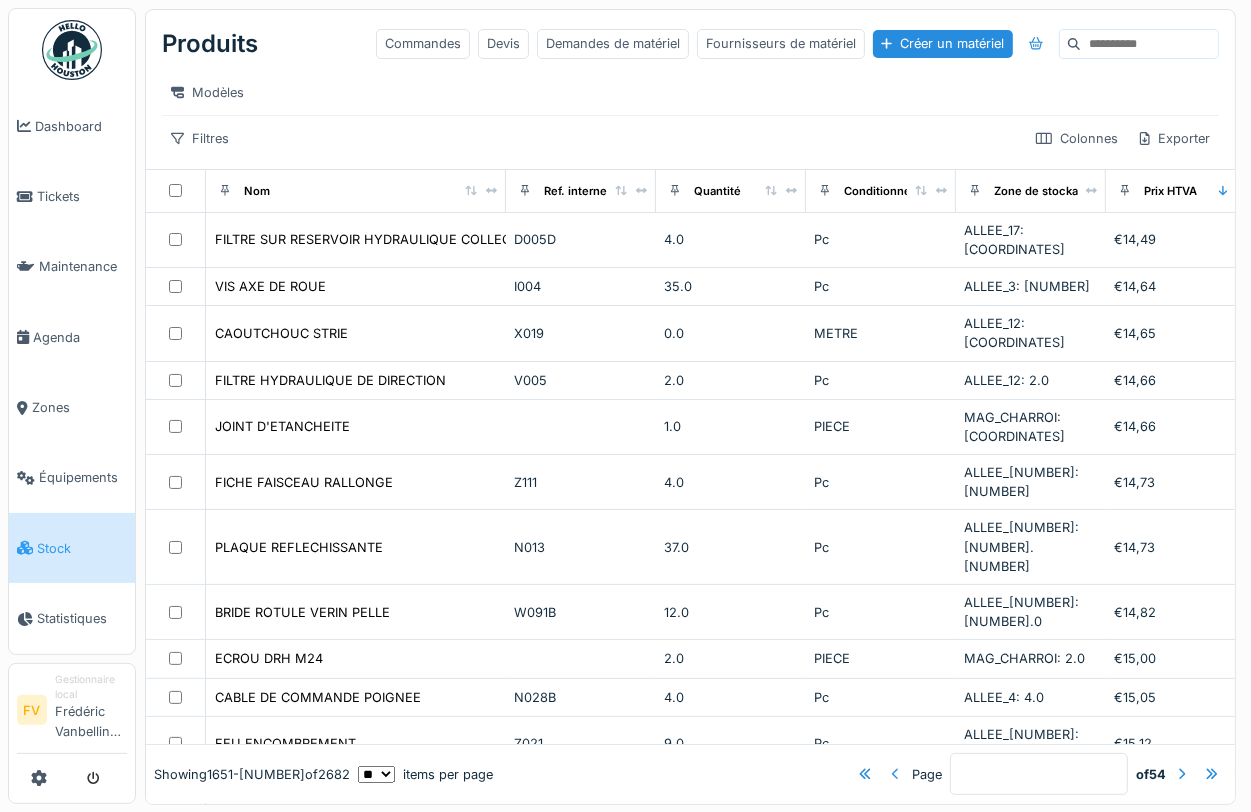 click at bounding box center [896, 774] 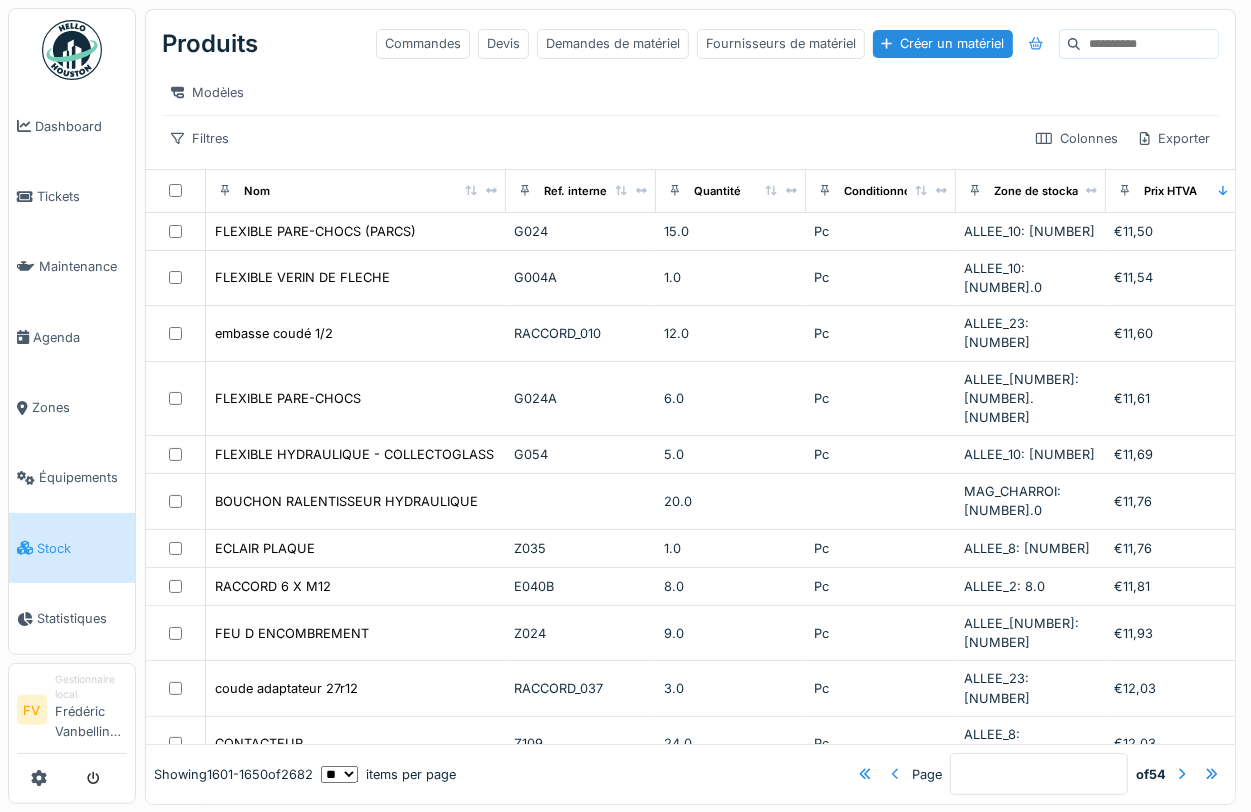 click at bounding box center [896, 774] 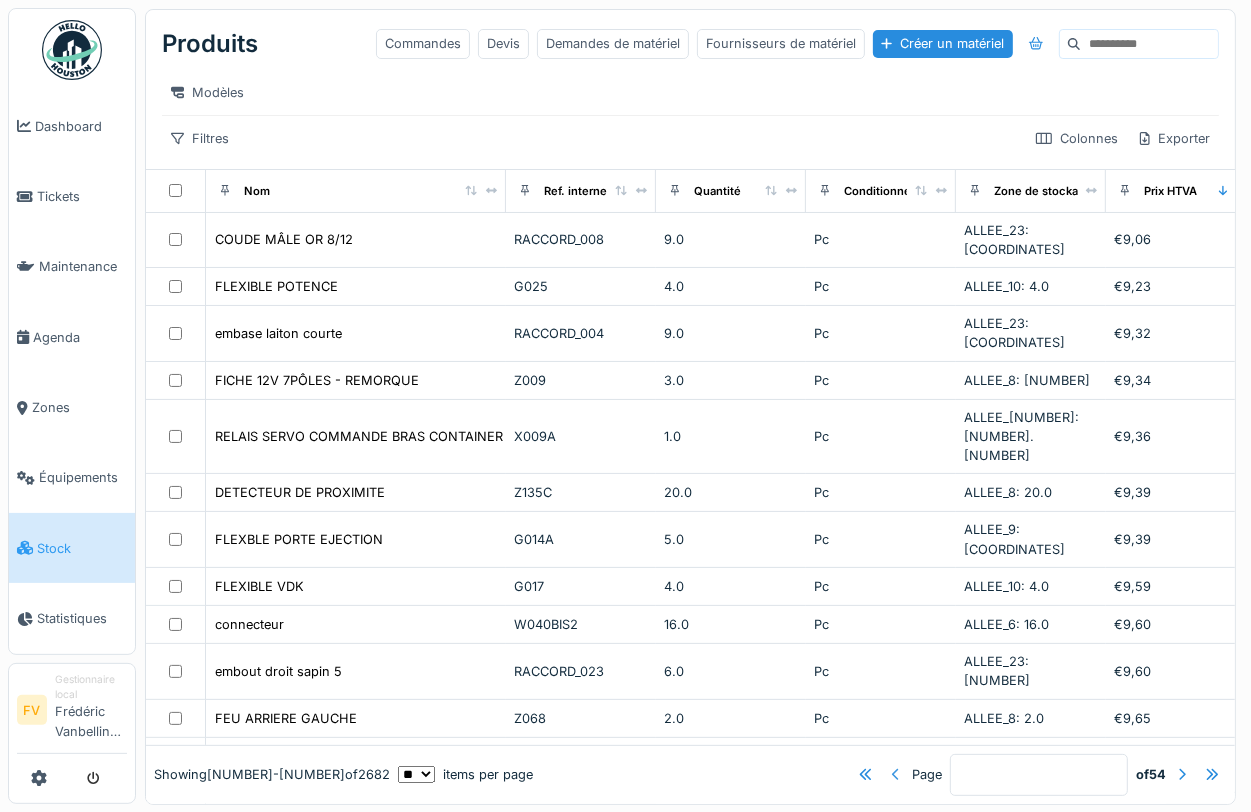 click at bounding box center [896, 774] 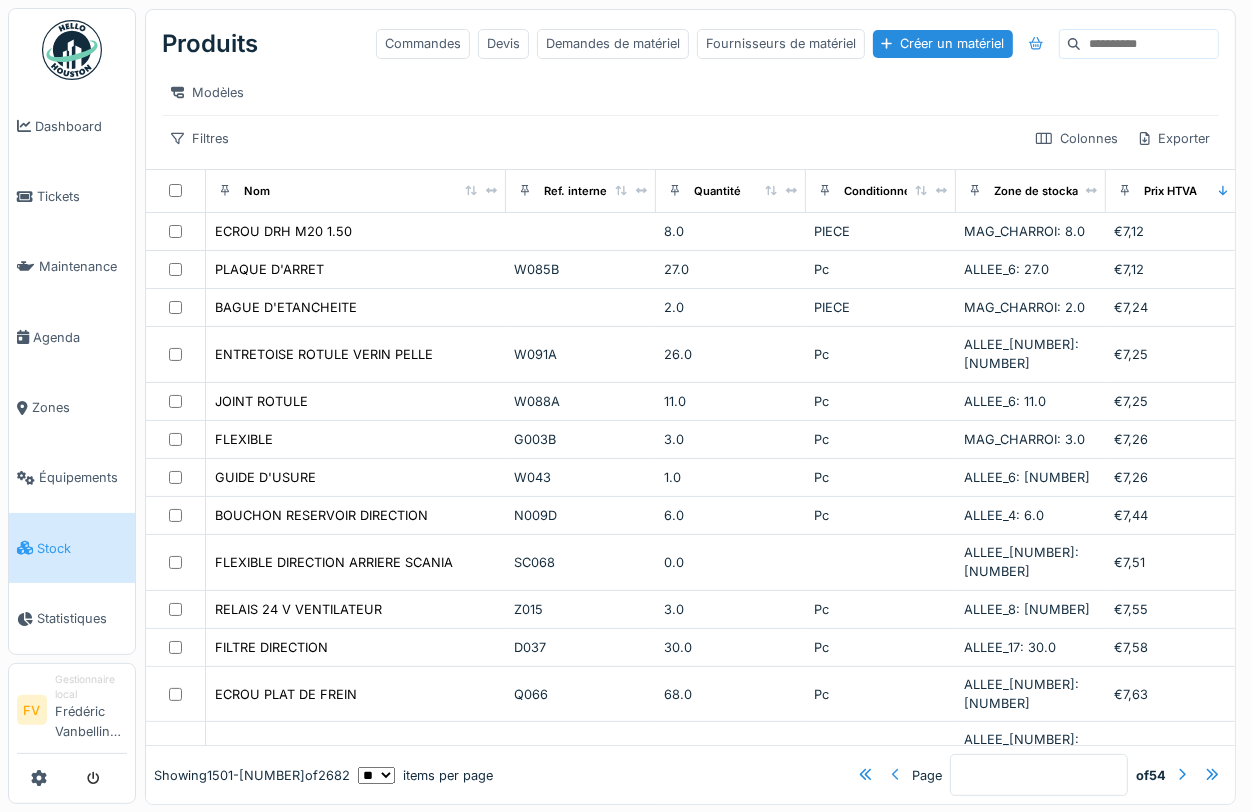 click at bounding box center (896, 774) 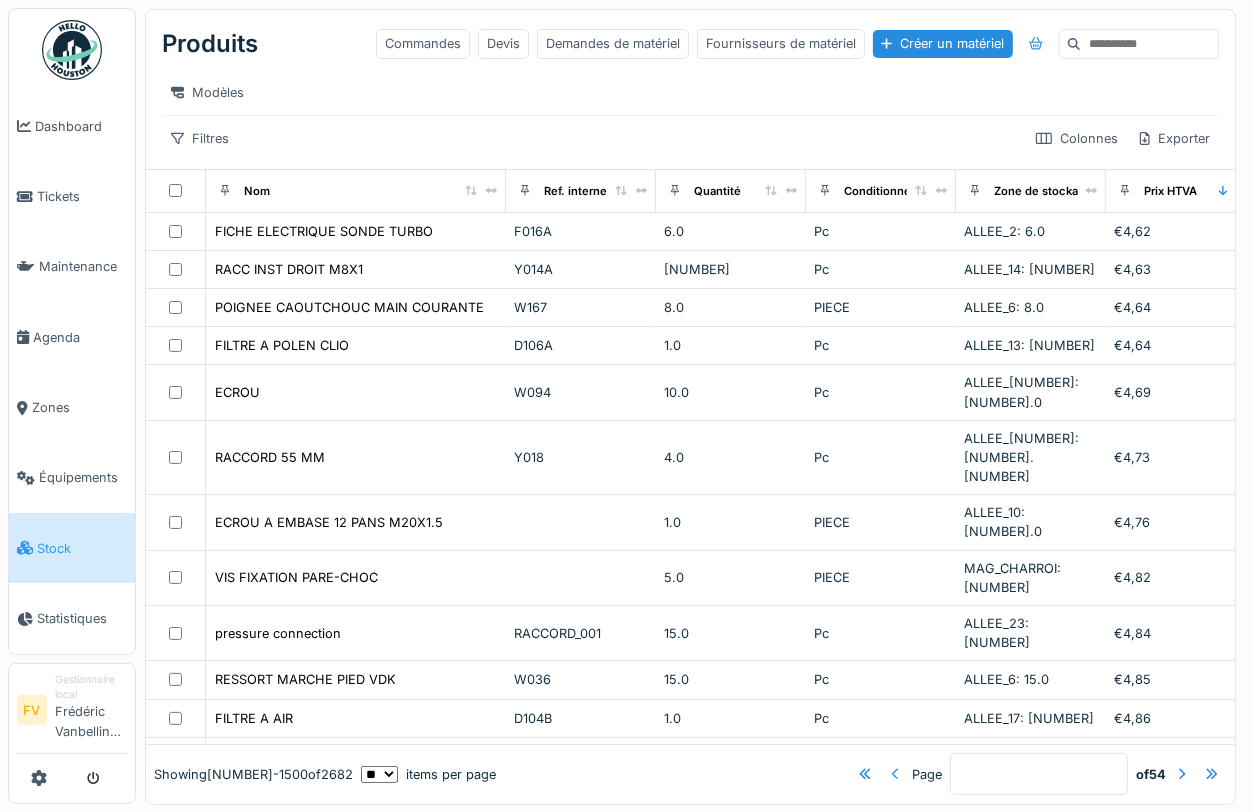 click at bounding box center [896, 774] 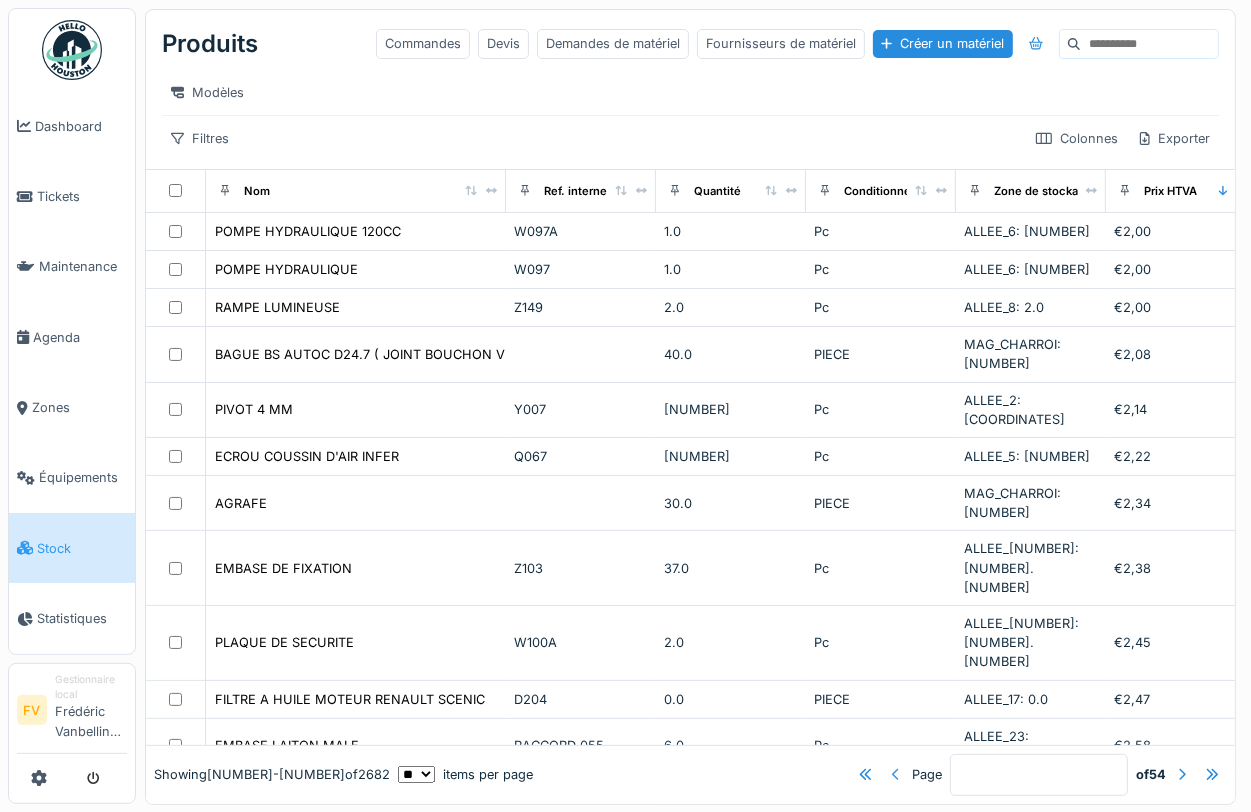 click at bounding box center (896, 774) 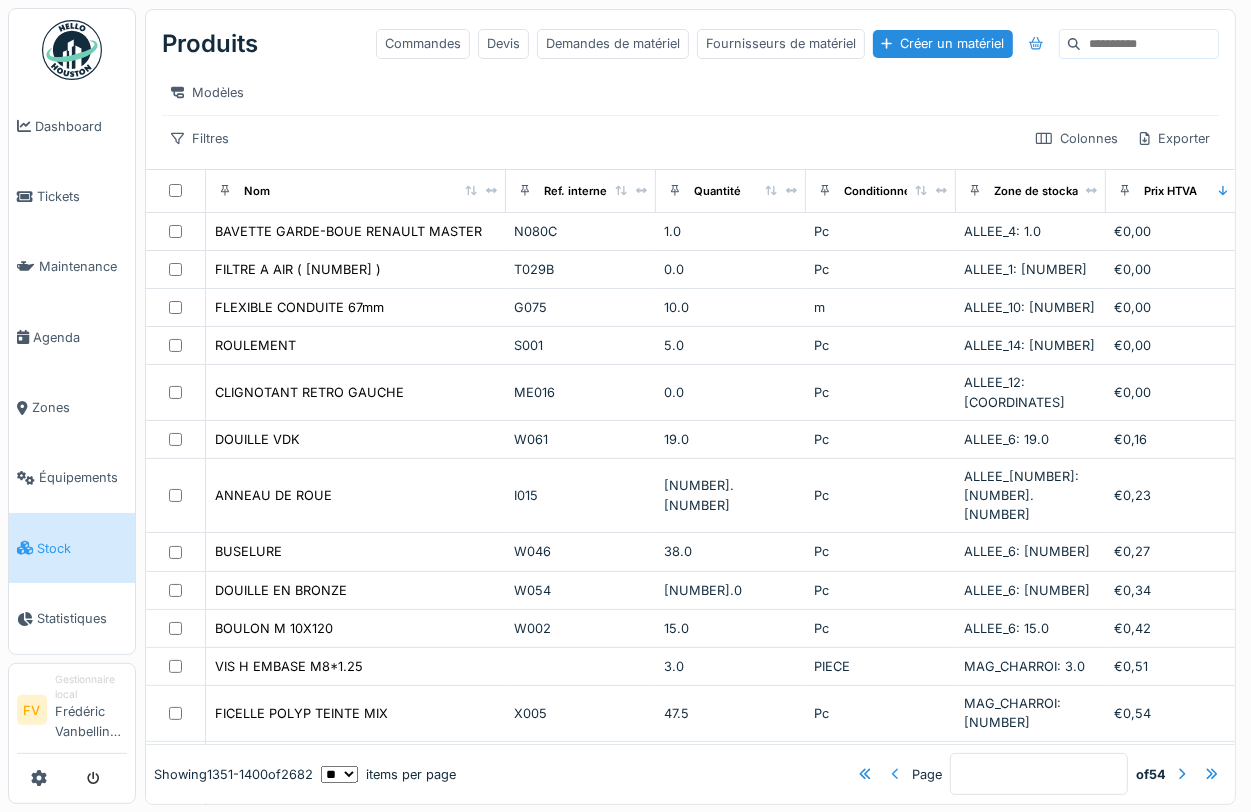 click at bounding box center (896, 774) 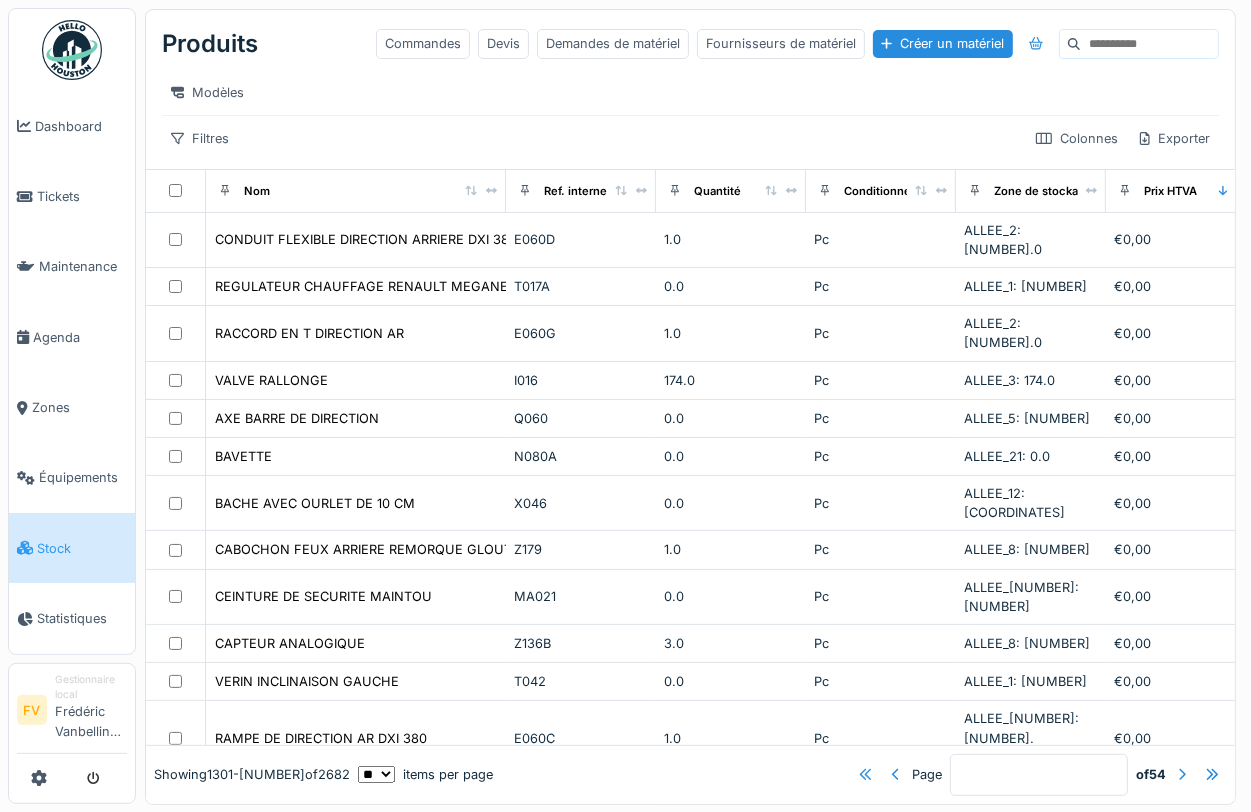 click at bounding box center [865, 774] 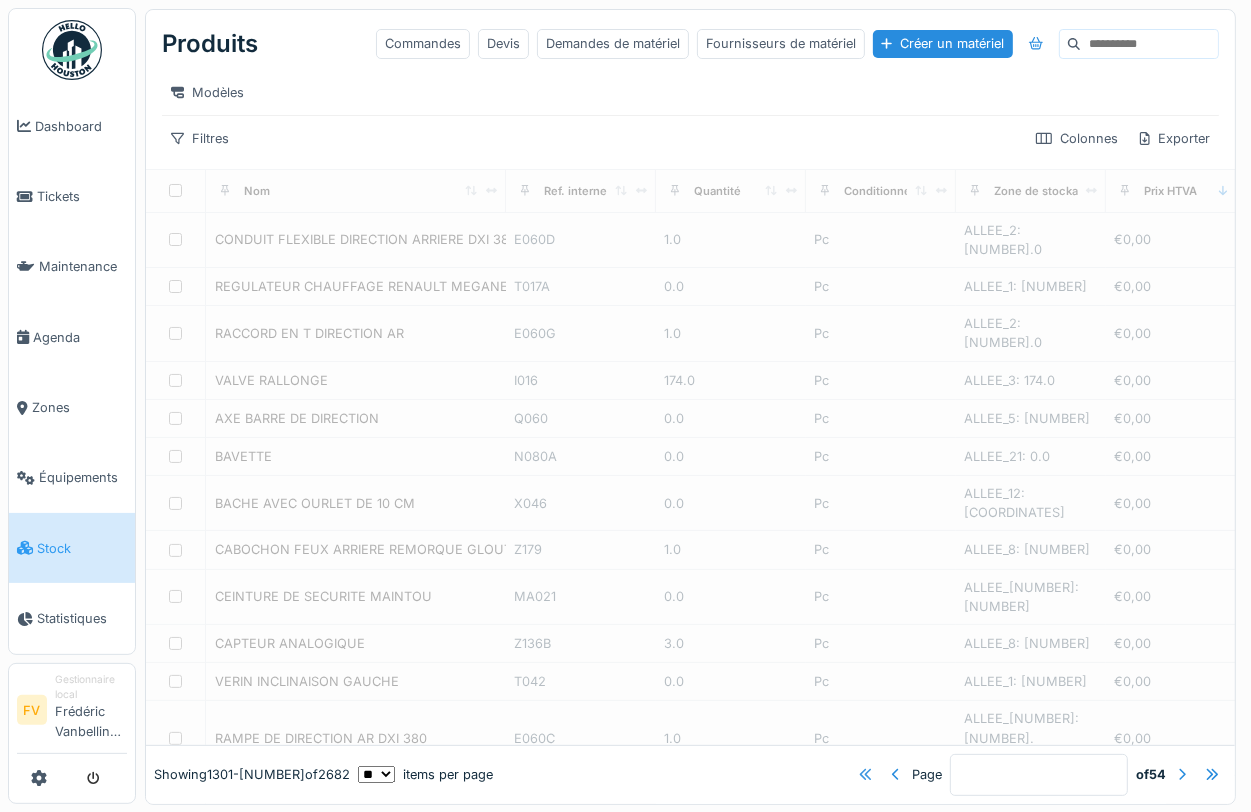 type on "*" 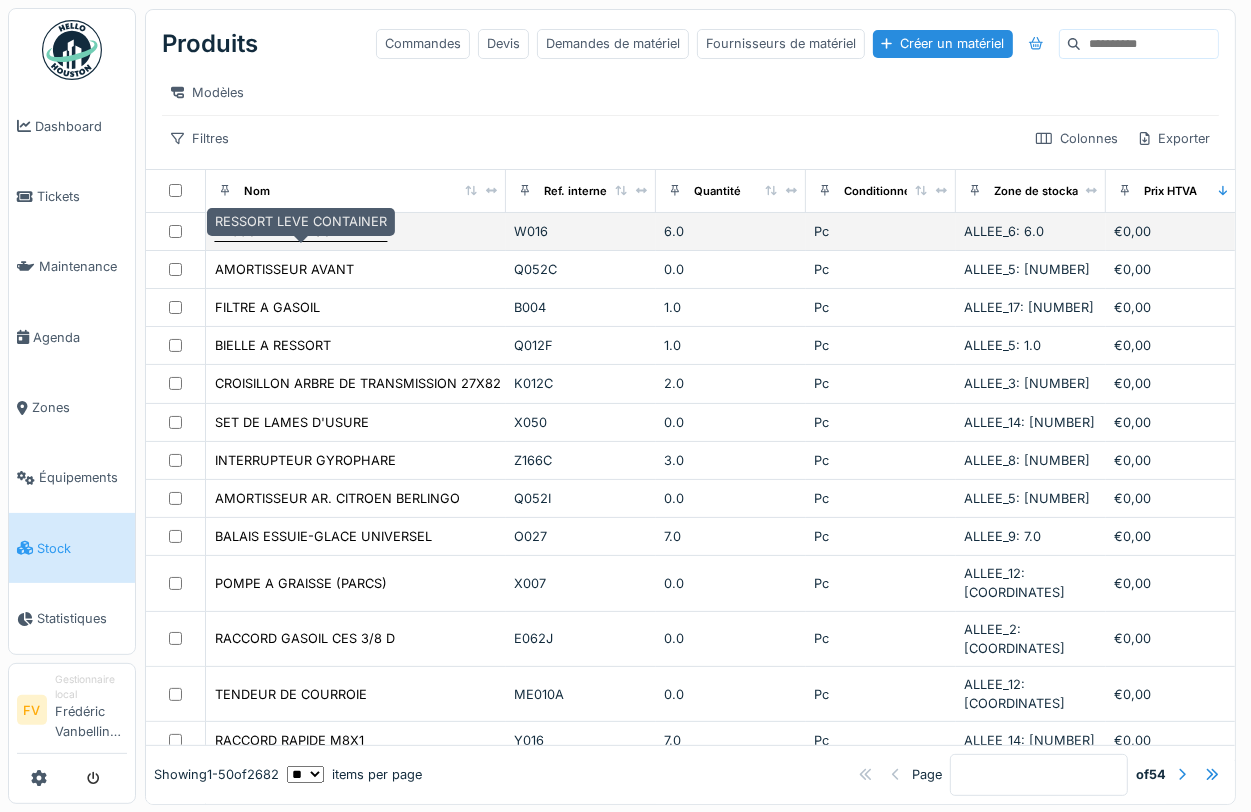 click on "RESSORT LEVE CONTAINER" at bounding box center [301, 231] 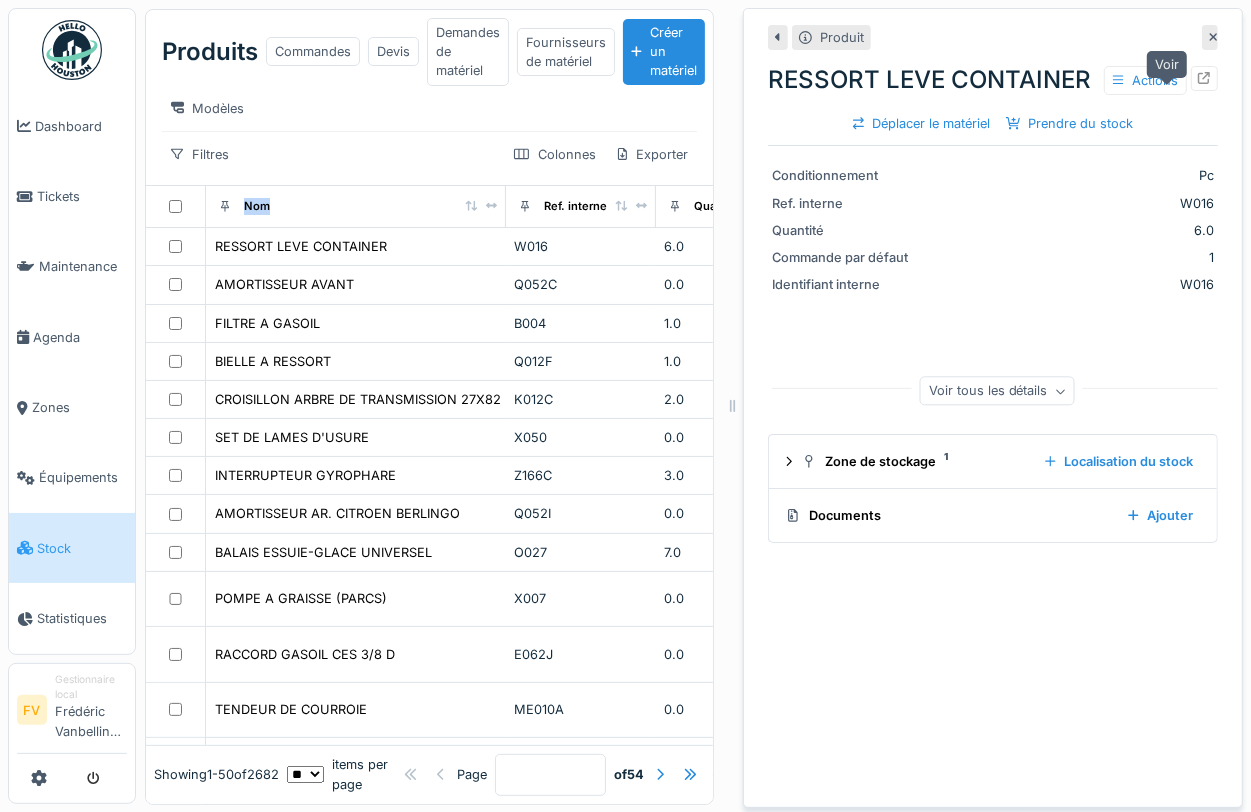 click at bounding box center [1204, 80] 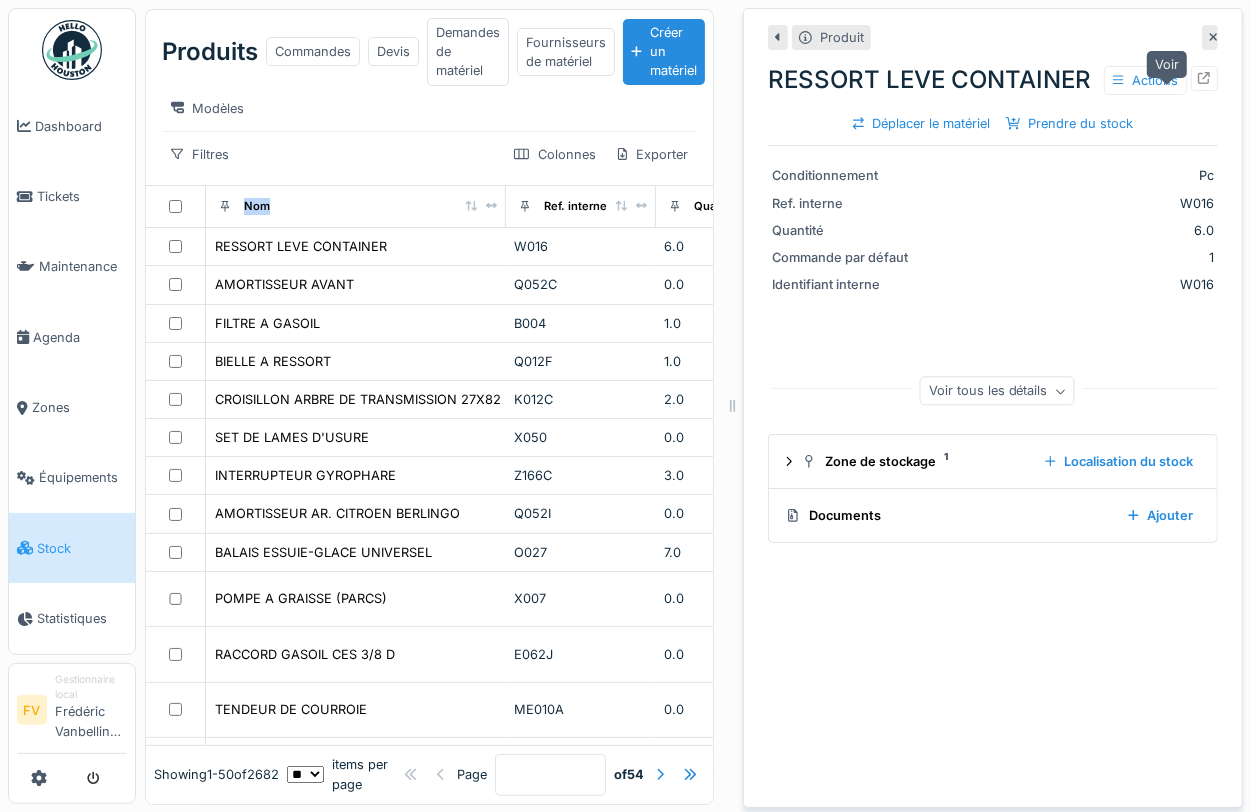 click 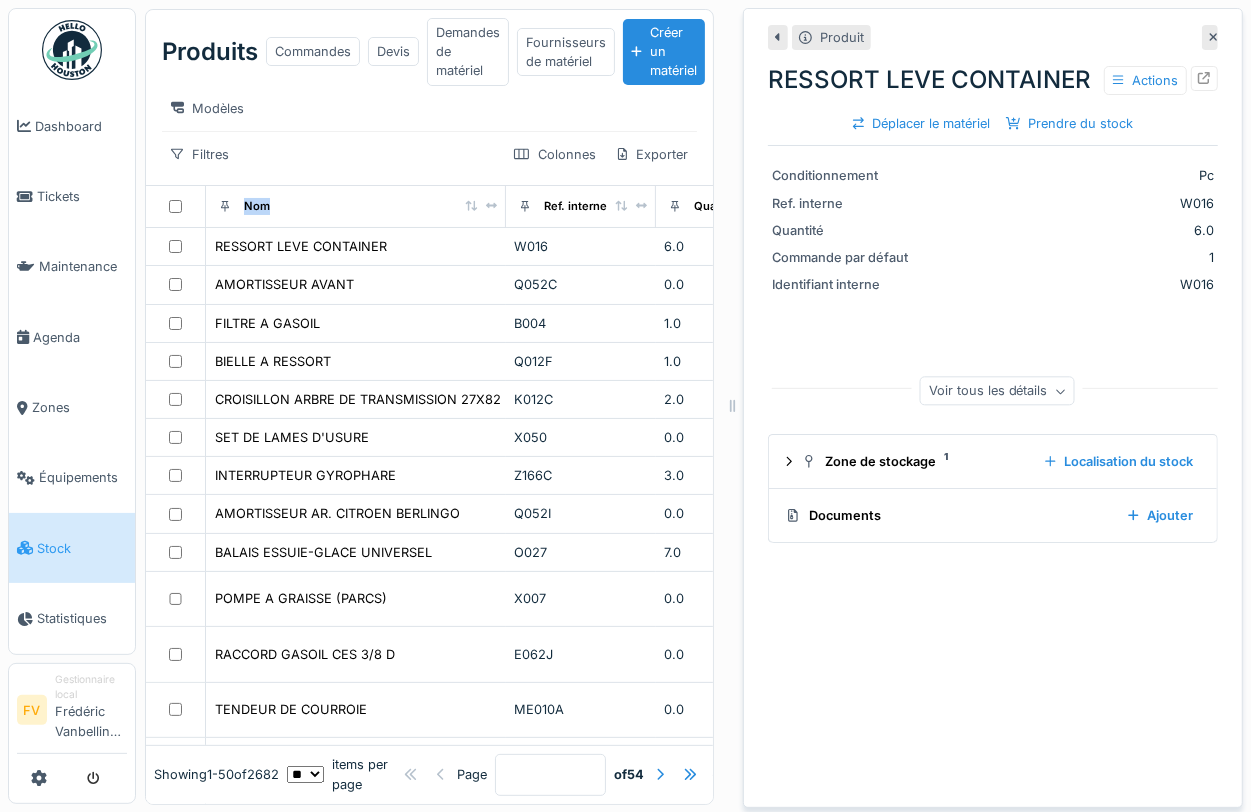 click 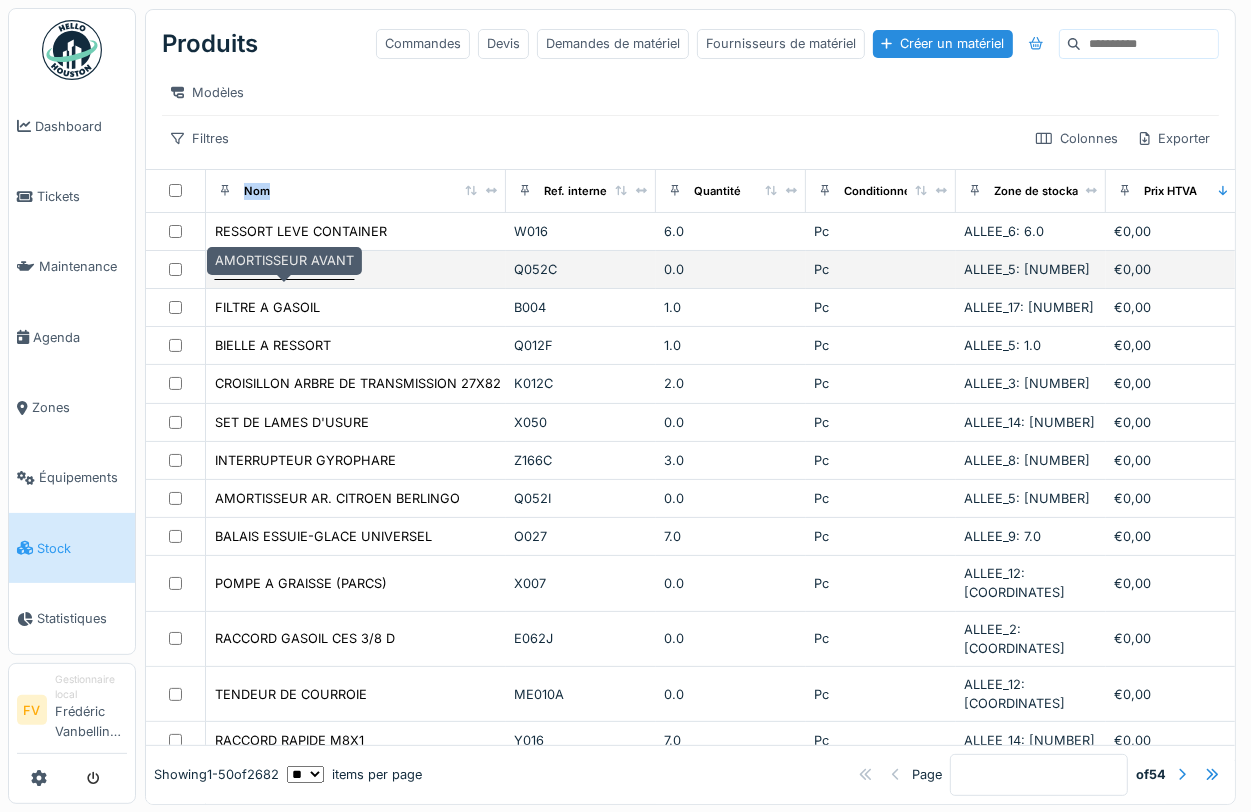click on "AMORTISSEUR AVANT" at bounding box center (284, 269) 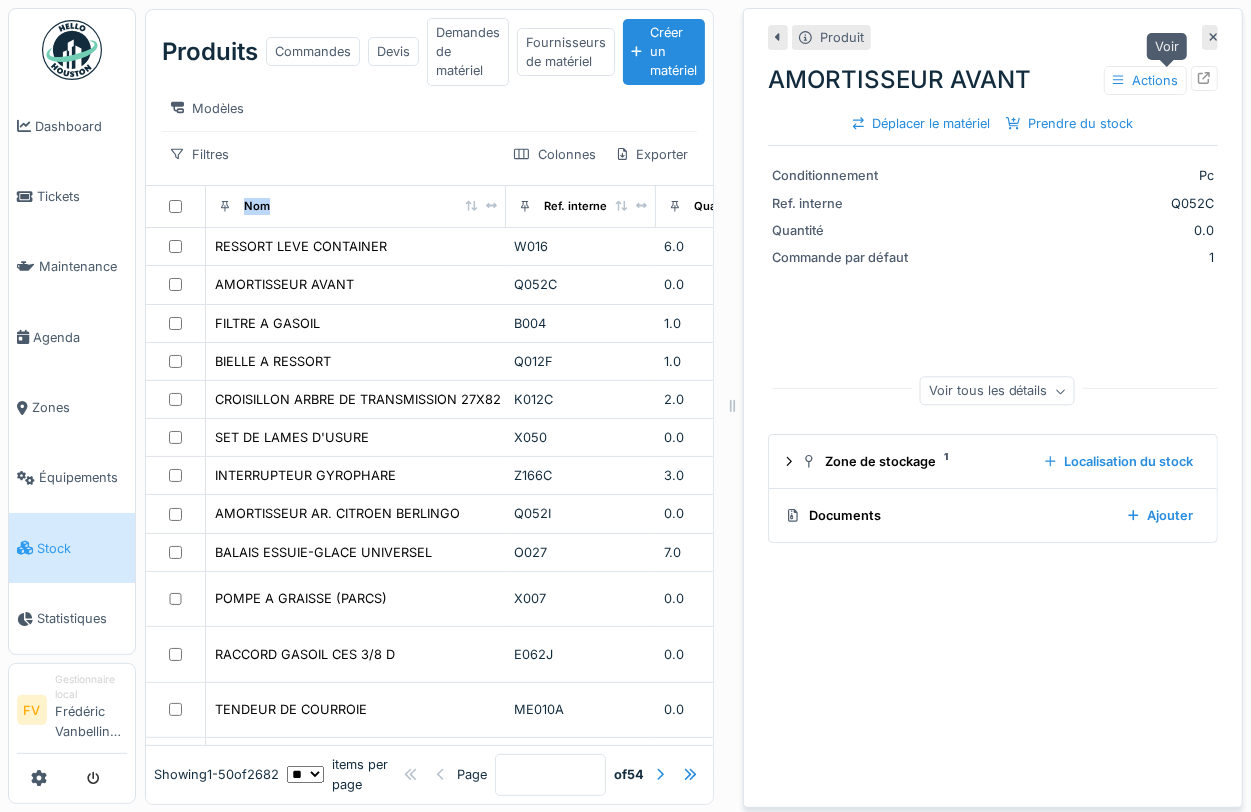 click 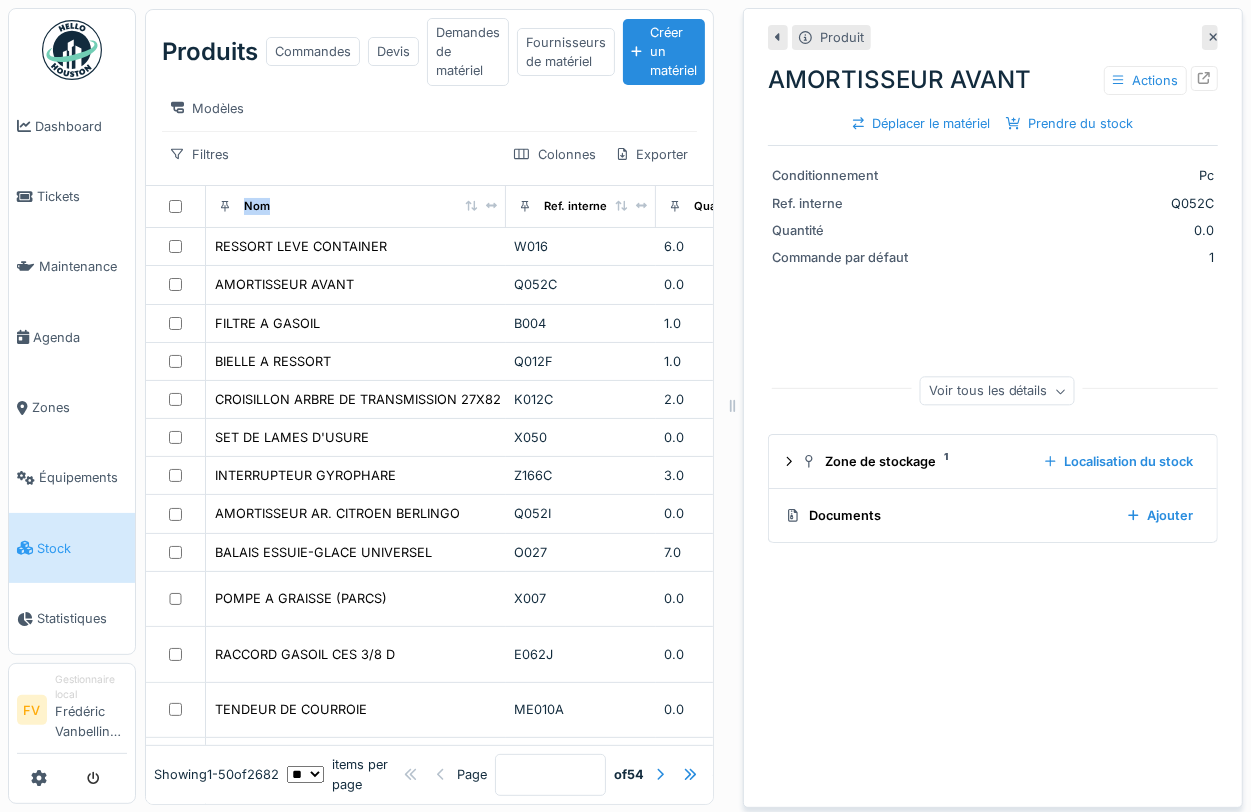 click 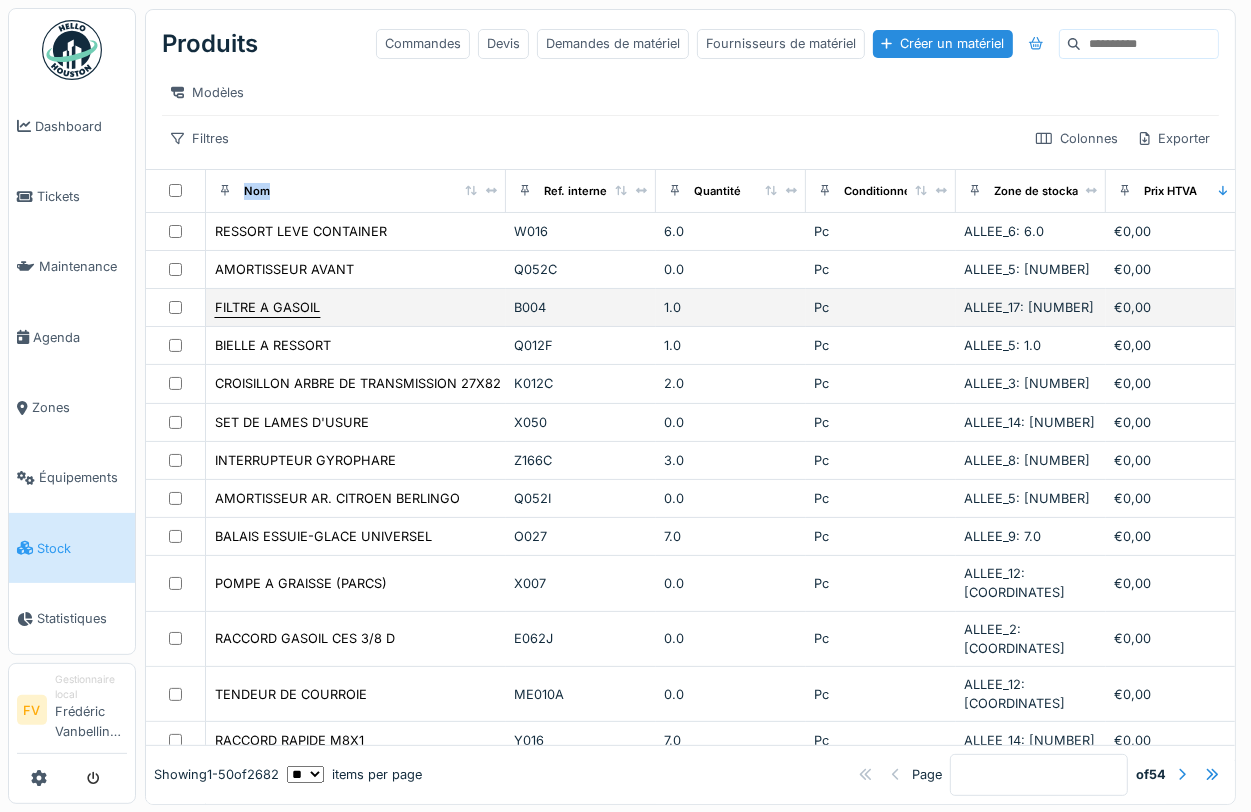 click on "FILTRE A GASOIL" at bounding box center [267, 307] 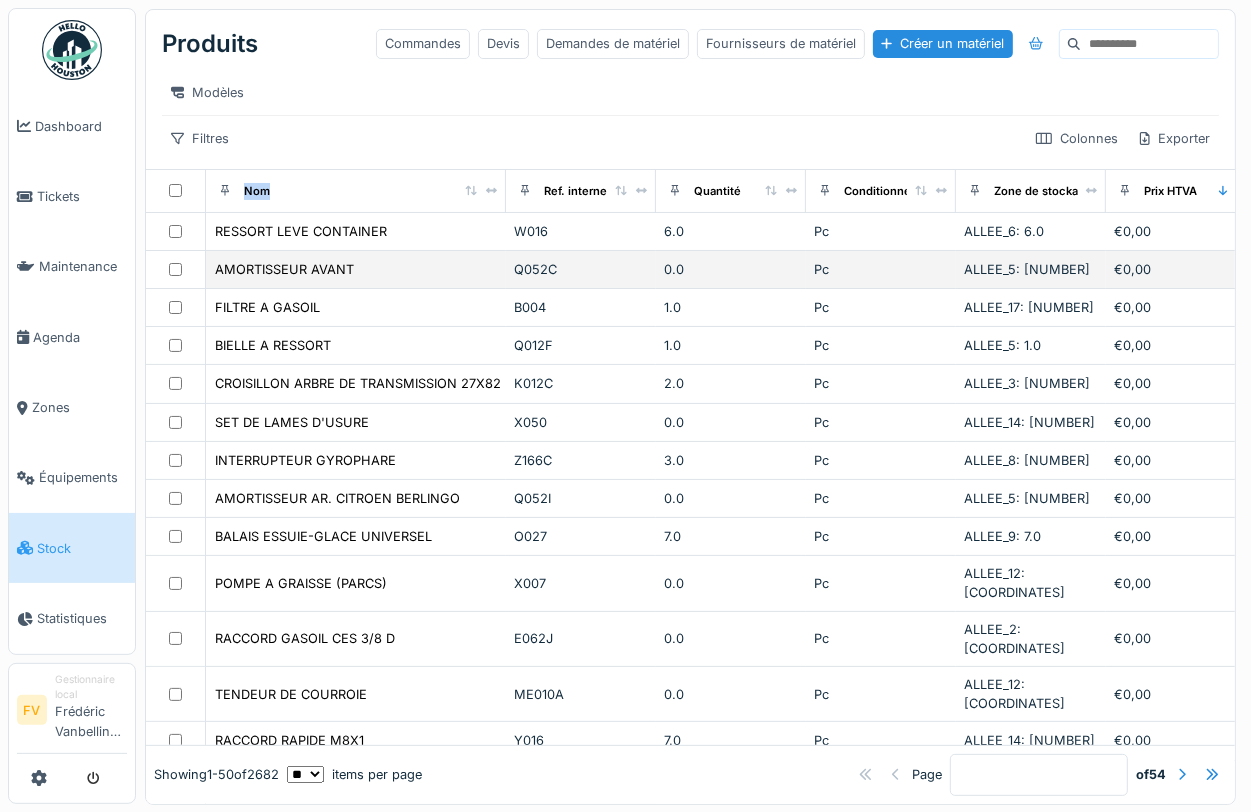 click on "FILTRE A GASOIL" at bounding box center (267, 307) 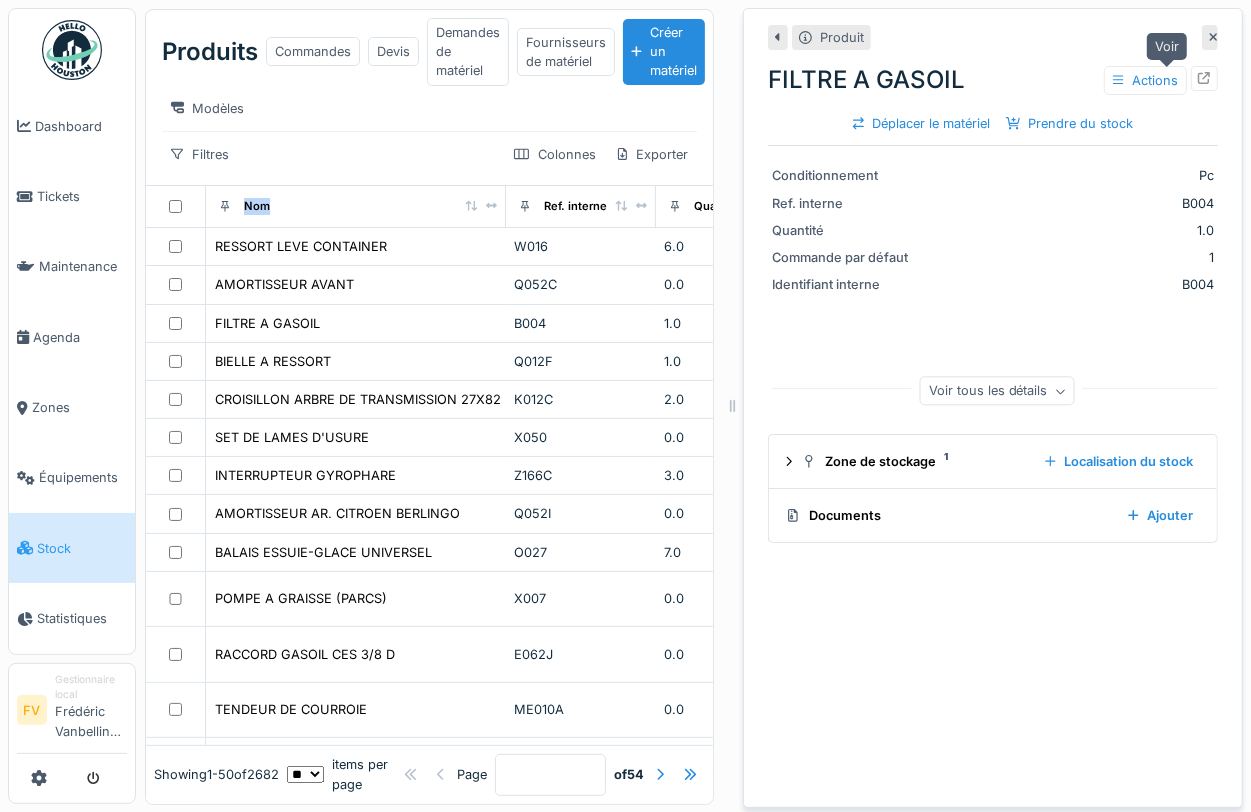 click 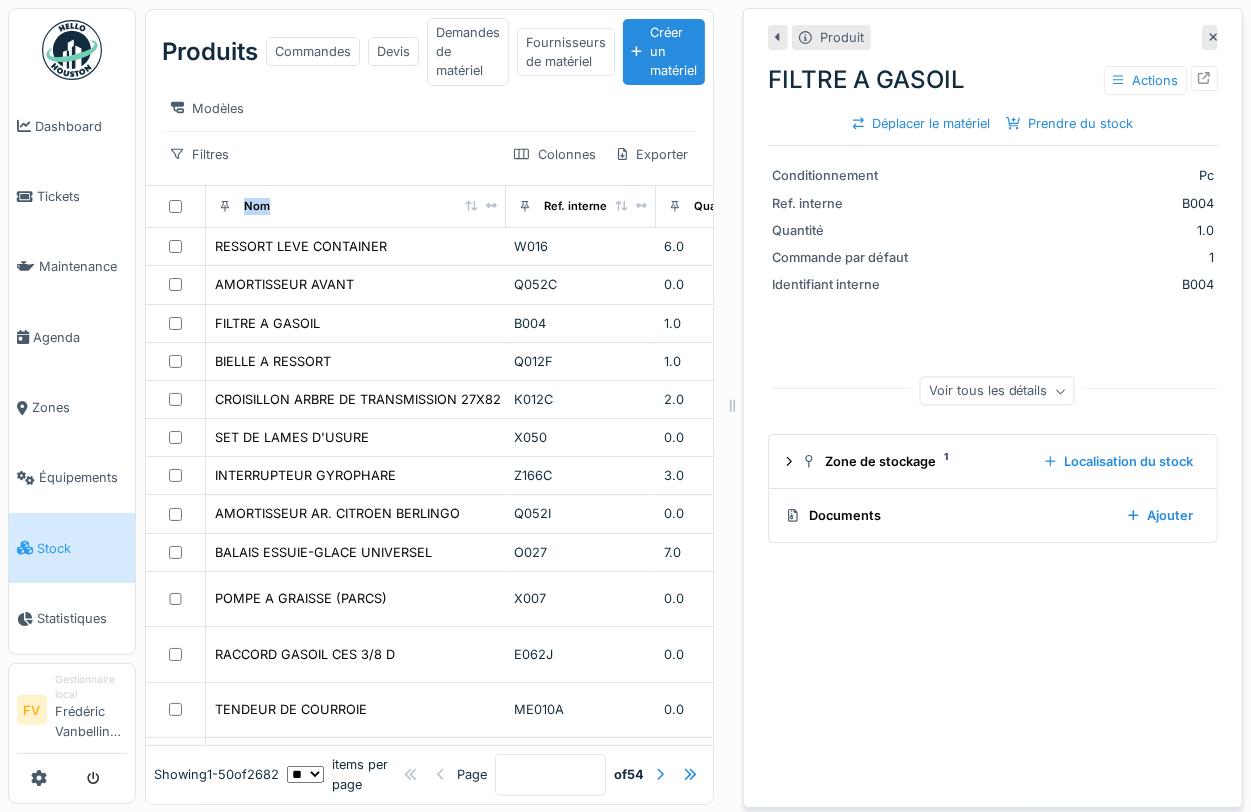 click 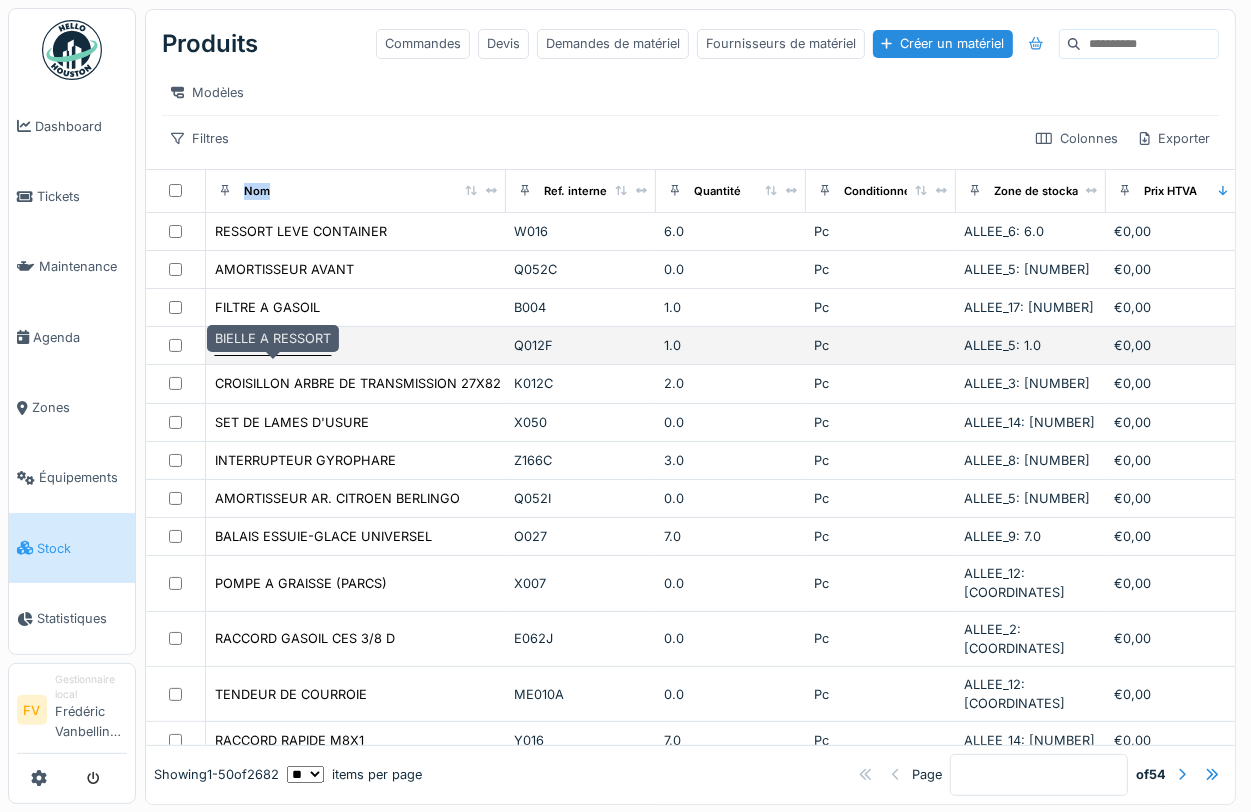 click on "BIELLE A RESSORT" at bounding box center (273, 345) 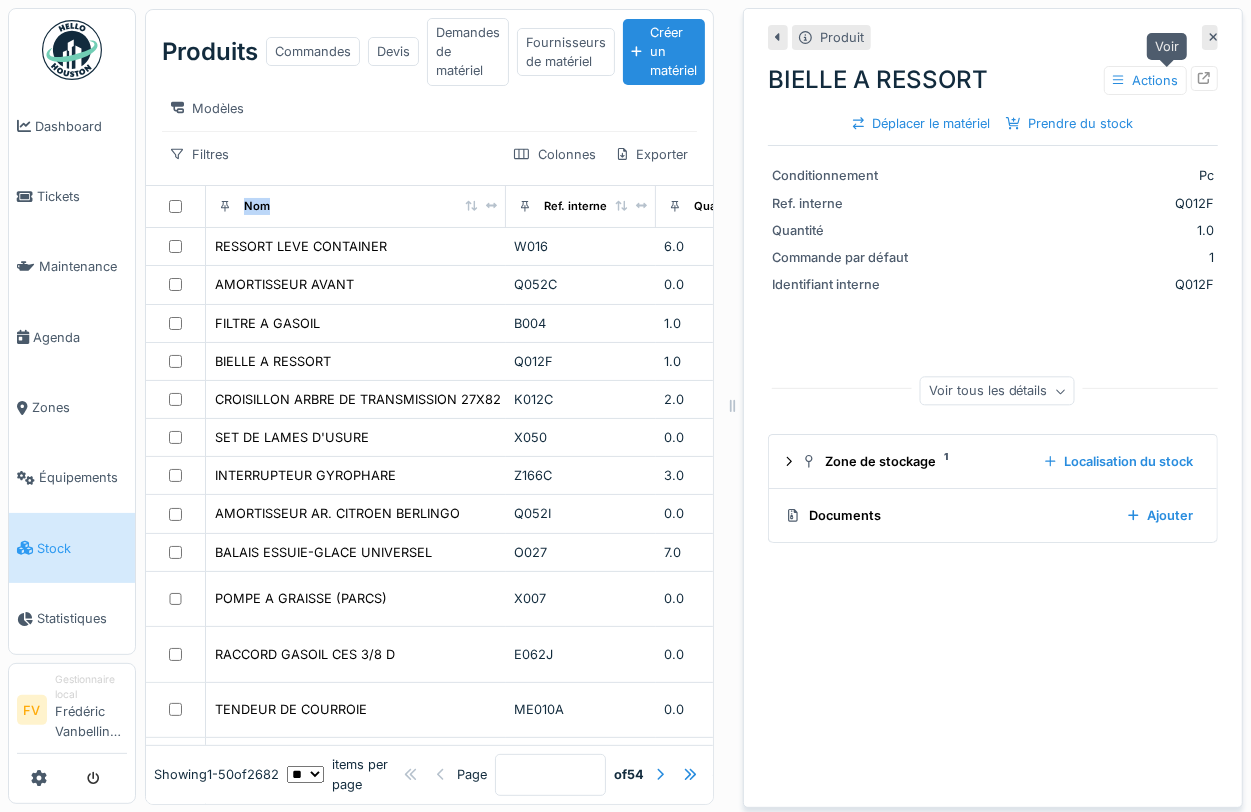 click 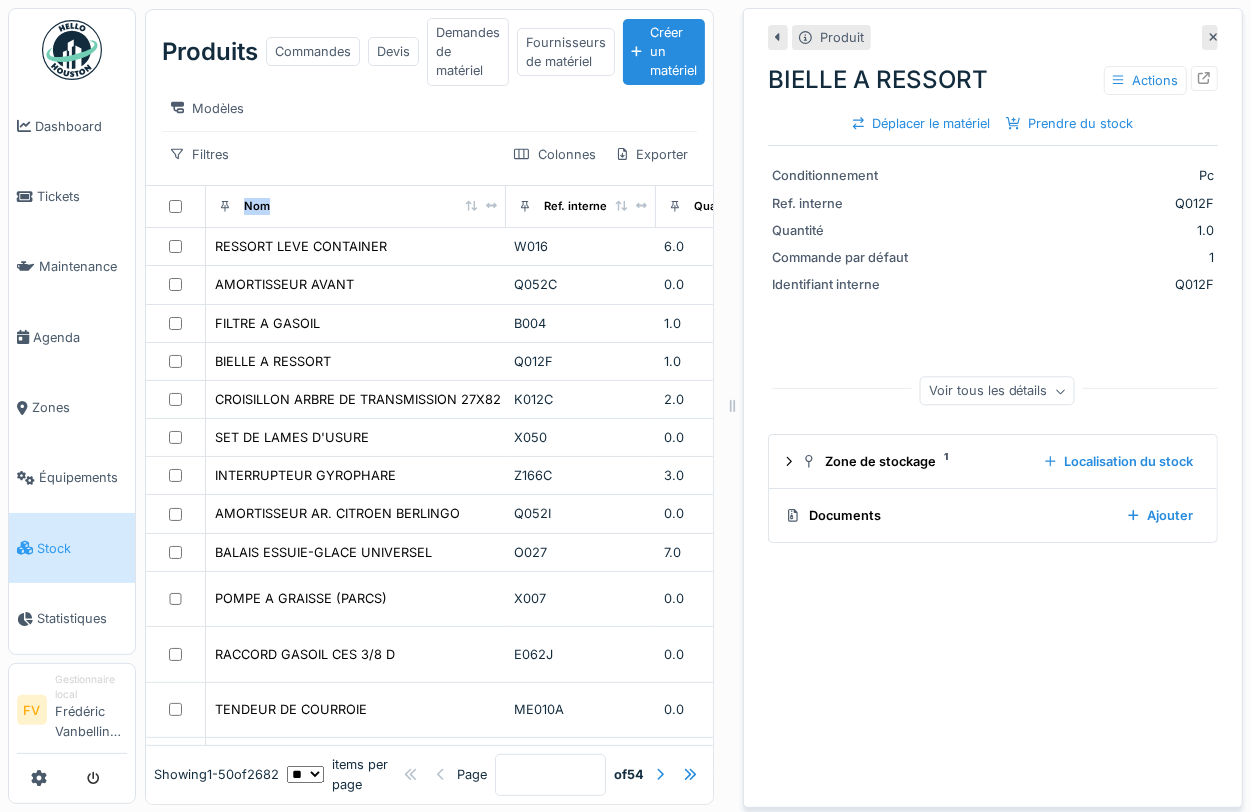 click 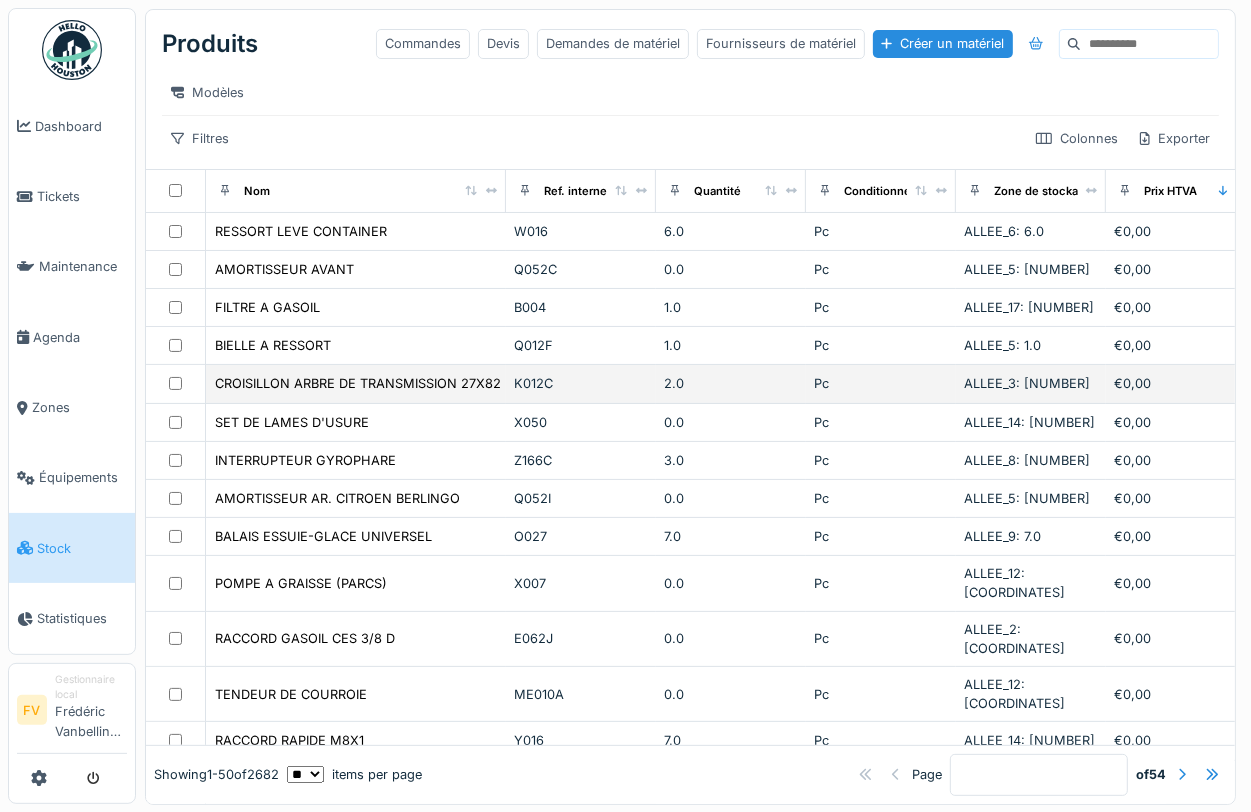 click on "K012C" at bounding box center [581, 383] 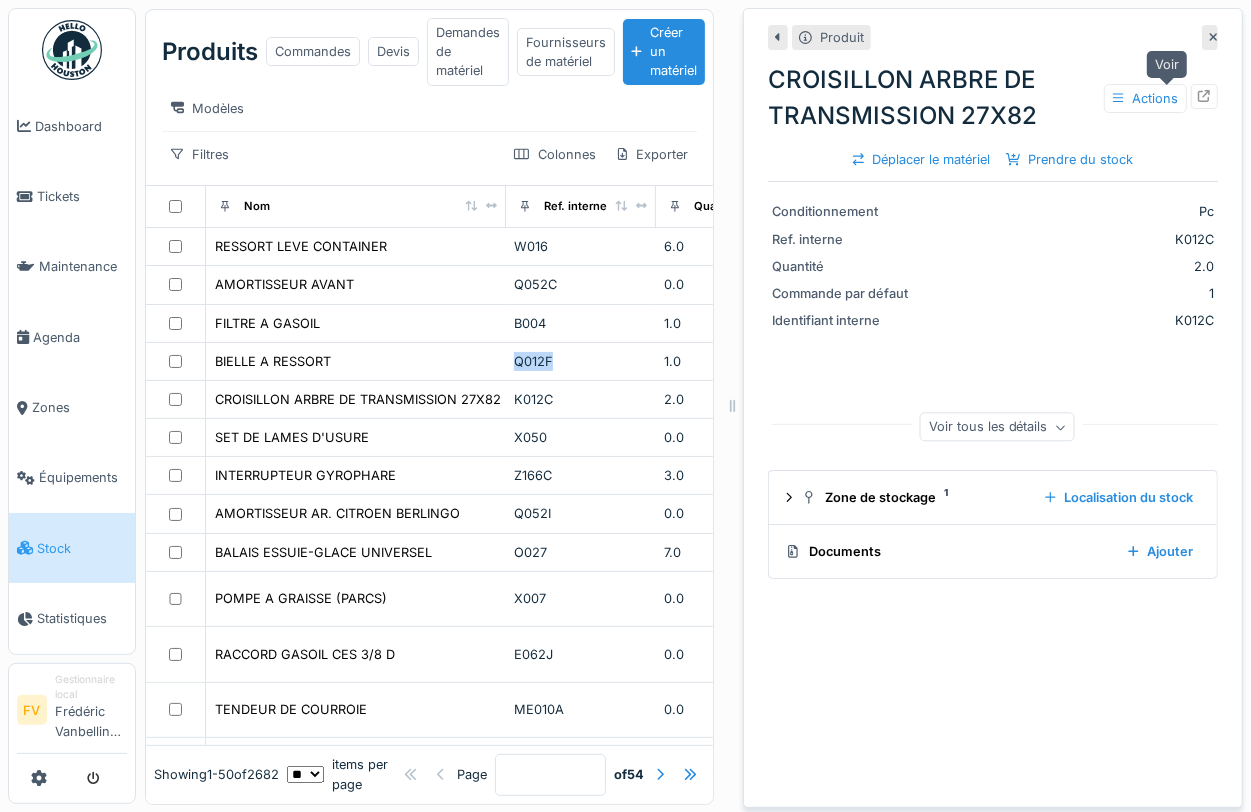click 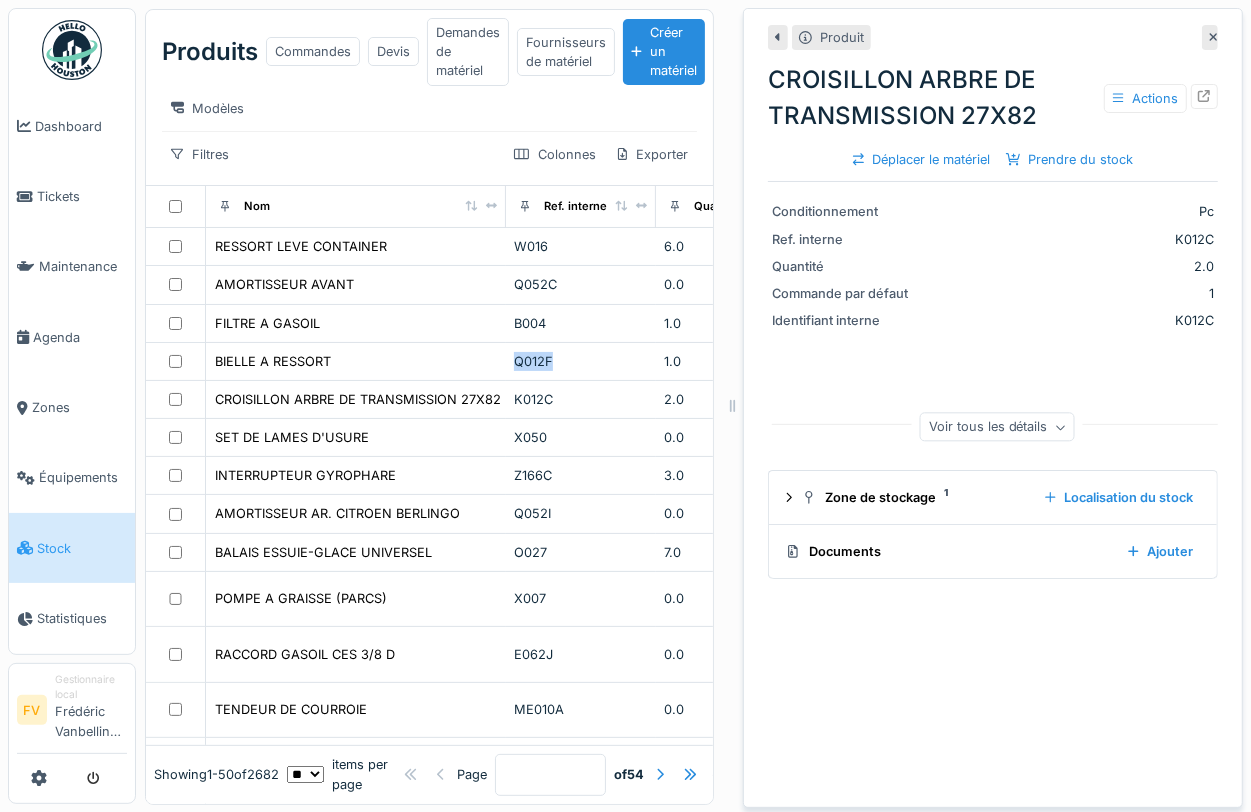 click 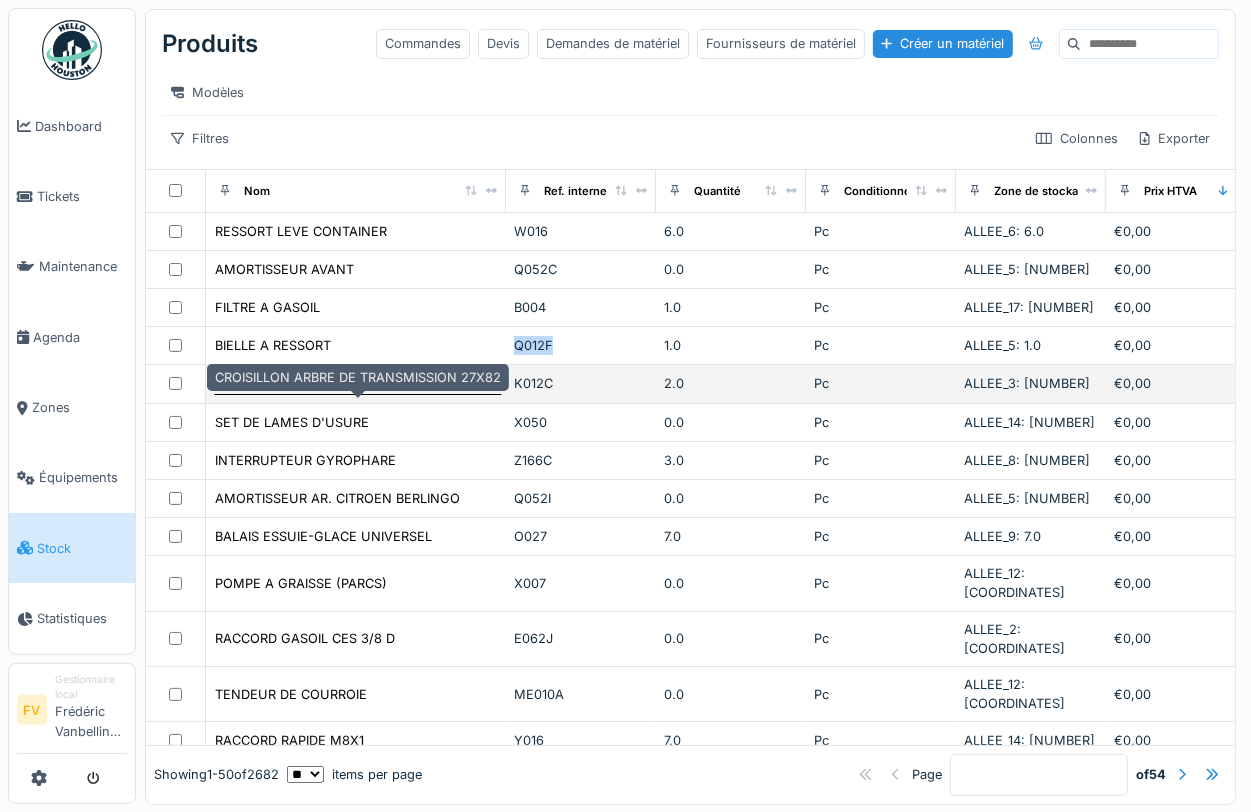 click on "CROISILLON ARBRE DE TRANSMISSION 27X82" at bounding box center [358, 383] 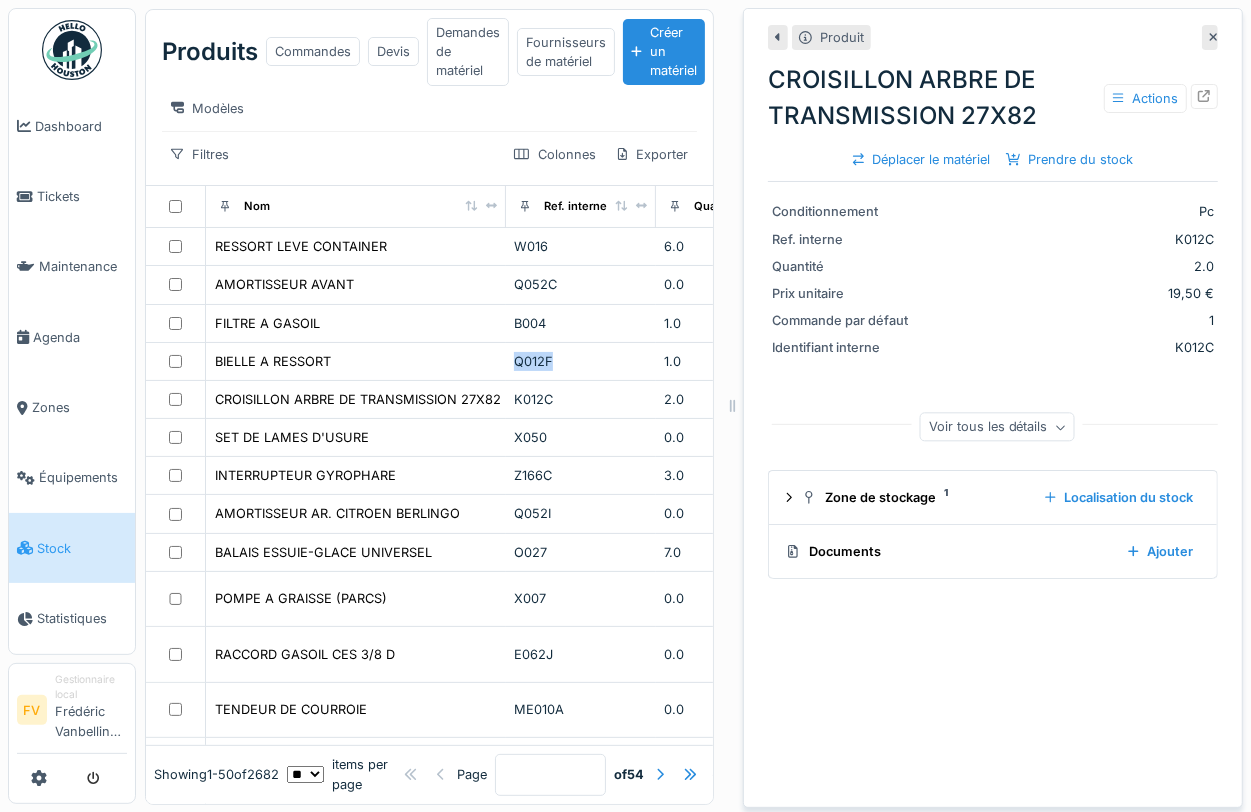 click 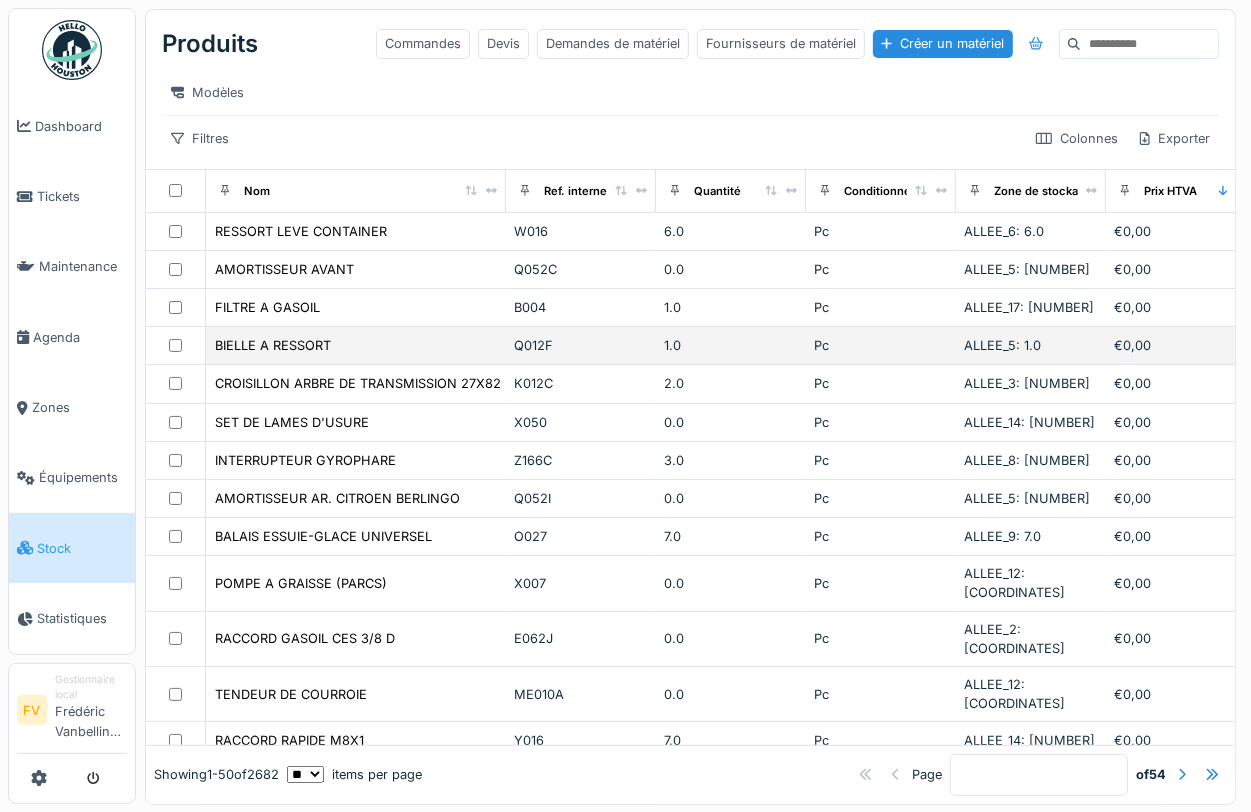 click on "BIELLE A RESSORT" at bounding box center (356, 345) 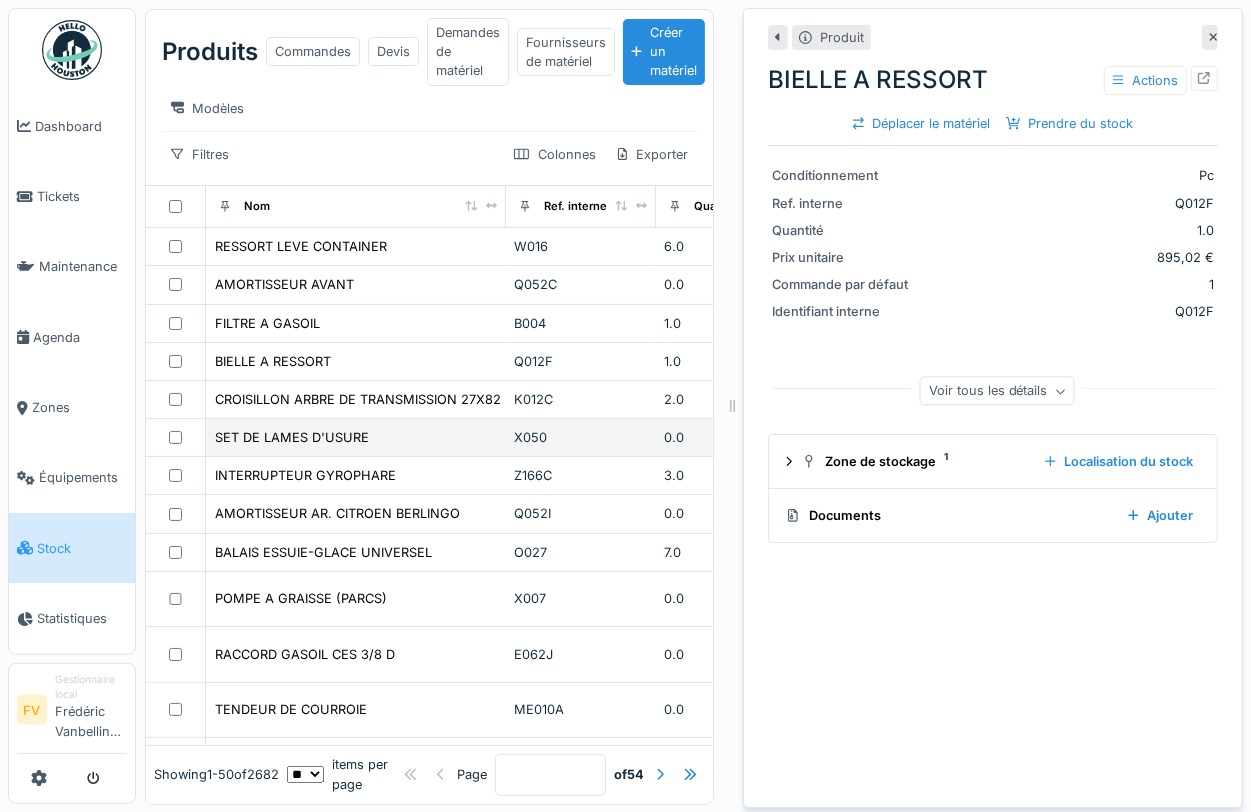 drag, startPoint x: 403, startPoint y: 371, endPoint x: 421, endPoint y: 460, distance: 90.80198 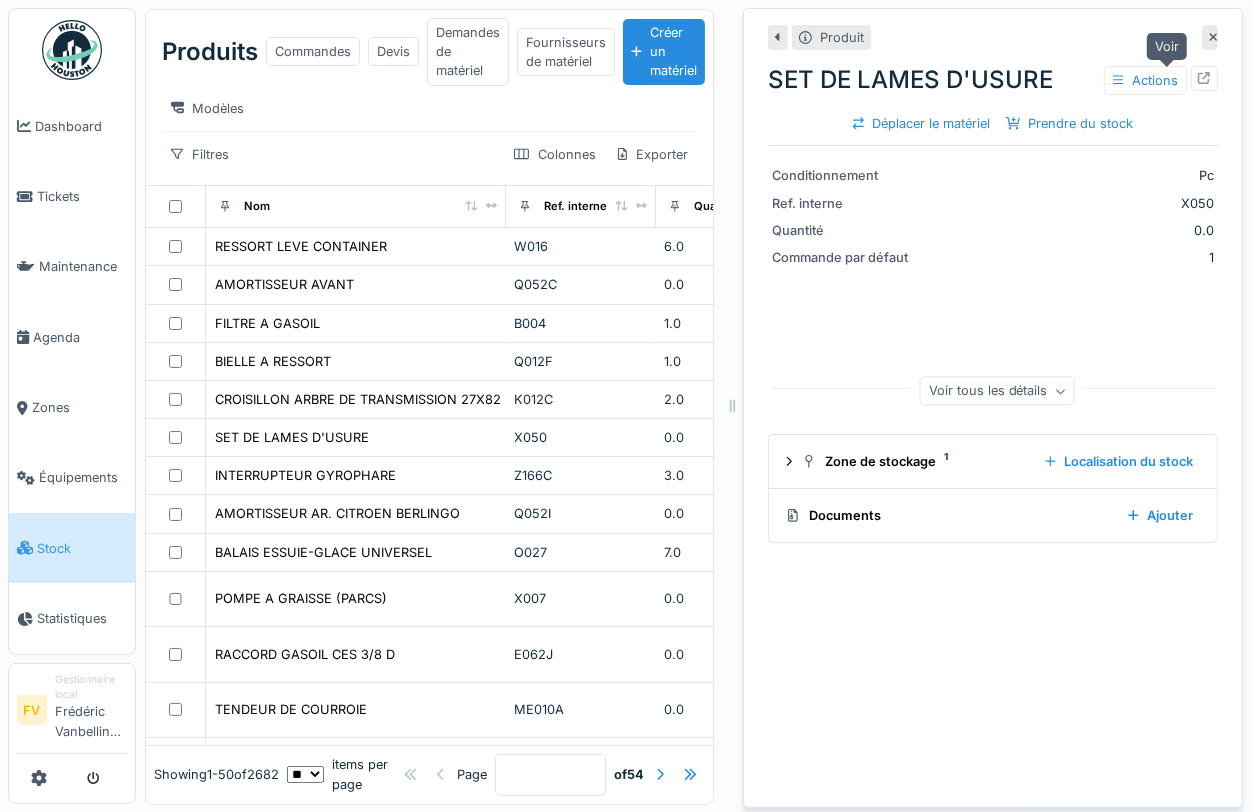 click 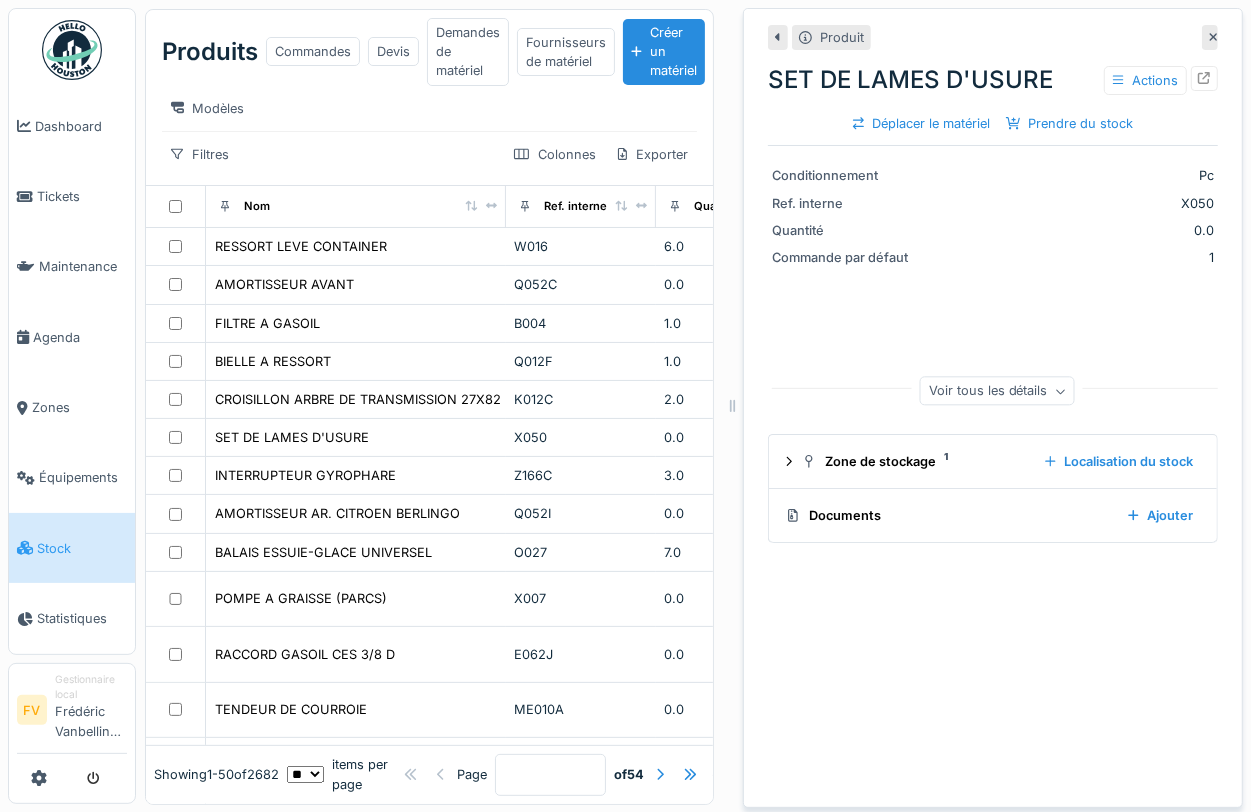 click at bounding box center (1210, 37) 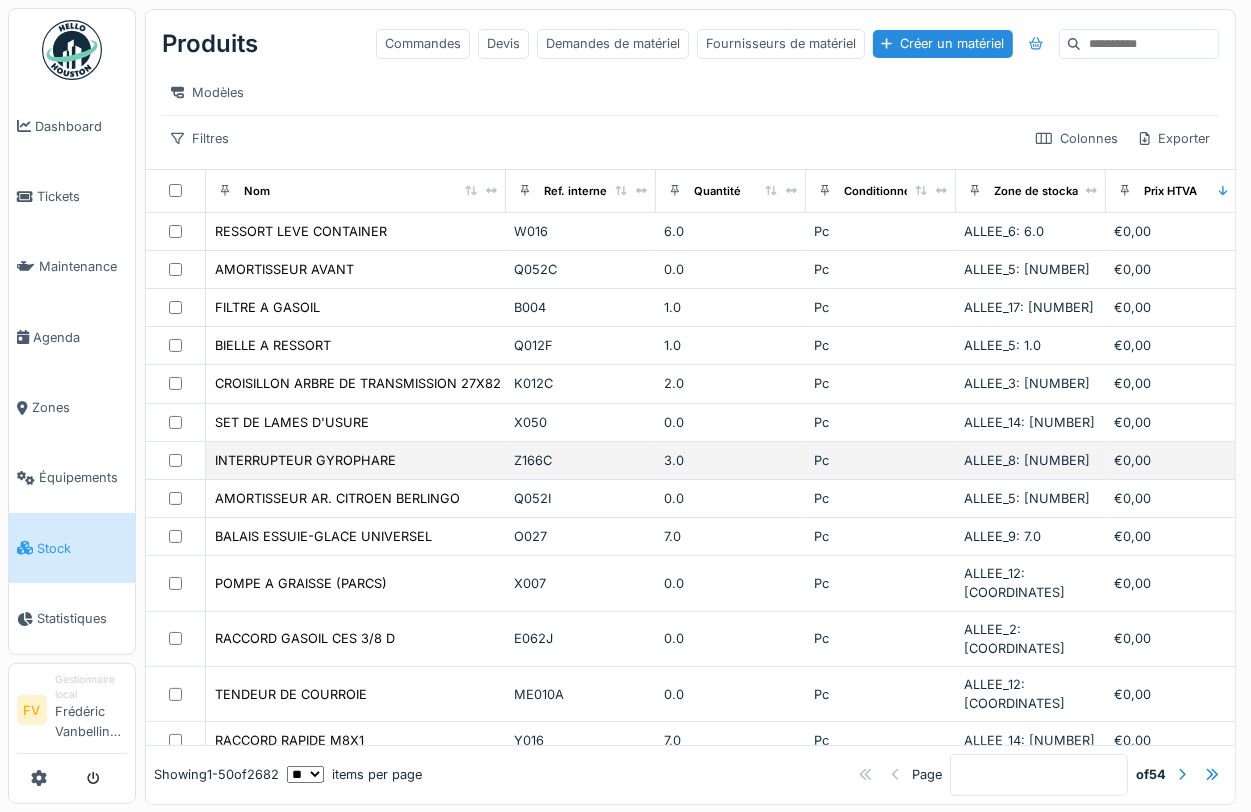 click on "INTERRUPTEUR GYROPHARE" at bounding box center (356, 460) 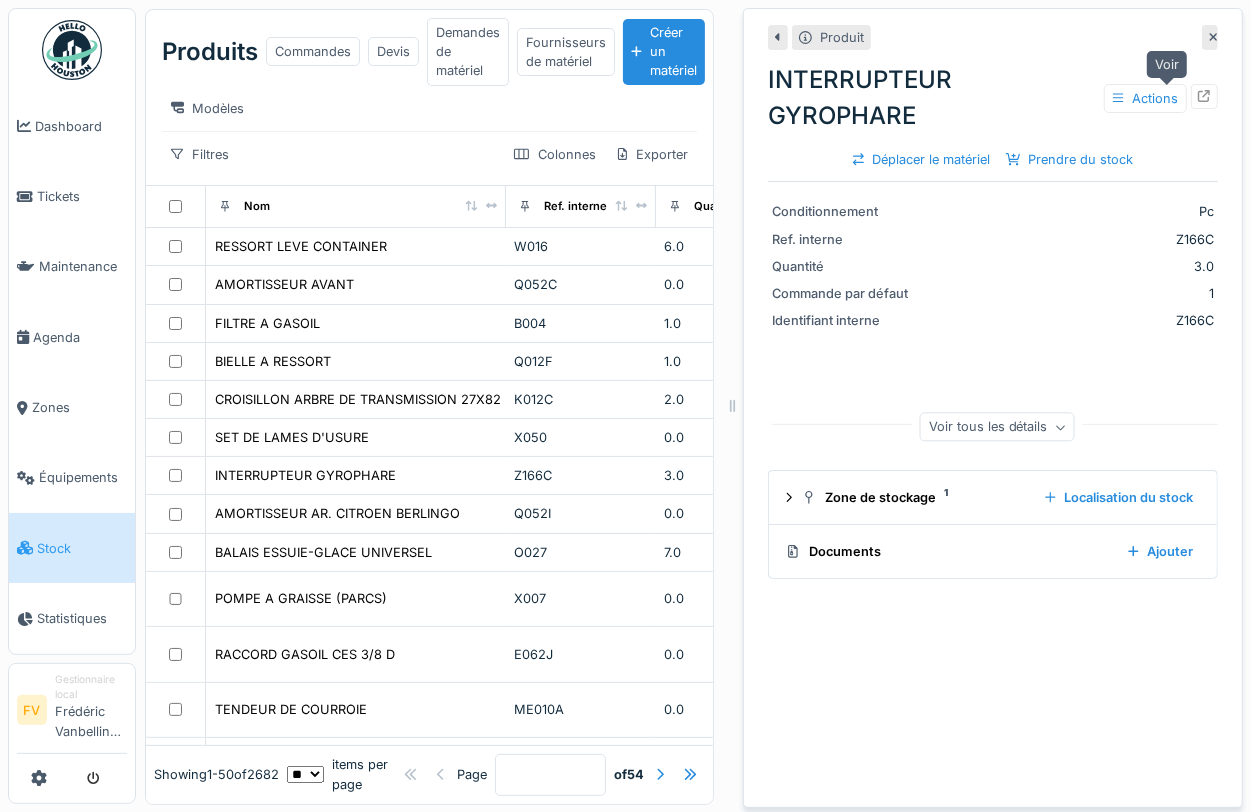 click 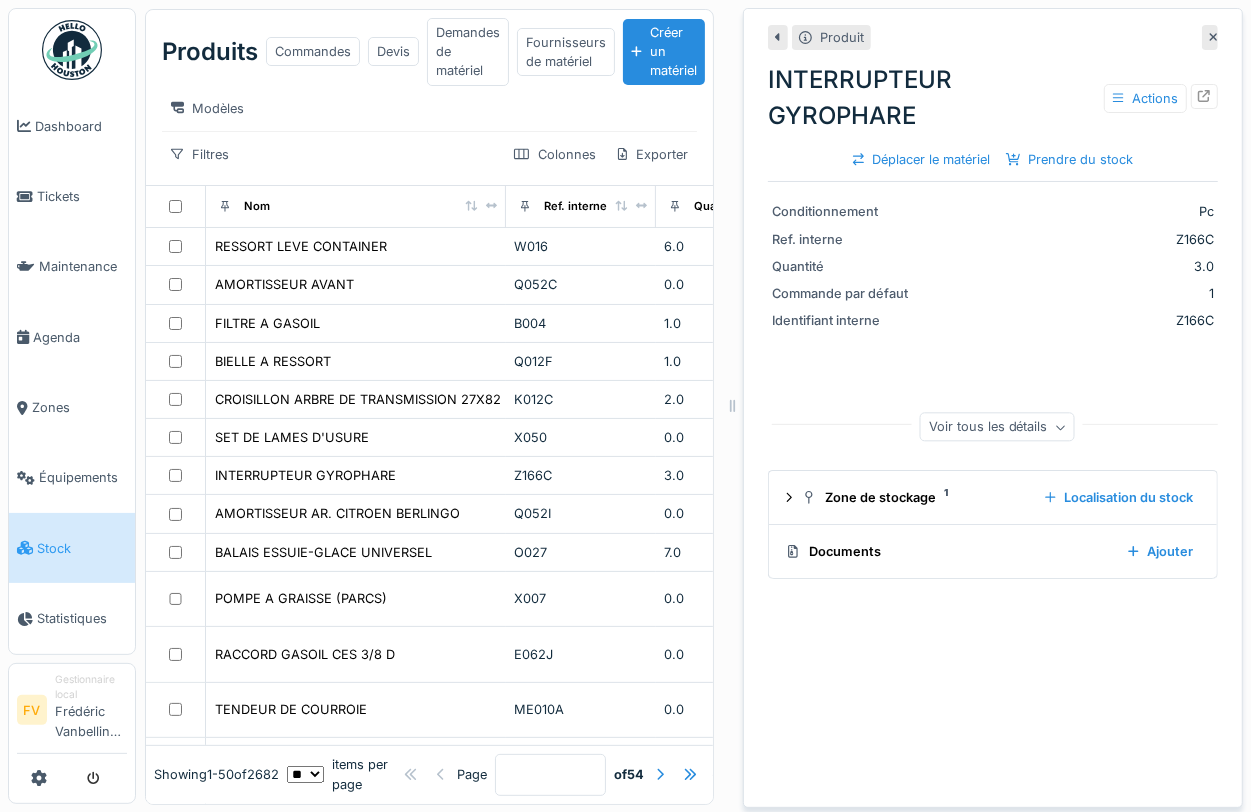 click at bounding box center (1214, 37) 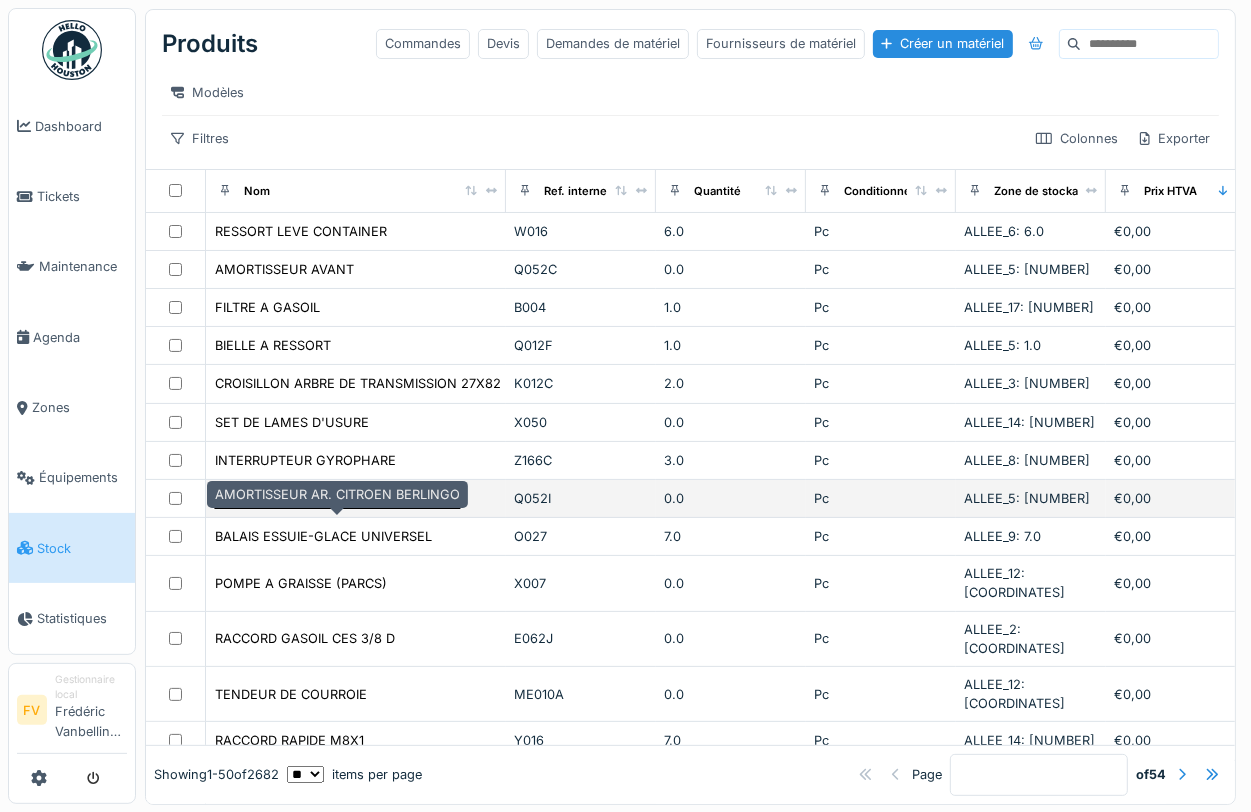 click on "AMORTISSEUR AR. CITROEN BERLINGO" at bounding box center [337, 498] 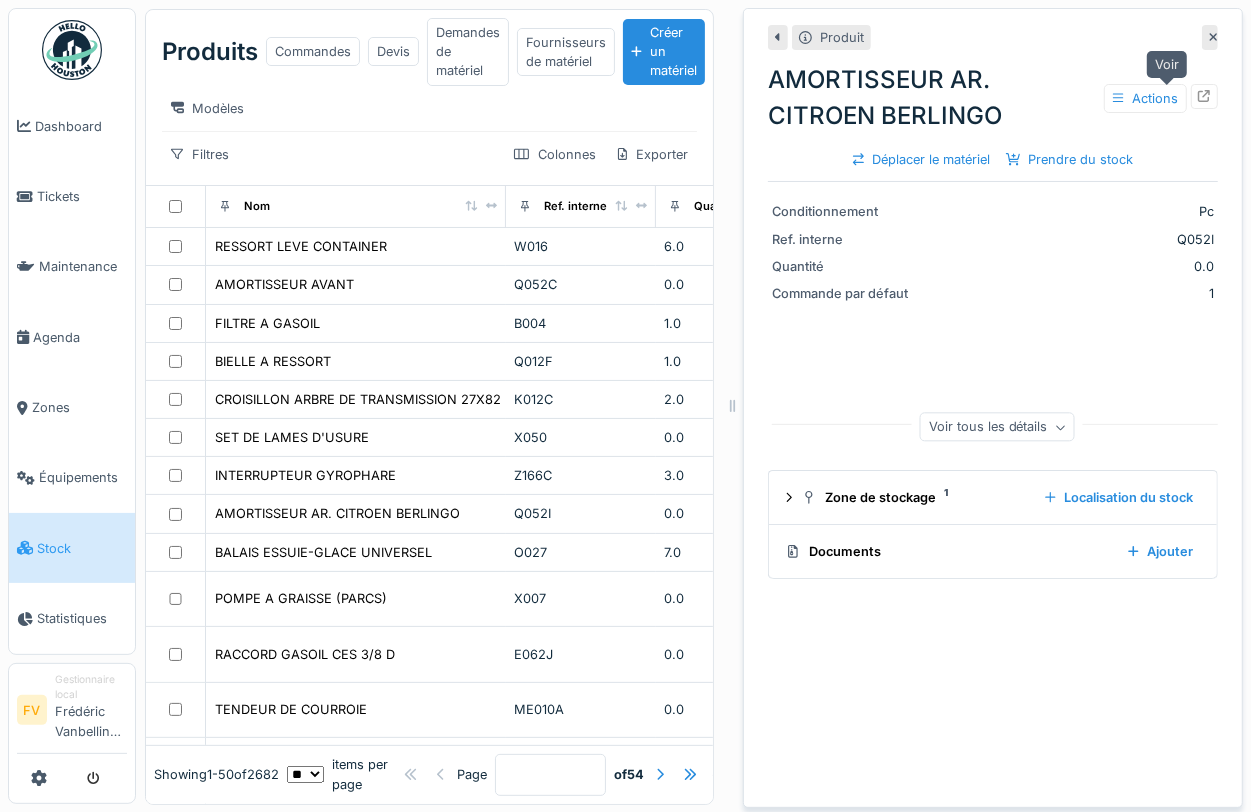 click 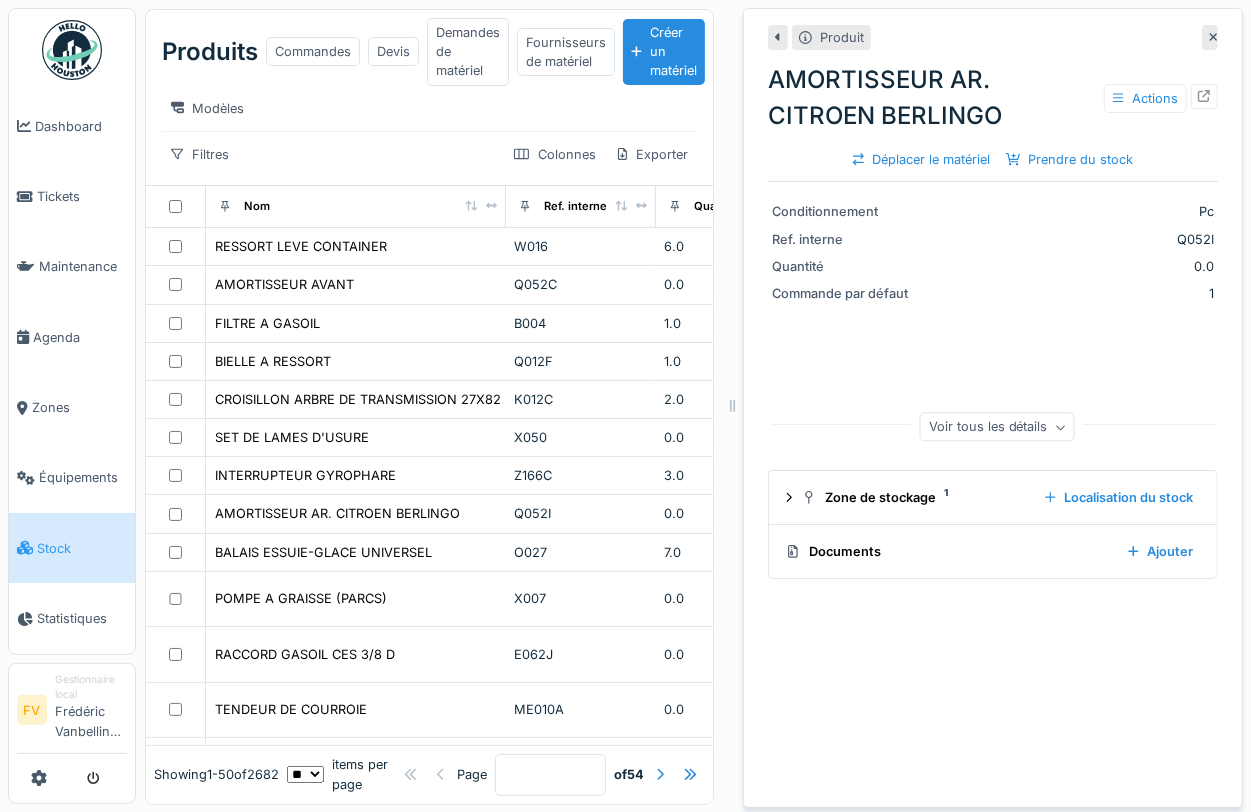 click at bounding box center (1210, 37) 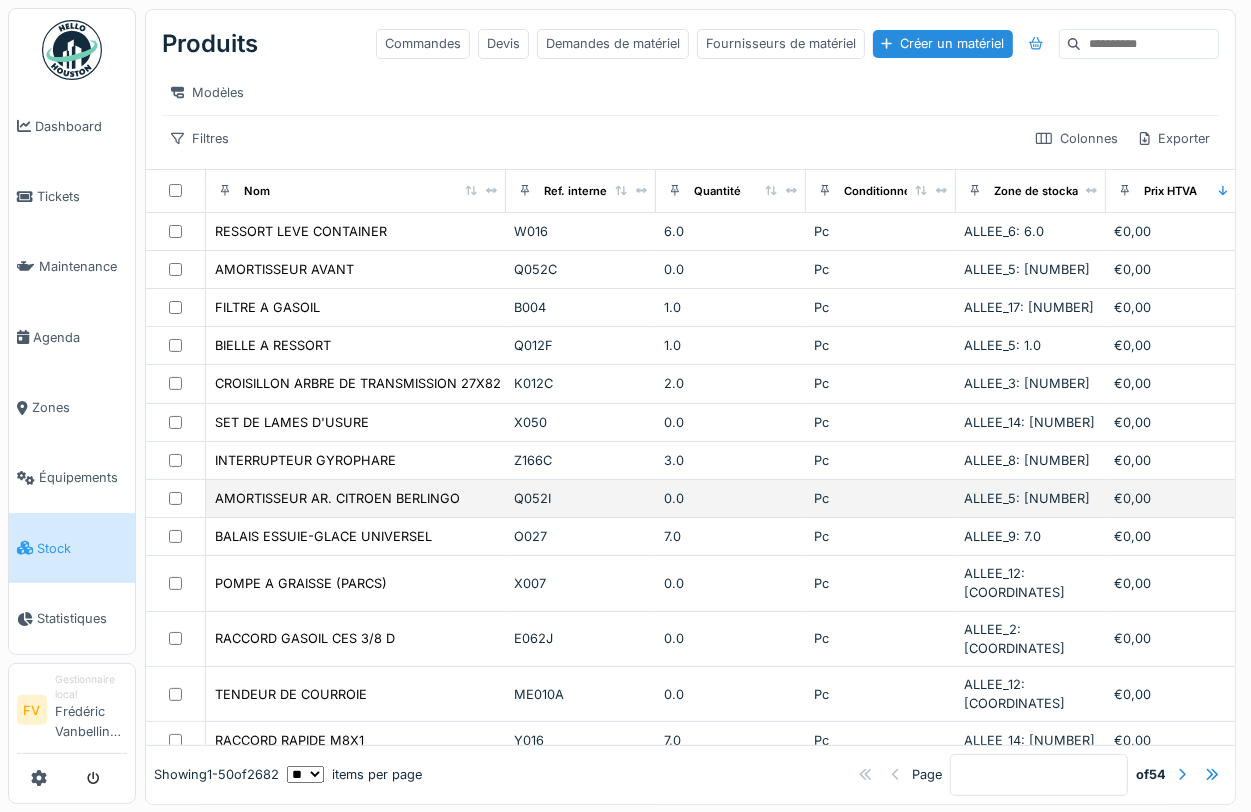 click on "Q052I" at bounding box center [581, 498] 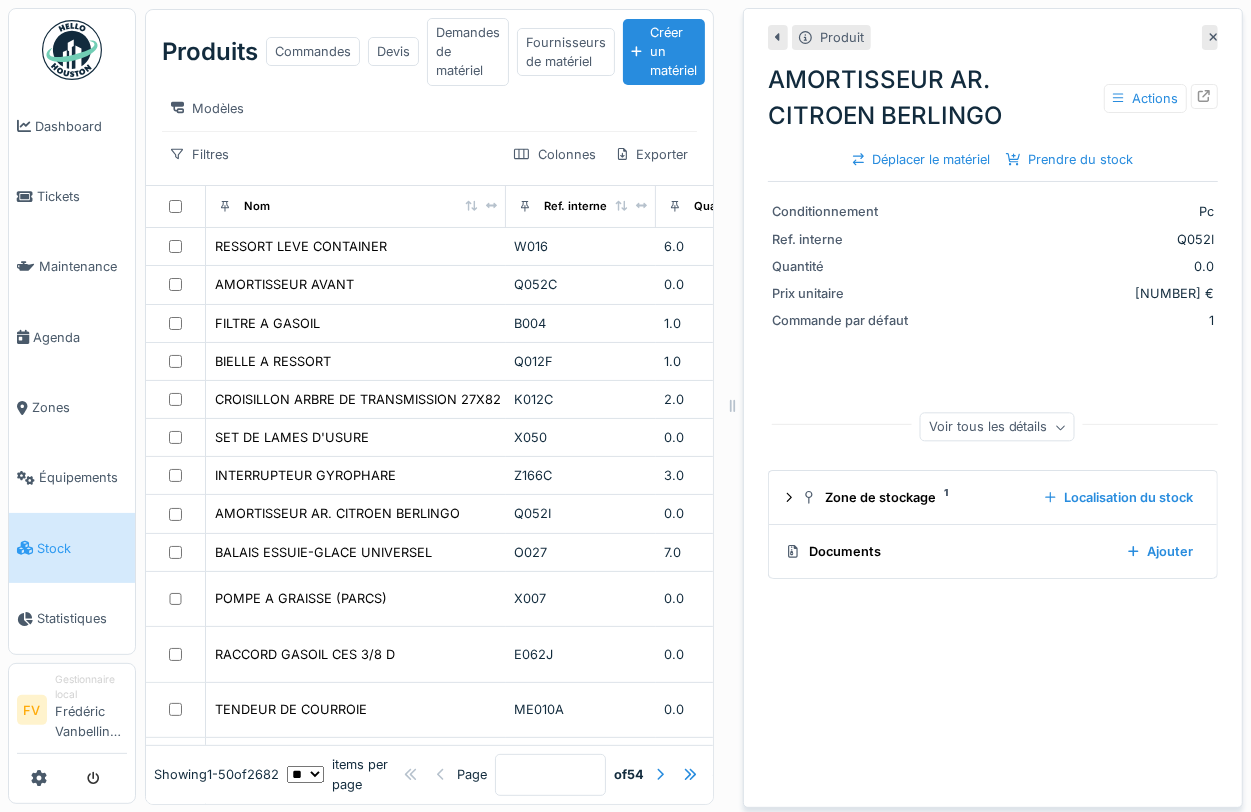 click 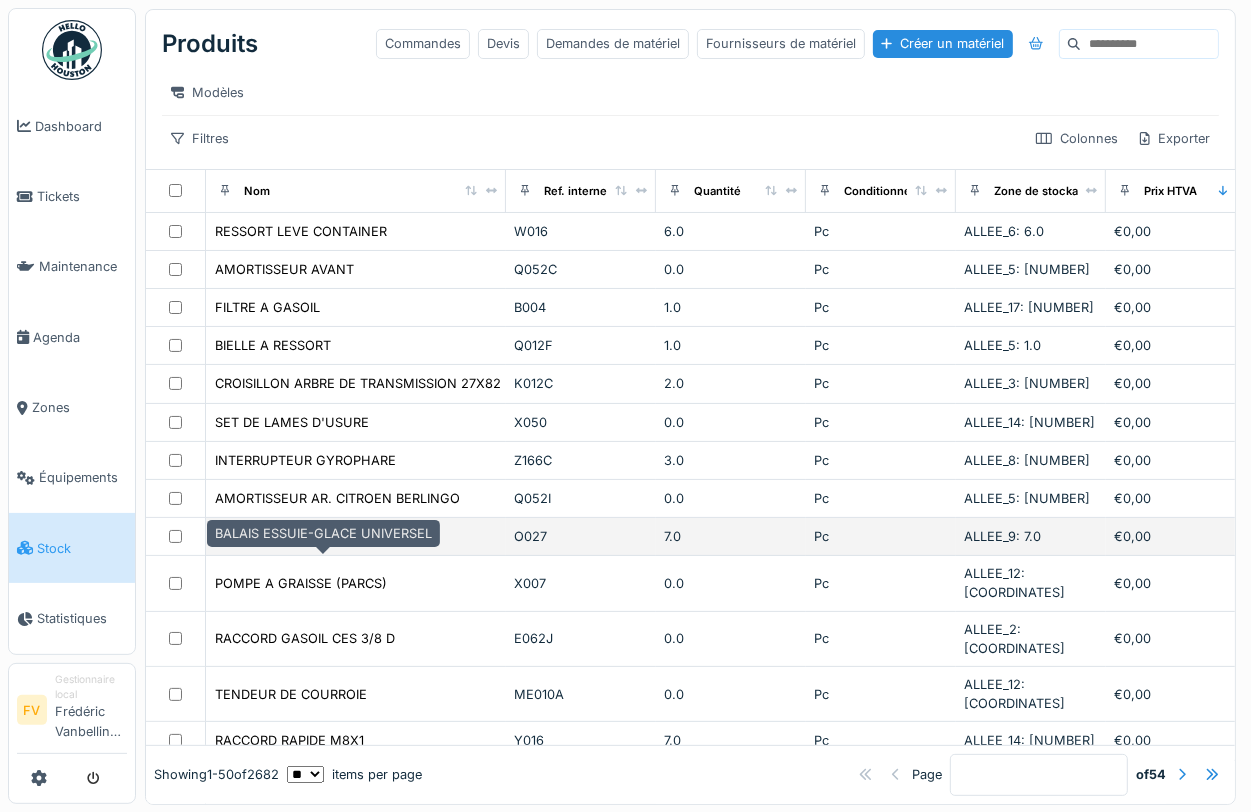 click on "BALAIS ESSUIE-GLACE UNIVERSEL" at bounding box center (323, 536) 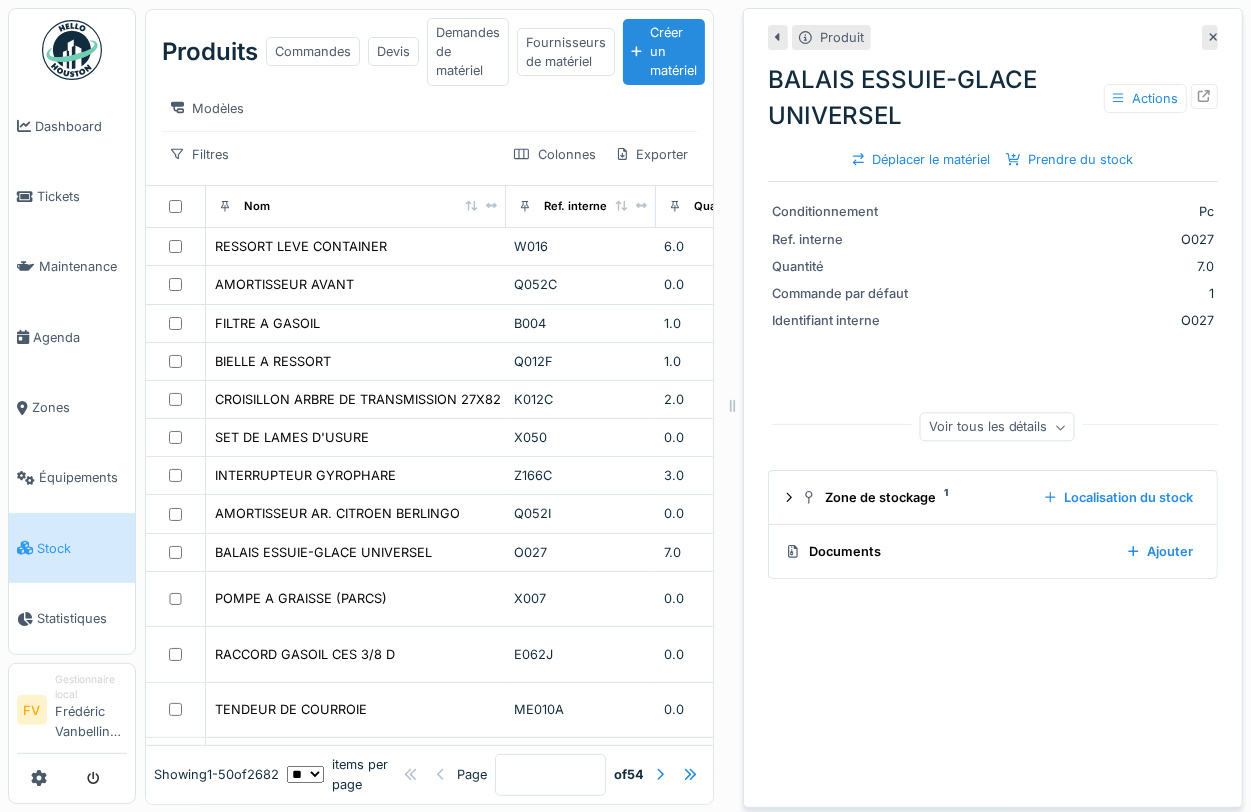 click at bounding box center (1214, 37) 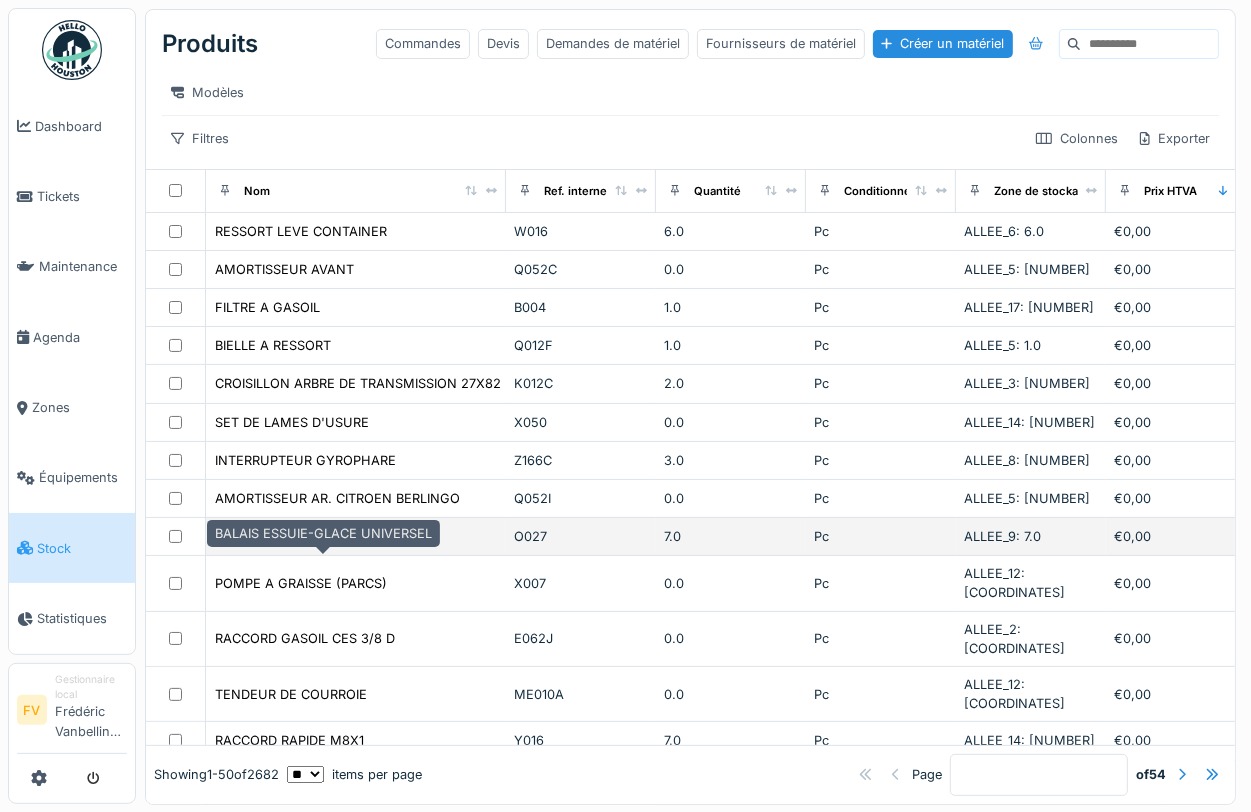 click on "BALAIS ESSUIE-GLACE UNIVERSEL" at bounding box center (323, 536) 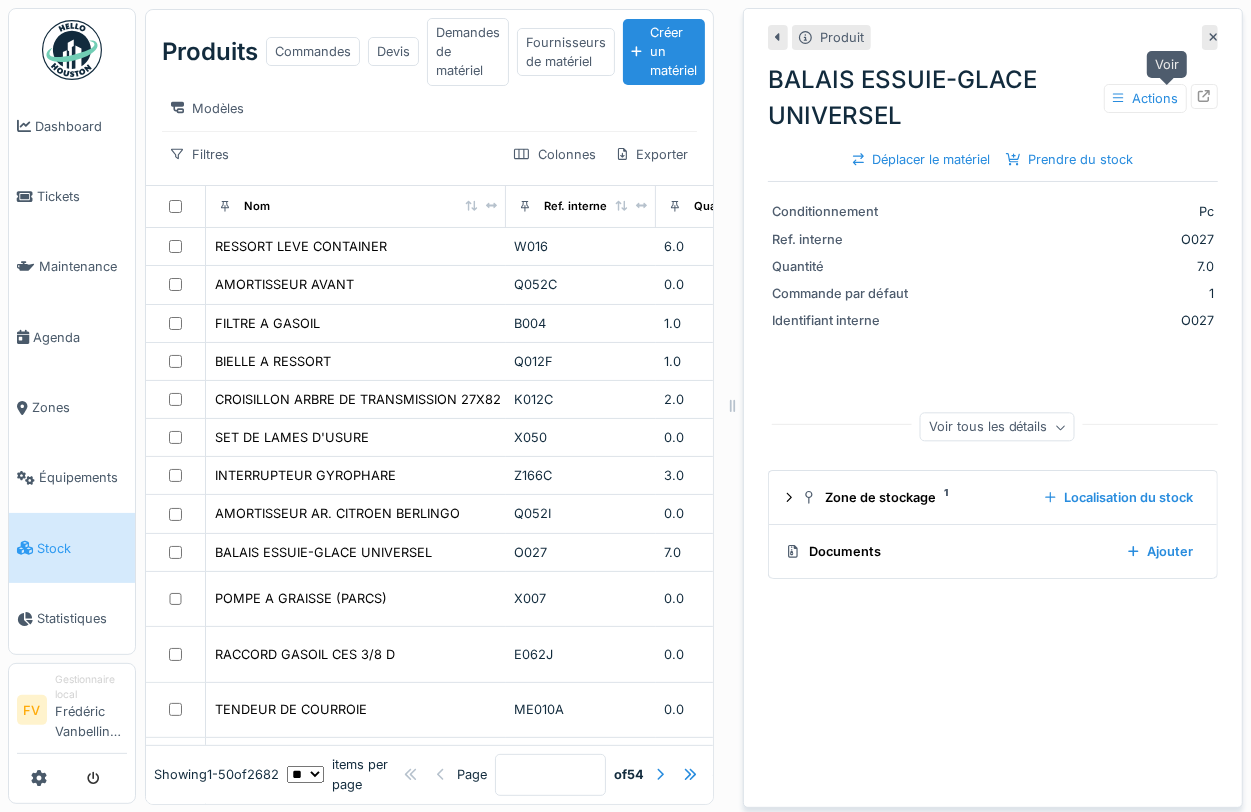 click at bounding box center [1204, 96] 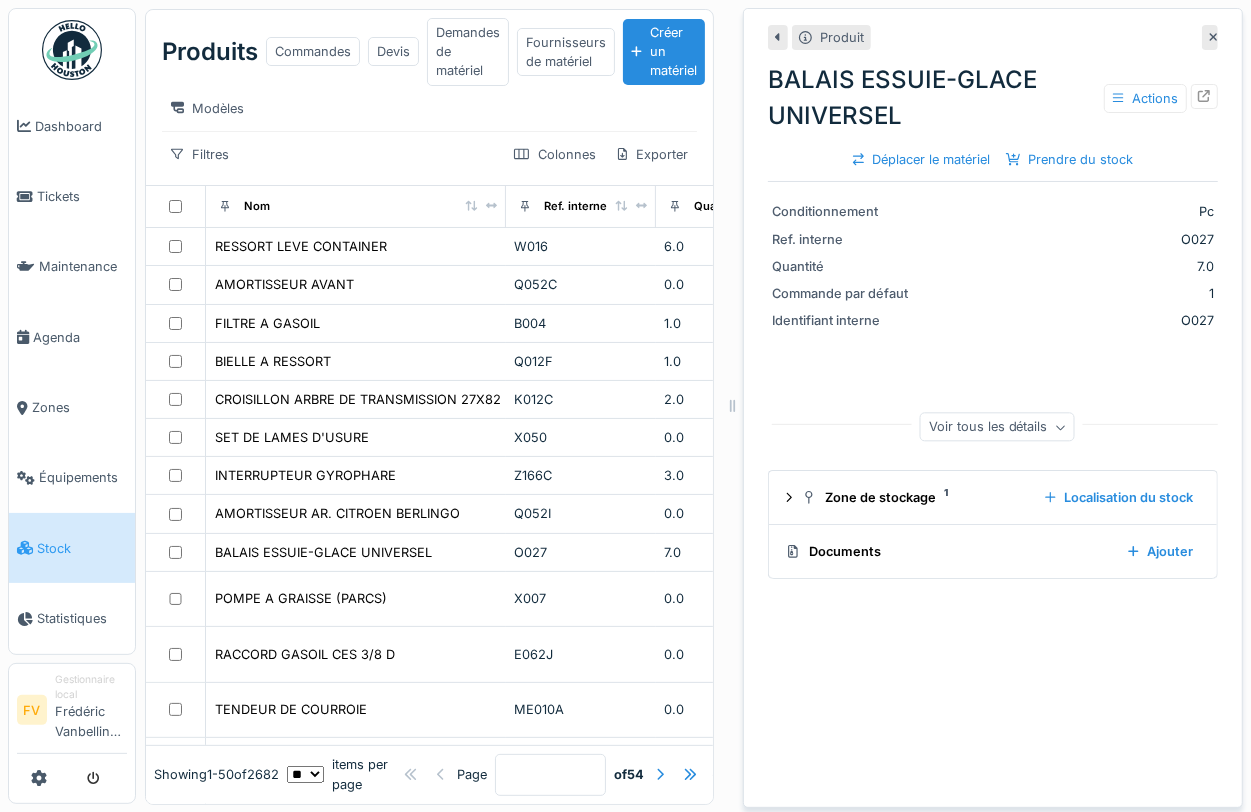 click 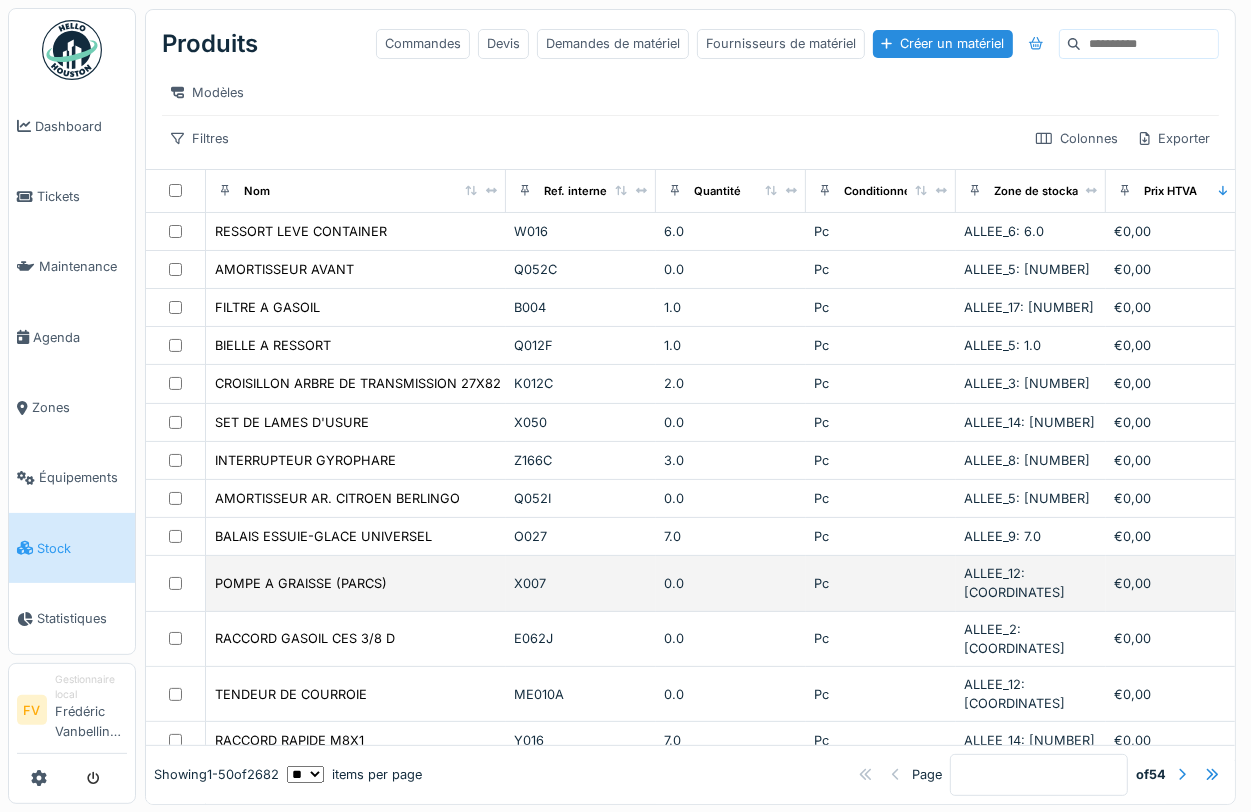 click on "X007" at bounding box center (581, 583) 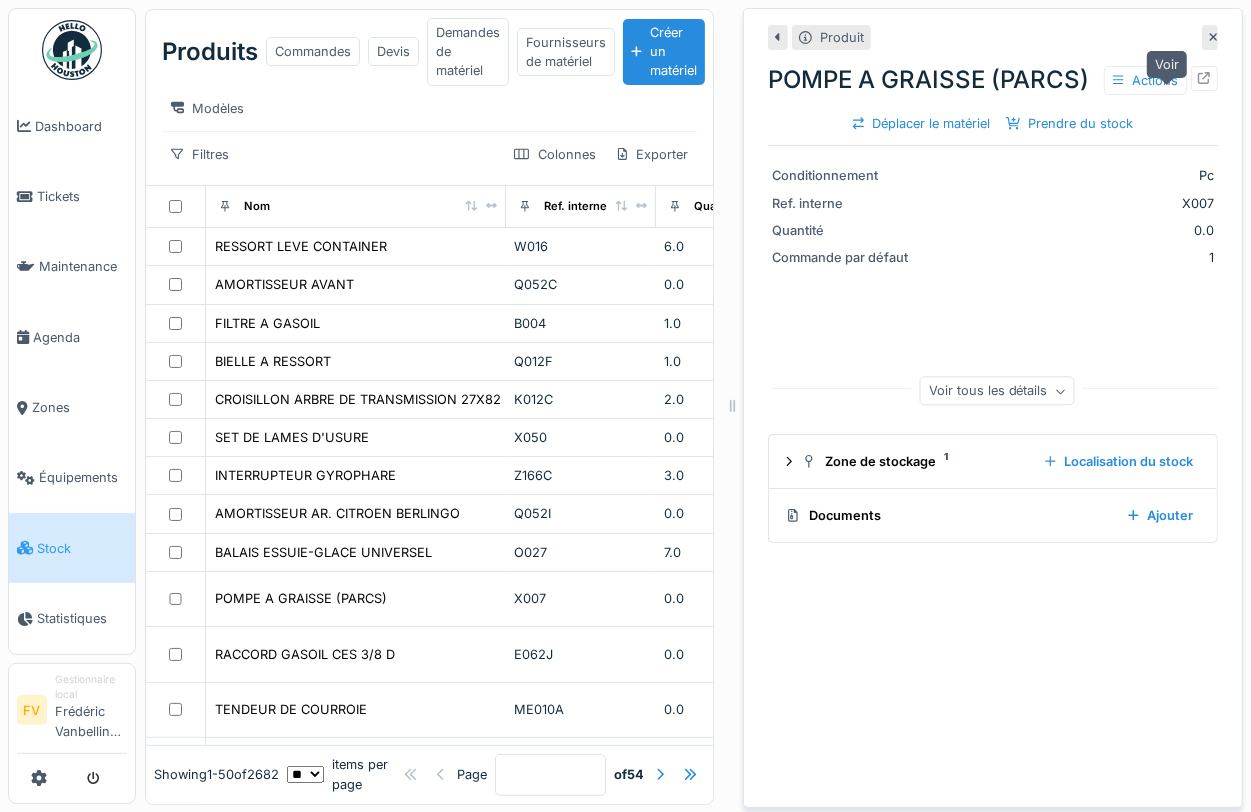 click 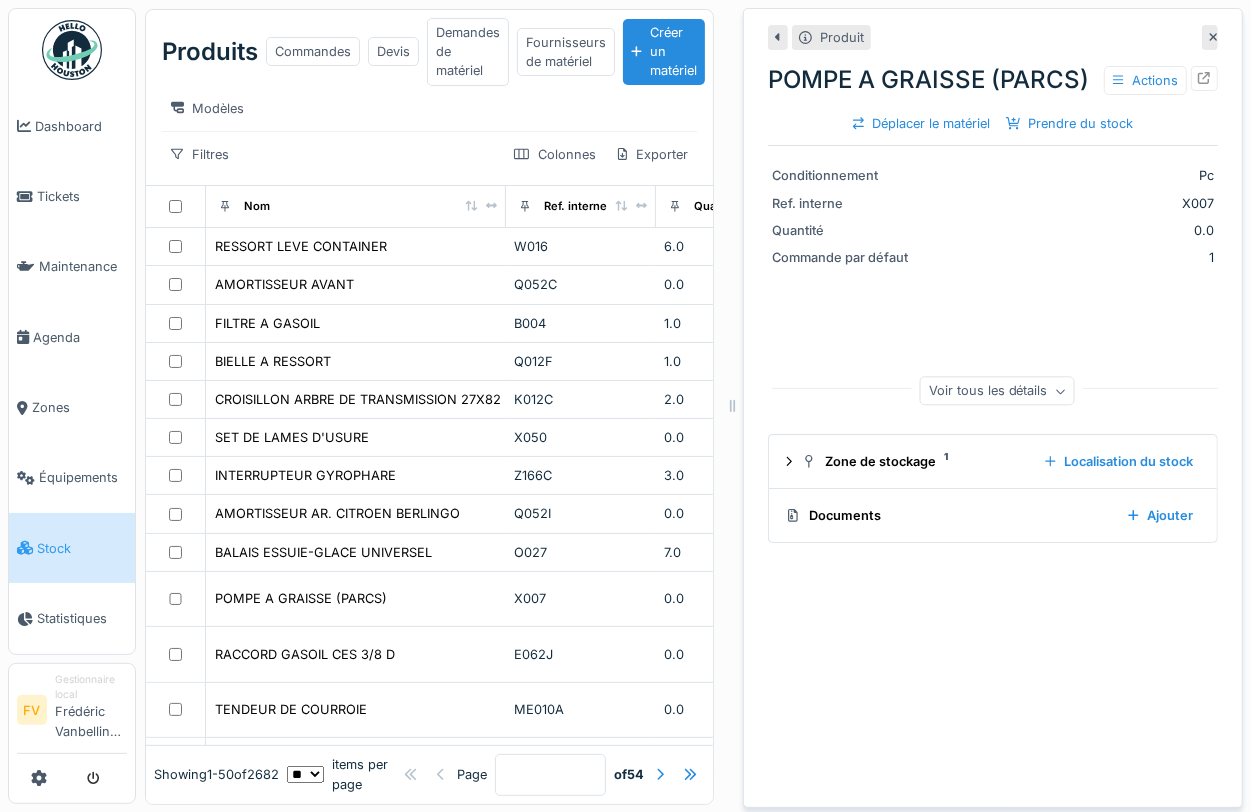 click 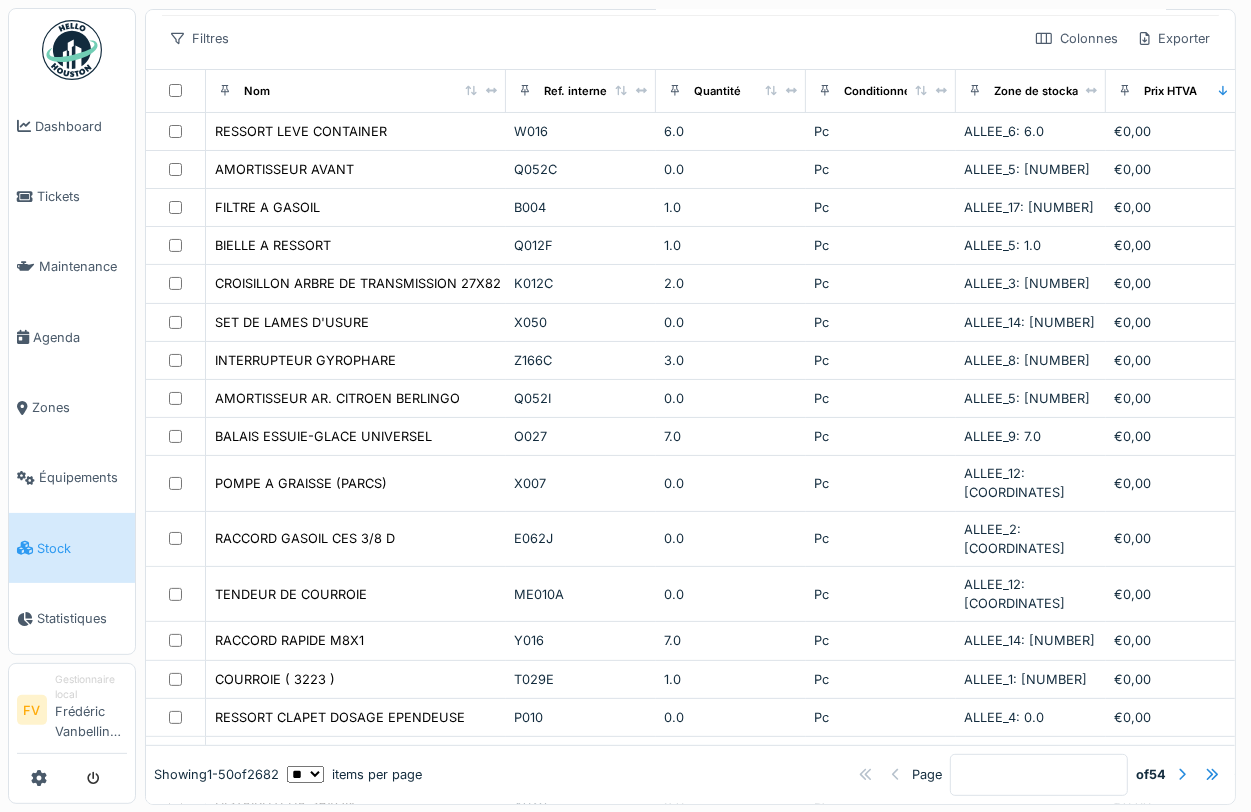 scroll, scrollTop: 150, scrollLeft: 0, axis: vertical 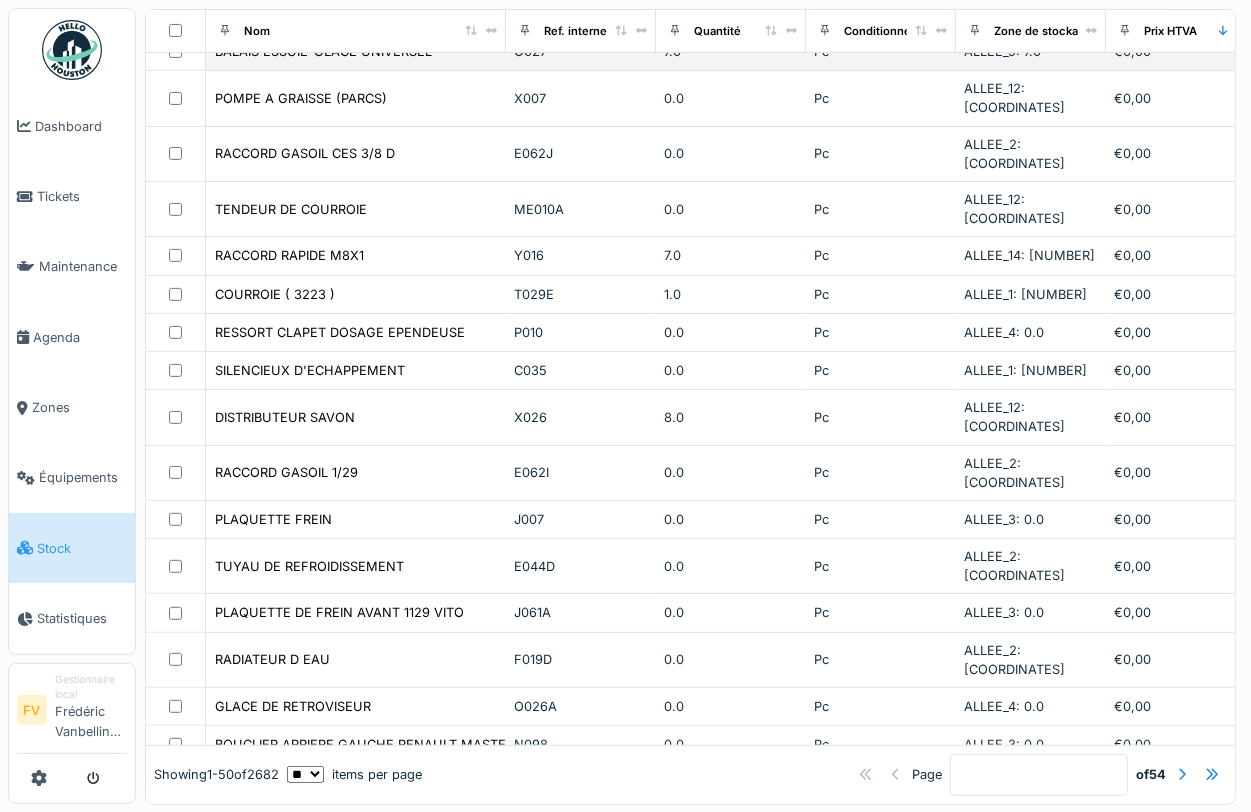 click on "O027" at bounding box center (581, 51) 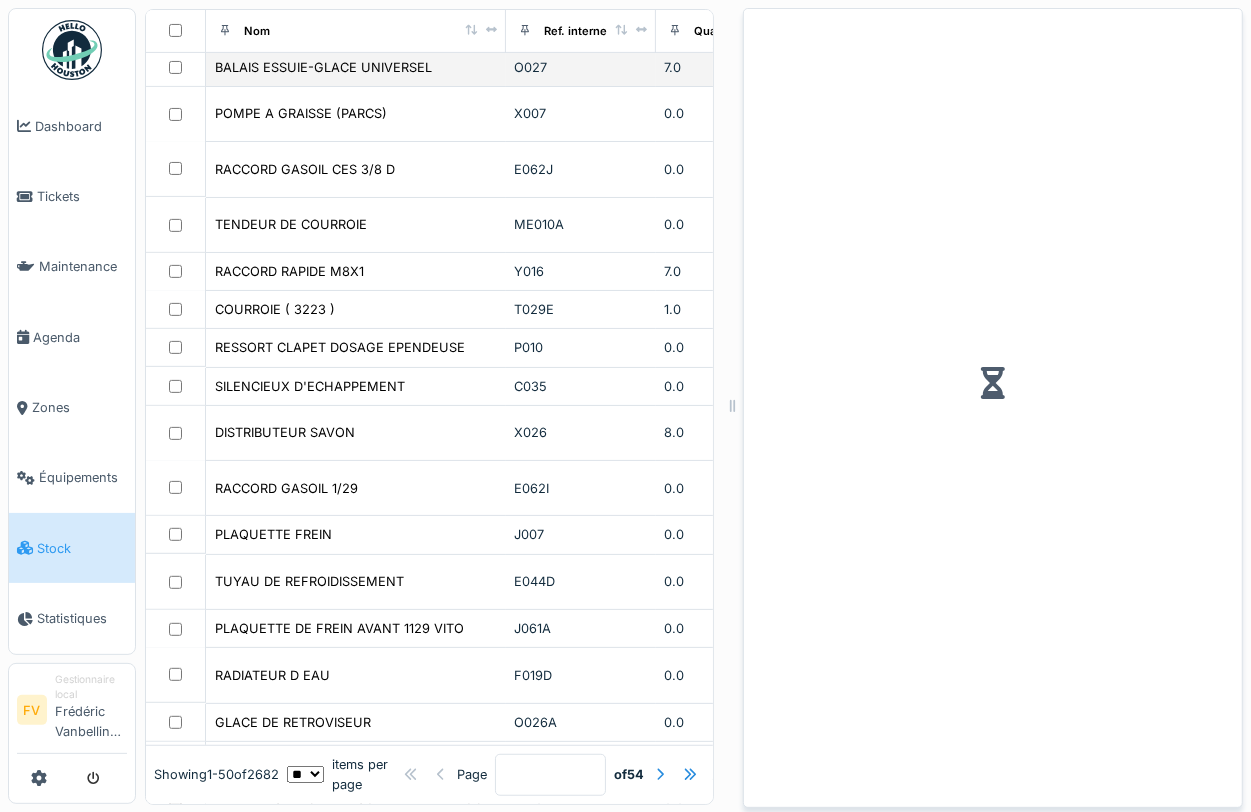 scroll, scrollTop: 501, scrollLeft: 0, axis: vertical 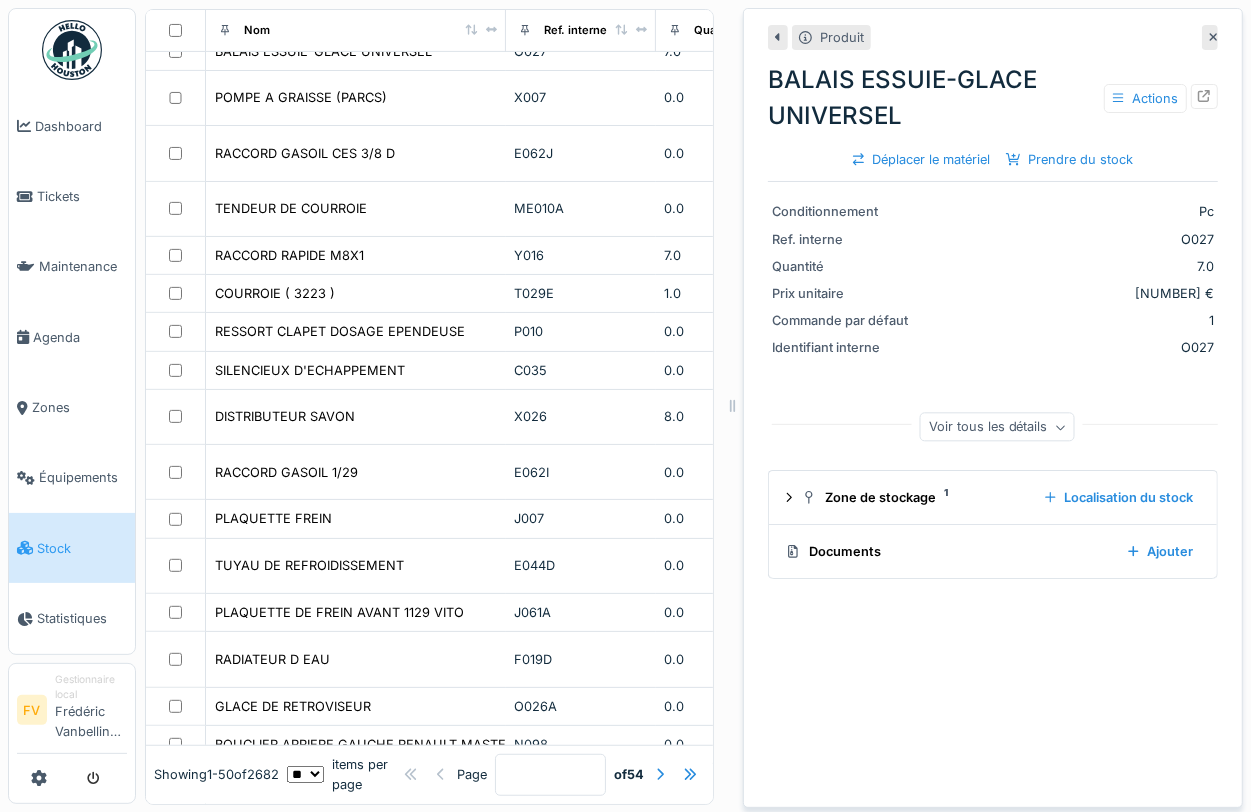click 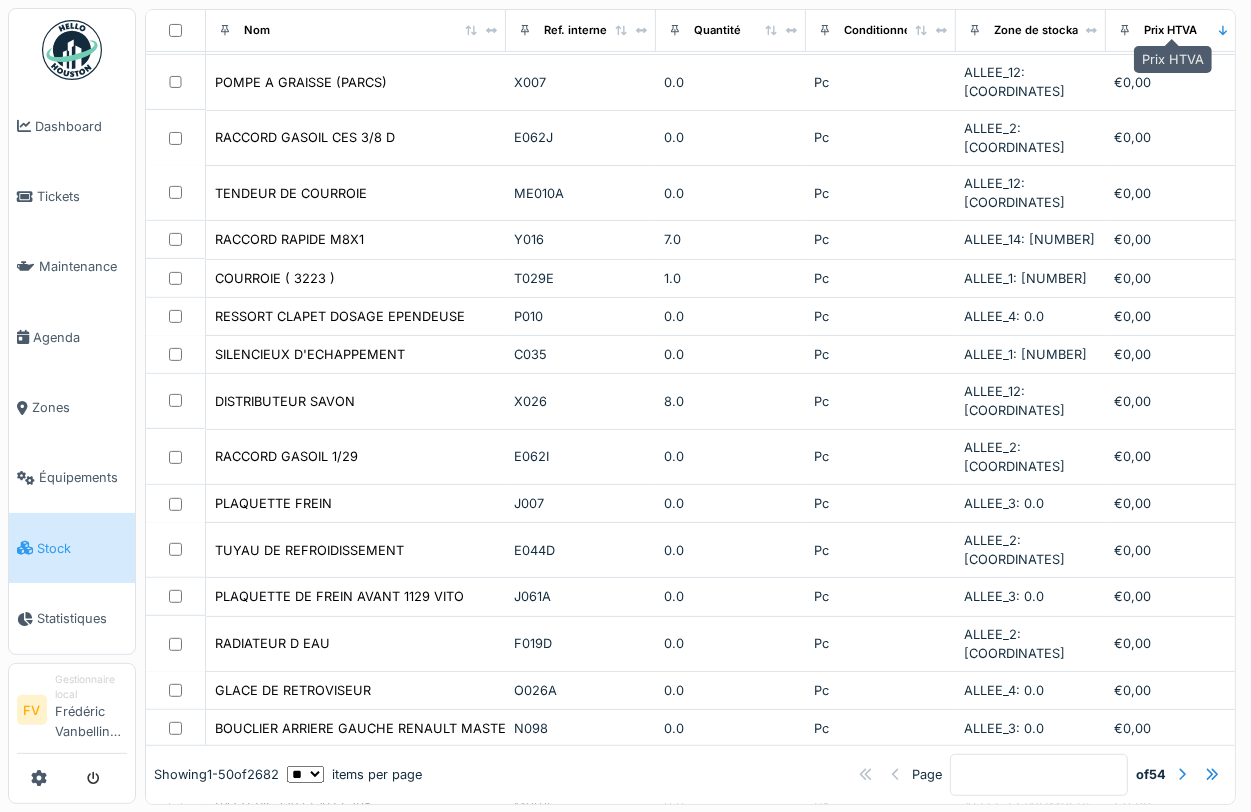 scroll, scrollTop: 485, scrollLeft: 0, axis: vertical 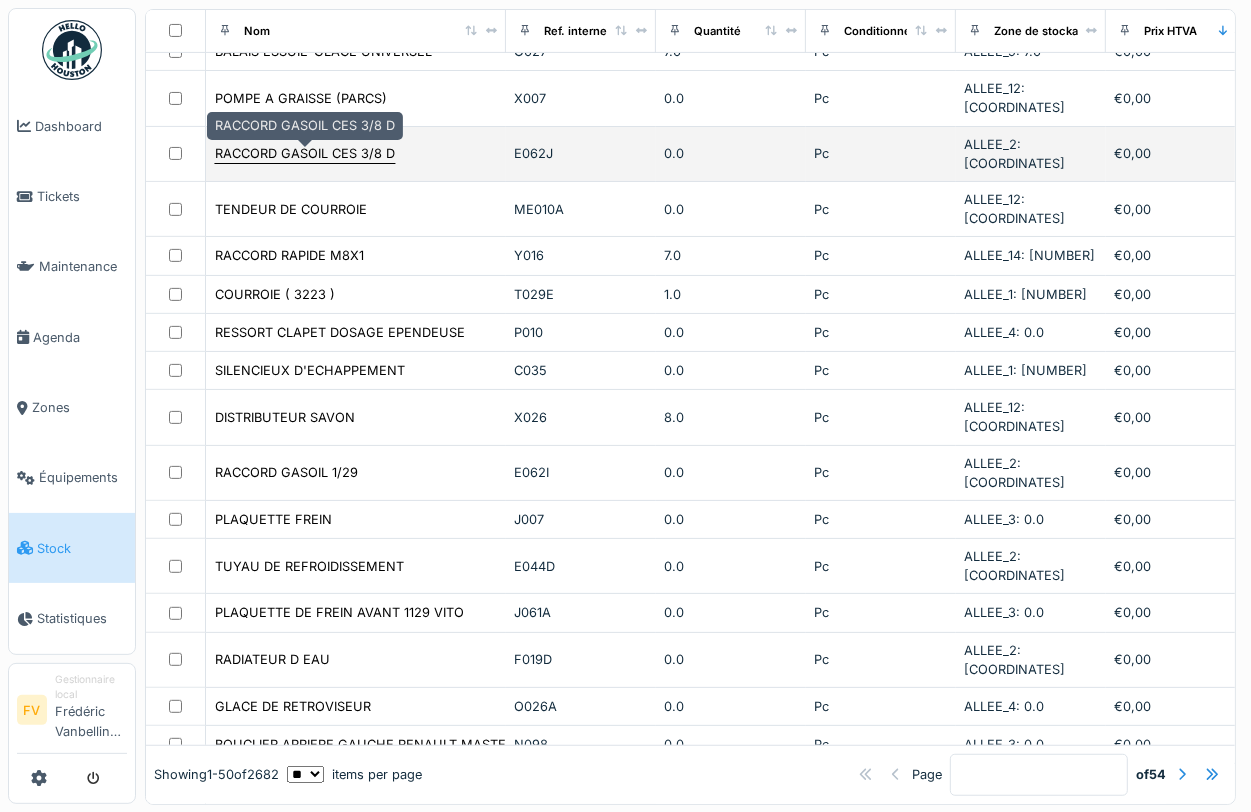 click on "RACCORD GASOIL CES 3/8 D" at bounding box center [305, 153] 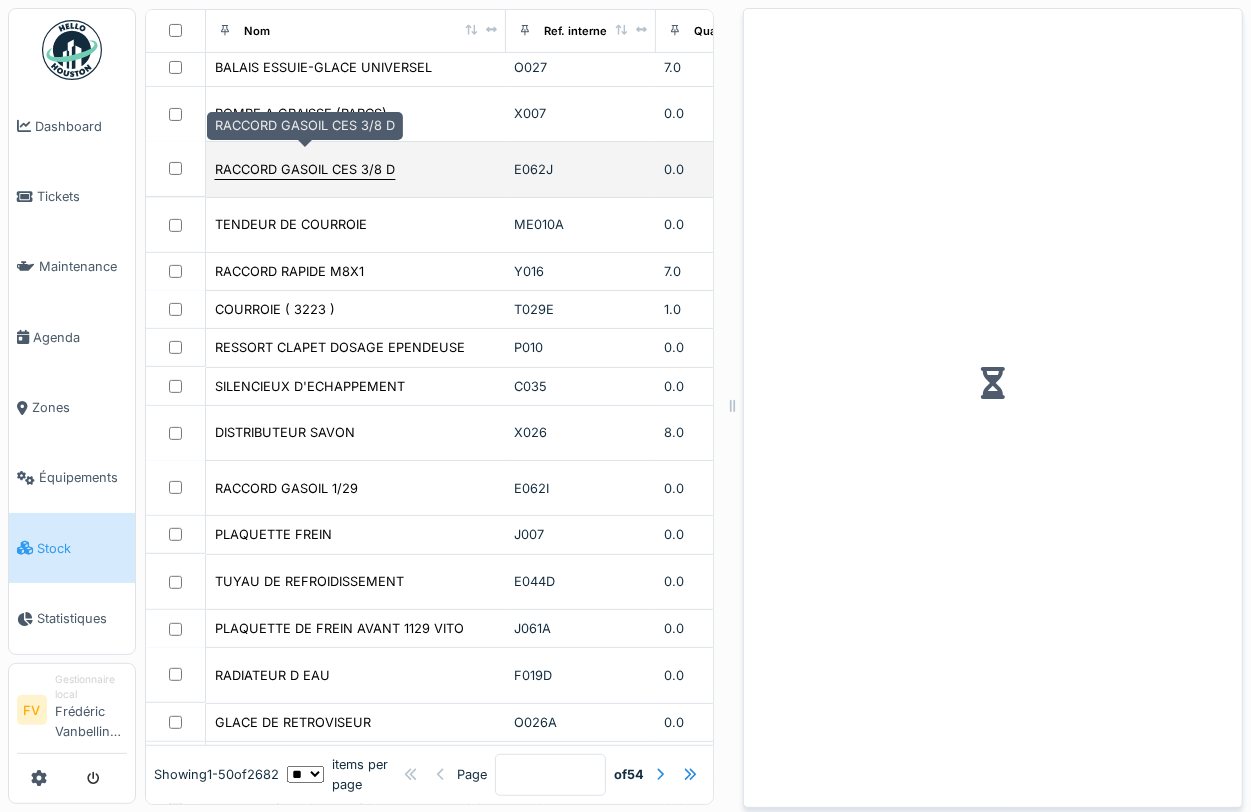 scroll, scrollTop: 501, scrollLeft: 0, axis: vertical 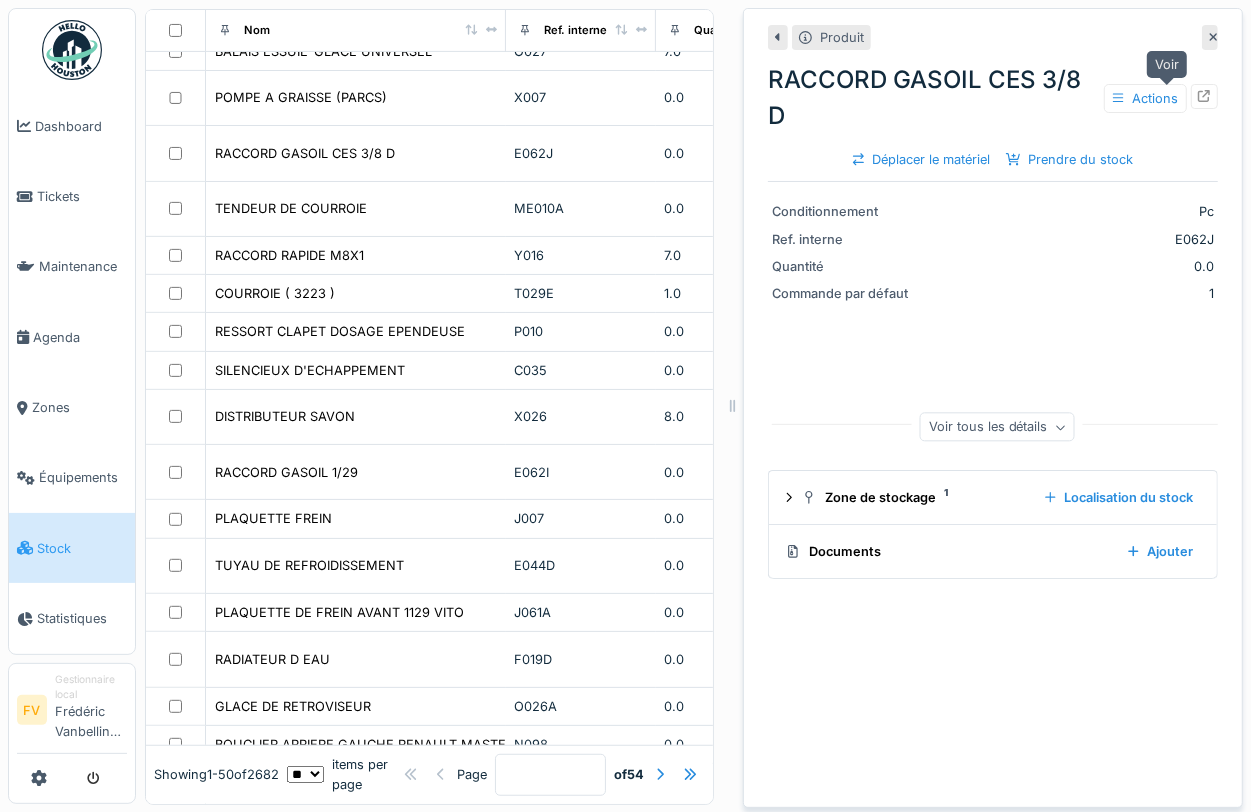 click 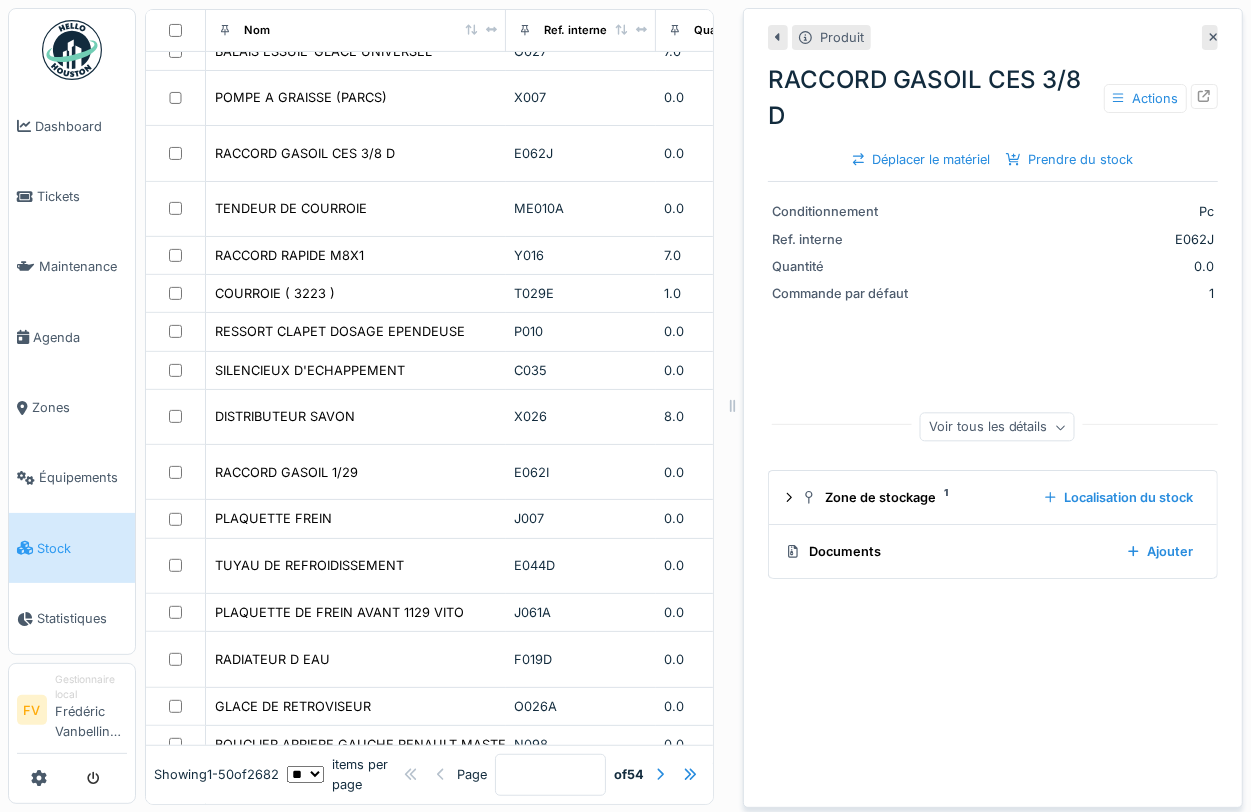 click at bounding box center [1210, 37] 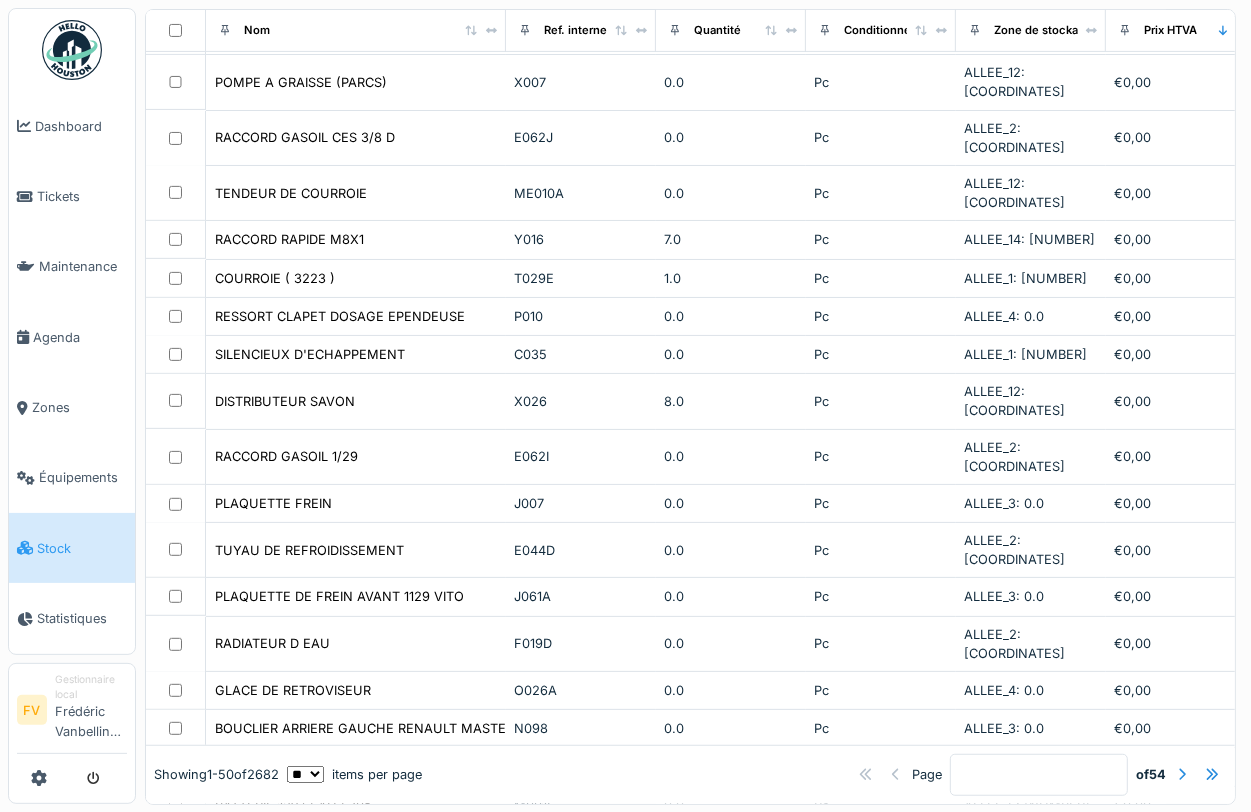 scroll, scrollTop: 485, scrollLeft: 0, axis: vertical 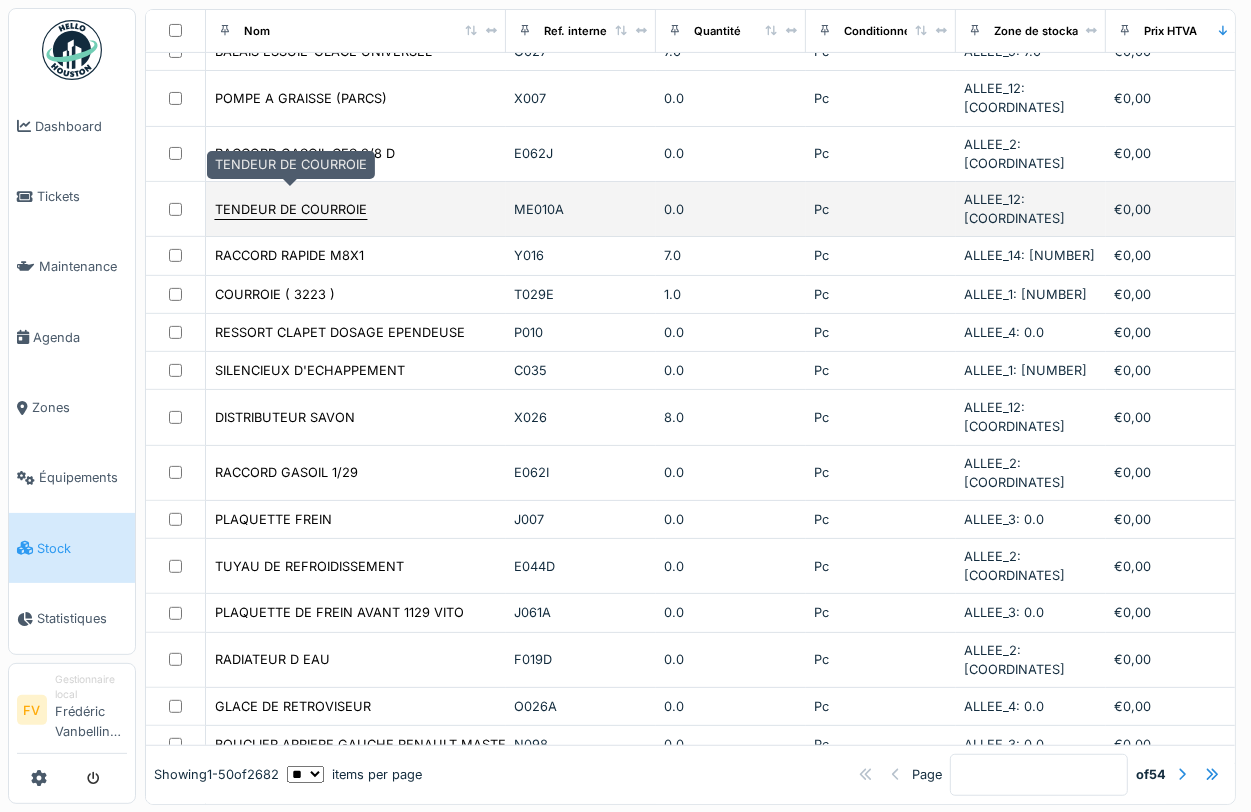 click on "TENDEUR DE COURROIE" at bounding box center [291, 209] 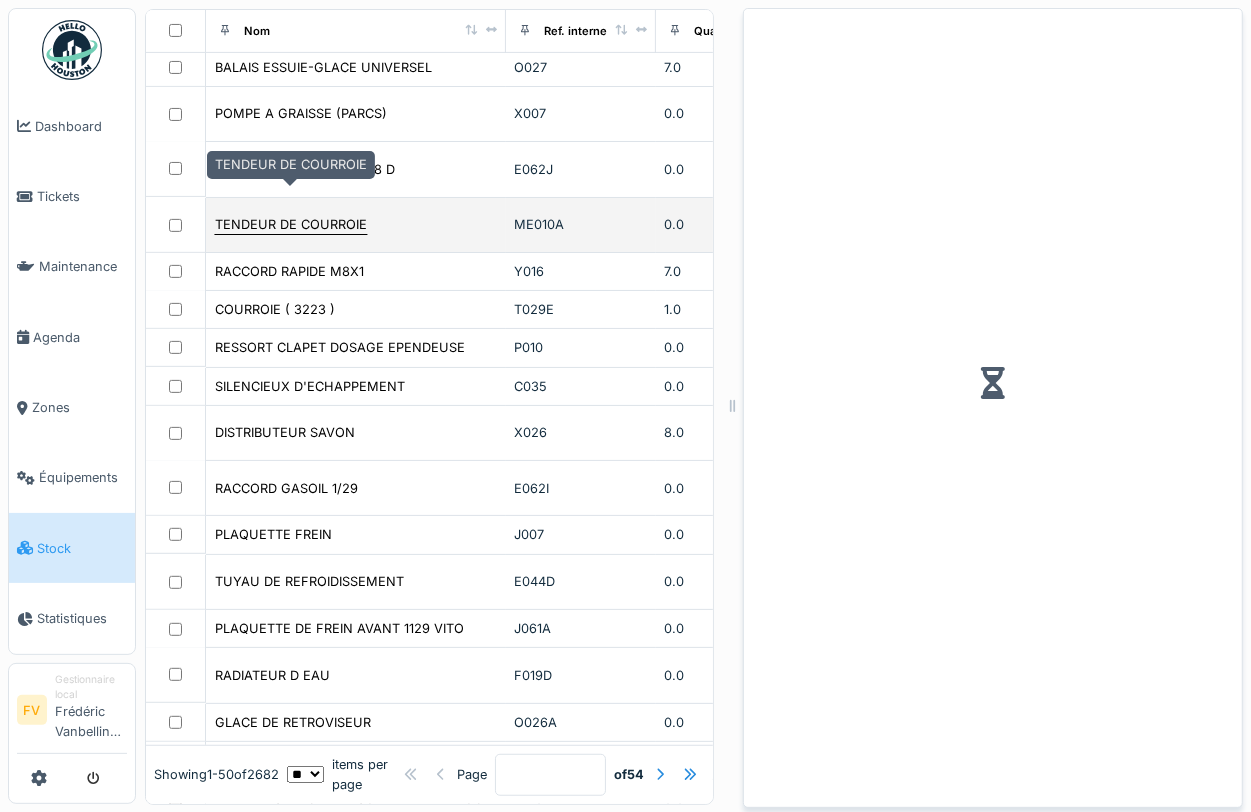 scroll, scrollTop: 501, scrollLeft: 0, axis: vertical 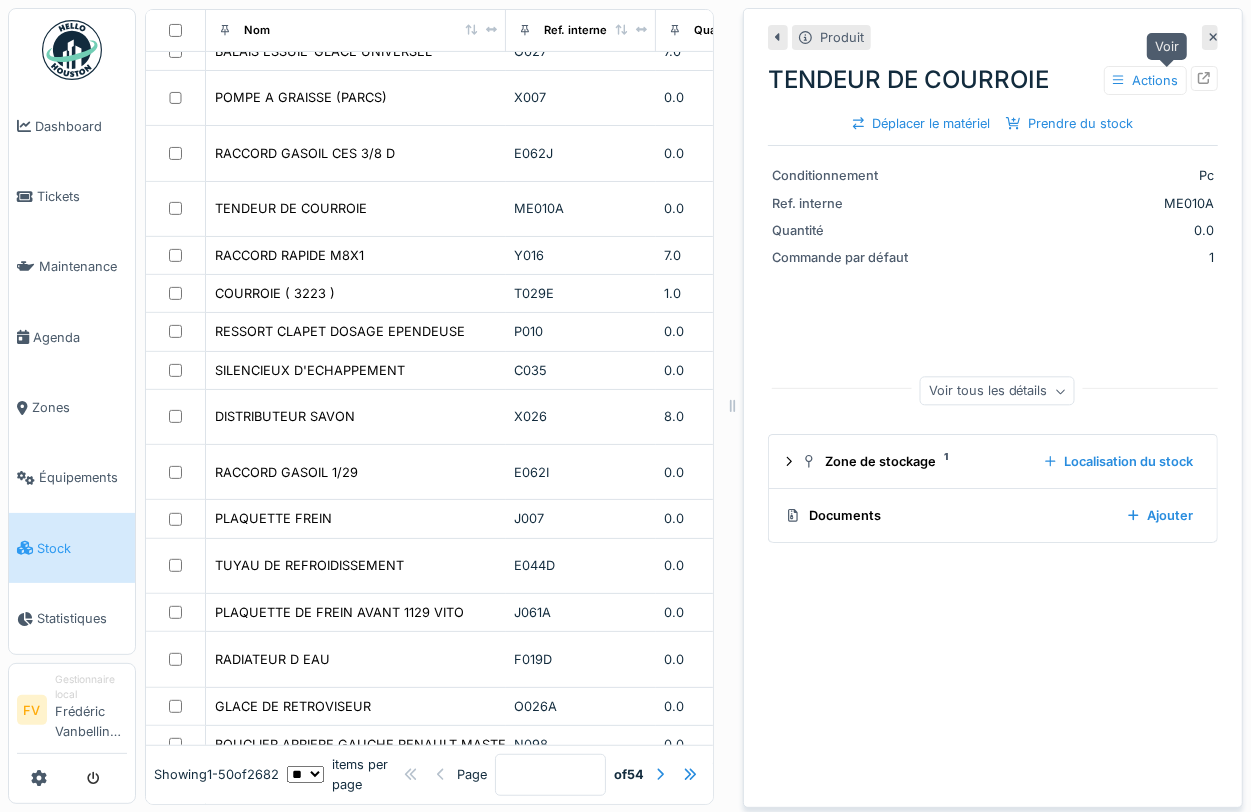 click 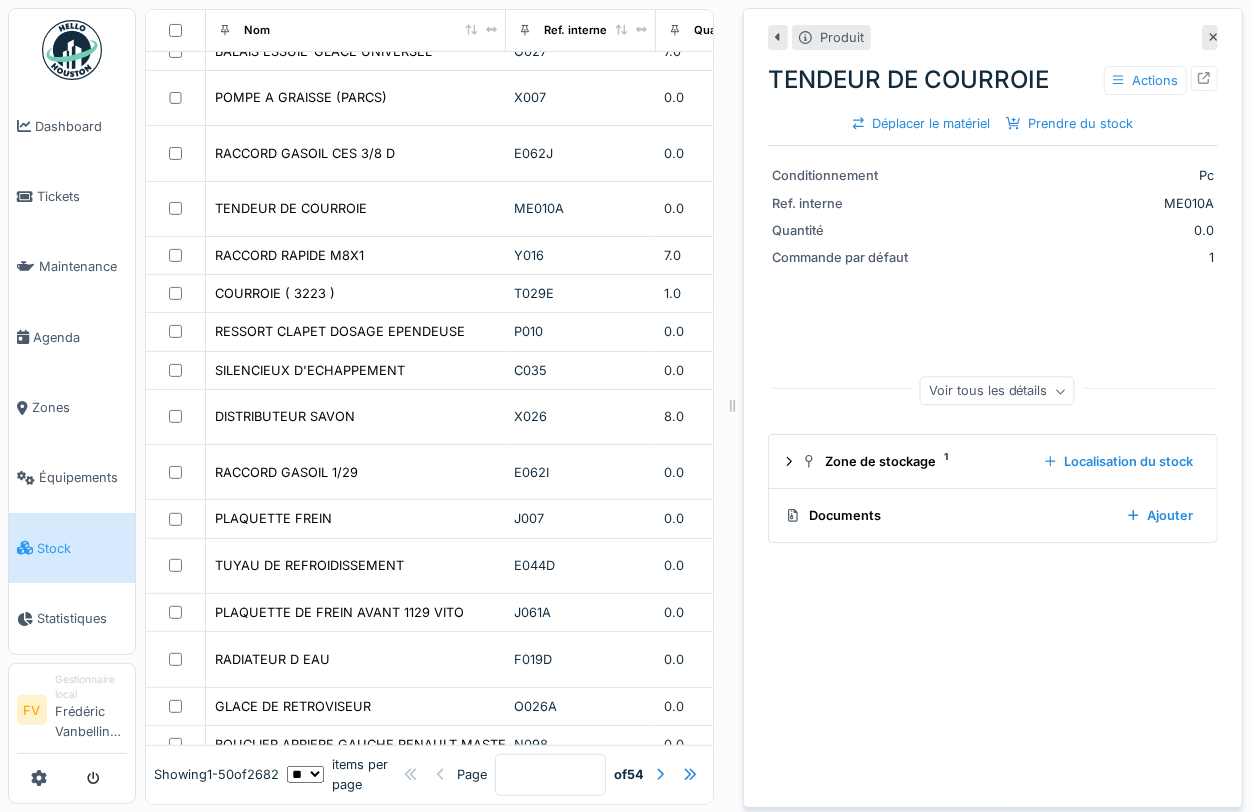 scroll, scrollTop: 20, scrollLeft: 0, axis: vertical 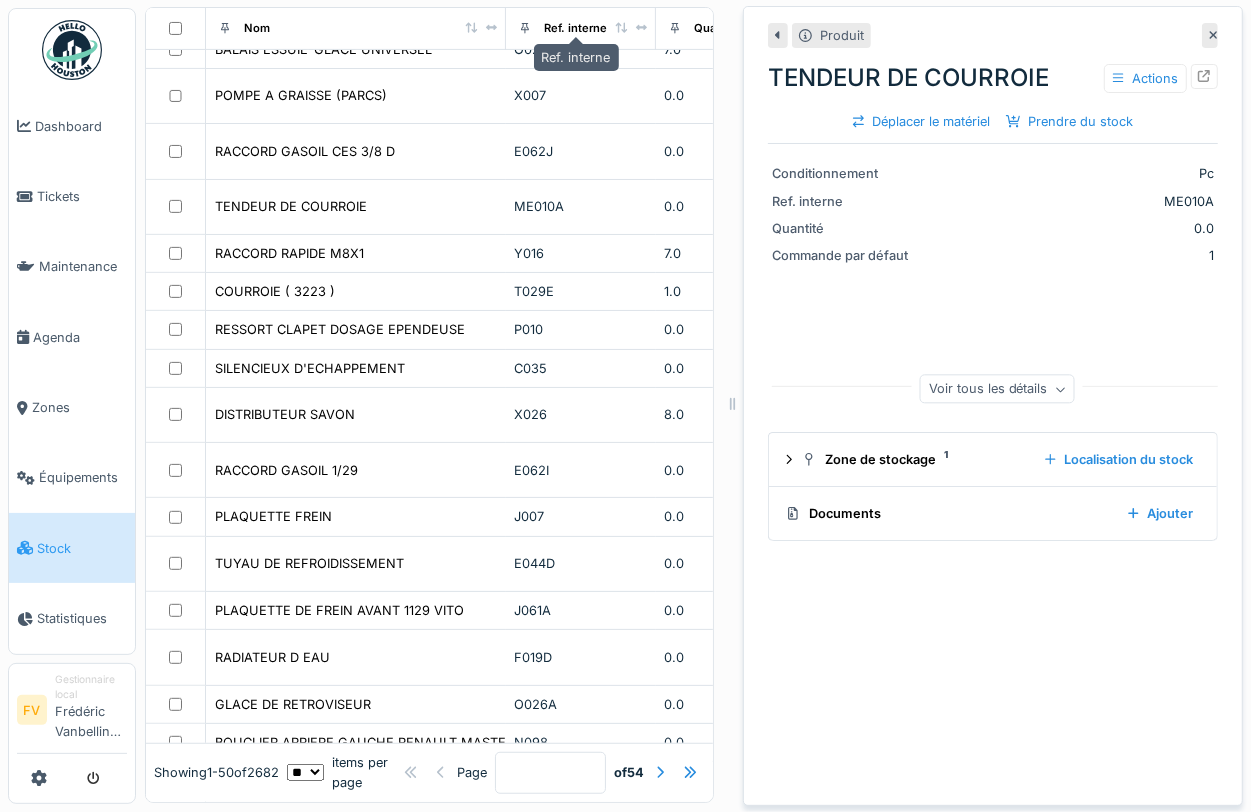 drag, startPoint x: 595, startPoint y: 18, endPoint x: 950, endPoint y: 693, distance: 762.6598 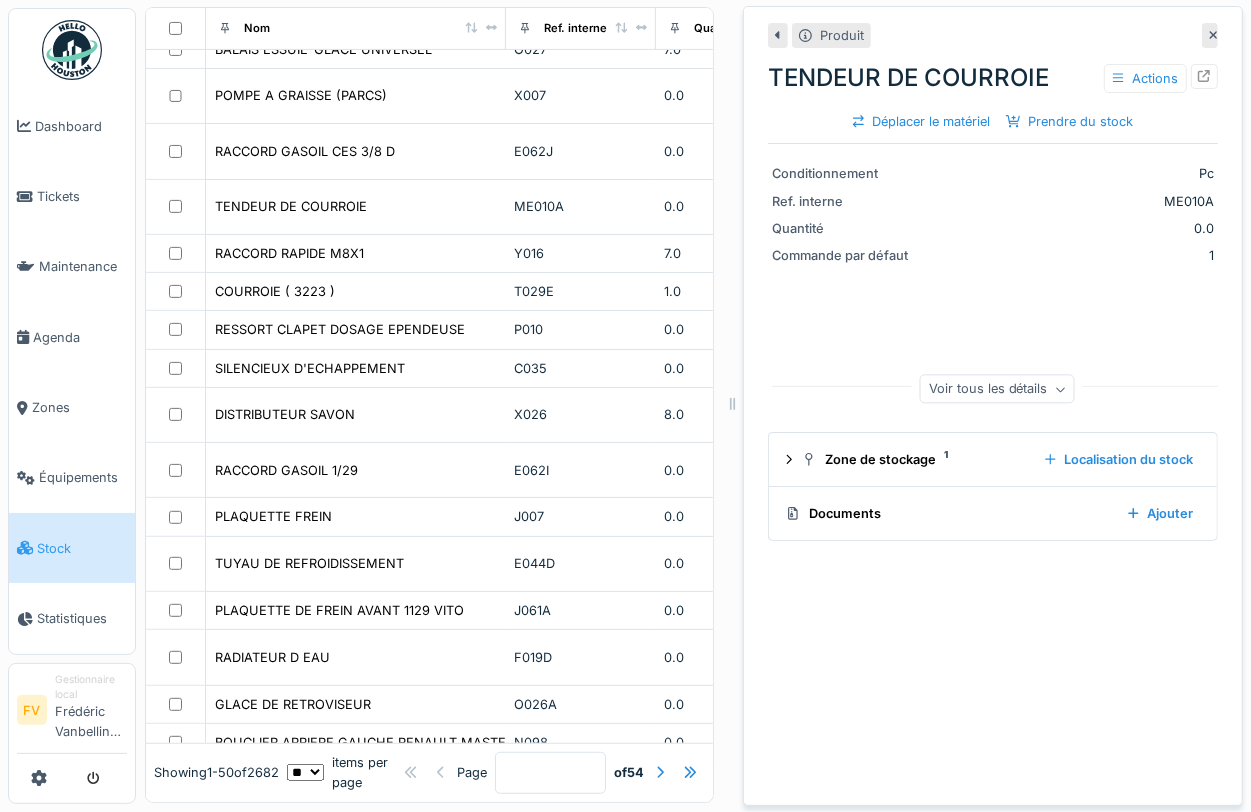 click at bounding box center (1210, 35) 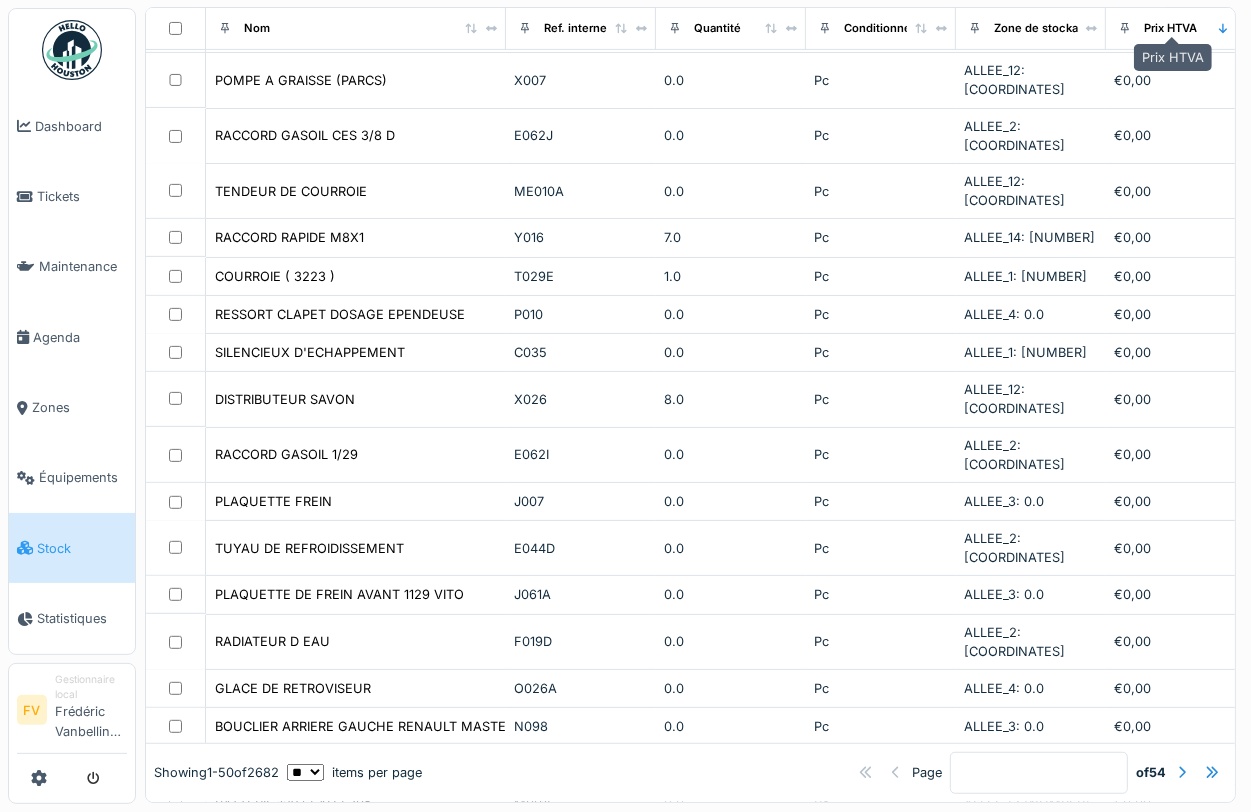 scroll, scrollTop: 20, scrollLeft: 0, axis: vertical 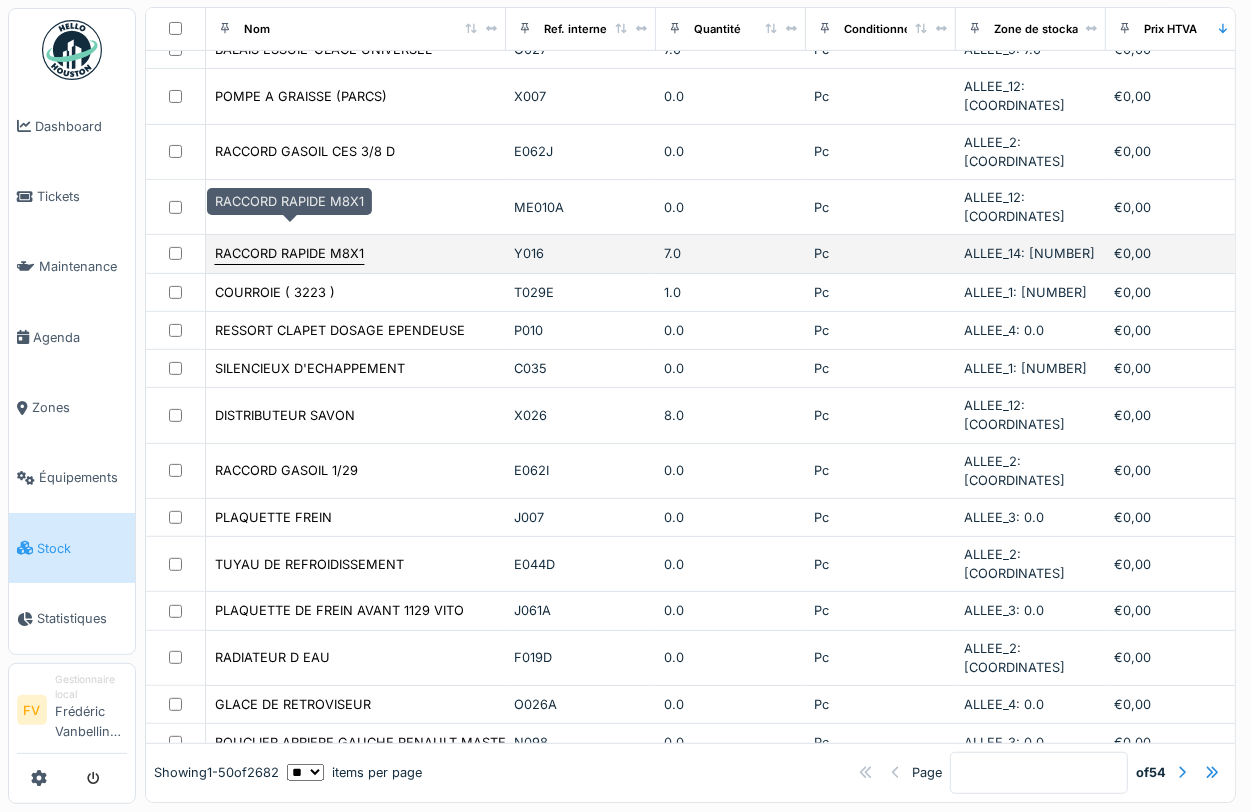 click on "RACCORD RAPIDE M8X1" at bounding box center (289, 253) 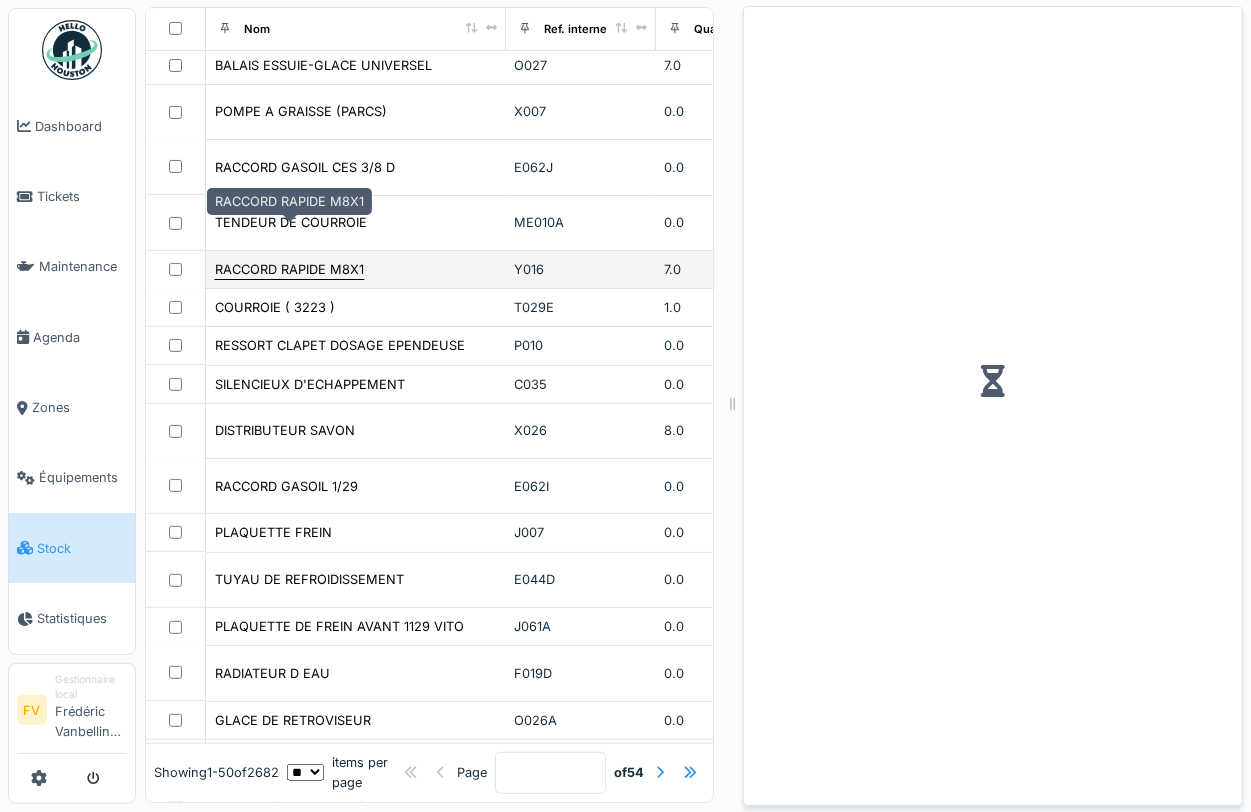 scroll, scrollTop: 501, scrollLeft: 0, axis: vertical 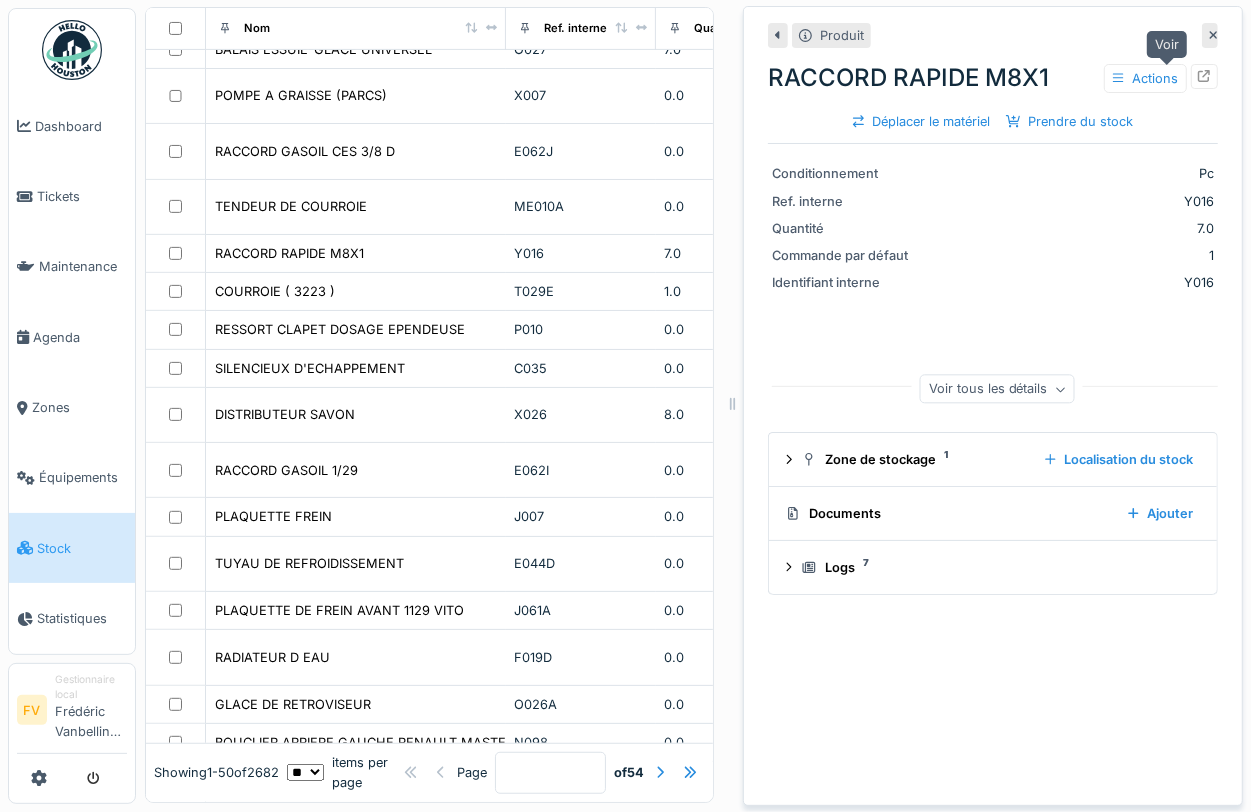 click at bounding box center (1204, 76) 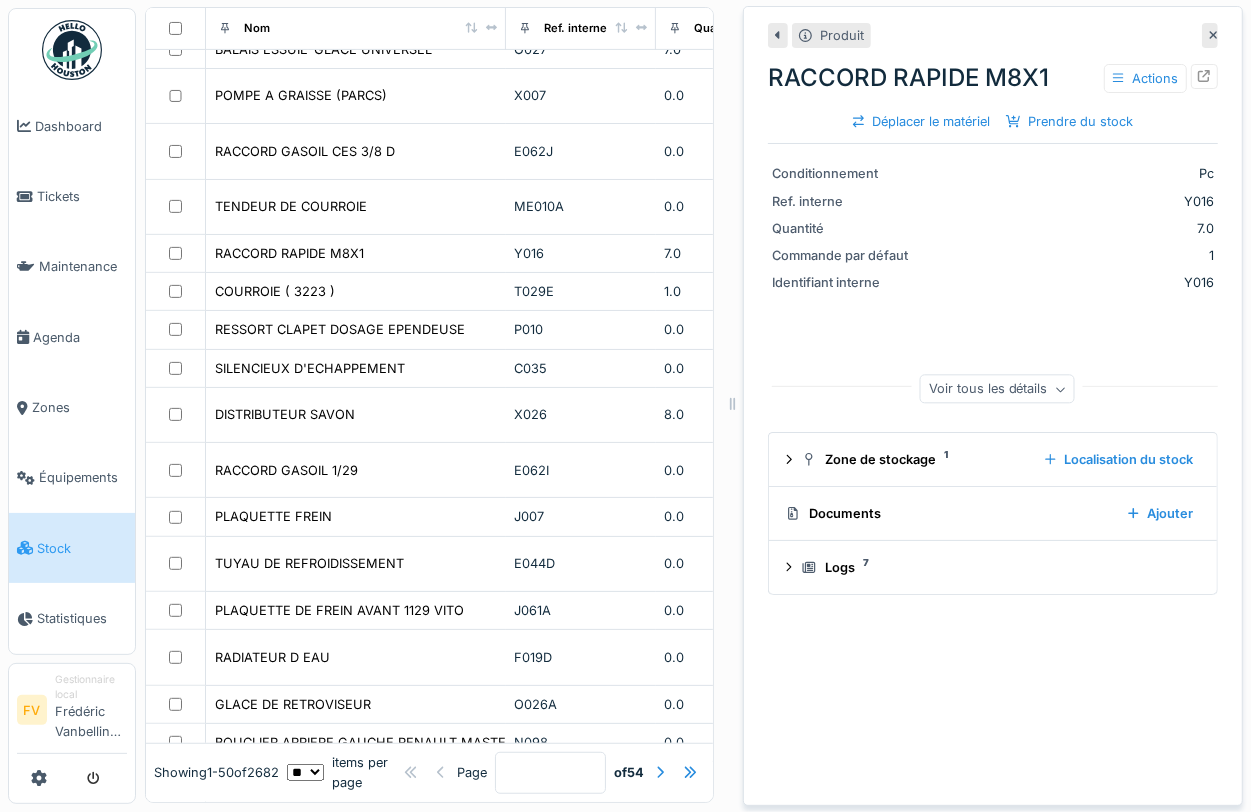 click at bounding box center (1210, 35) 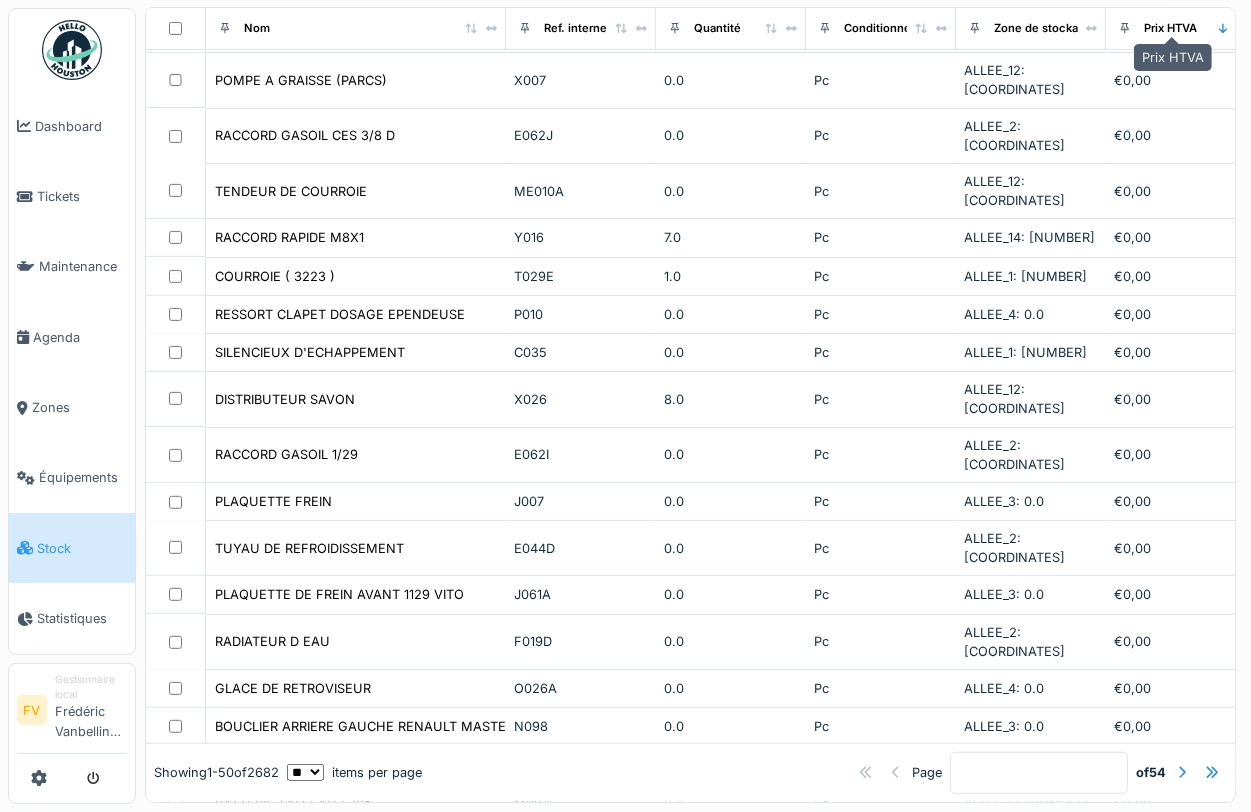 scroll, scrollTop: 485, scrollLeft: 0, axis: vertical 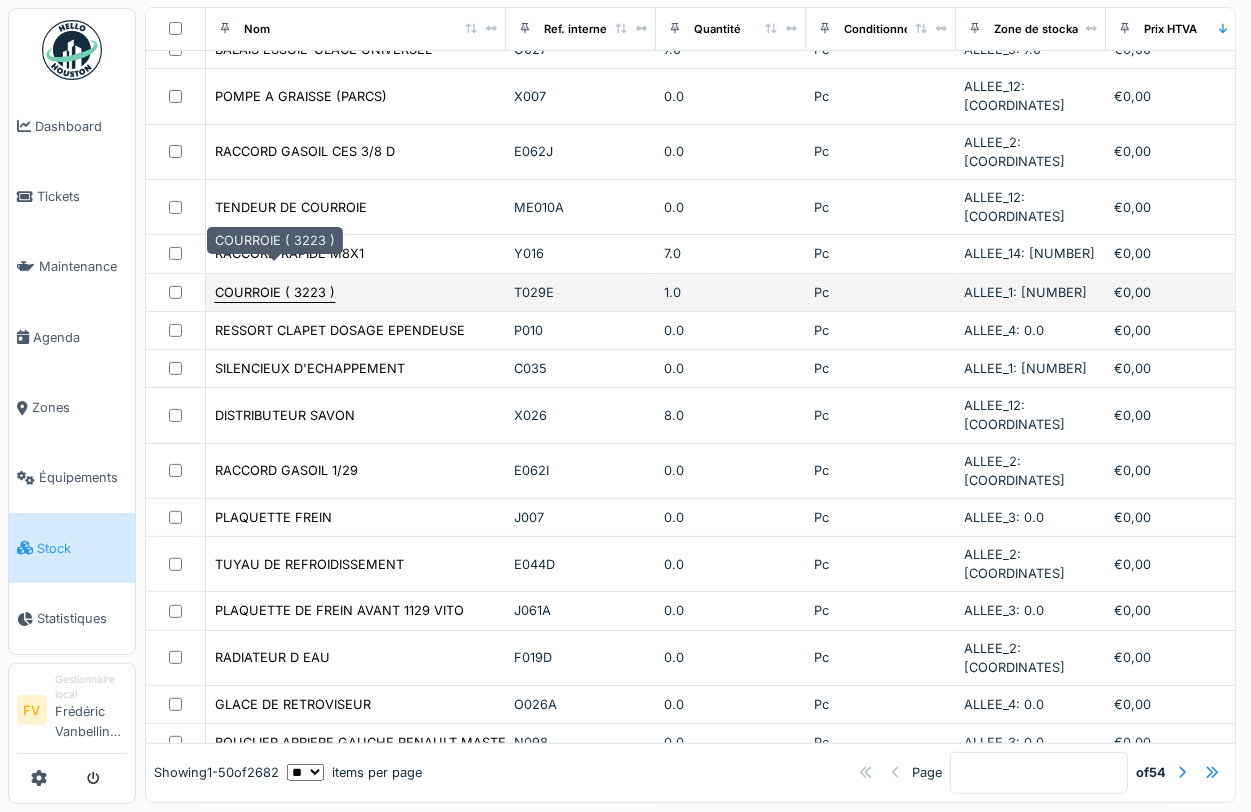 click on "COURROIE ( 3223 )" at bounding box center [275, 292] 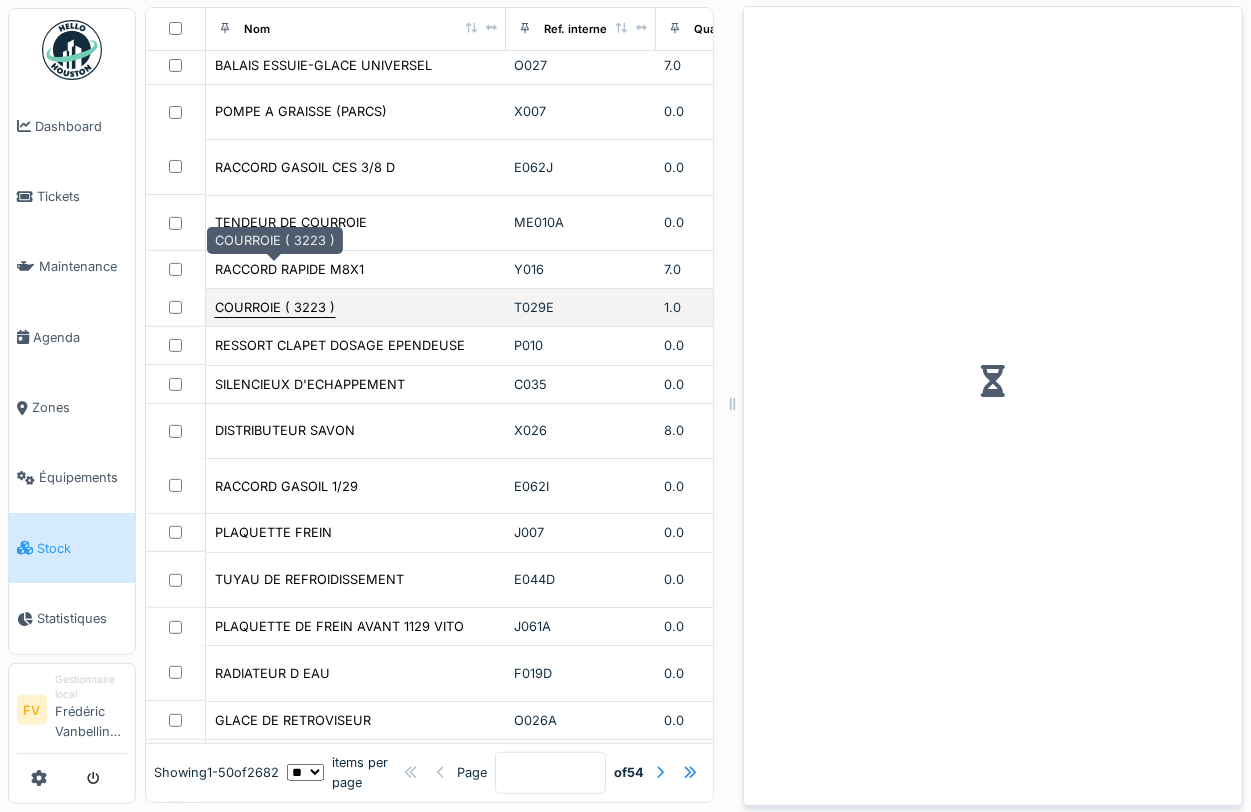scroll, scrollTop: 501, scrollLeft: 0, axis: vertical 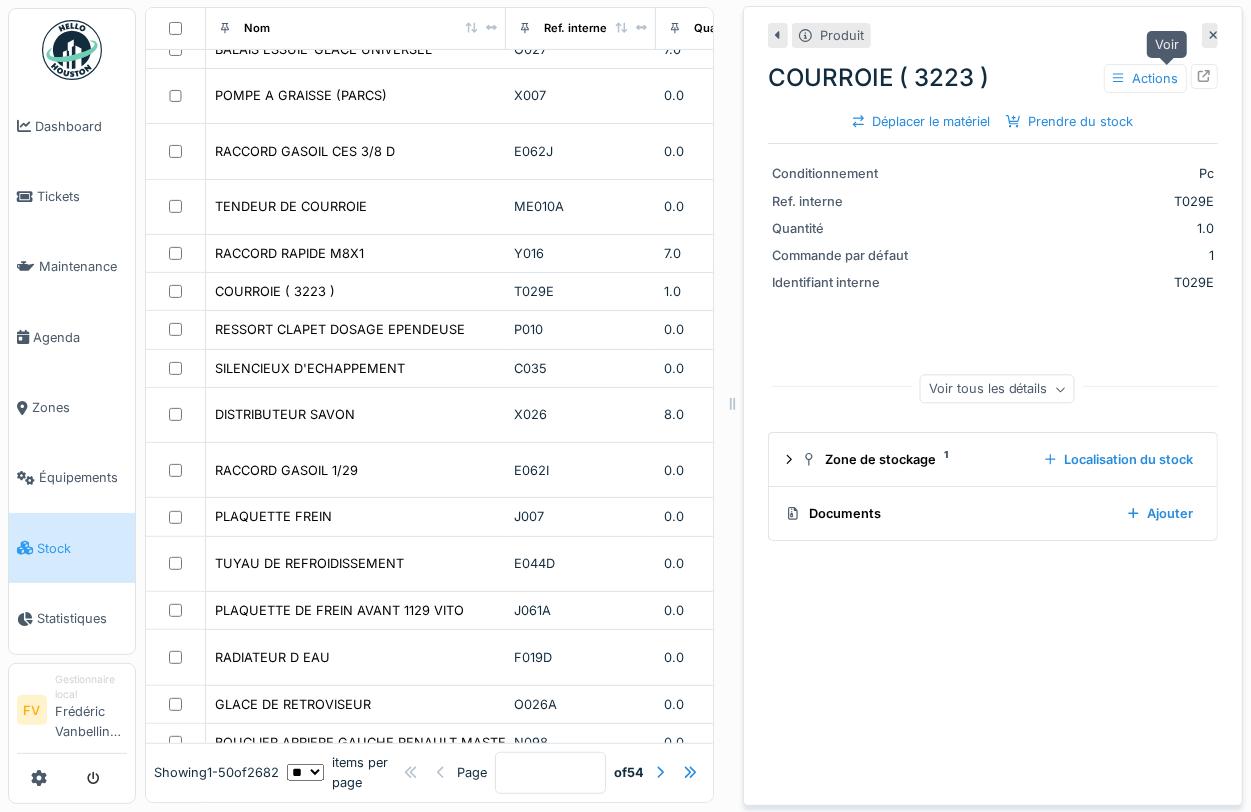 click at bounding box center (1204, 76) 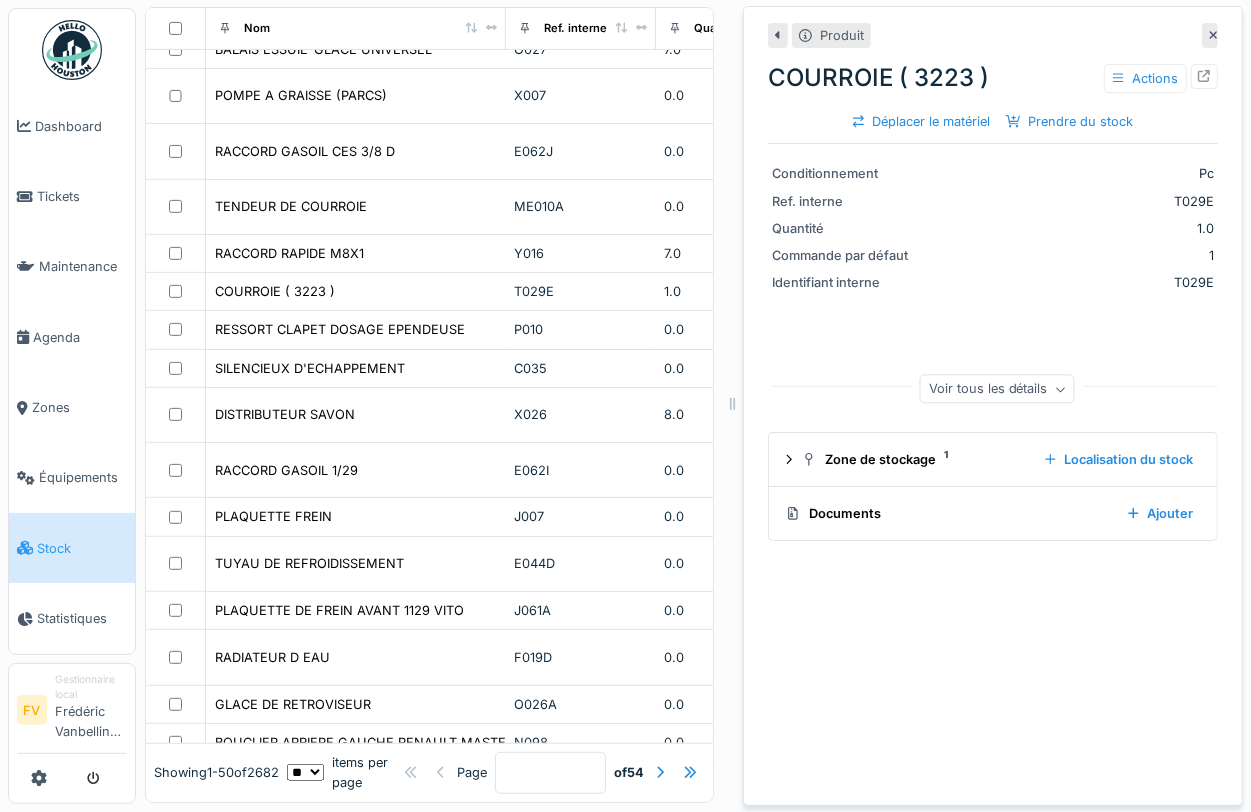 click 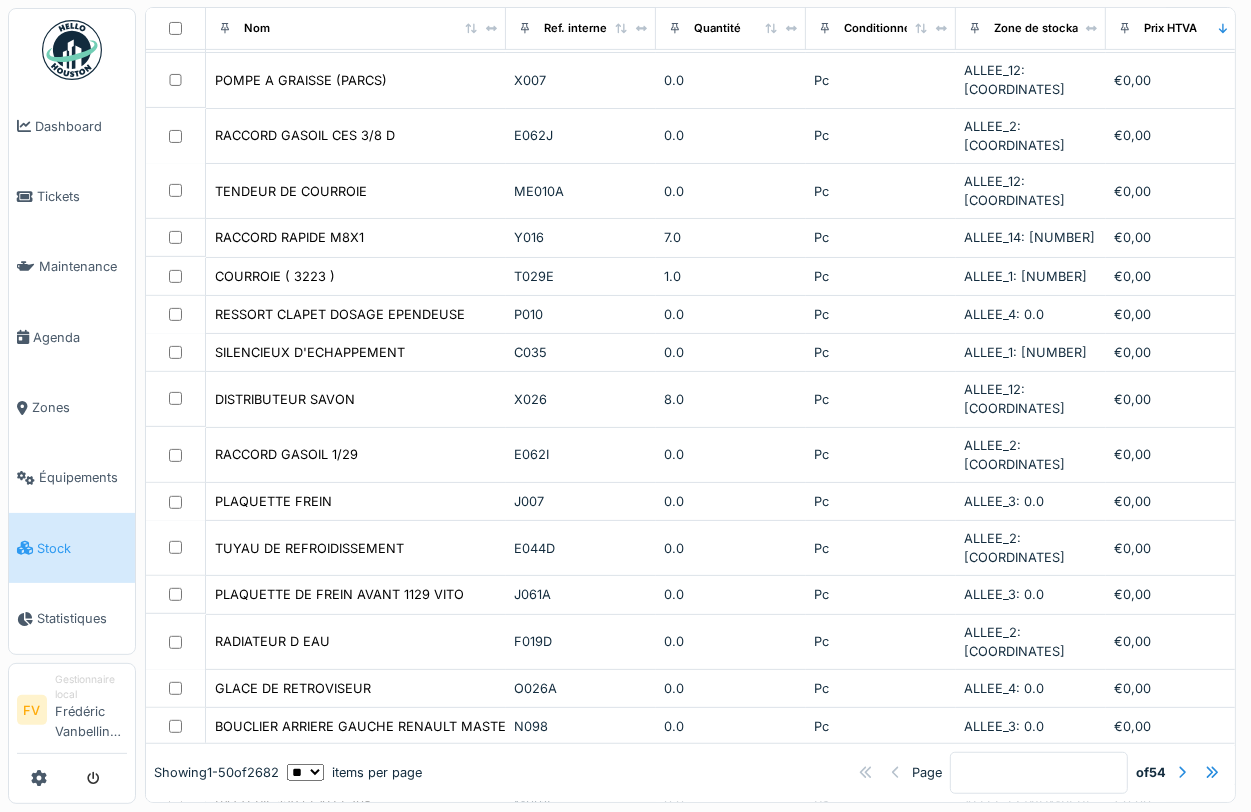scroll, scrollTop: 5, scrollLeft: 0, axis: vertical 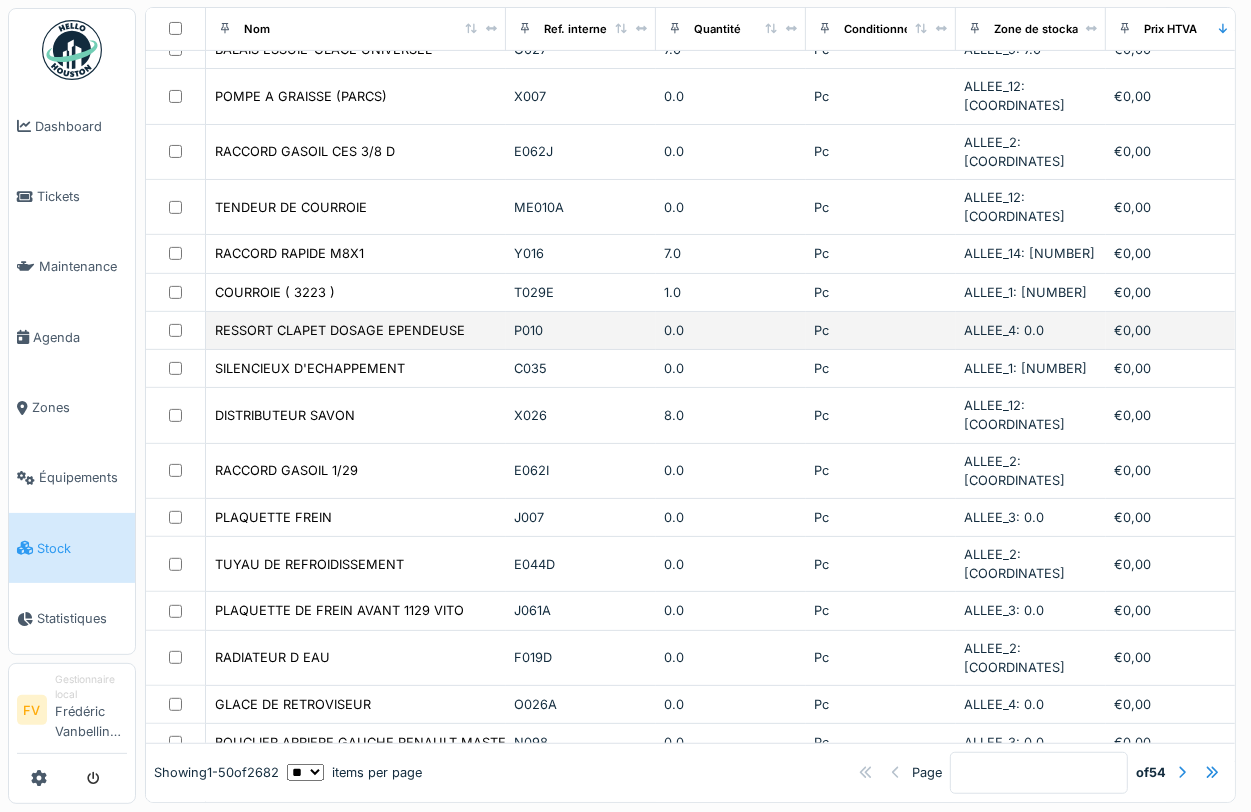 click on "P010" at bounding box center (581, 331) 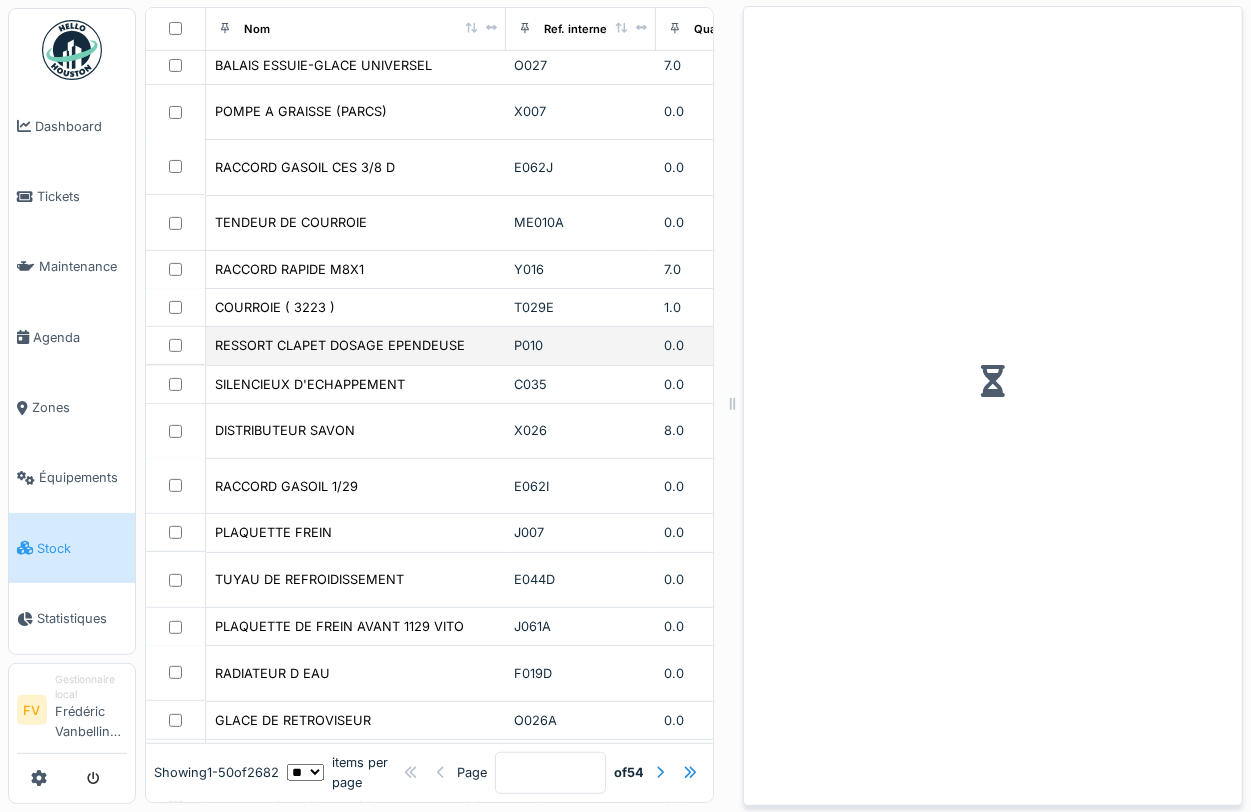 scroll, scrollTop: 501, scrollLeft: 0, axis: vertical 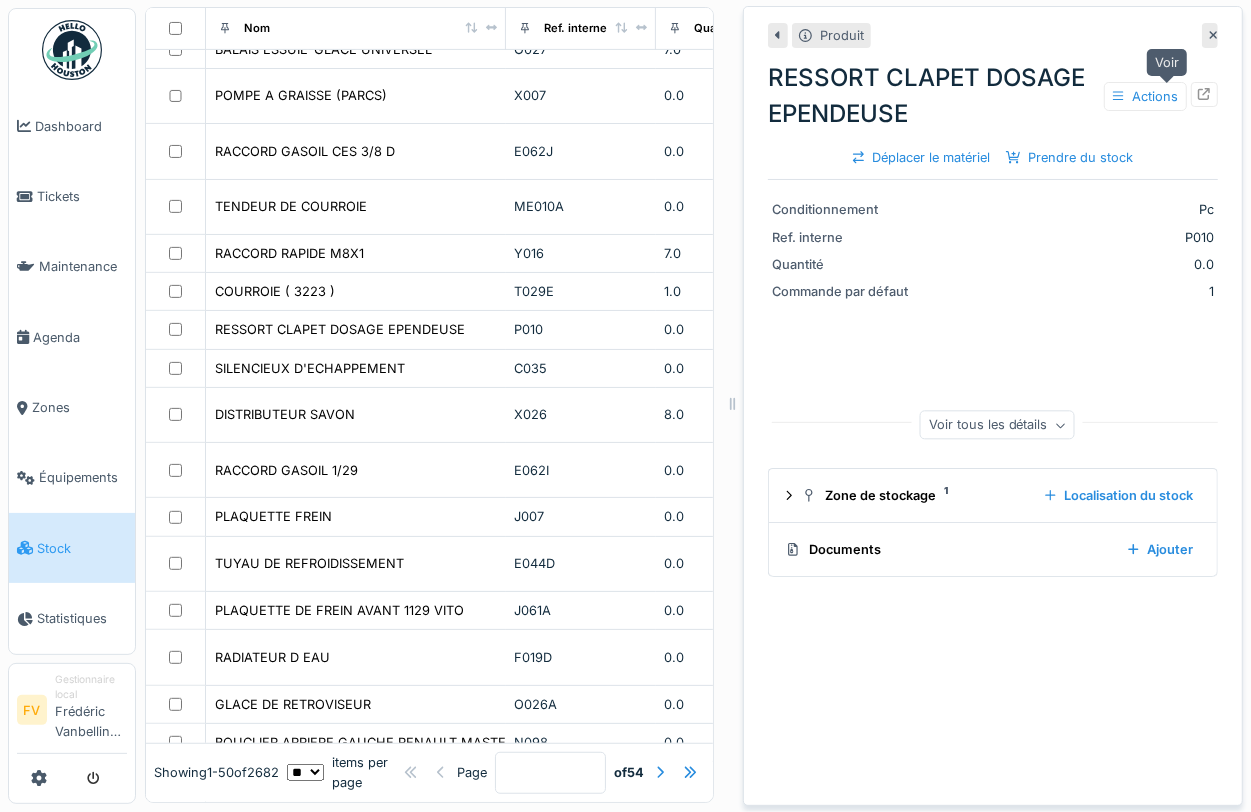 click 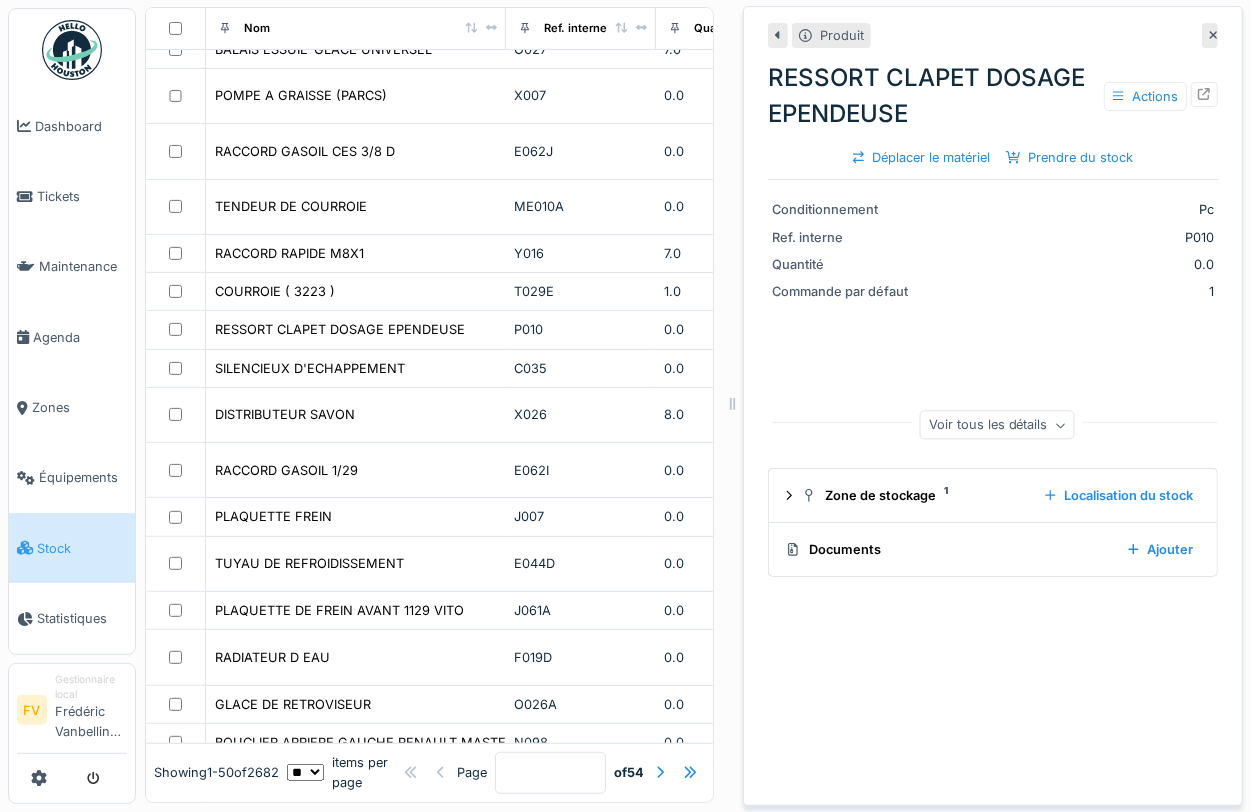 click 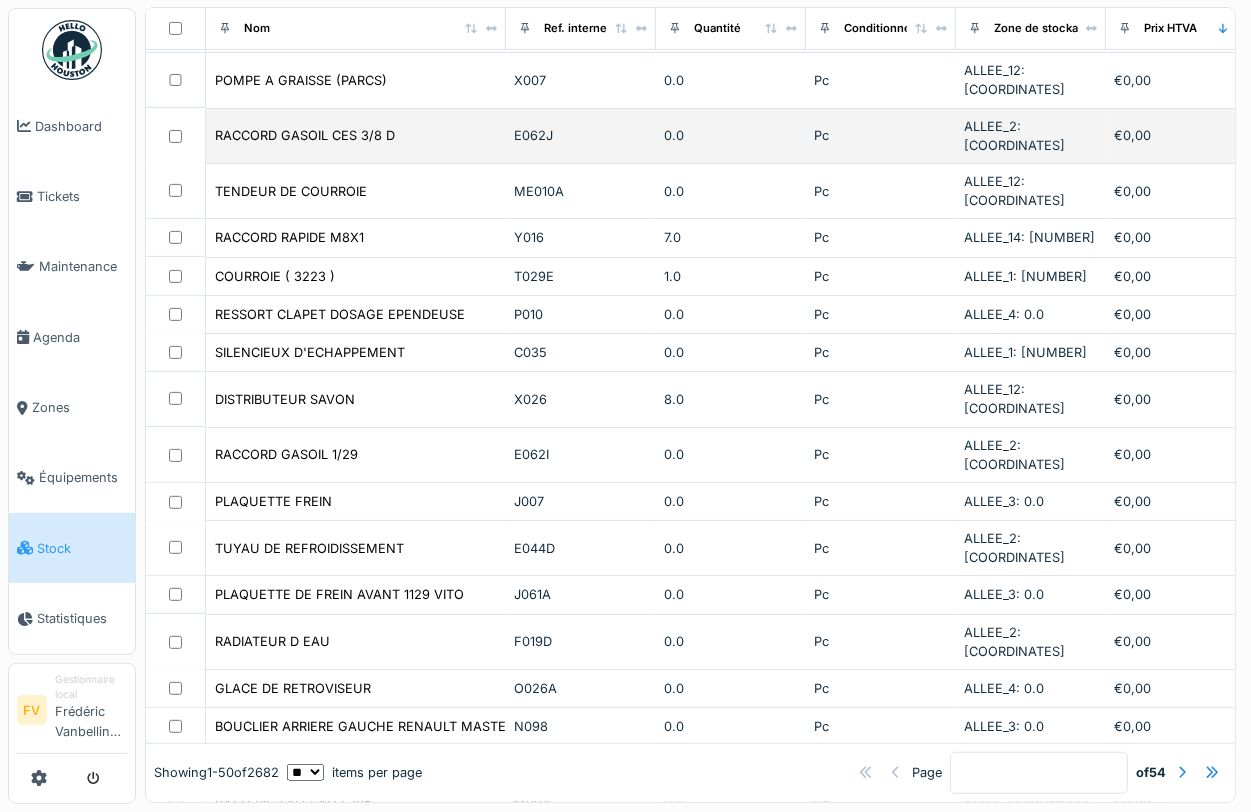 scroll, scrollTop: 5, scrollLeft: 0, axis: vertical 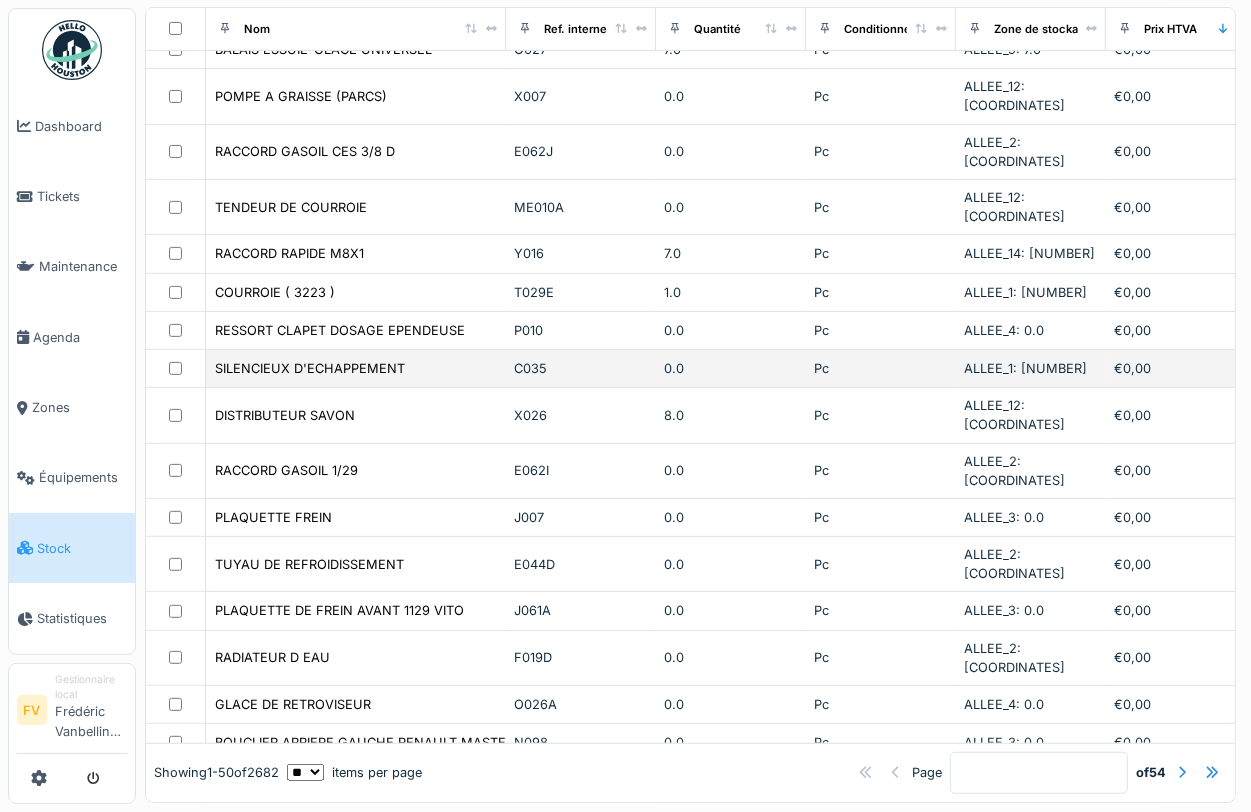 click on "SILENCIEUX D'ECHAPPEMENT" at bounding box center (356, 368) 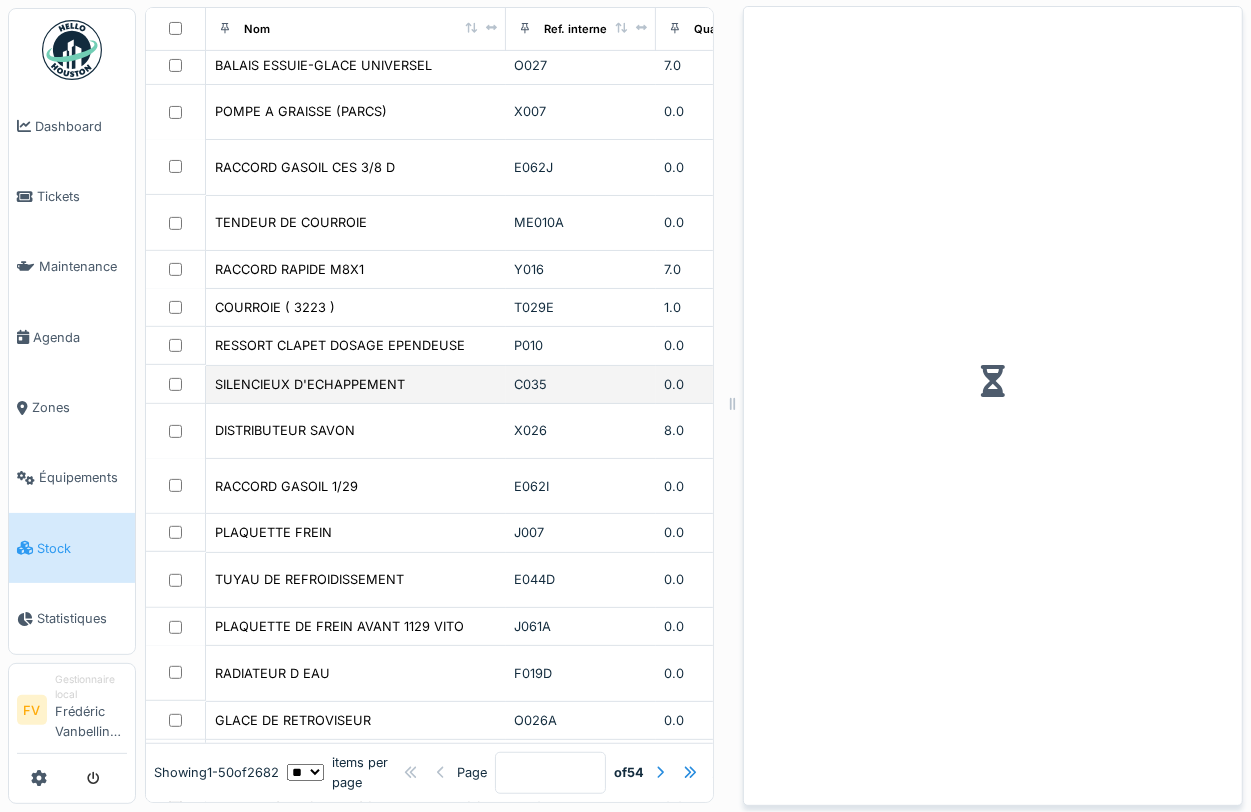 scroll, scrollTop: 20, scrollLeft: 0, axis: vertical 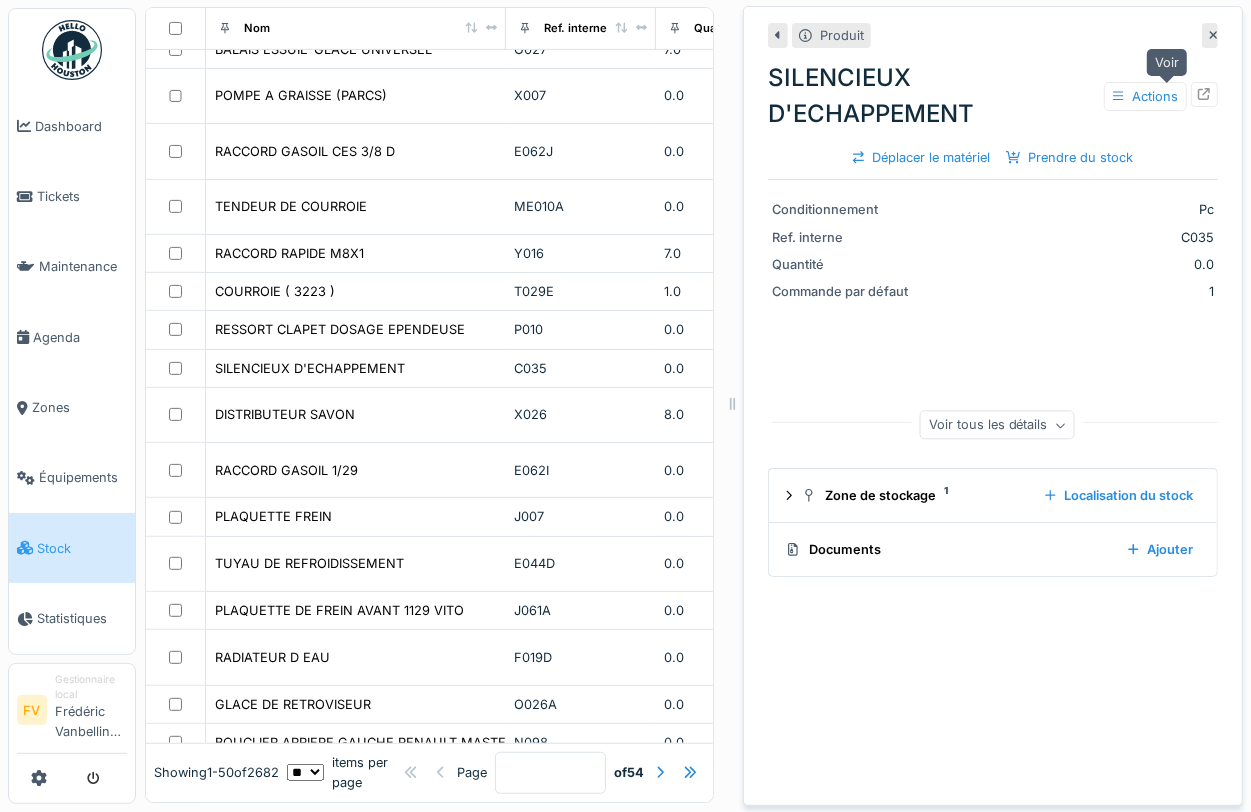 click 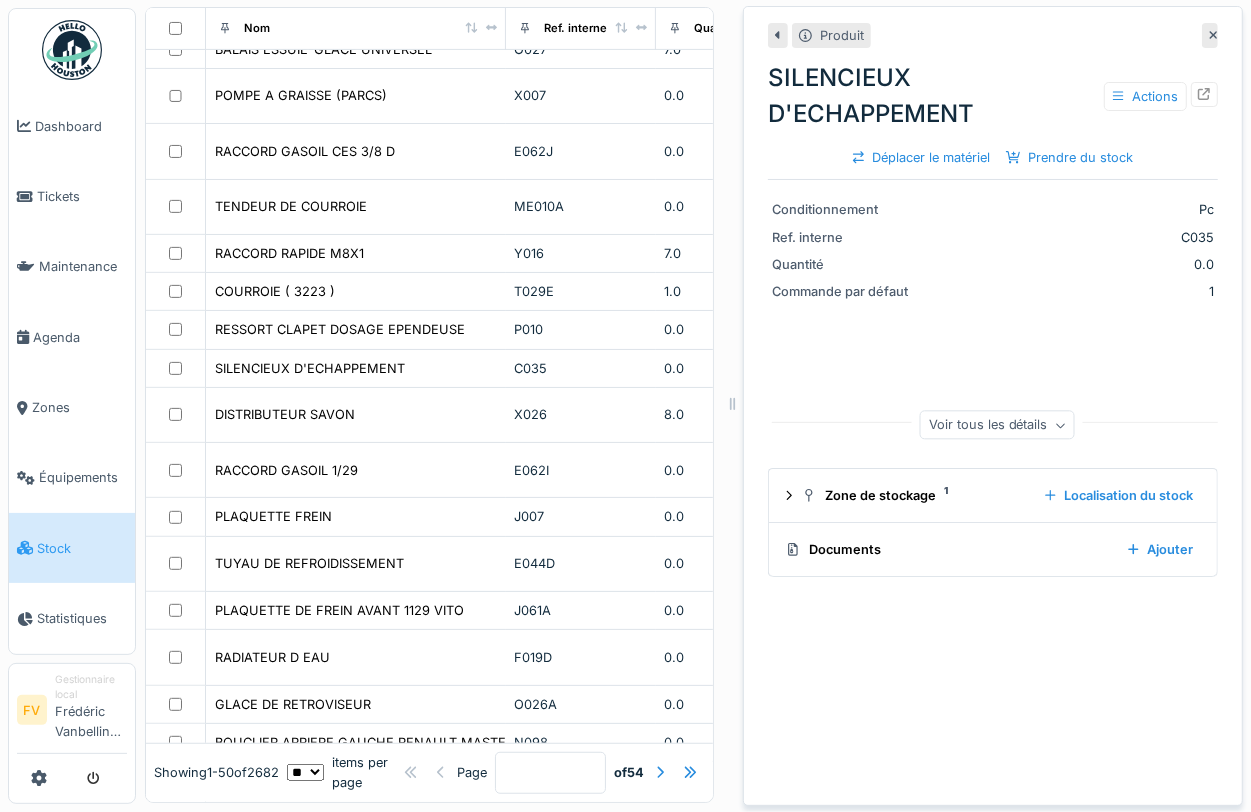 click 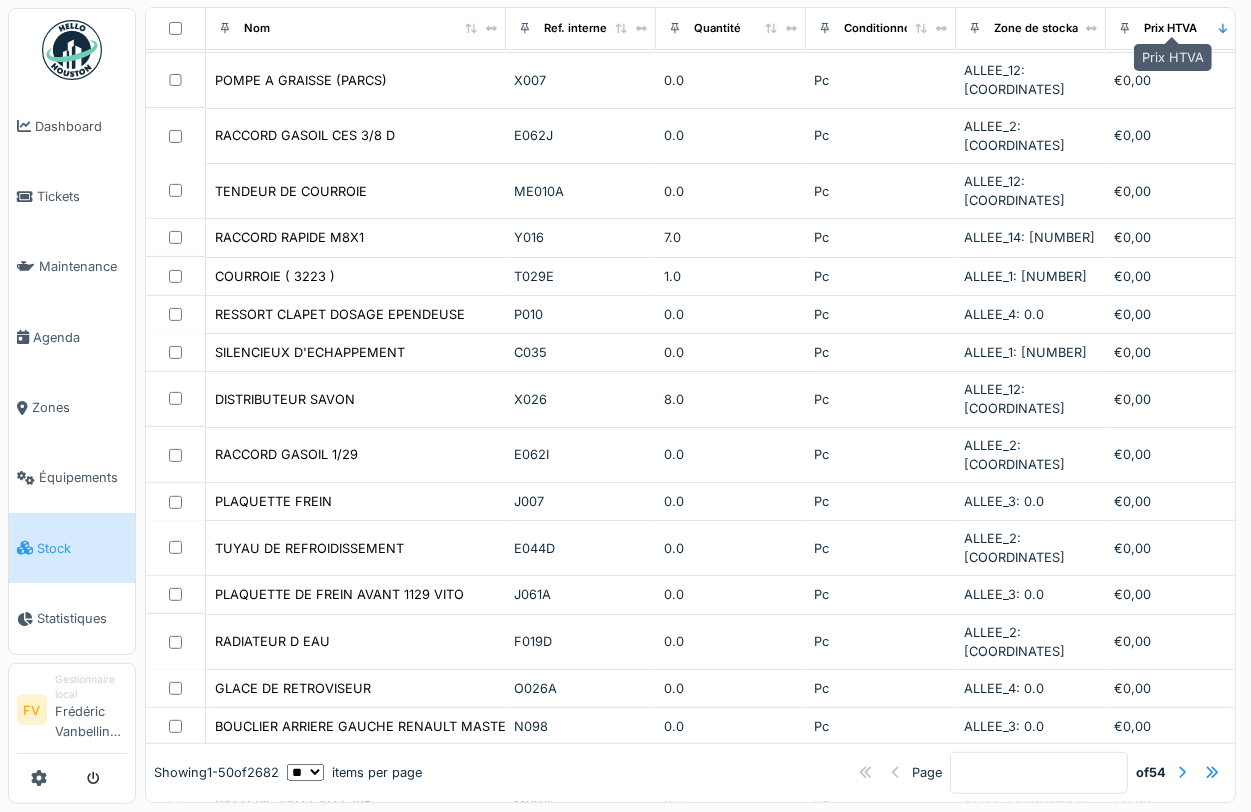 scroll, scrollTop: 485, scrollLeft: 0, axis: vertical 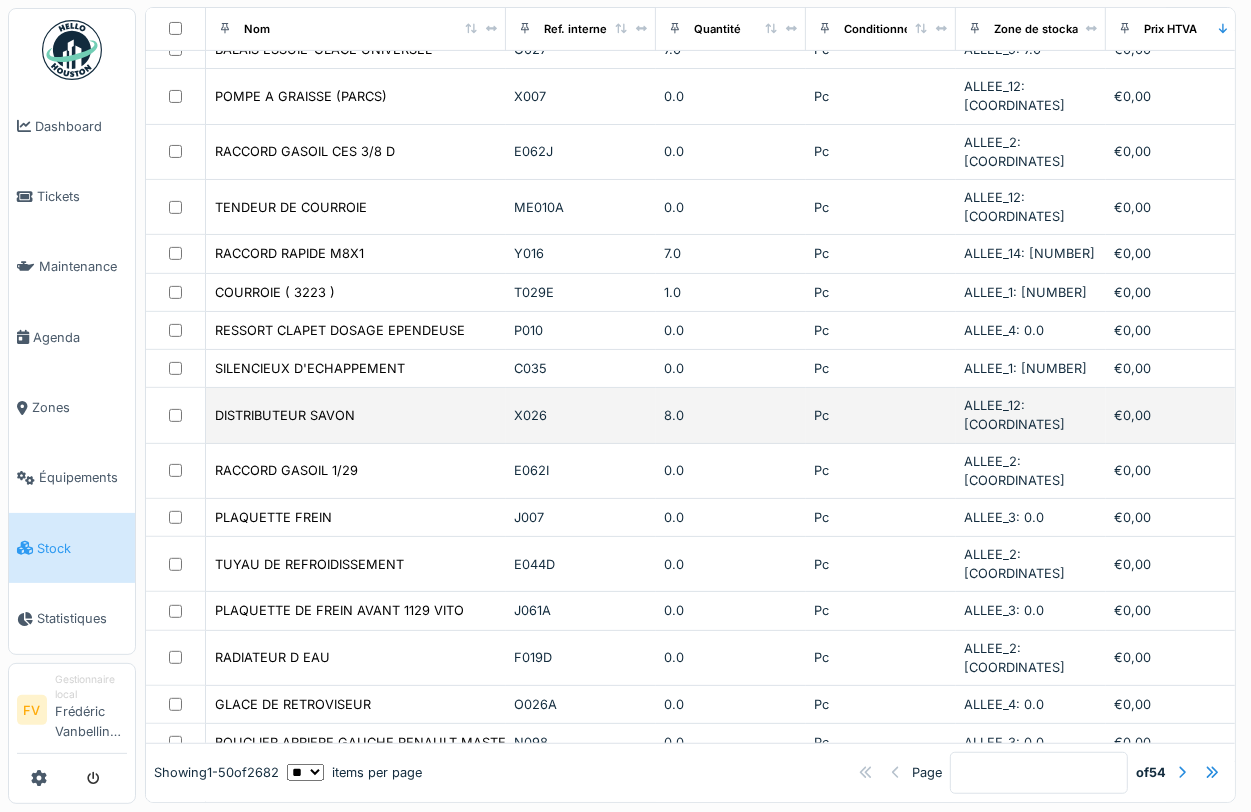click on "DISTRIBUTEUR SAVON" at bounding box center [356, 415] 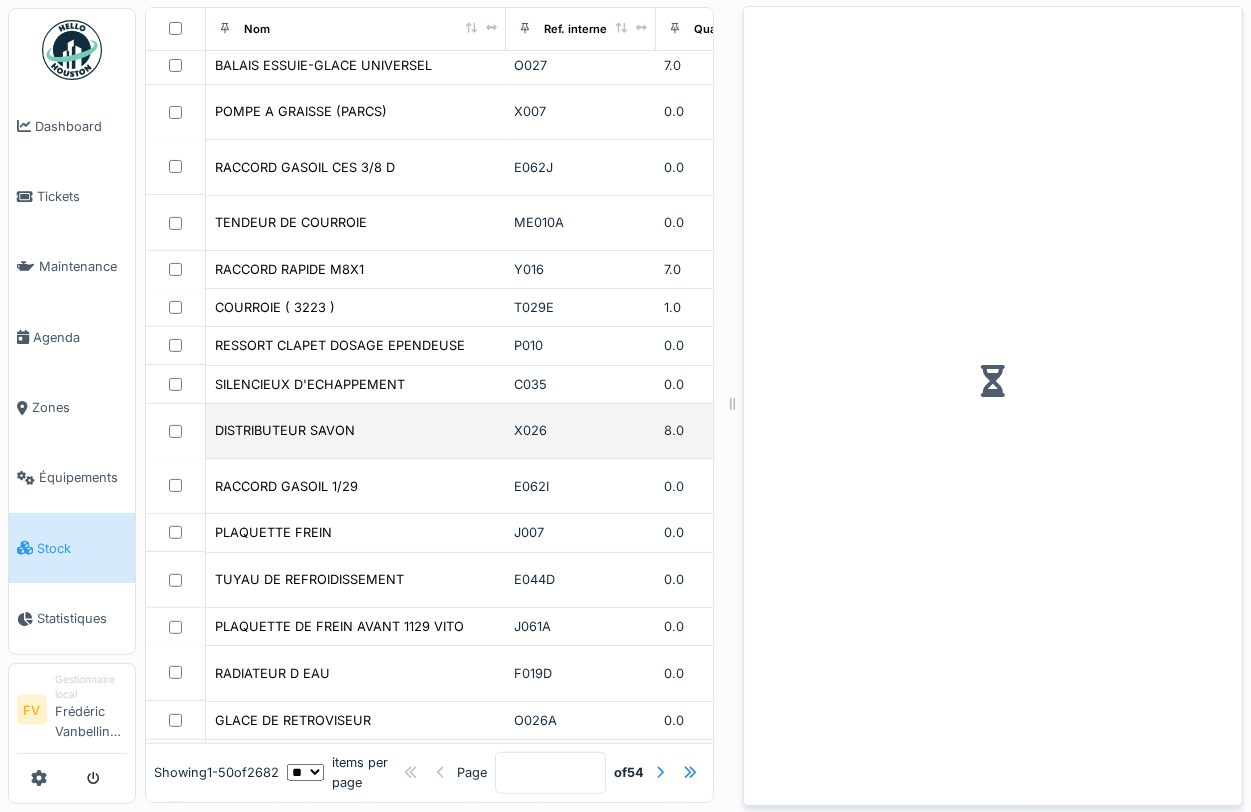 scroll, scrollTop: 501, scrollLeft: 0, axis: vertical 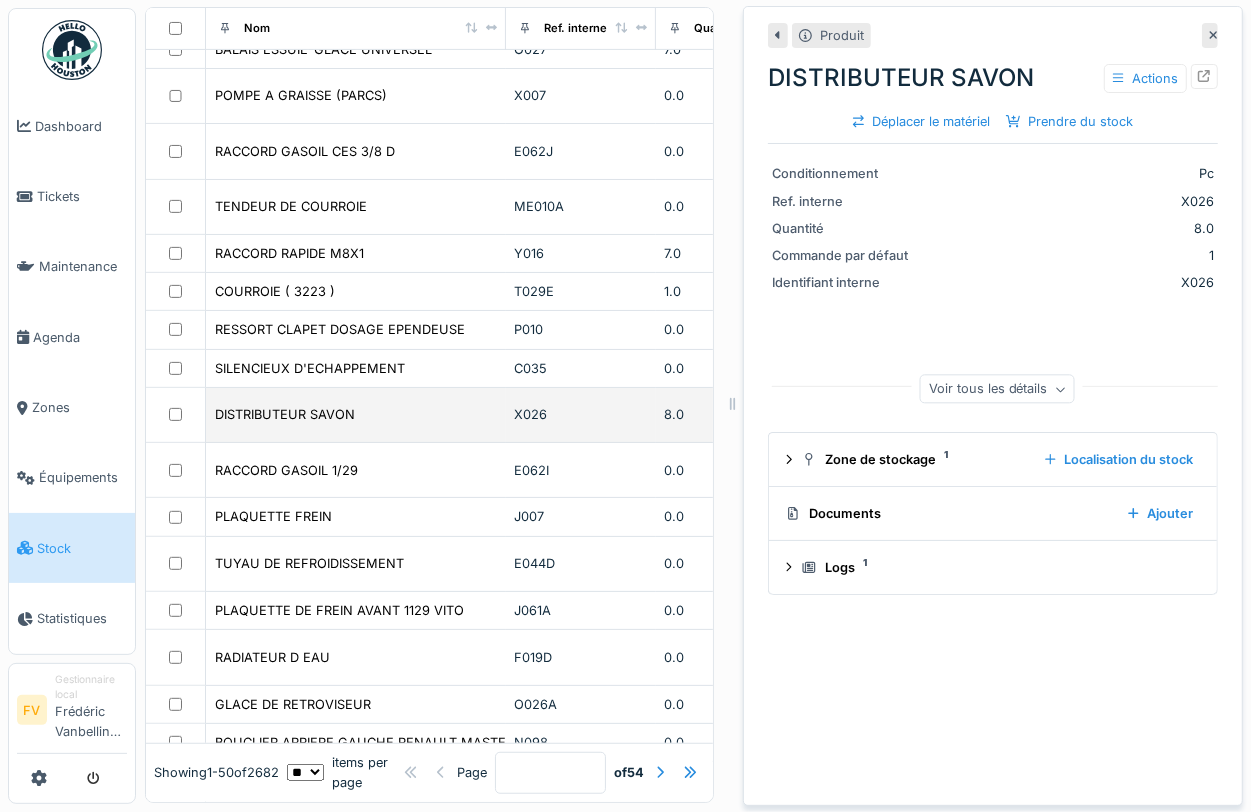 click on "DISTRIBUTEUR SAVON" at bounding box center (356, 414) 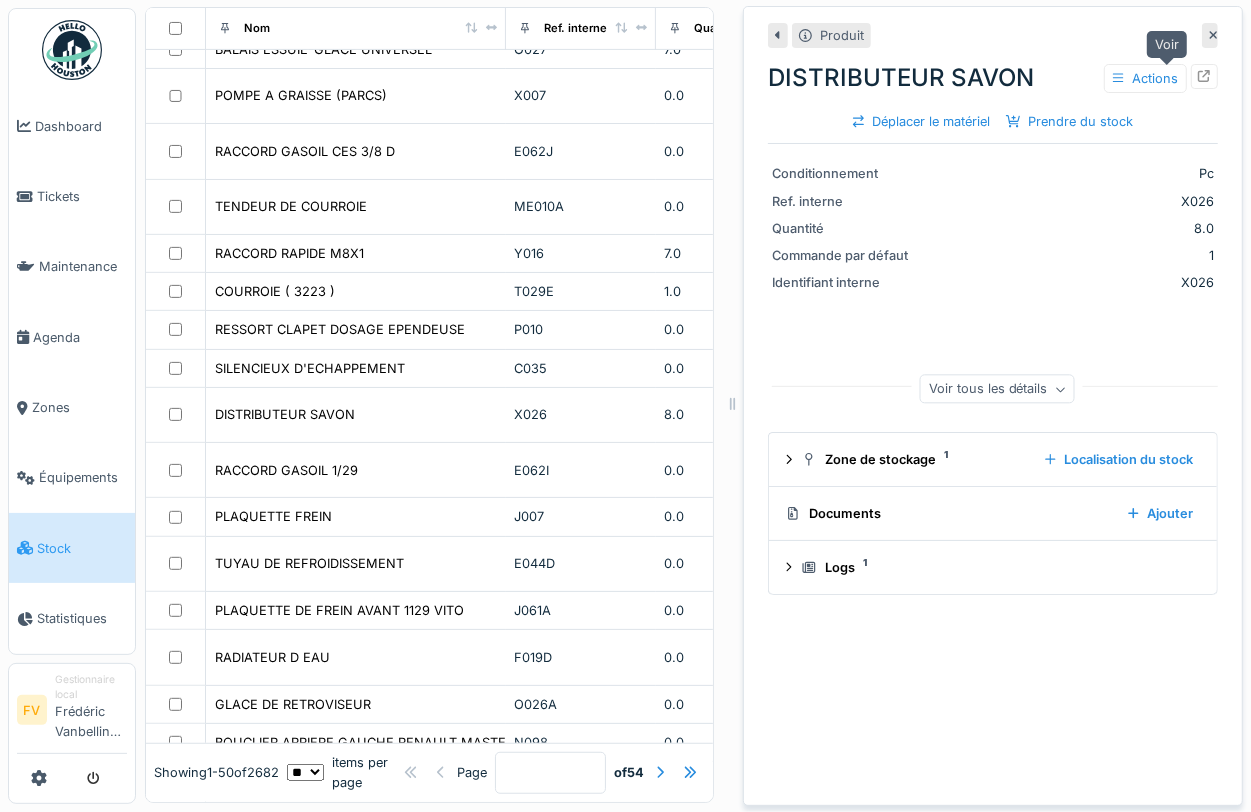 click 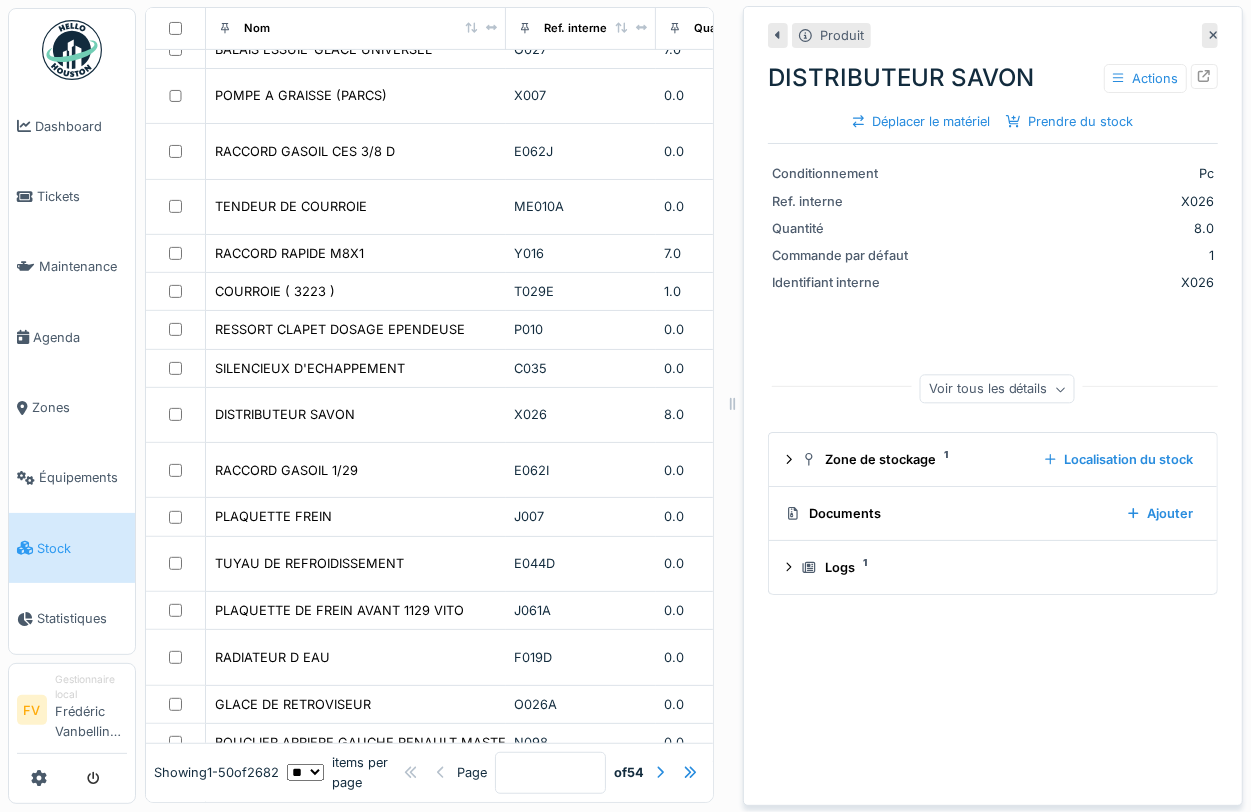 click 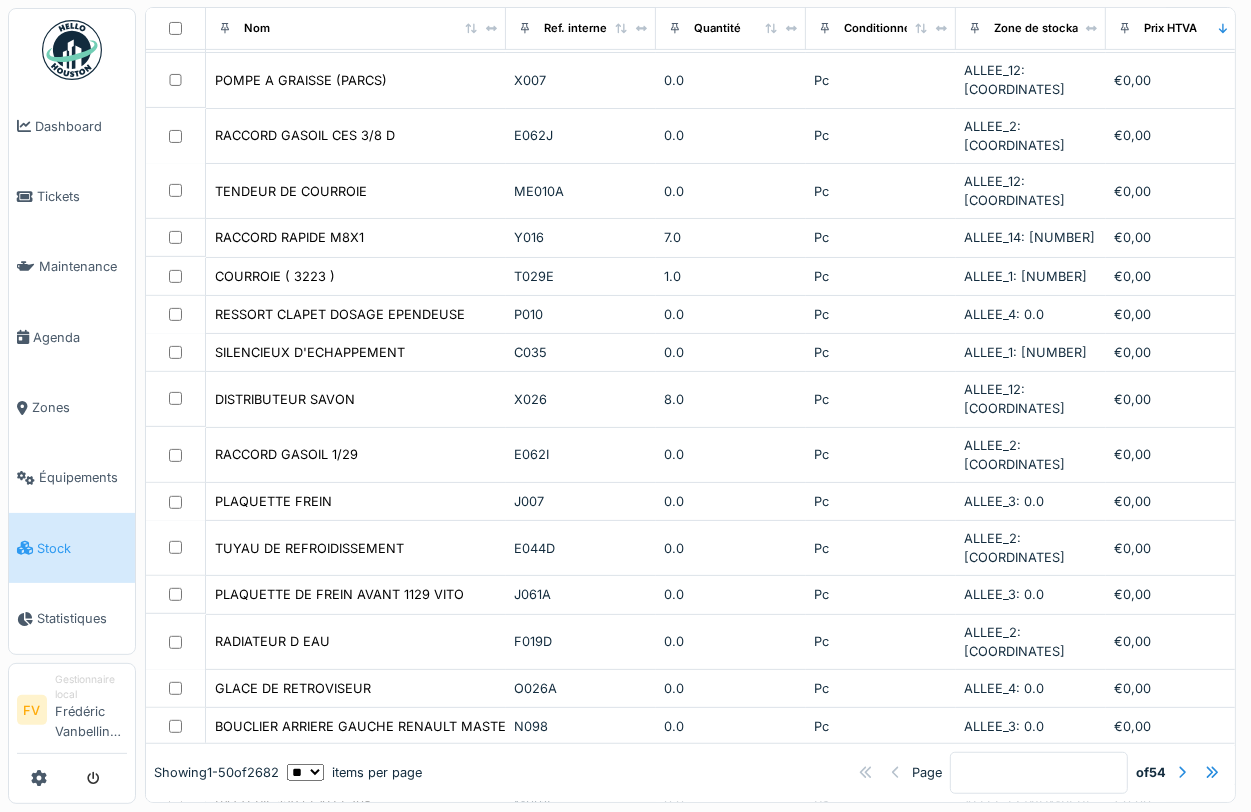 scroll, scrollTop: 5, scrollLeft: 0, axis: vertical 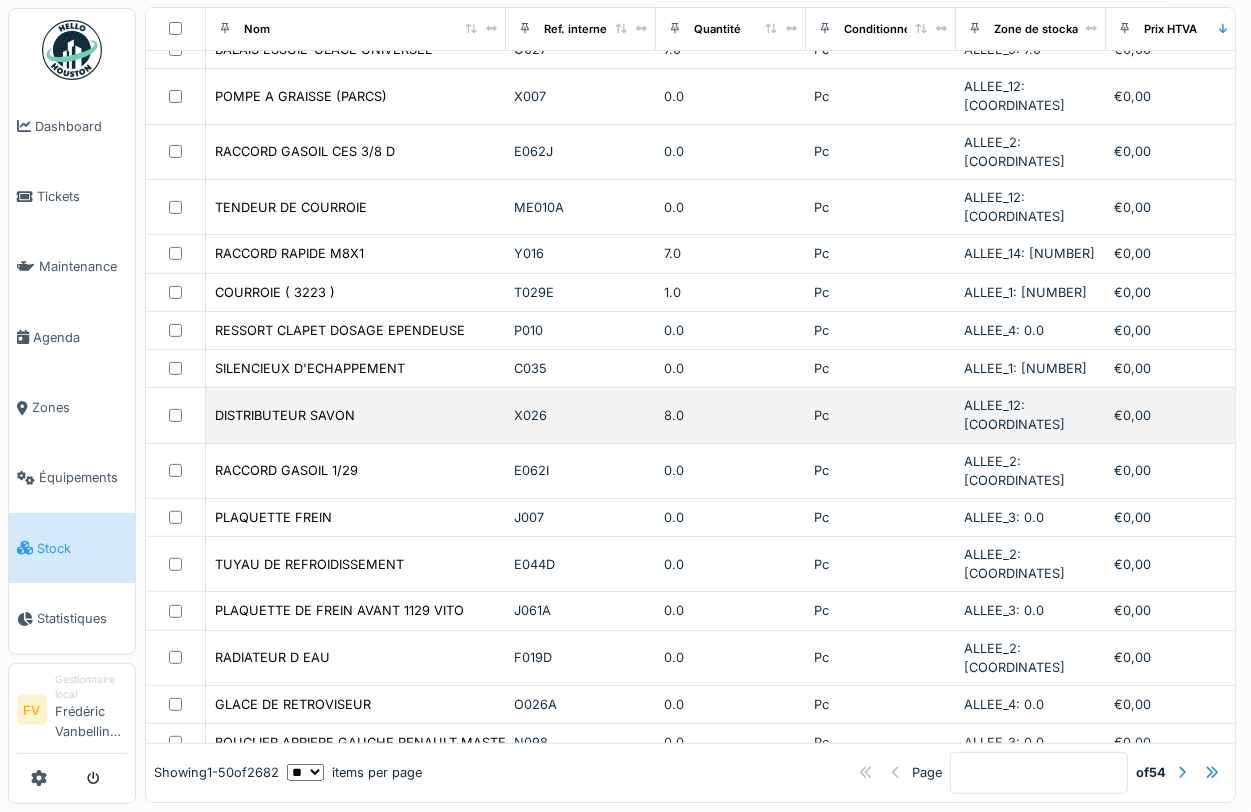 click on "X026" at bounding box center [581, 415] 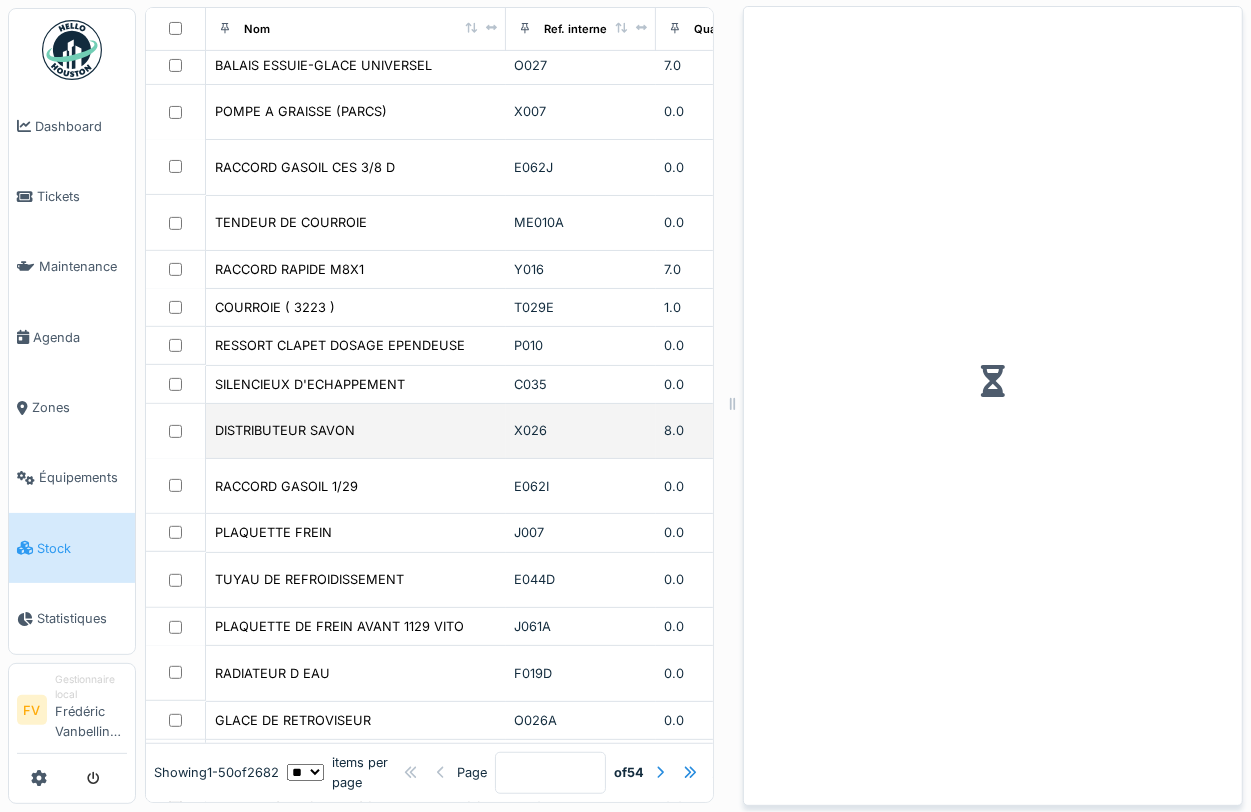 scroll, scrollTop: 501, scrollLeft: 0, axis: vertical 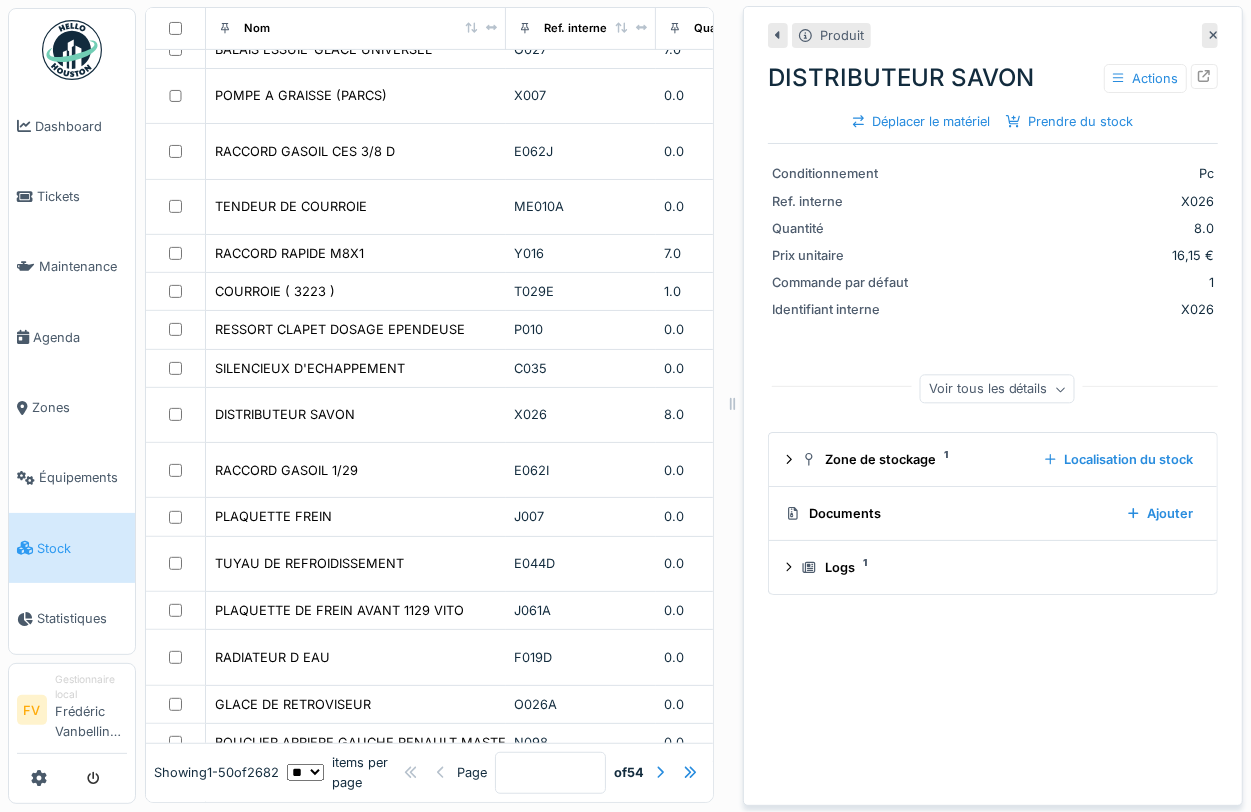 click 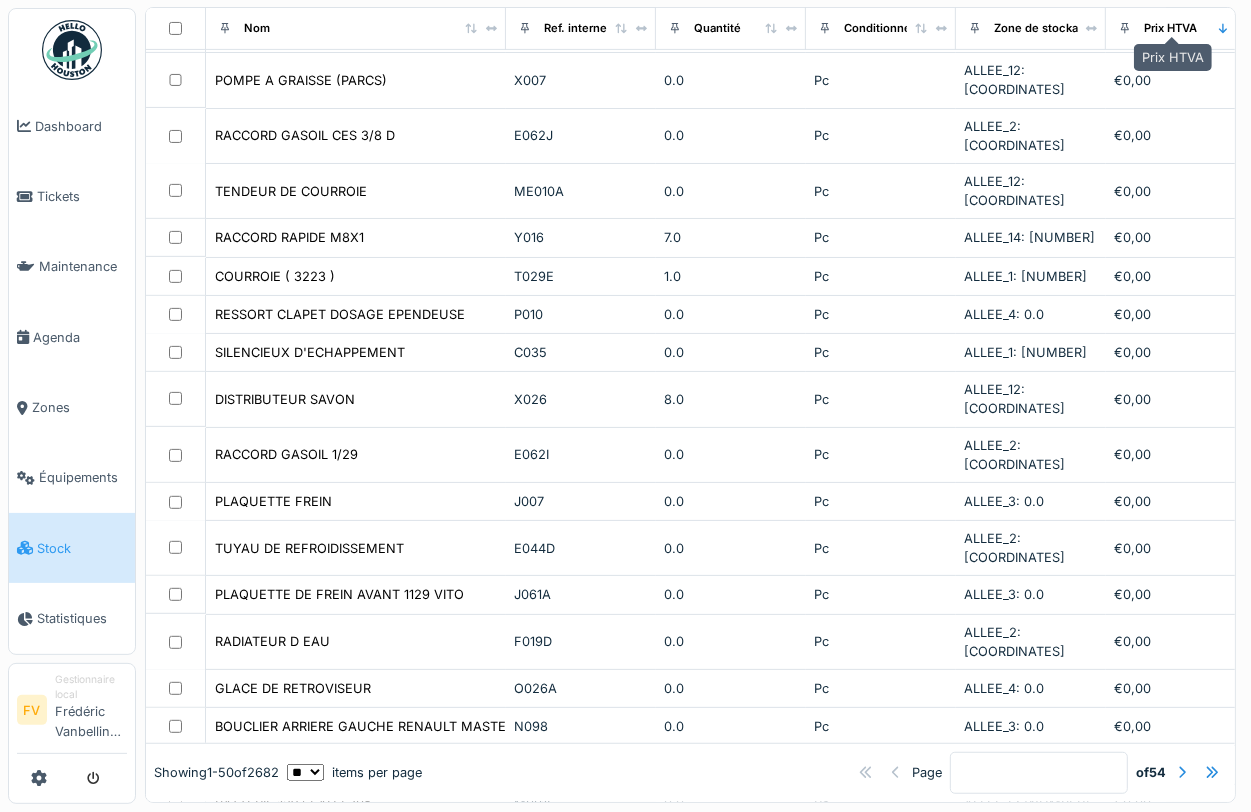 scroll, scrollTop: 485, scrollLeft: 0, axis: vertical 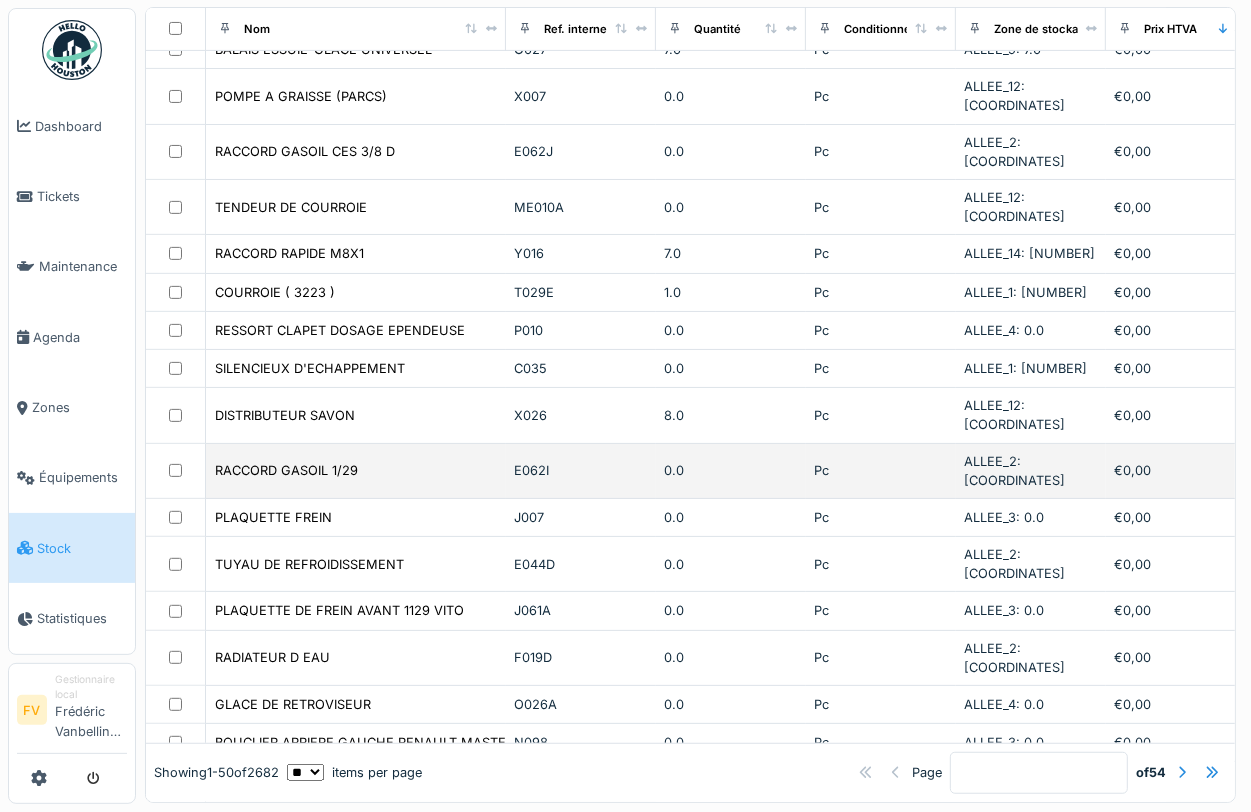 click on "E062I" at bounding box center (581, 470) 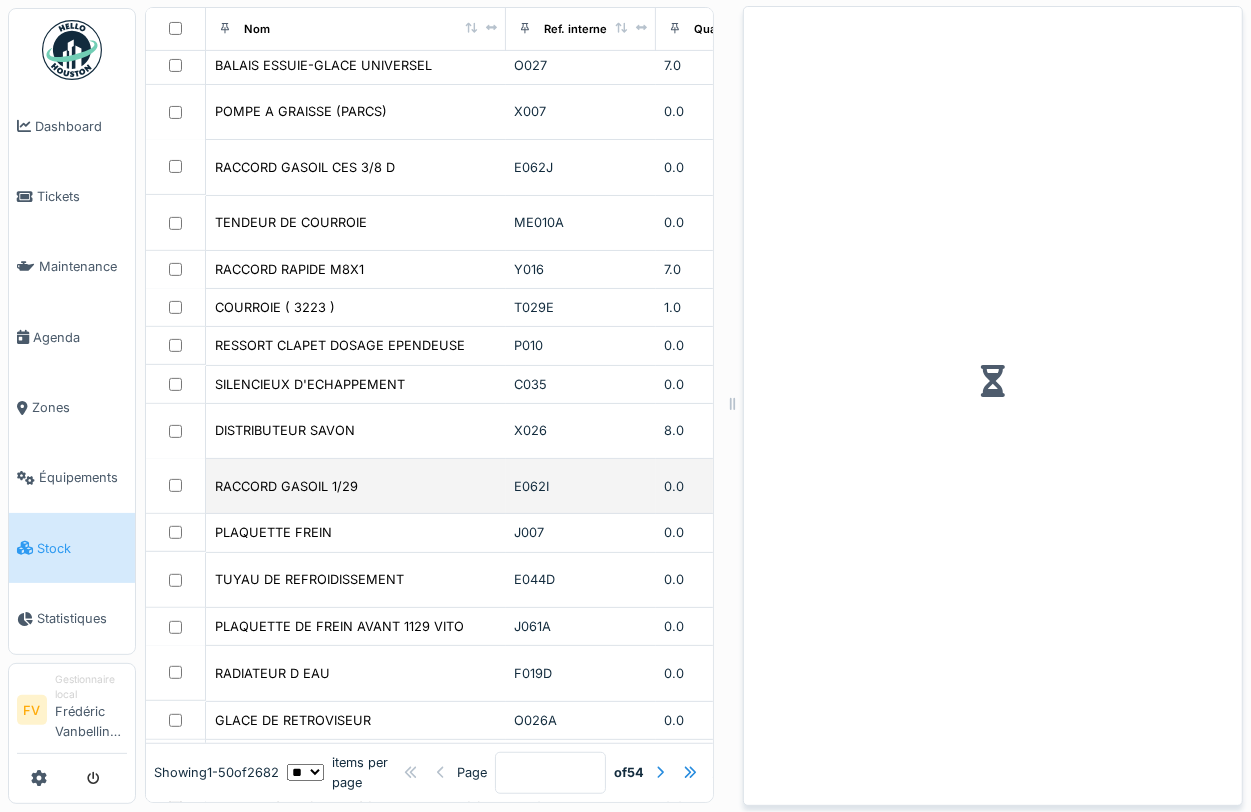 scroll, scrollTop: 501, scrollLeft: 0, axis: vertical 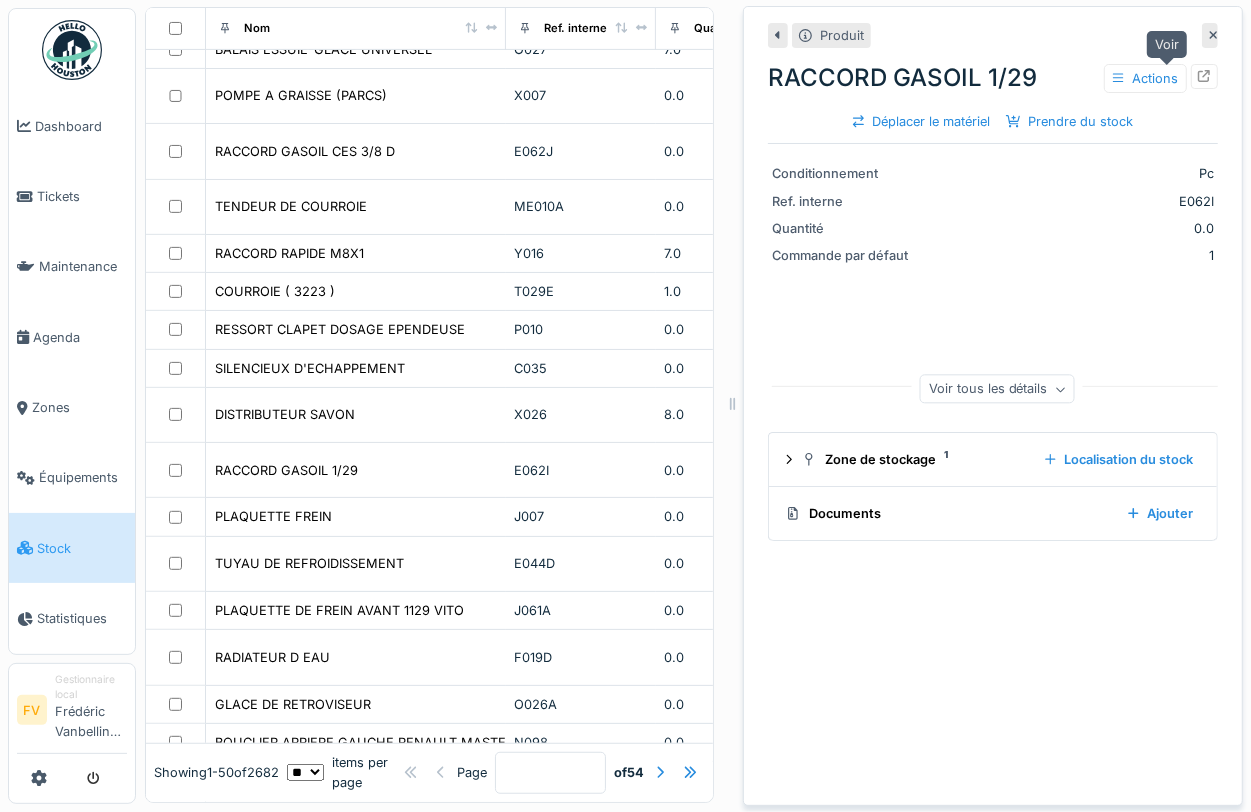 click 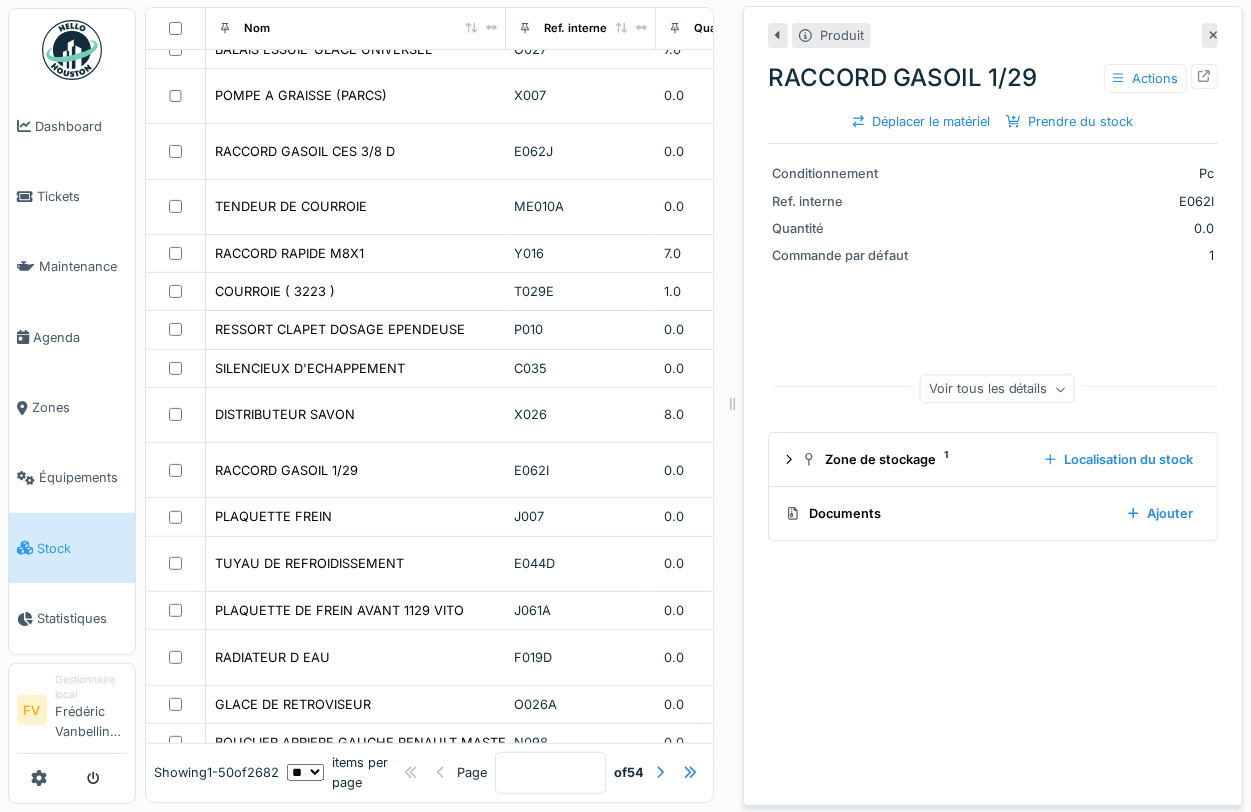 click 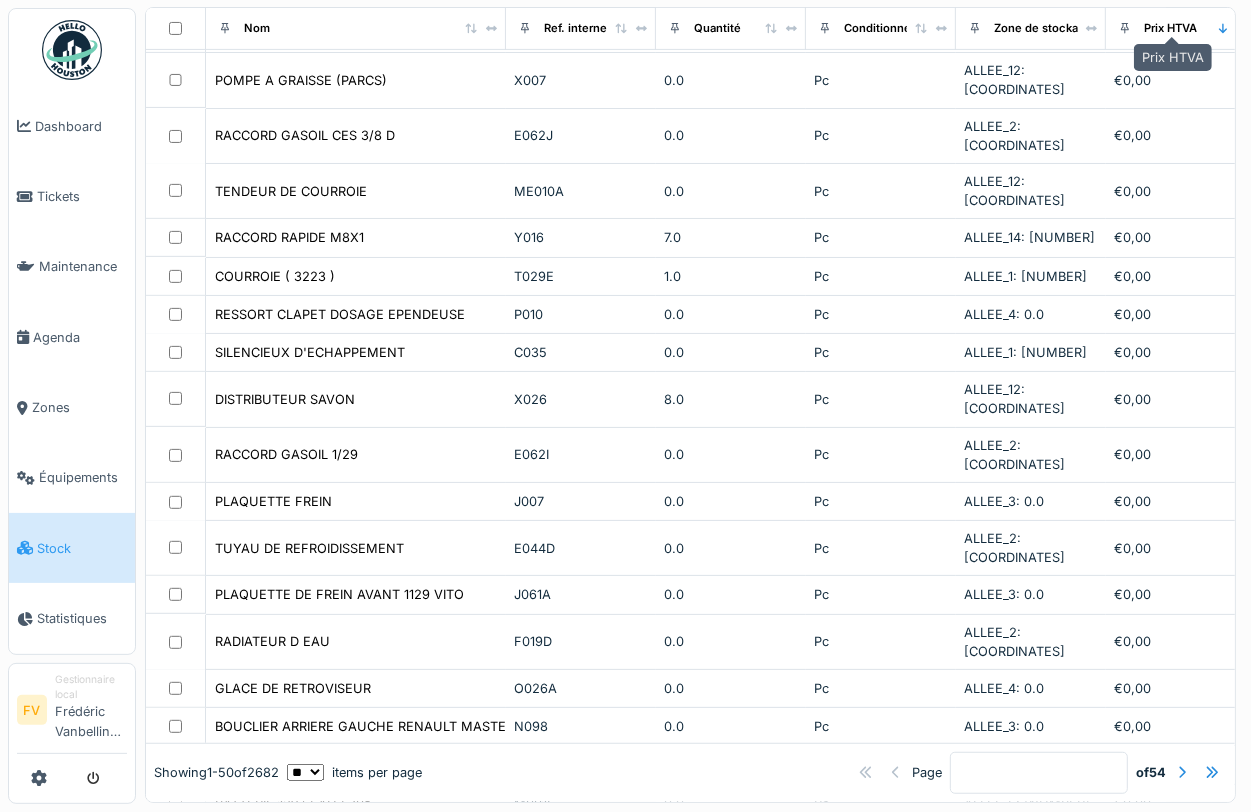 scroll, scrollTop: 485, scrollLeft: 0, axis: vertical 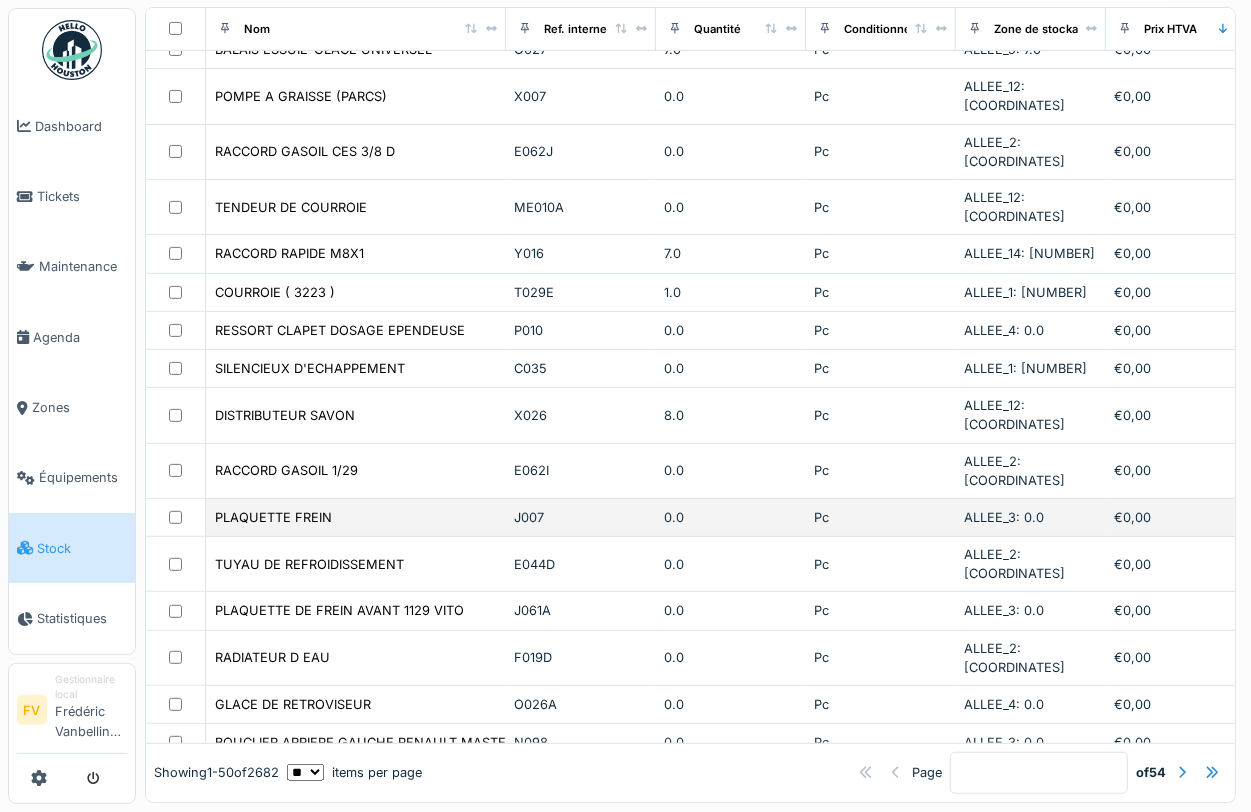 click on "J007" at bounding box center [581, 517] 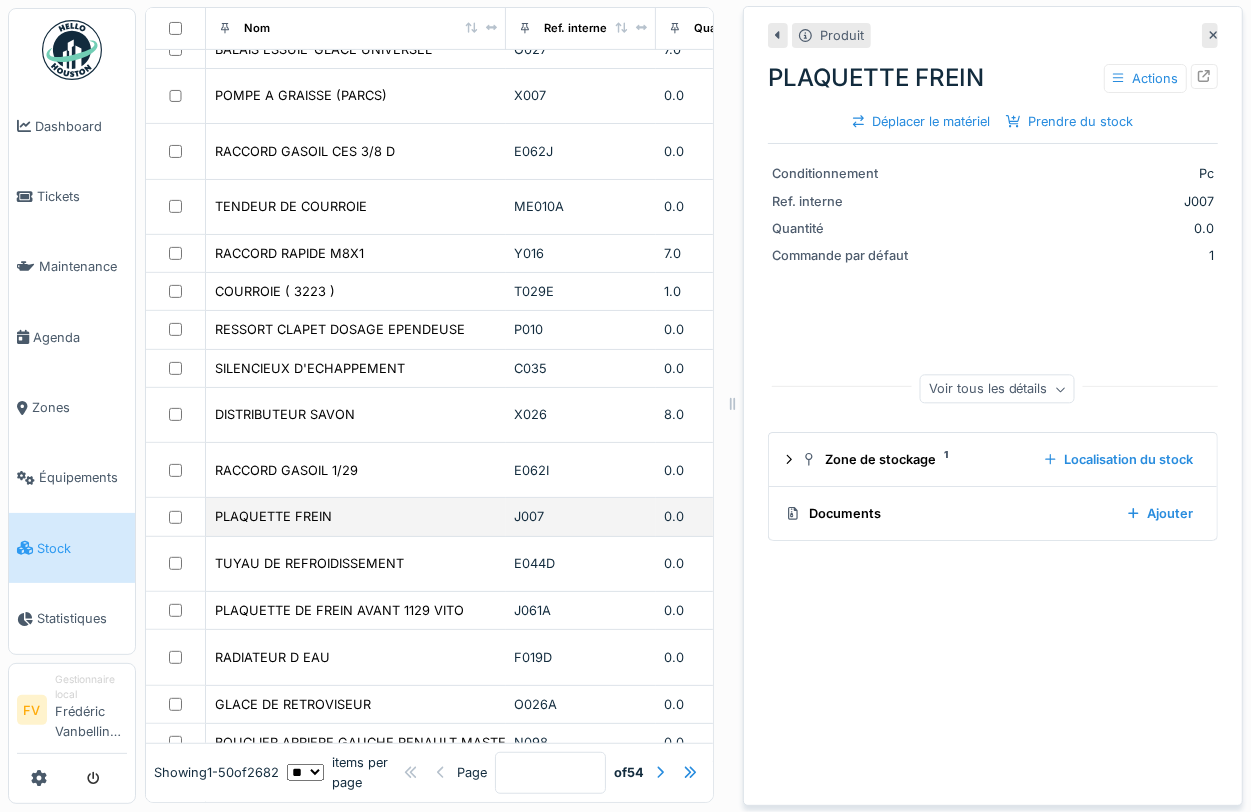 scroll, scrollTop: 626, scrollLeft: 0, axis: vertical 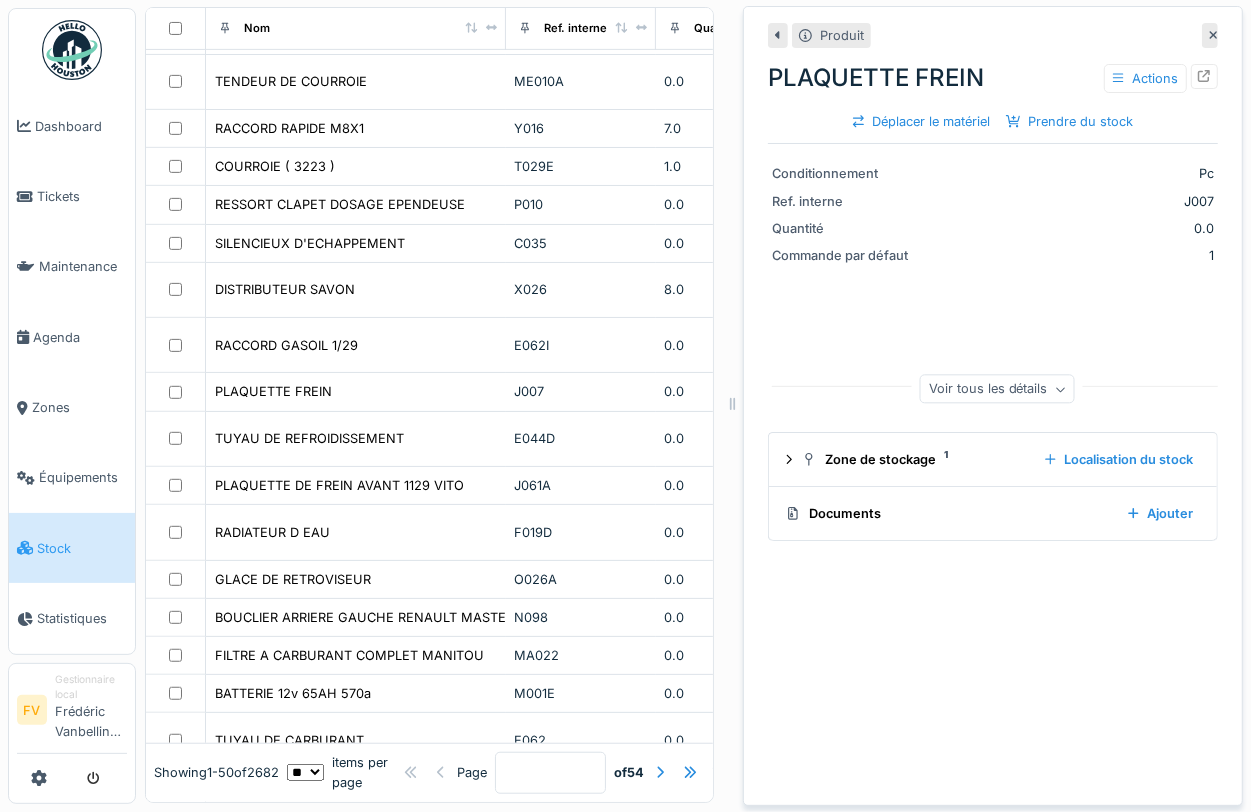 click 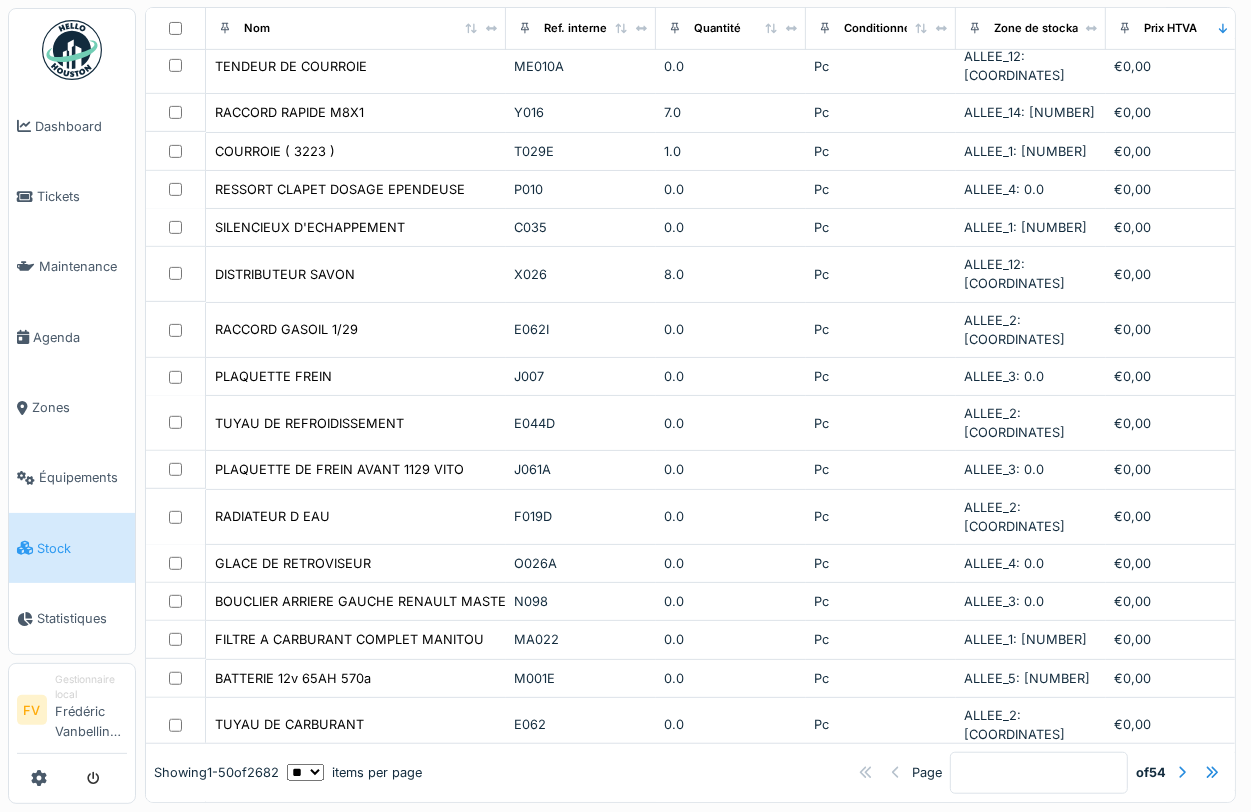scroll, scrollTop: 5, scrollLeft: 0, axis: vertical 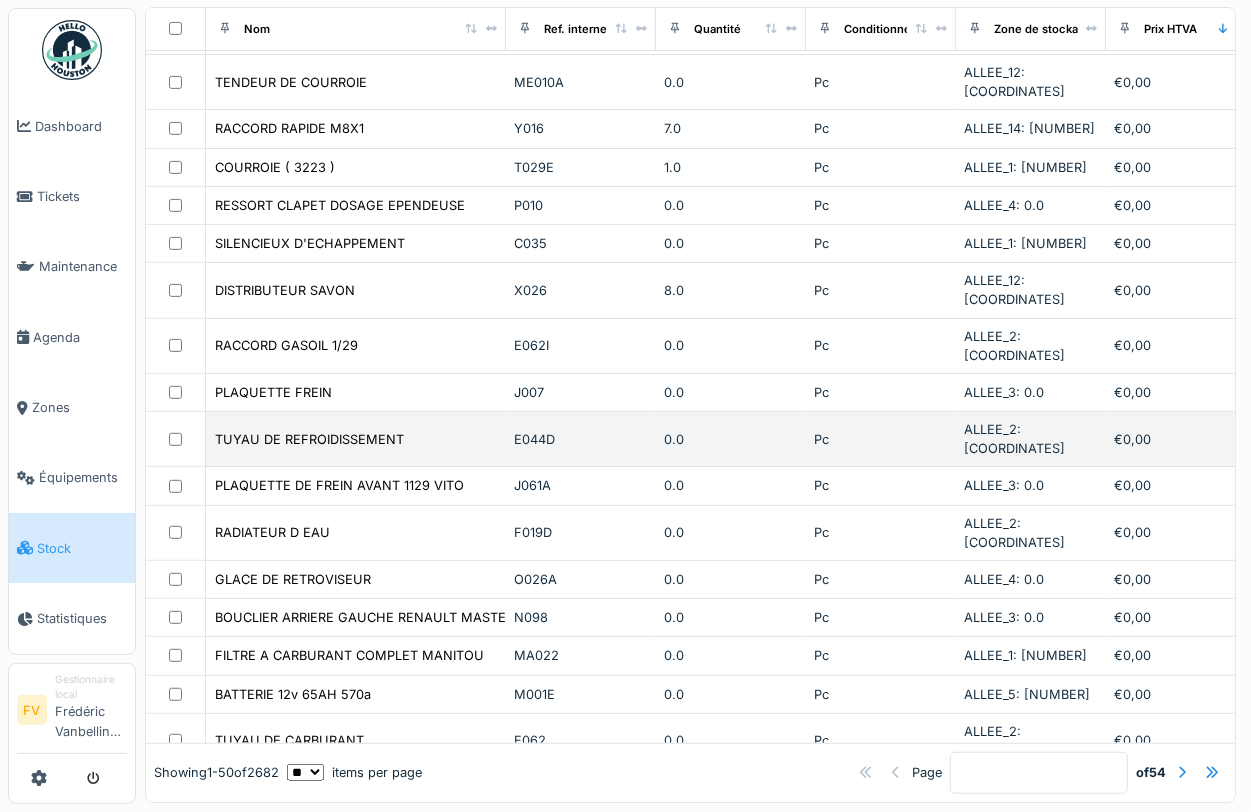 click on "E044D" at bounding box center (581, 439) 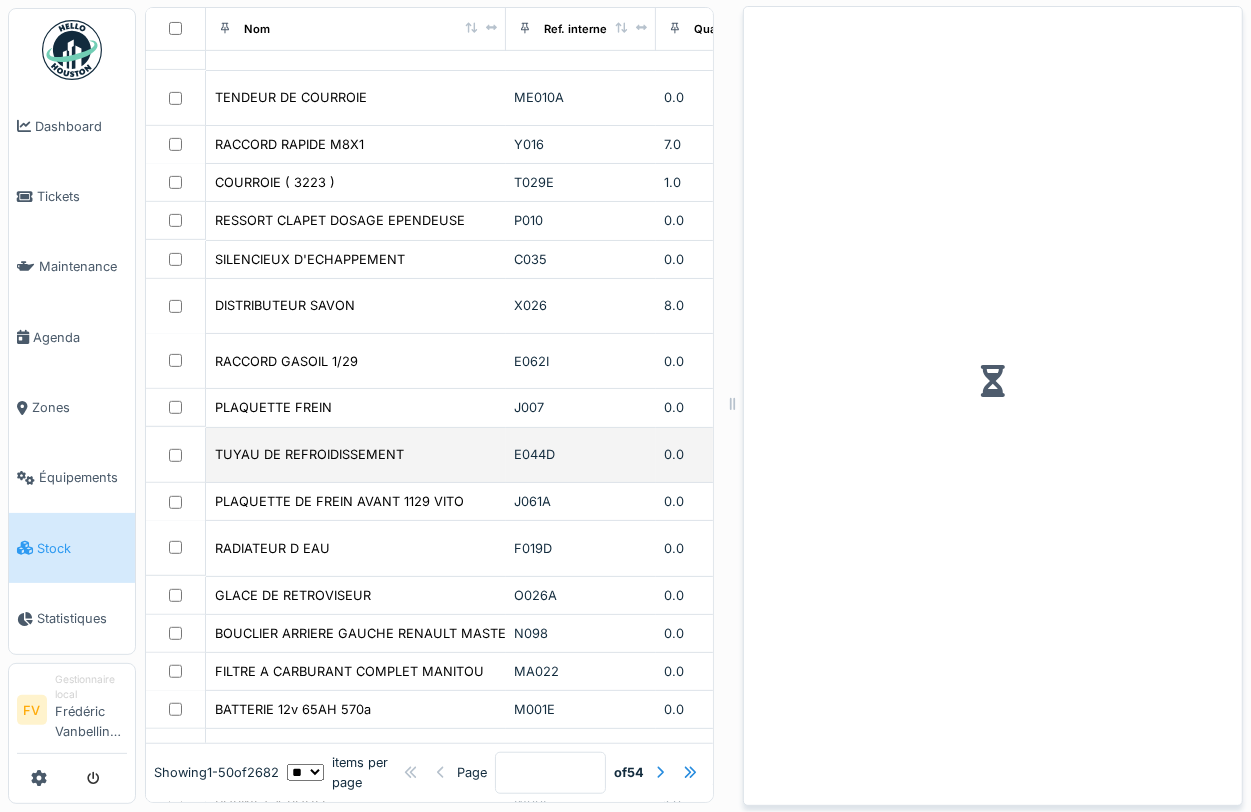 scroll, scrollTop: 626, scrollLeft: 0, axis: vertical 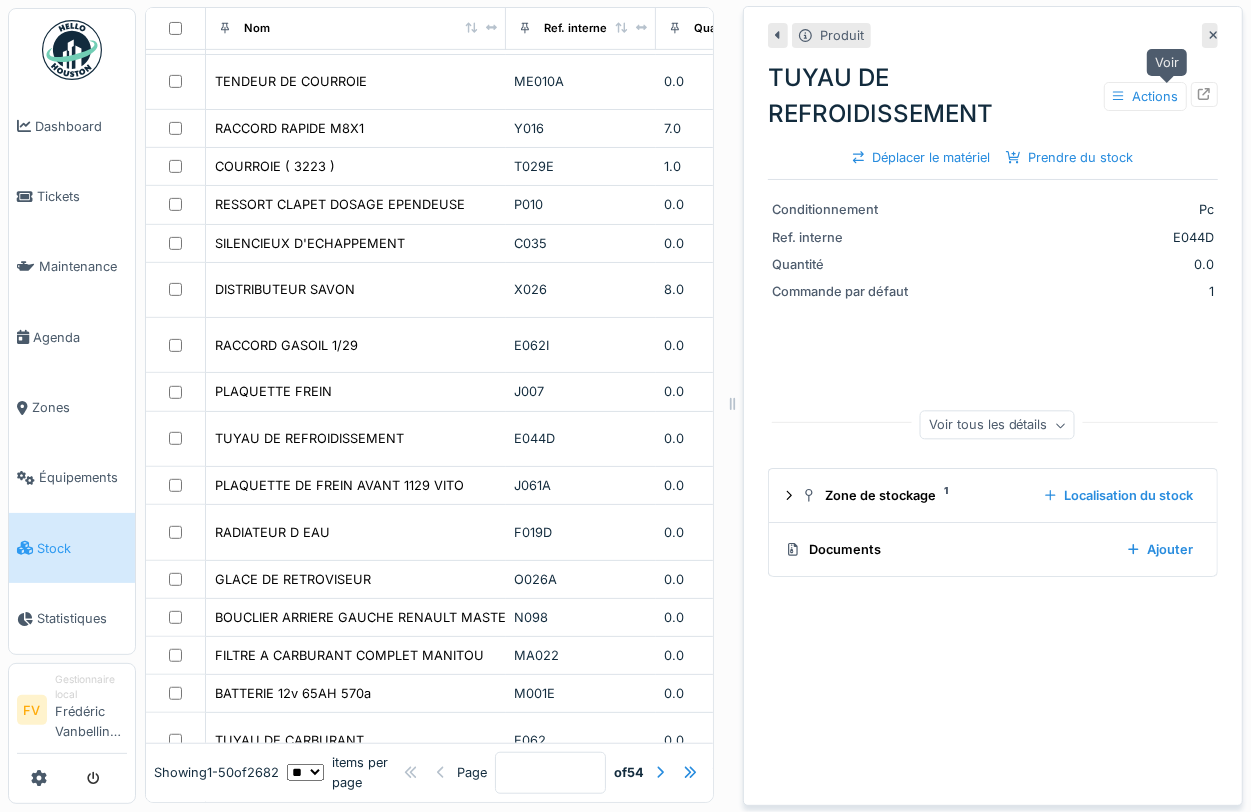 click 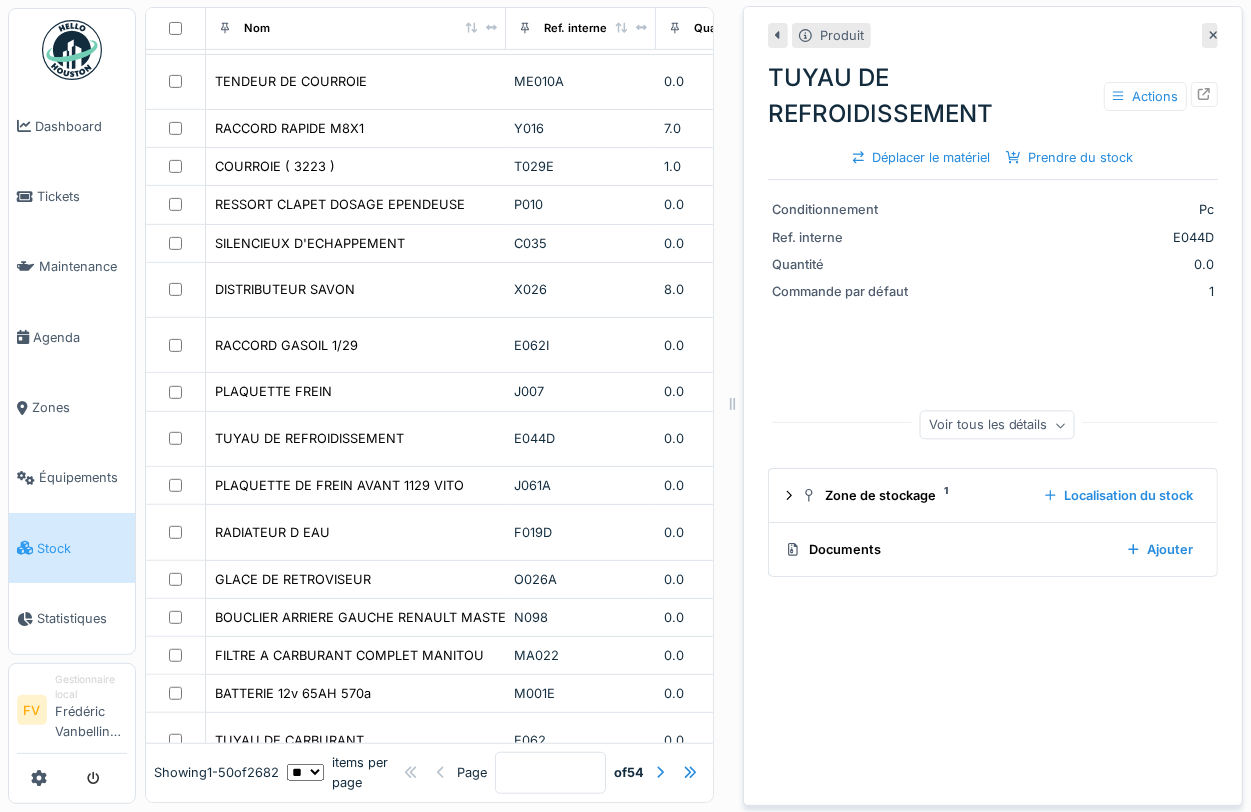 click at bounding box center [1210, 35] 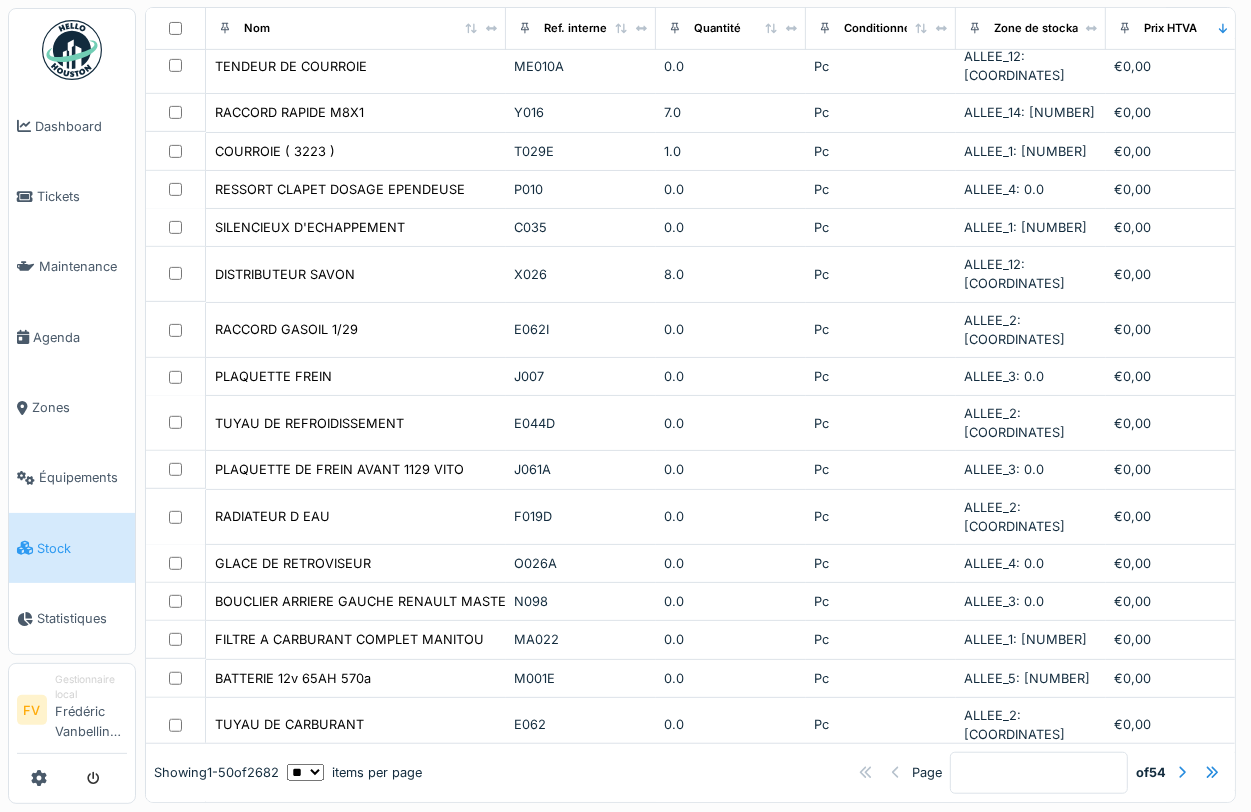 scroll, scrollTop: 5, scrollLeft: 0, axis: vertical 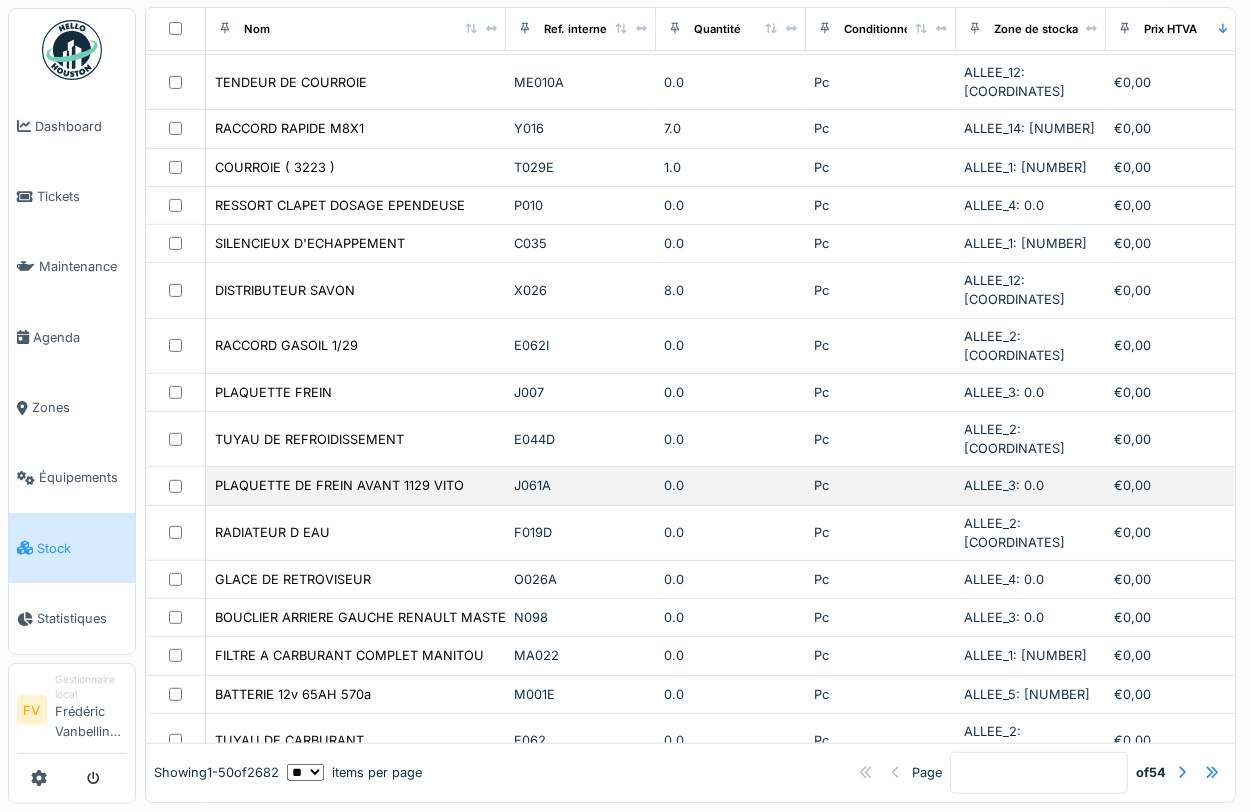 click on "J061A" at bounding box center (581, 485) 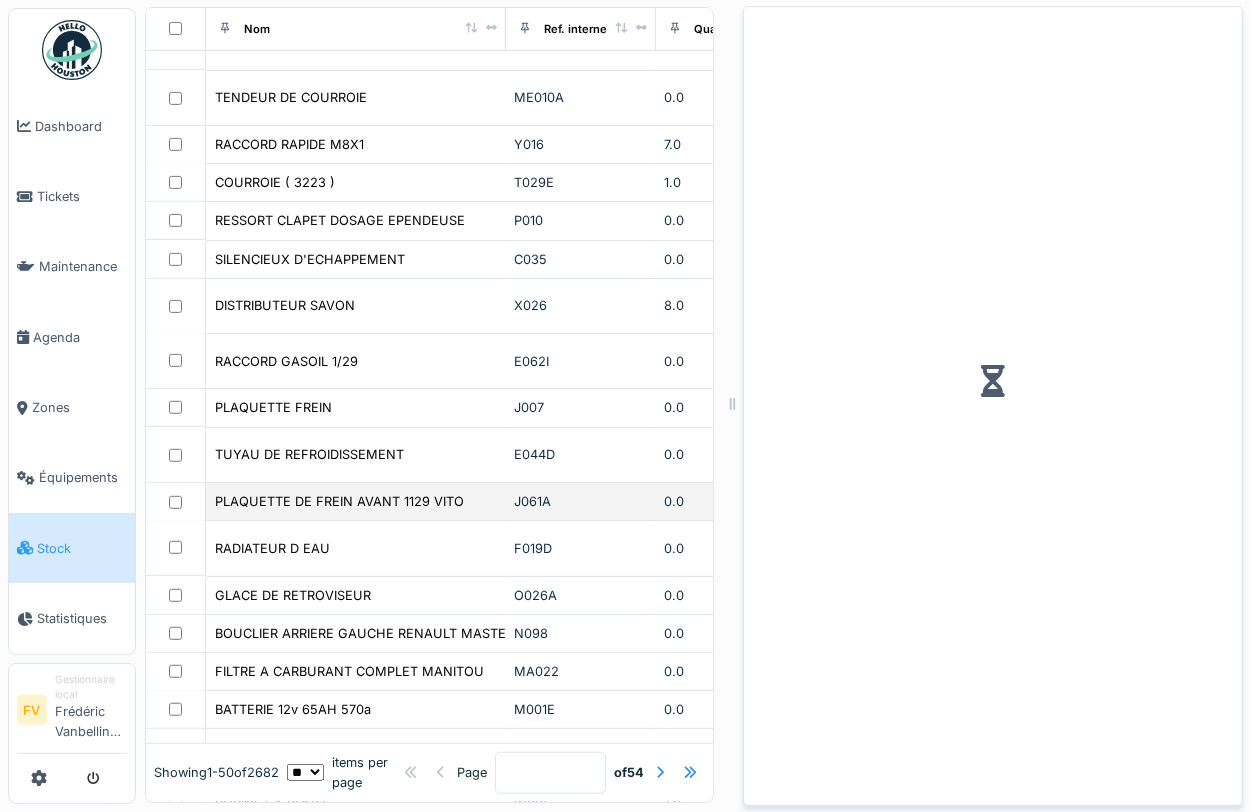 scroll, scrollTop: 626, scrollLeft: 0, axis: vertical 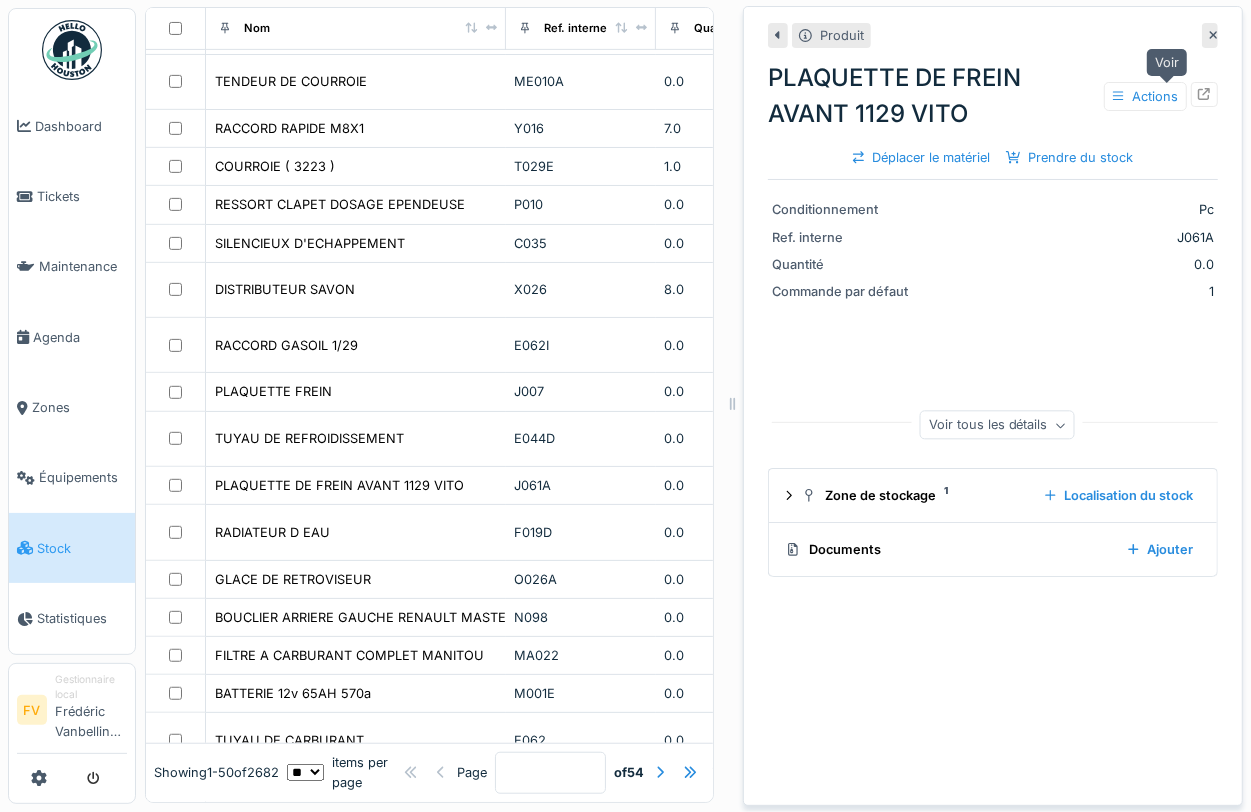 click at bounding box center [1204, 94] 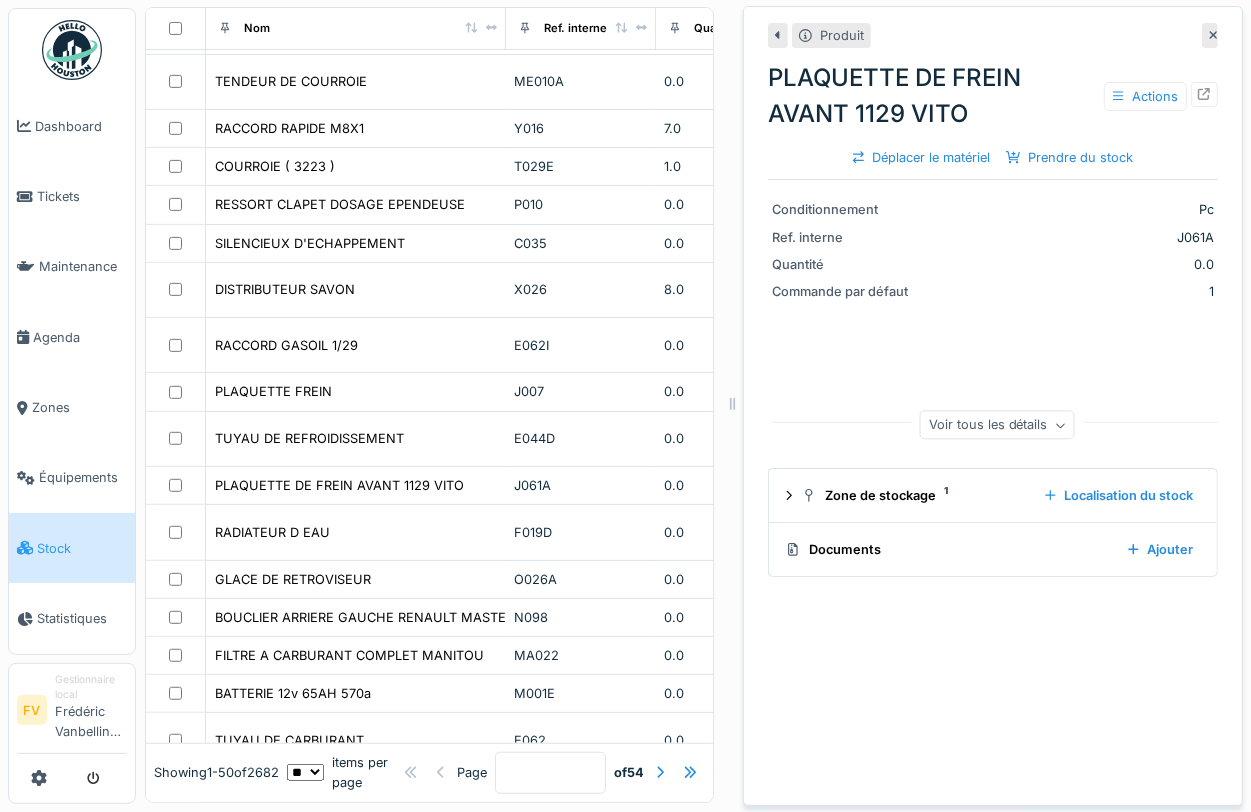 click 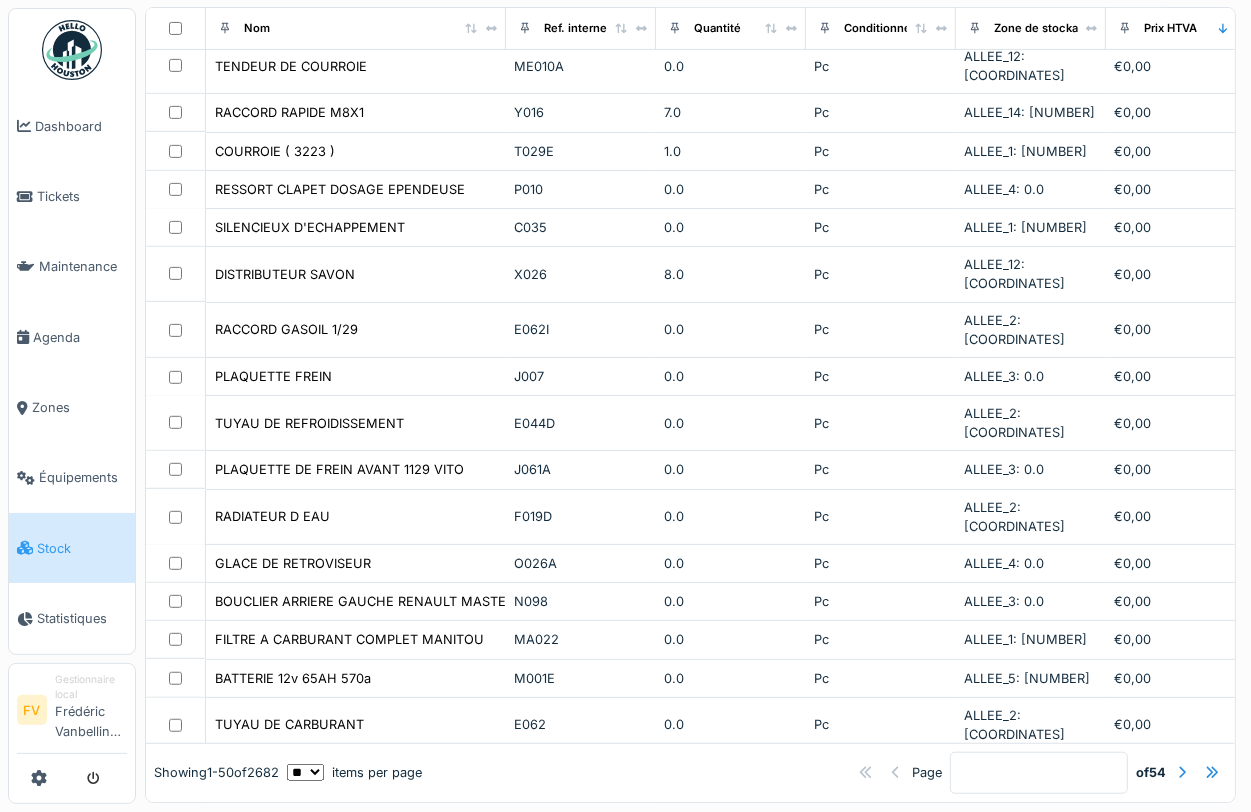 scroll, scrollTop: 5, scrollLeft: 0, axis: vertical 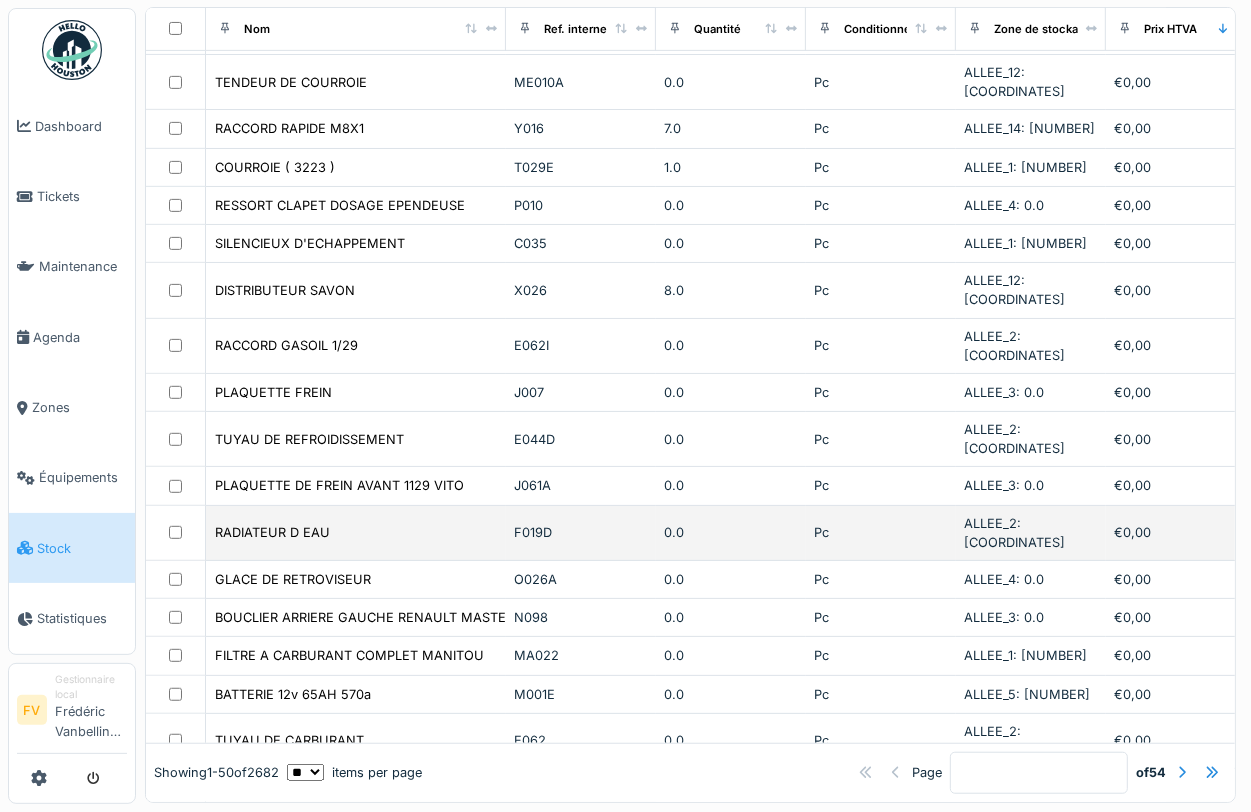 click on "RADIATEUR D EAU" at bounding box center [356, 532] 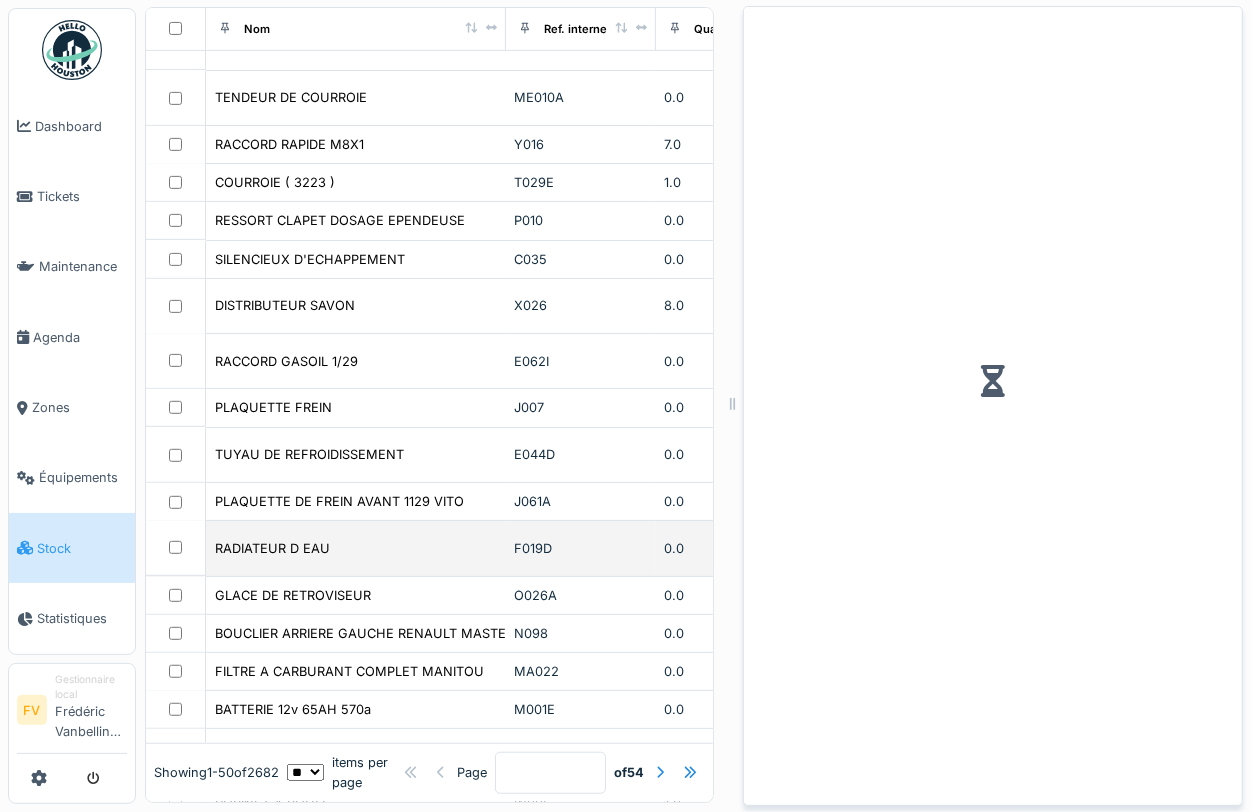 scroll, scrollTop: 626, scrollLeft: 0, axis: vertical 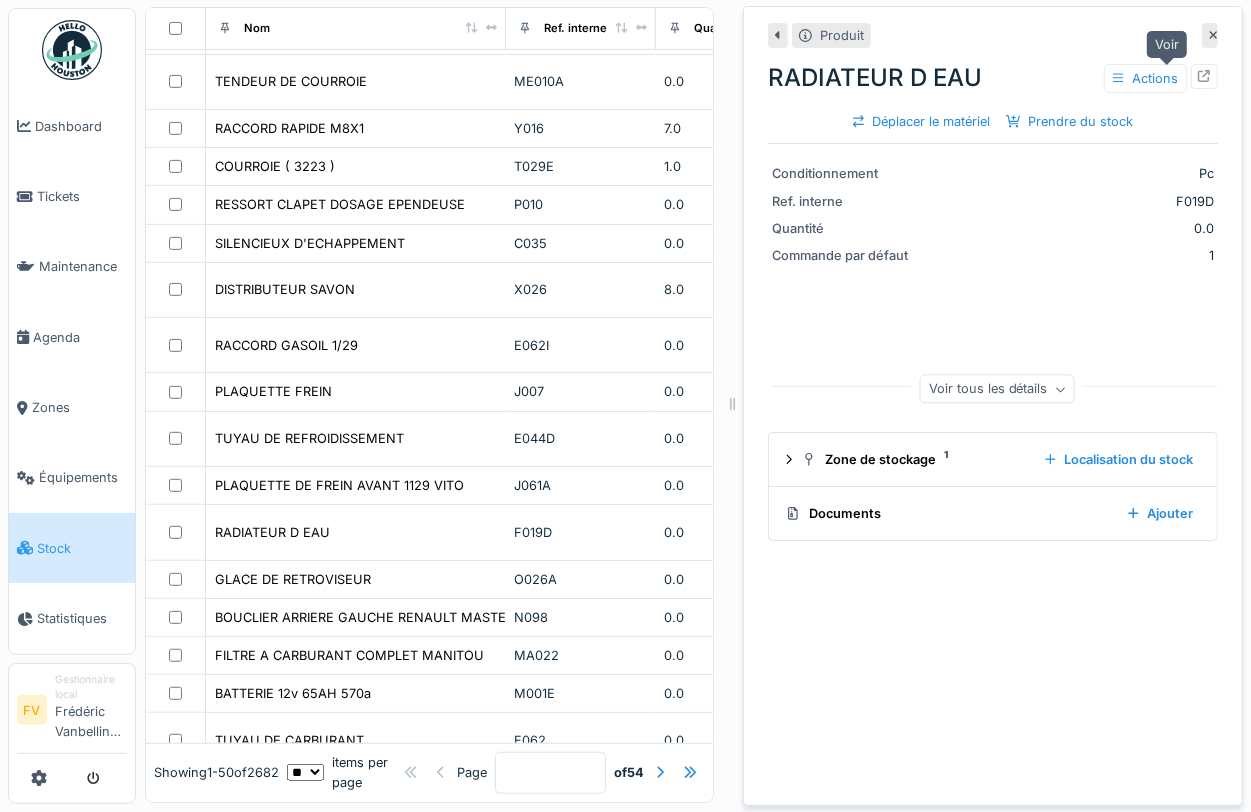 click 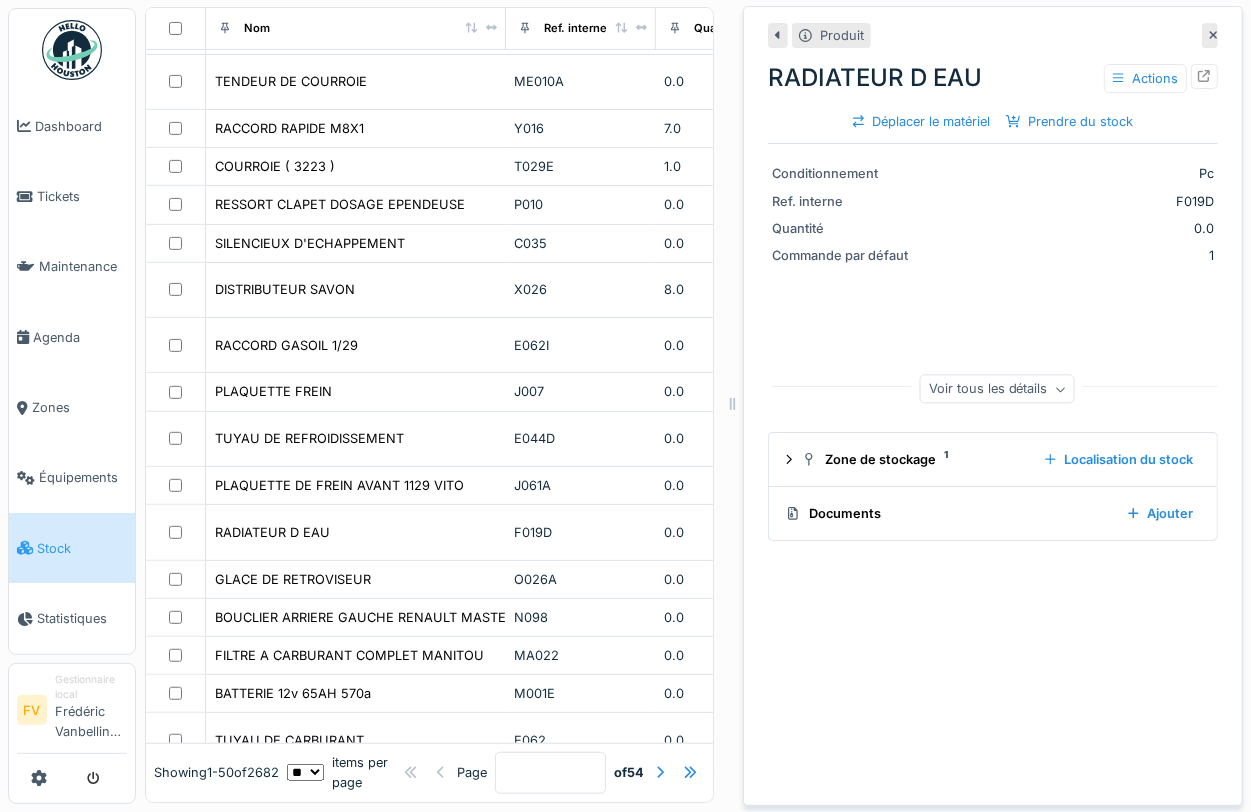click 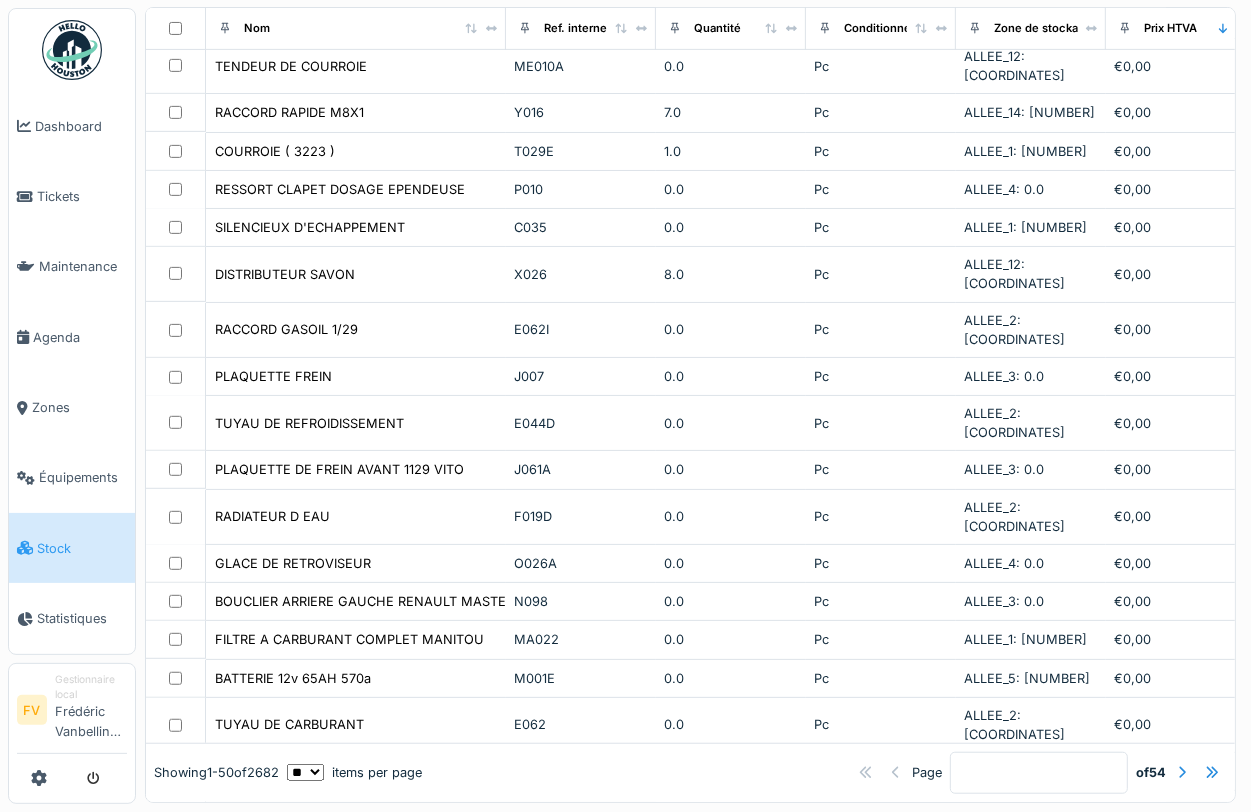 scroll, scrollTop: 5, scrollLeft: 0, axis: vertical 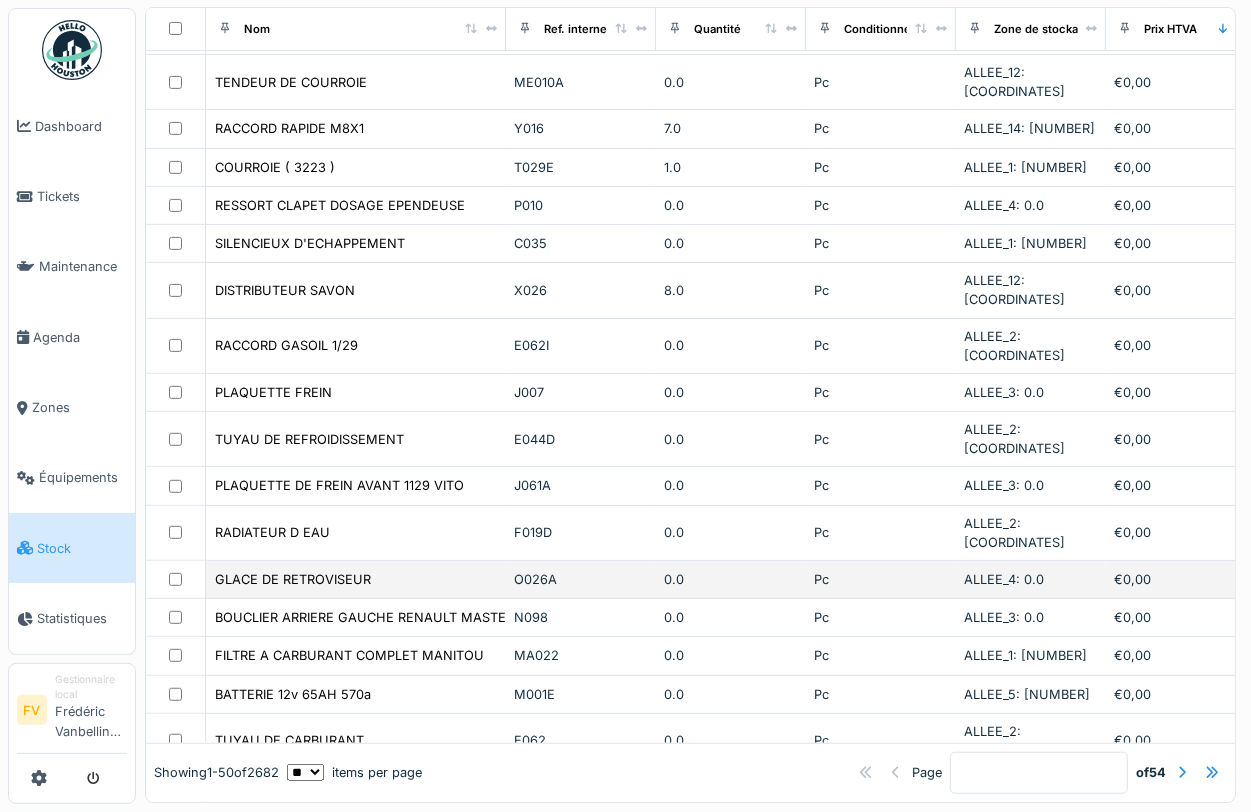 click on "O026A" at bounding box center [581, 579] 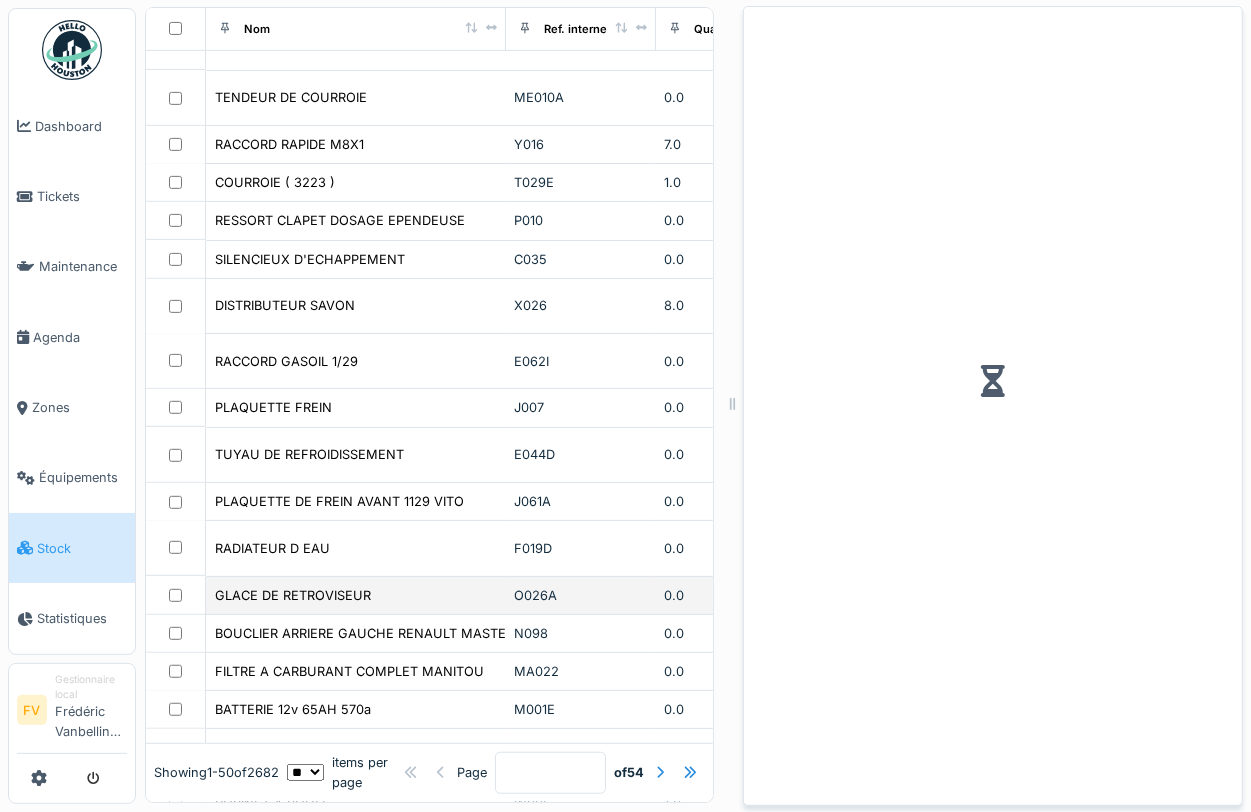 scroll, scrollTop: 20, scrollLeft: 0, axis: vertical 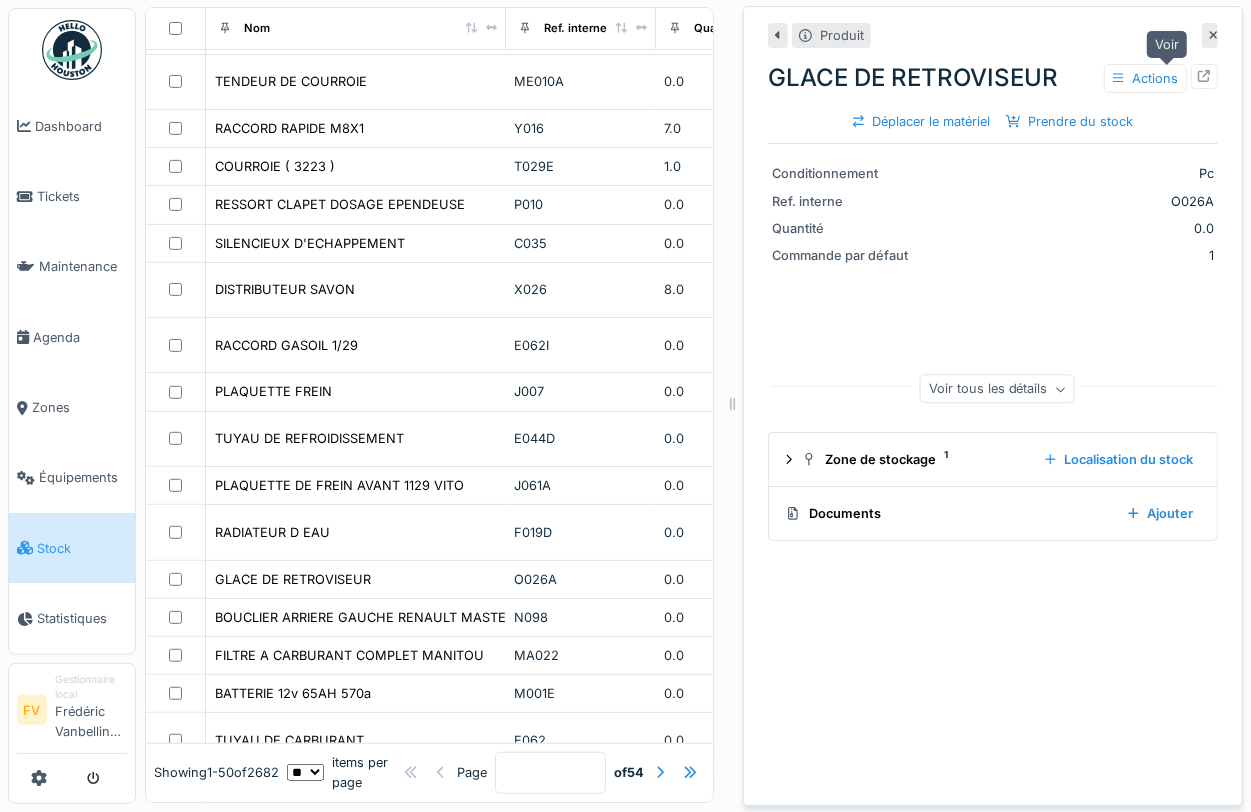 click at bounding box center (1204, 76) 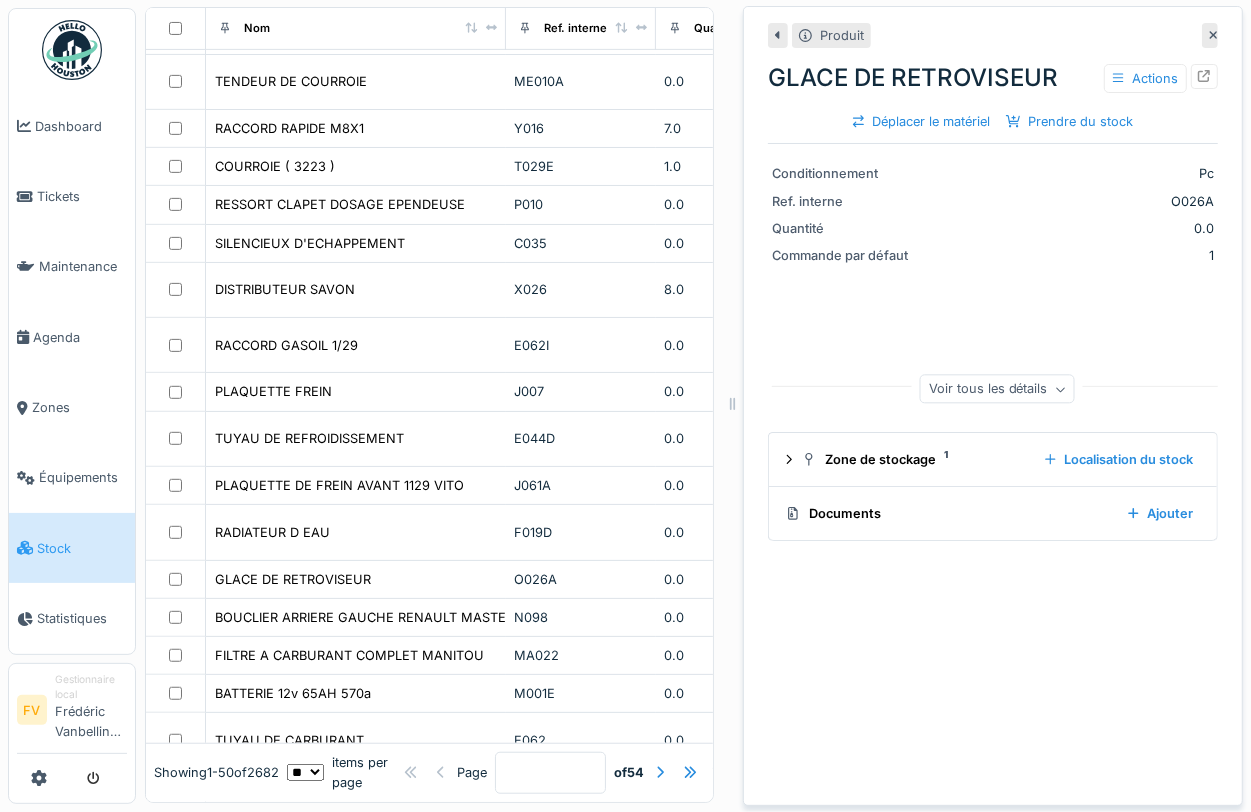 click 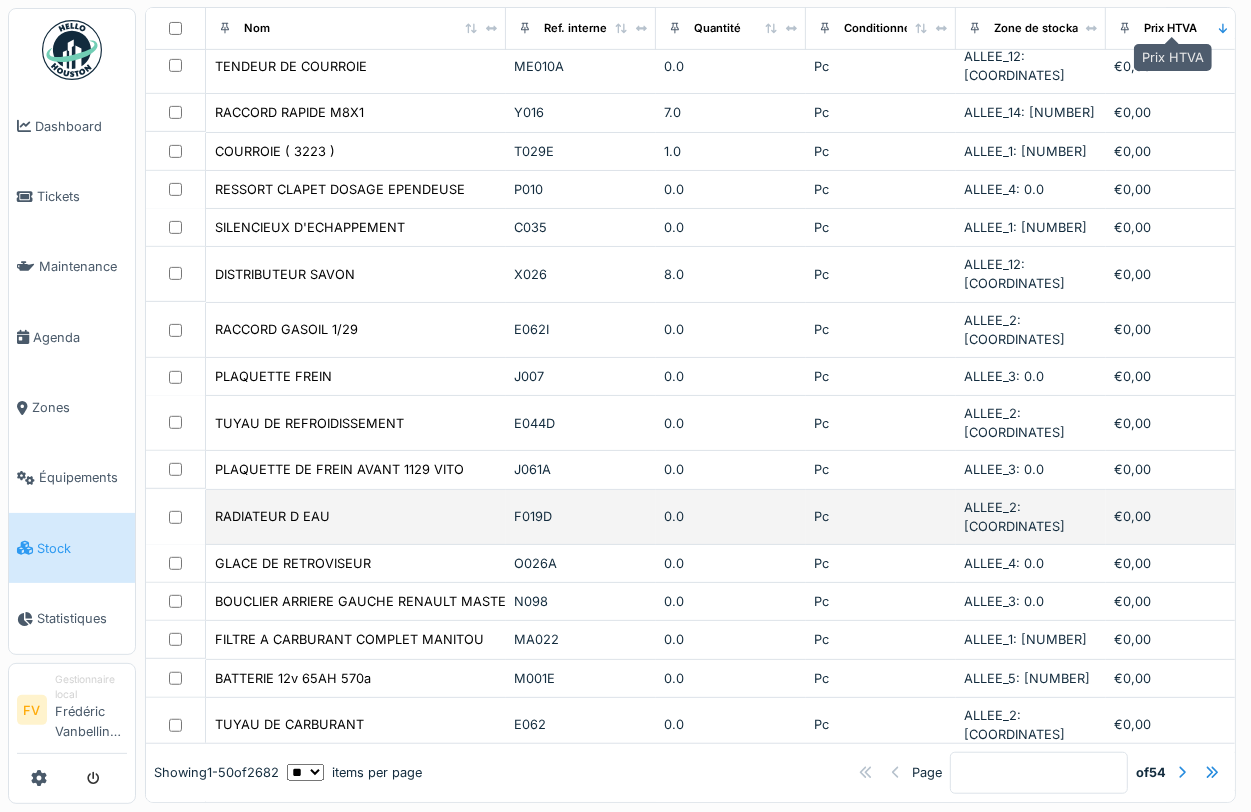 scroll, scrollTop: 610, scrollLeft: 0, axis: vertical 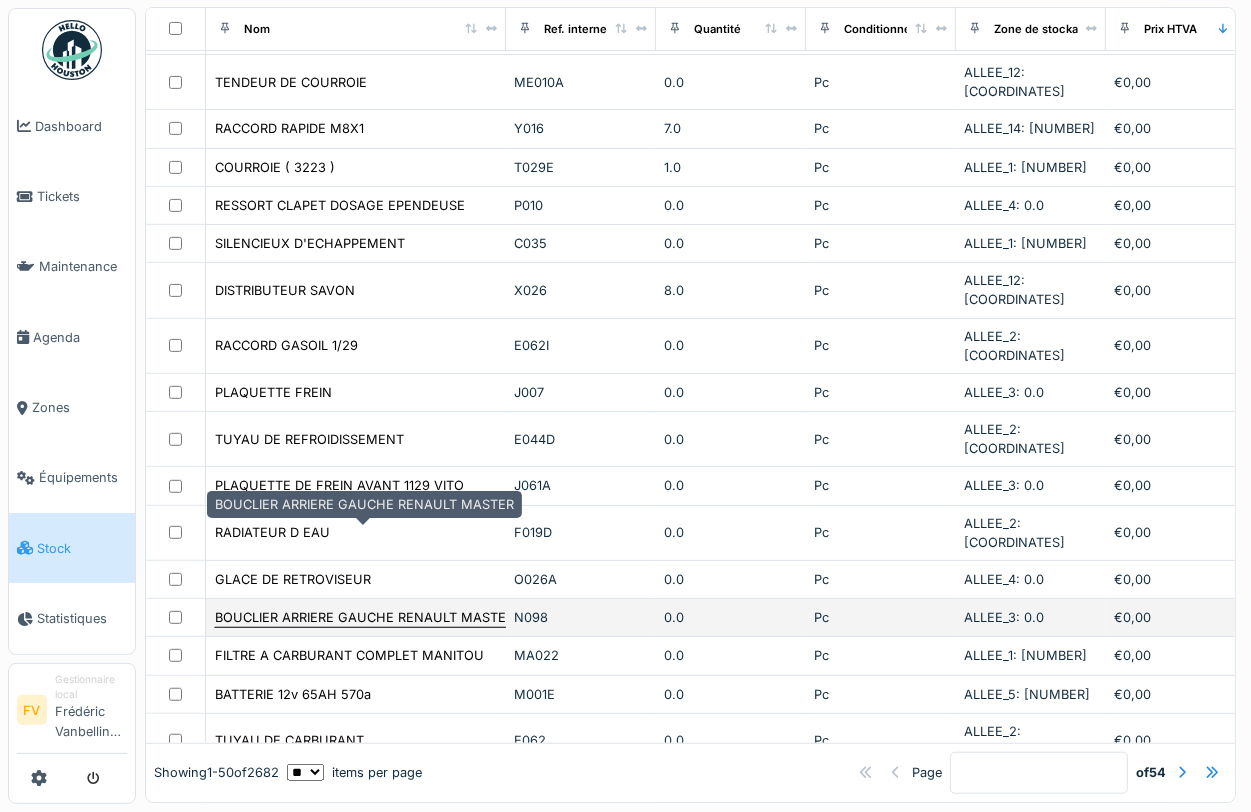 click on "BOUCLIER ARRIERE GAUCHE RENAULT MASTER" at bounding box center (364, 617) 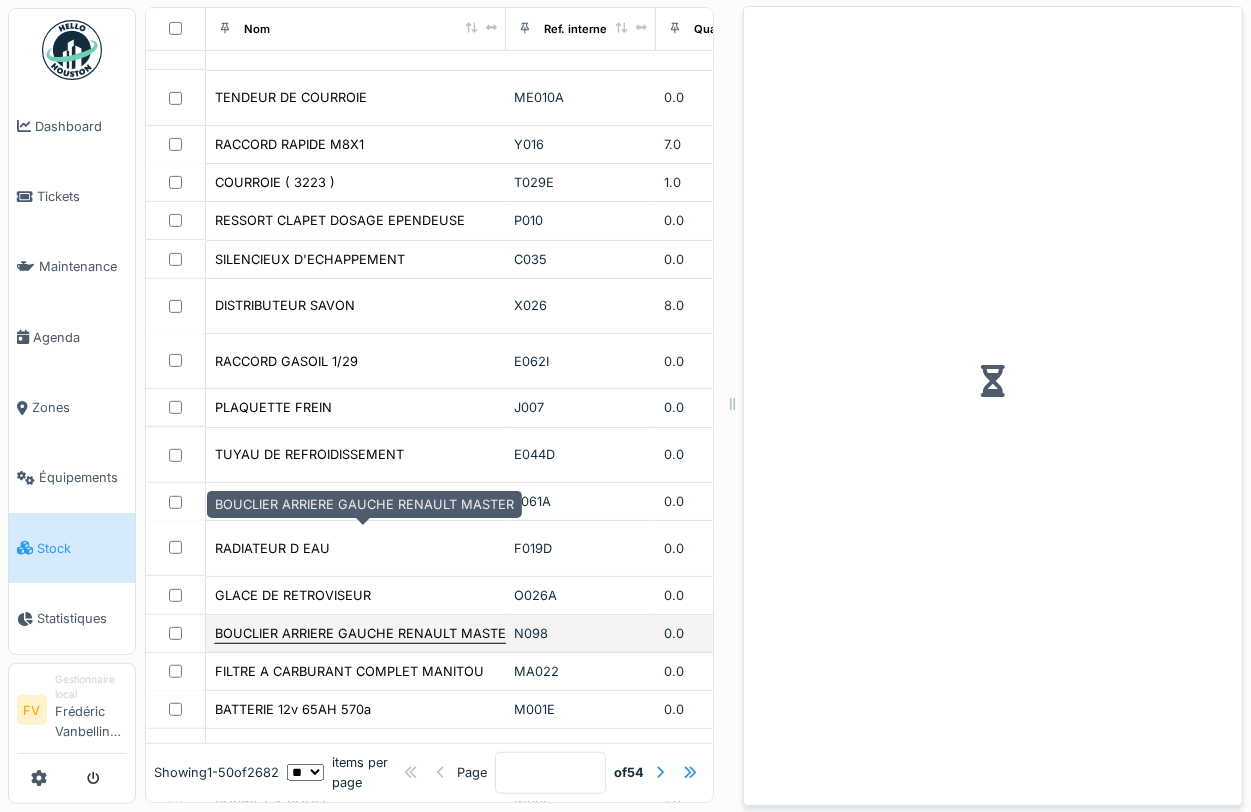 scroll, scrollTop: 626, scrollLeft: 0, axis: vertical 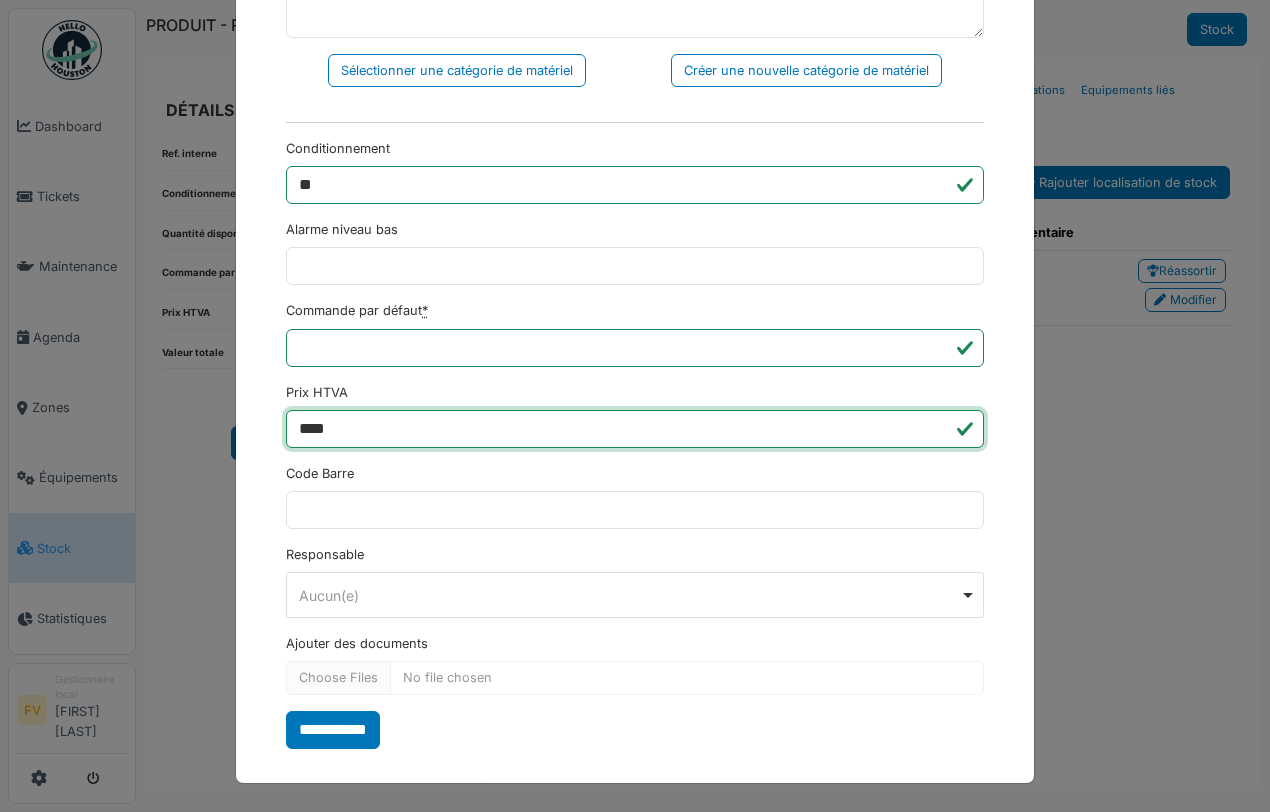 click on "****" at bounding box center (635, 429) 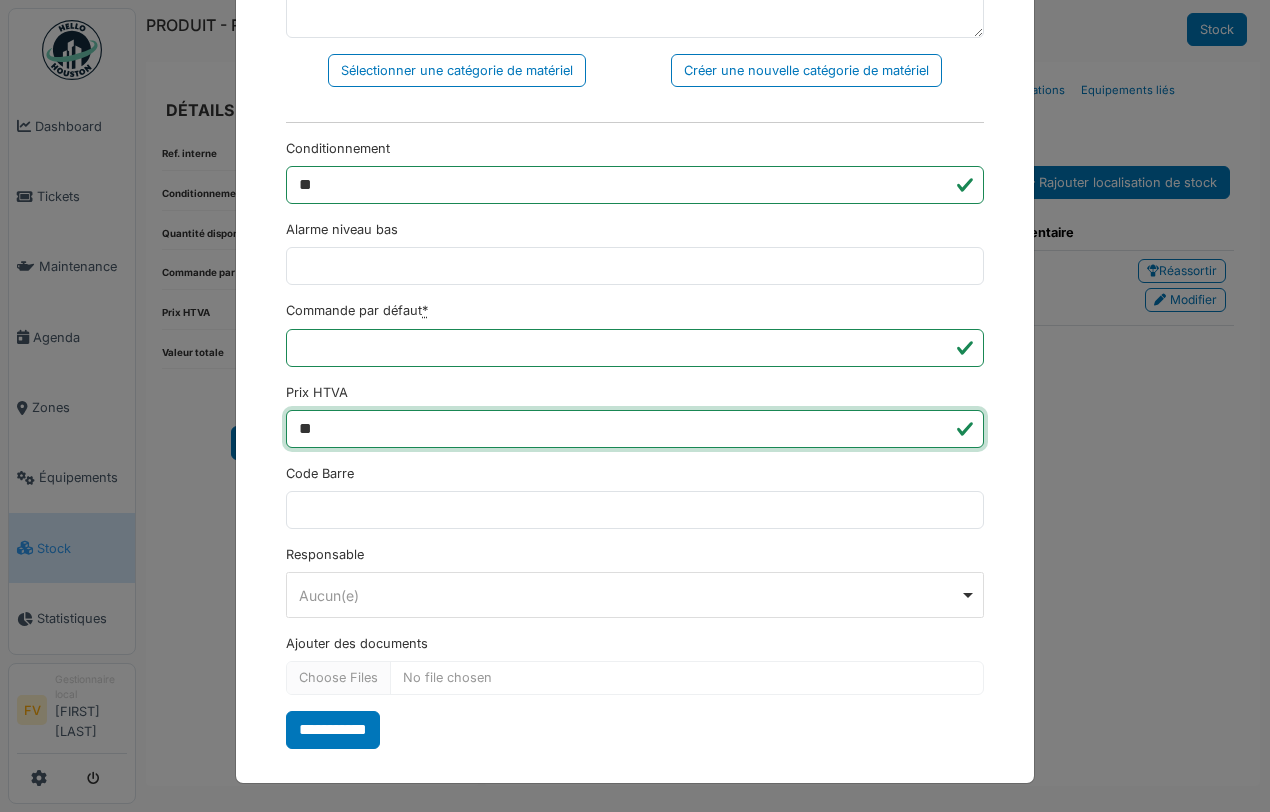 type on "*" 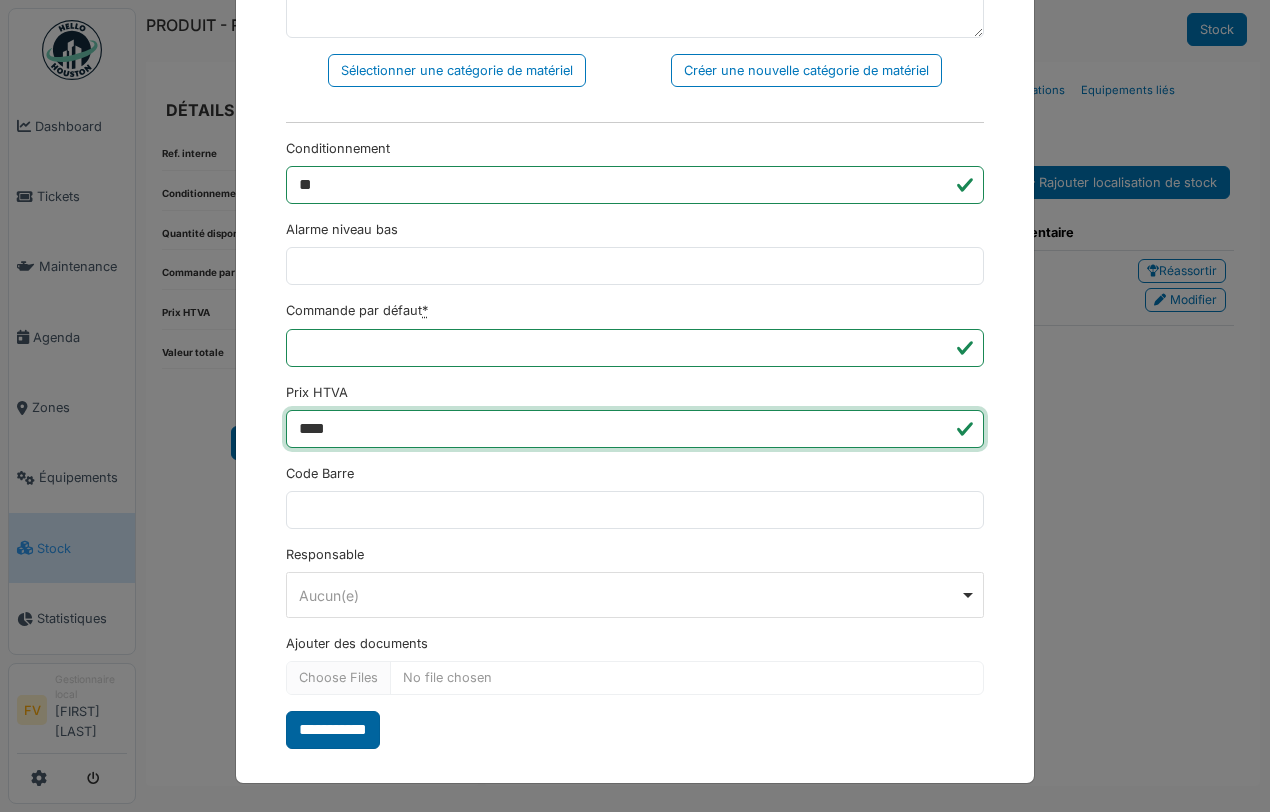 type on "****" 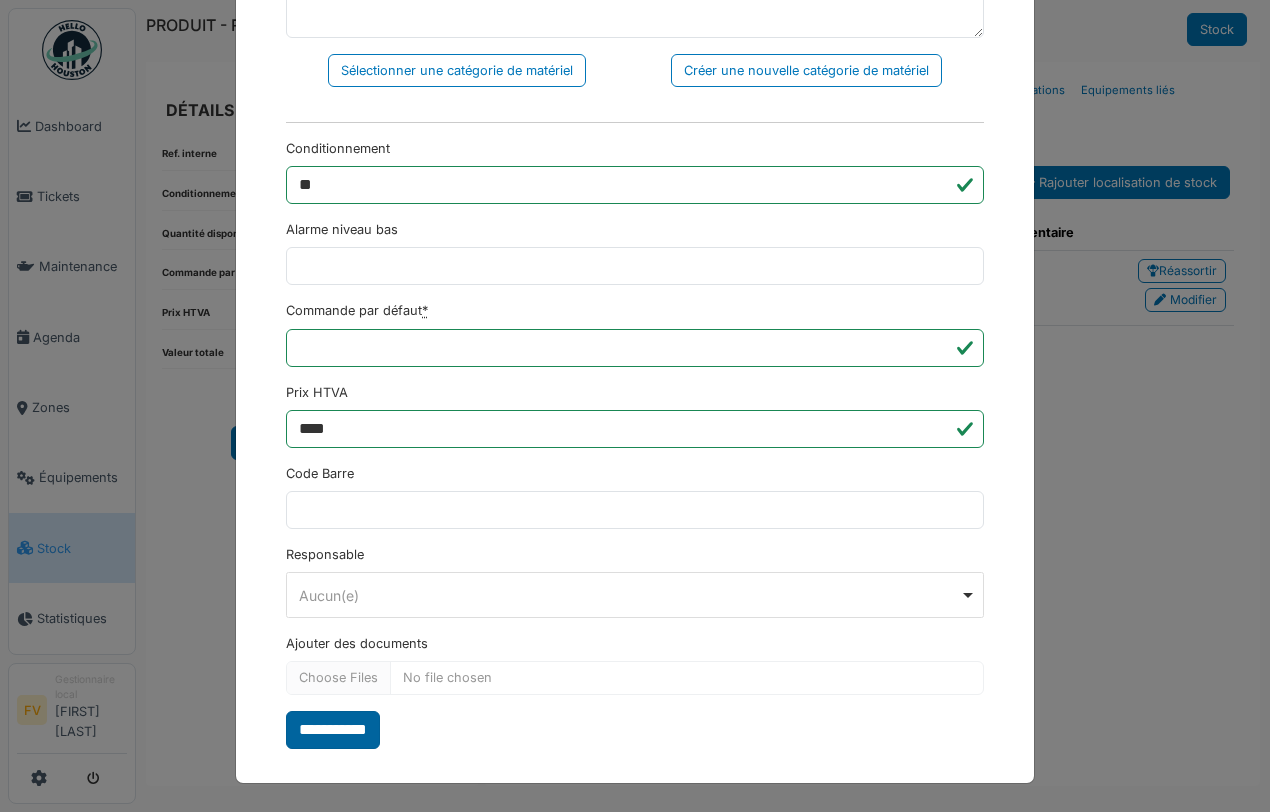 click on "**********" at bounding box center [333, 730] 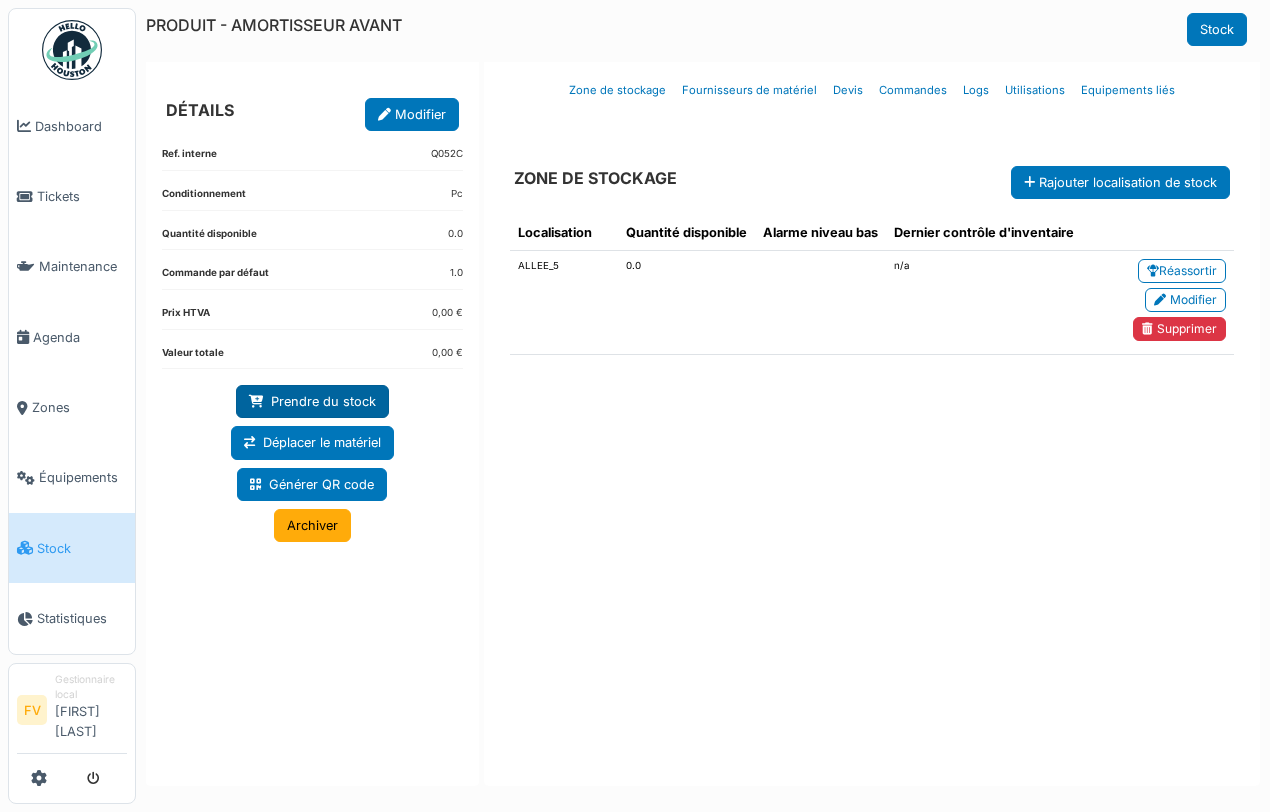 scroll, scrollTop: 0, scrollLeft: 0, axis: both 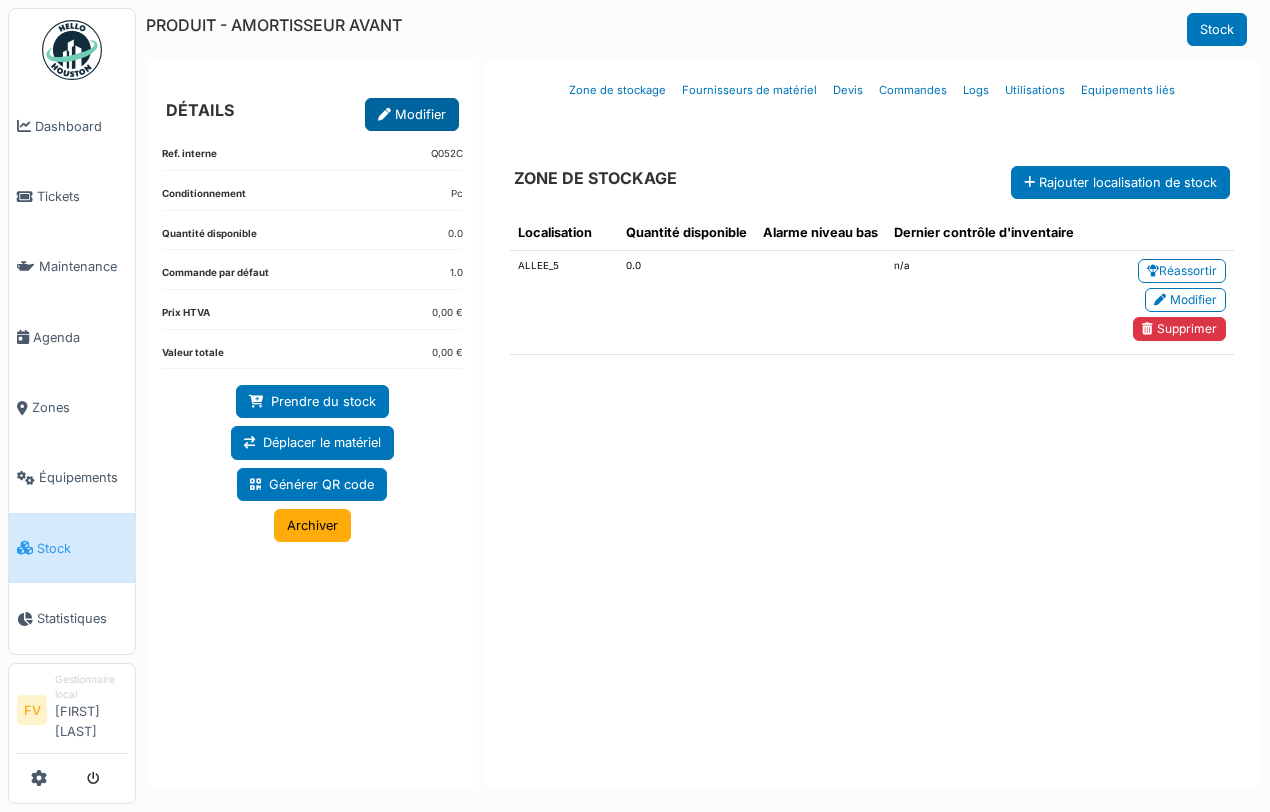click on "Modifier" at bounding box center [412, 114] 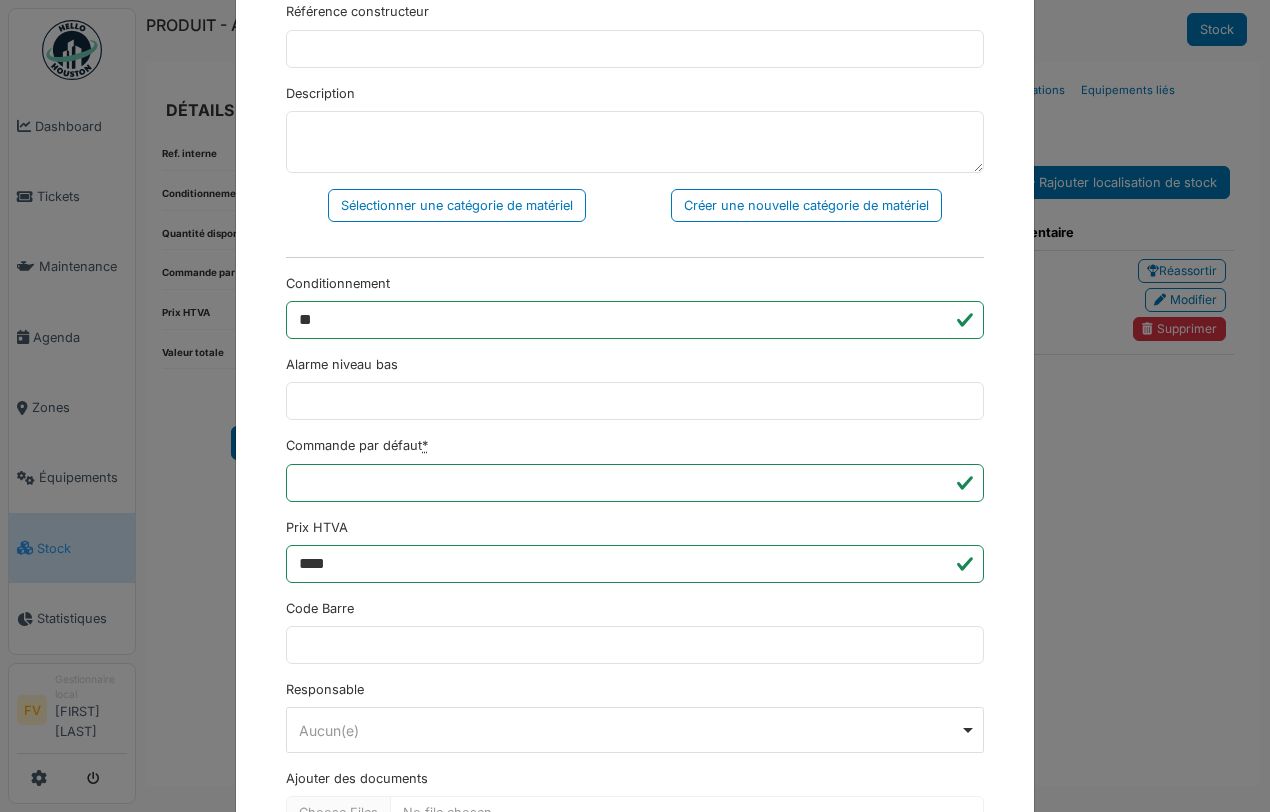 scroll, scrollTop: 516, scrollLeft: 0, axis: vertical 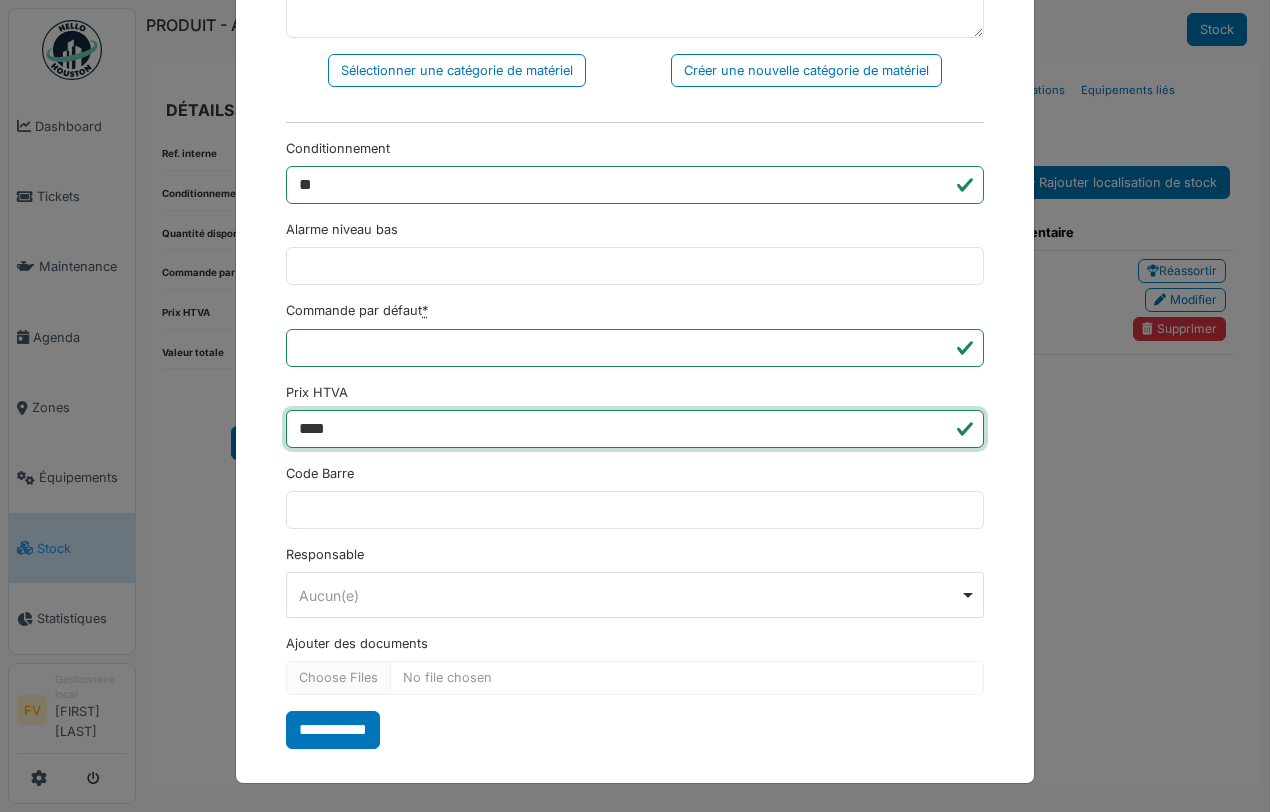 click on "****" at bounding box center (635, 429) 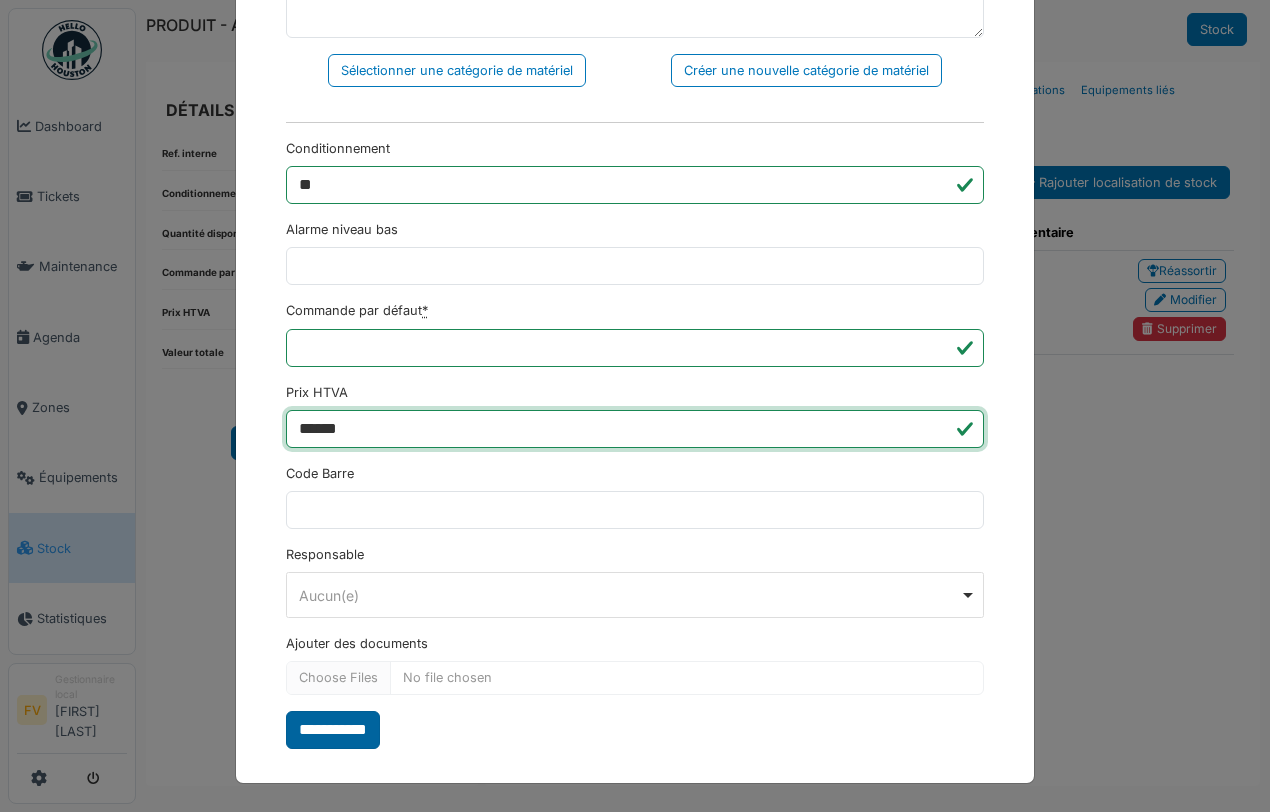 type on "******" 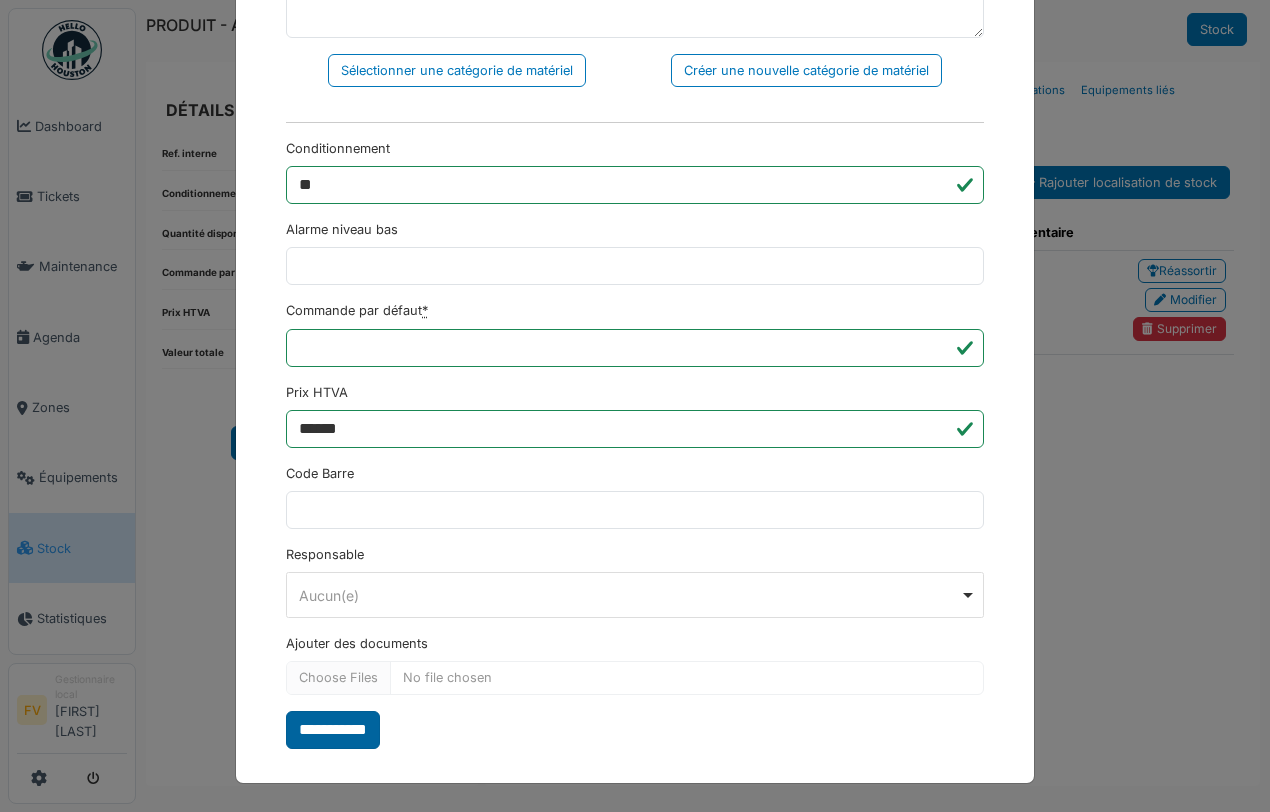 click on "**********" at bounding box center [333, 730] 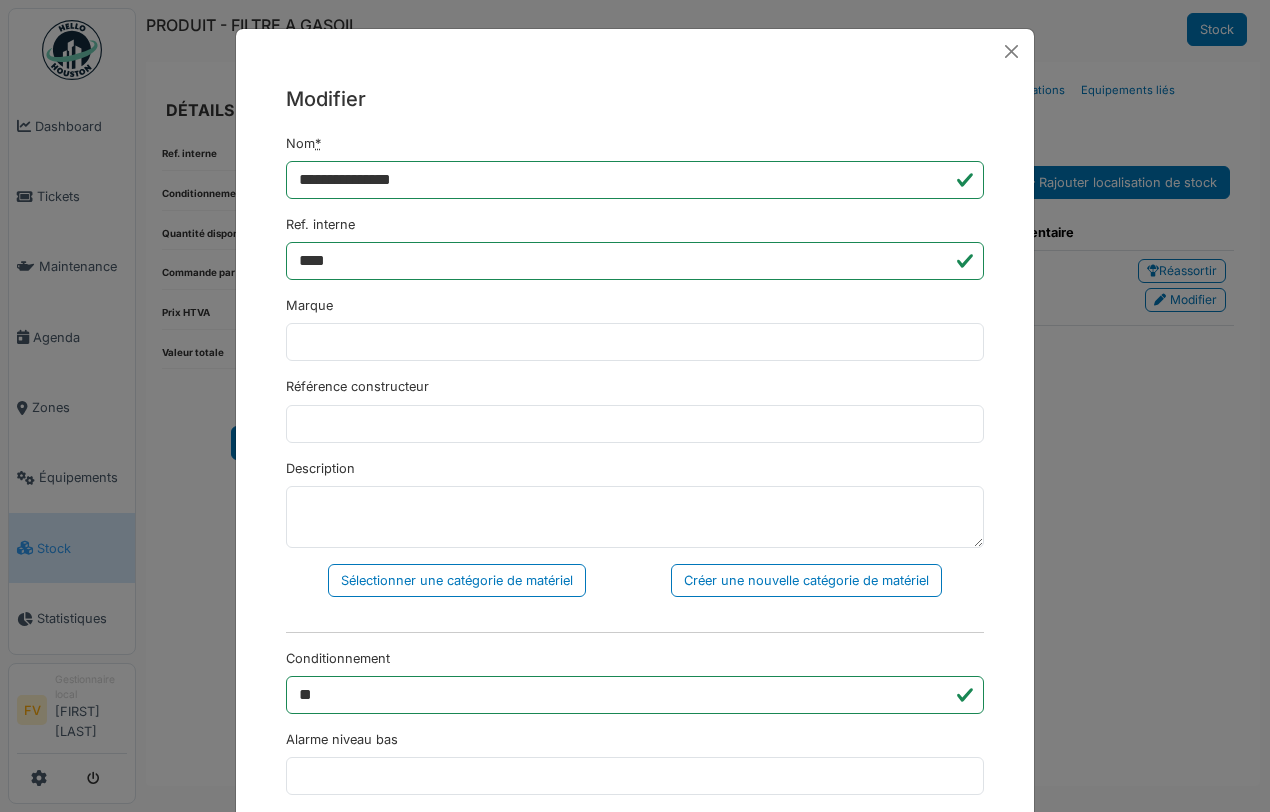 scroll, scrollTop: 0, scrollLeft: 0, axis: both 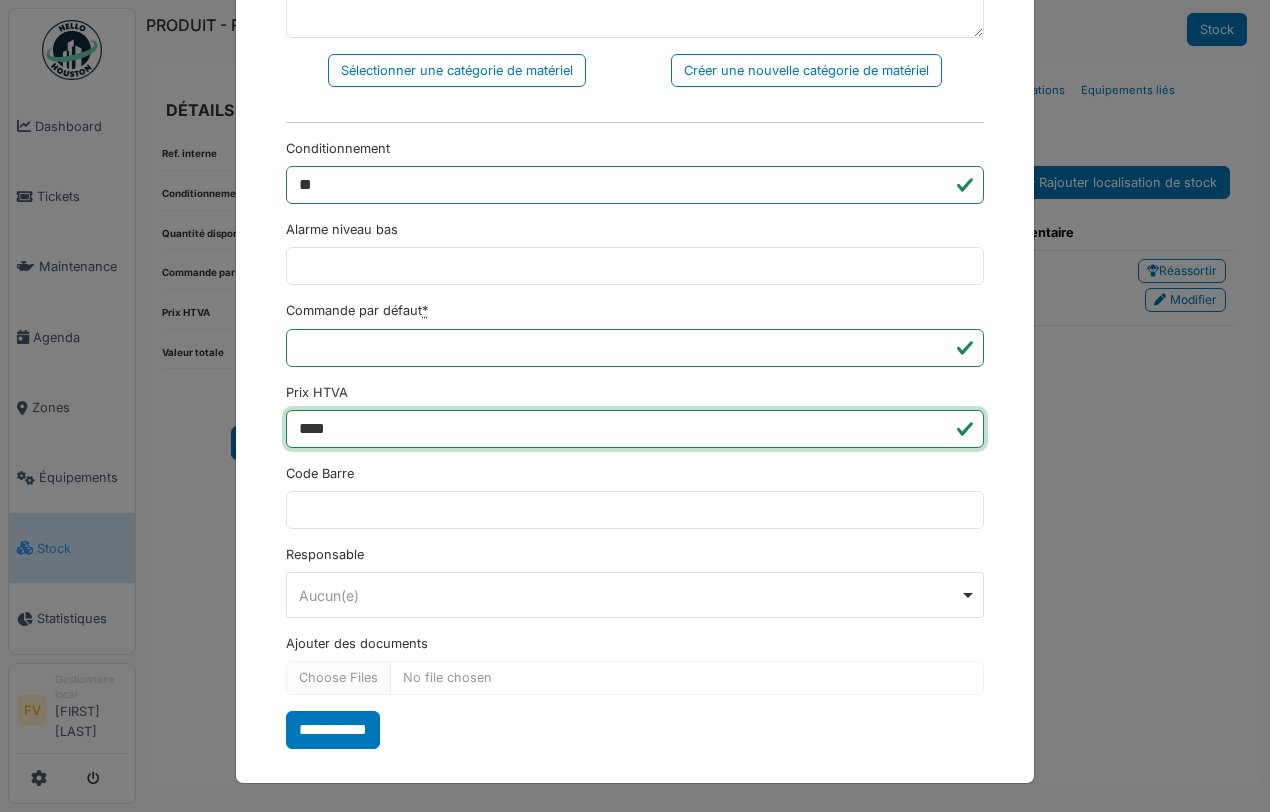 click on "****" at bounding box center (635, 429) 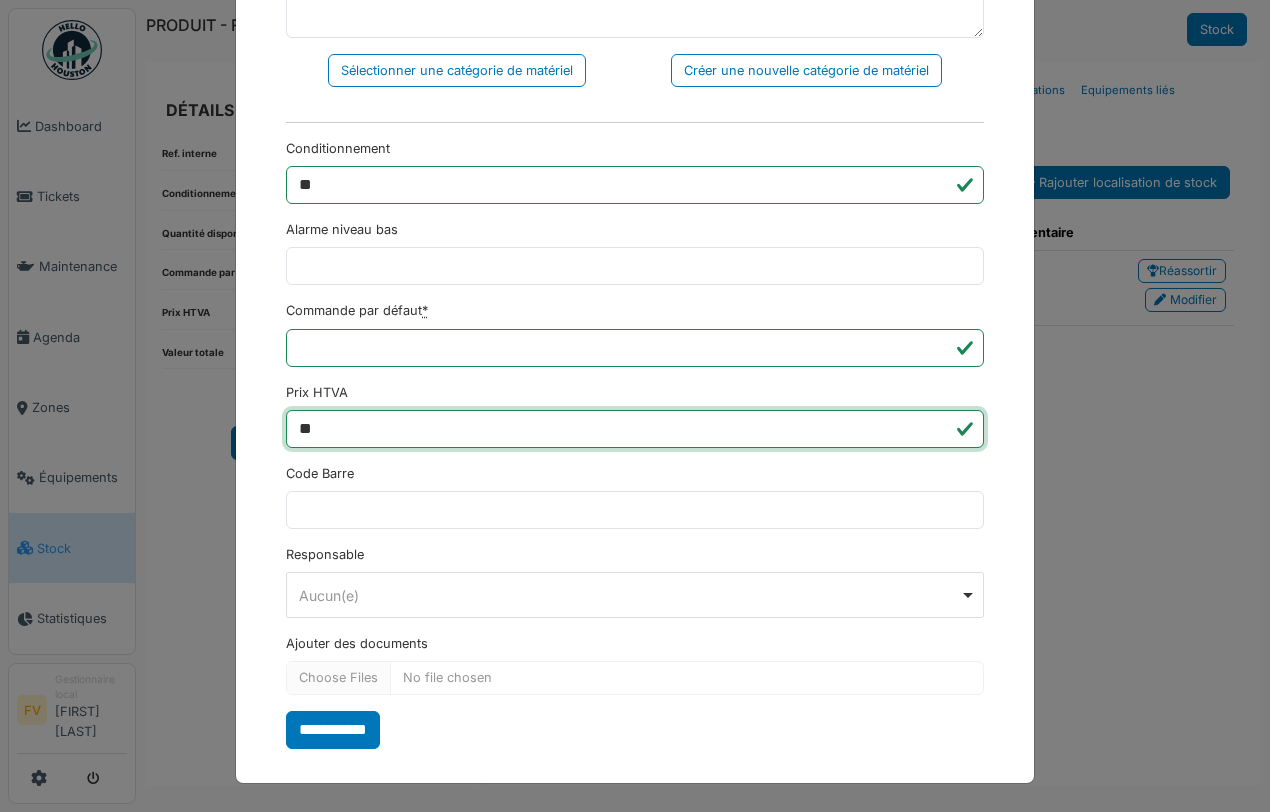type on "*" 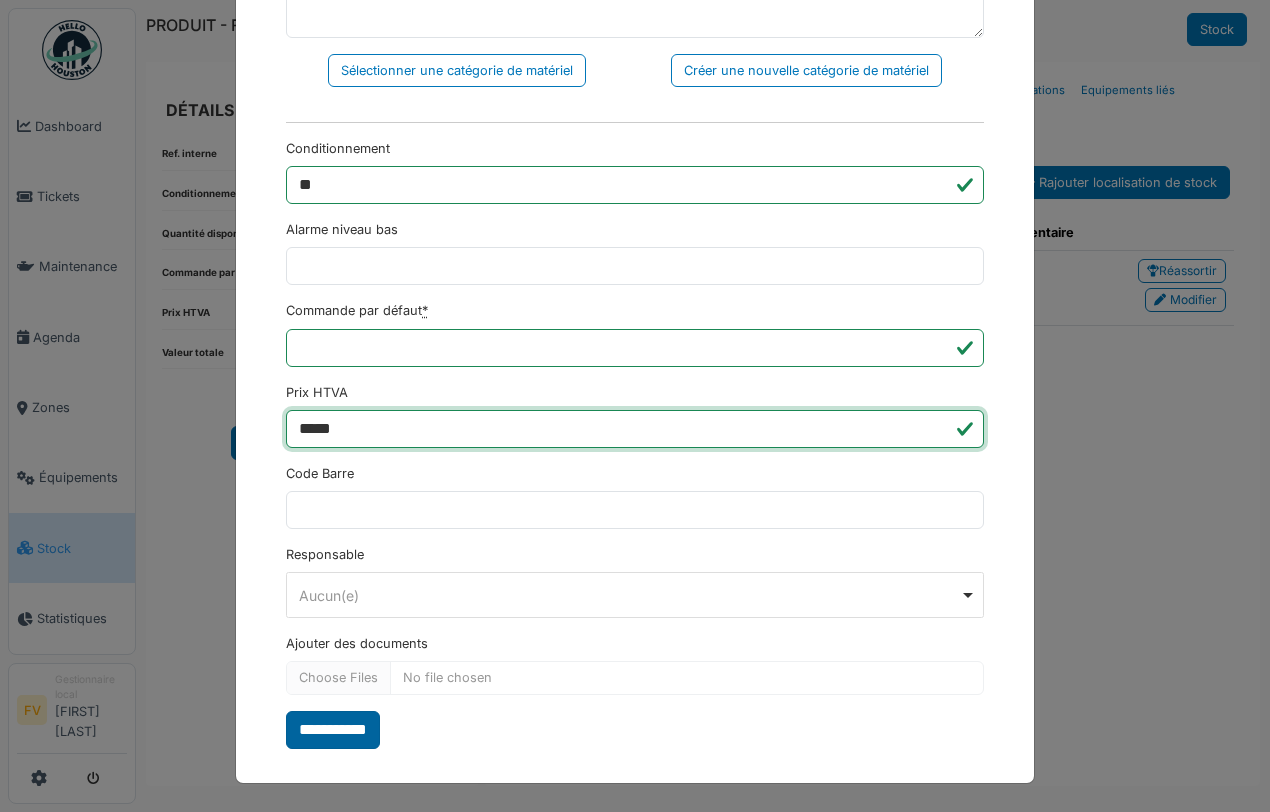 type on "*****" 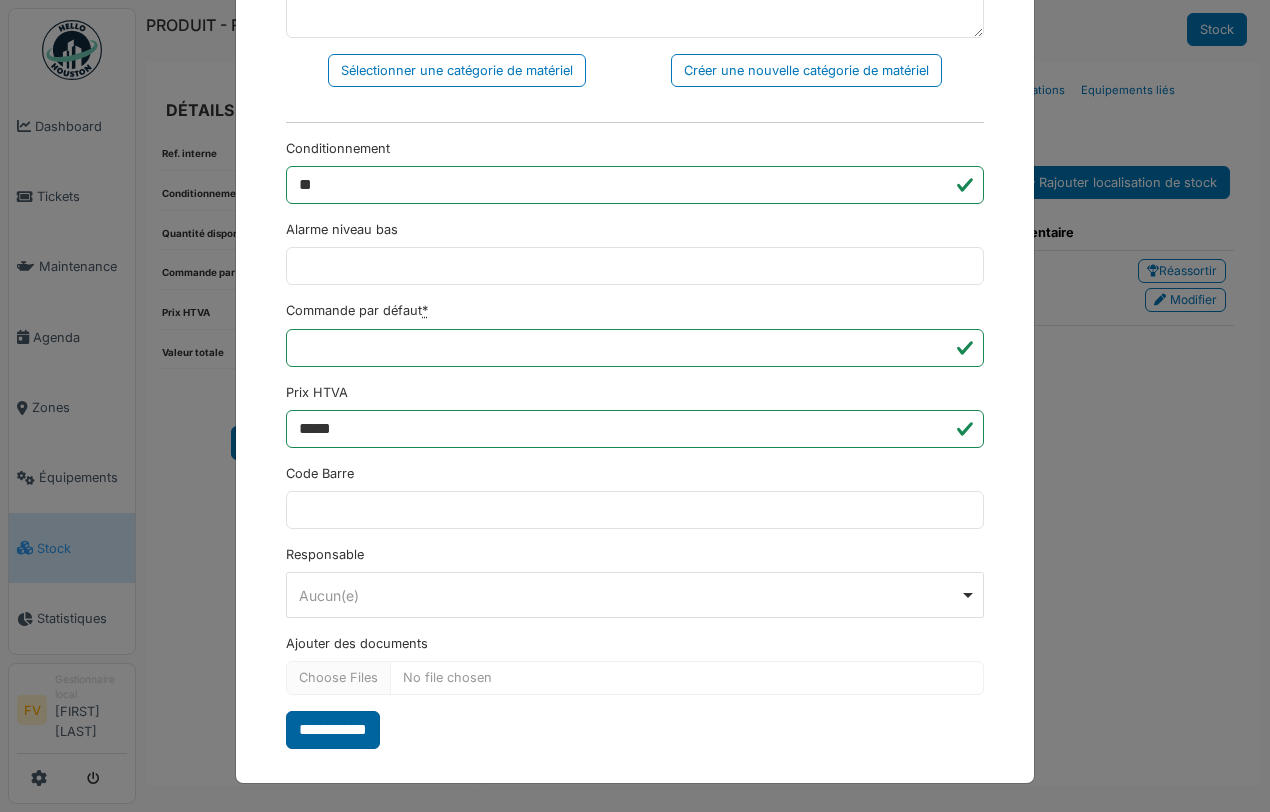 click on "**********" at bounding box center [333, 730] 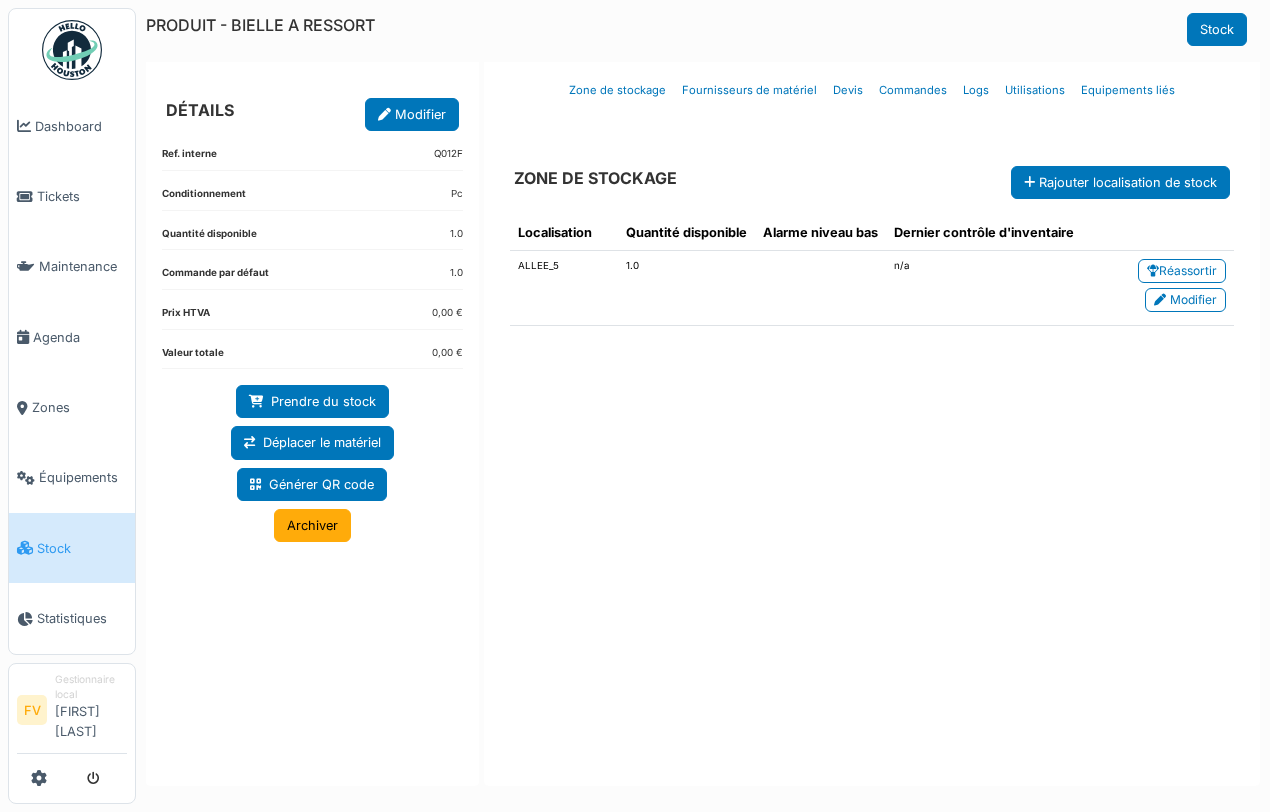 scroll, scrollTop: 0, scrollLeft: 0, axis: both 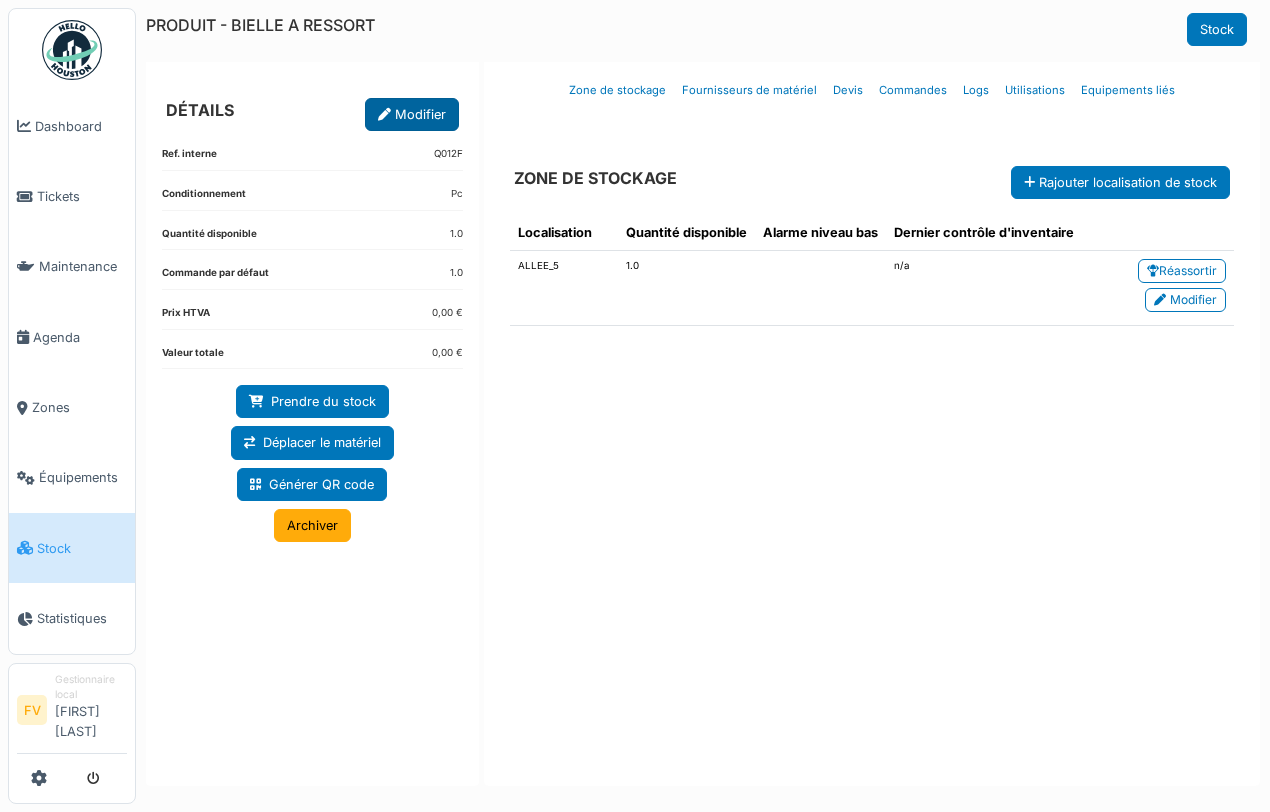 click on "Modifier" at bounding box center (412, 114) 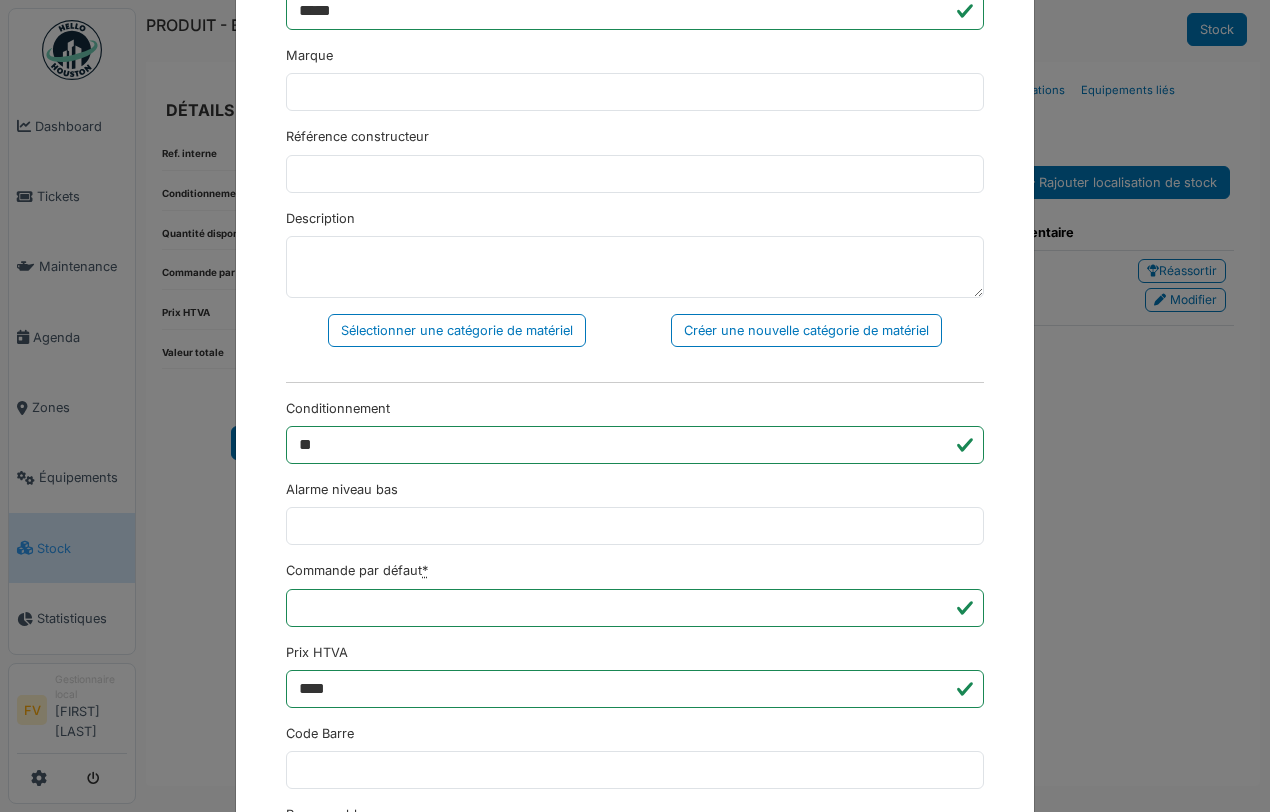 scroll, scrollTop: 500, scrollLeft: 0, axis: vertical 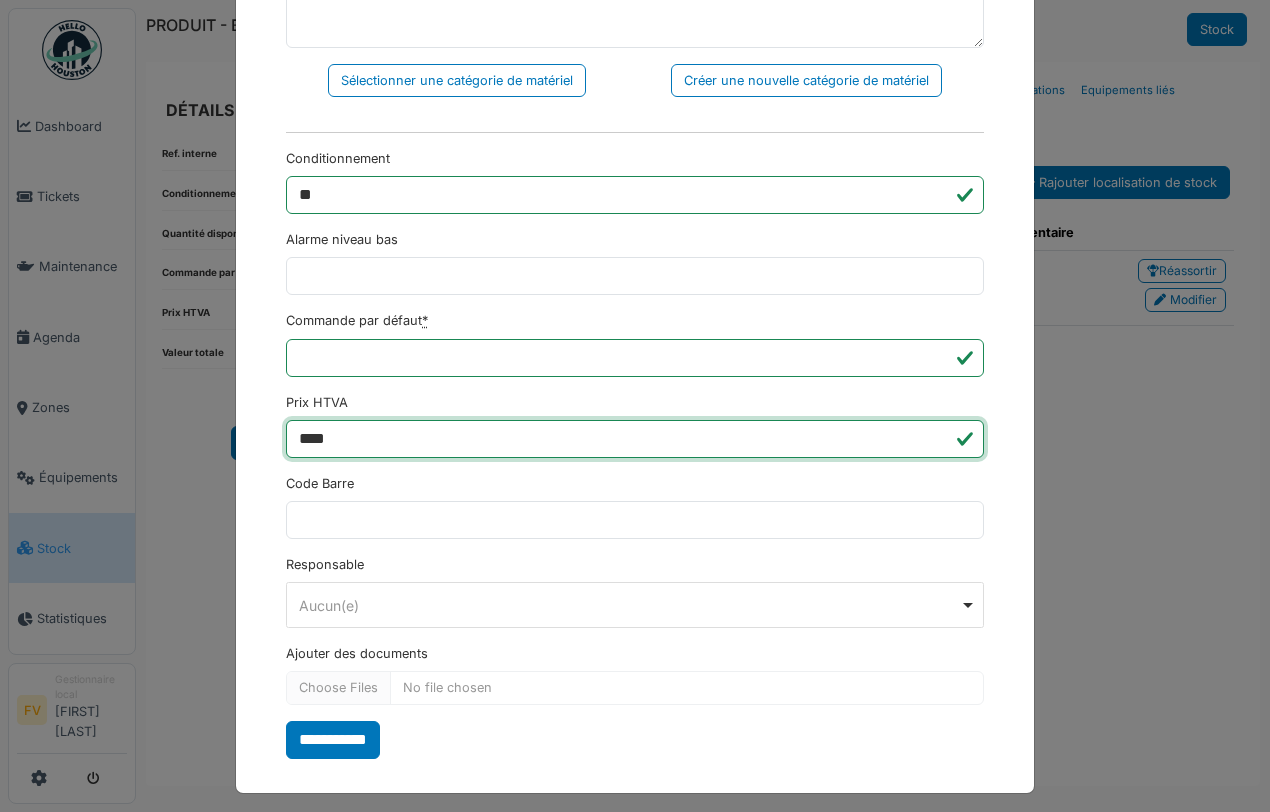click on "****" at bounding box center [635, 439] 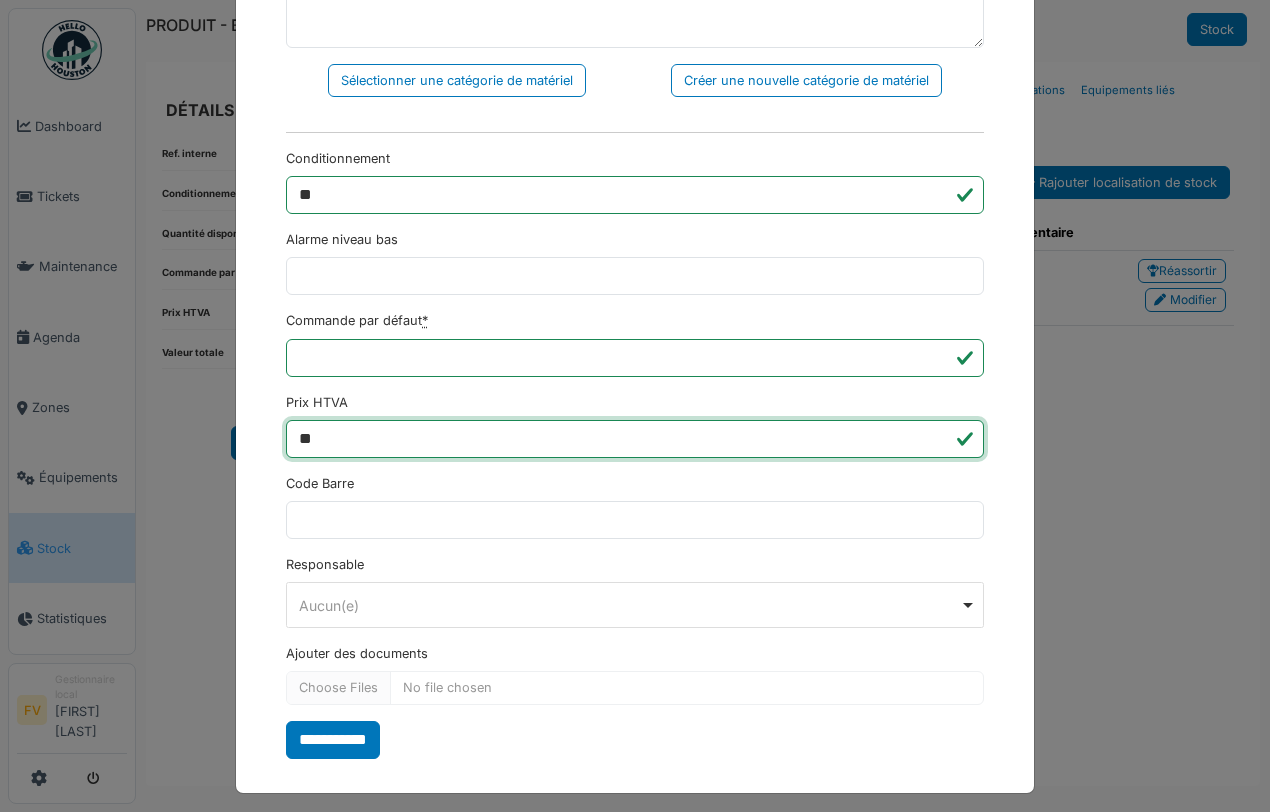type on "*" 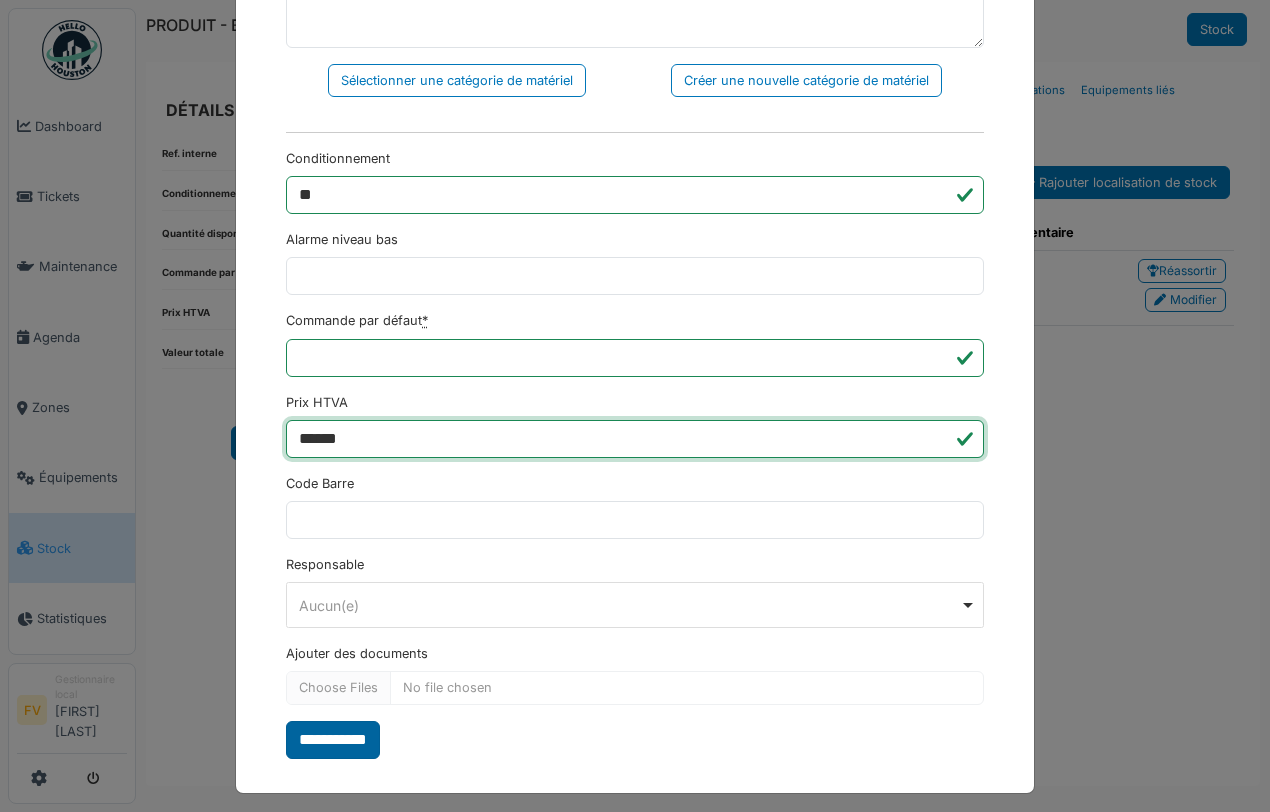 type on "******" 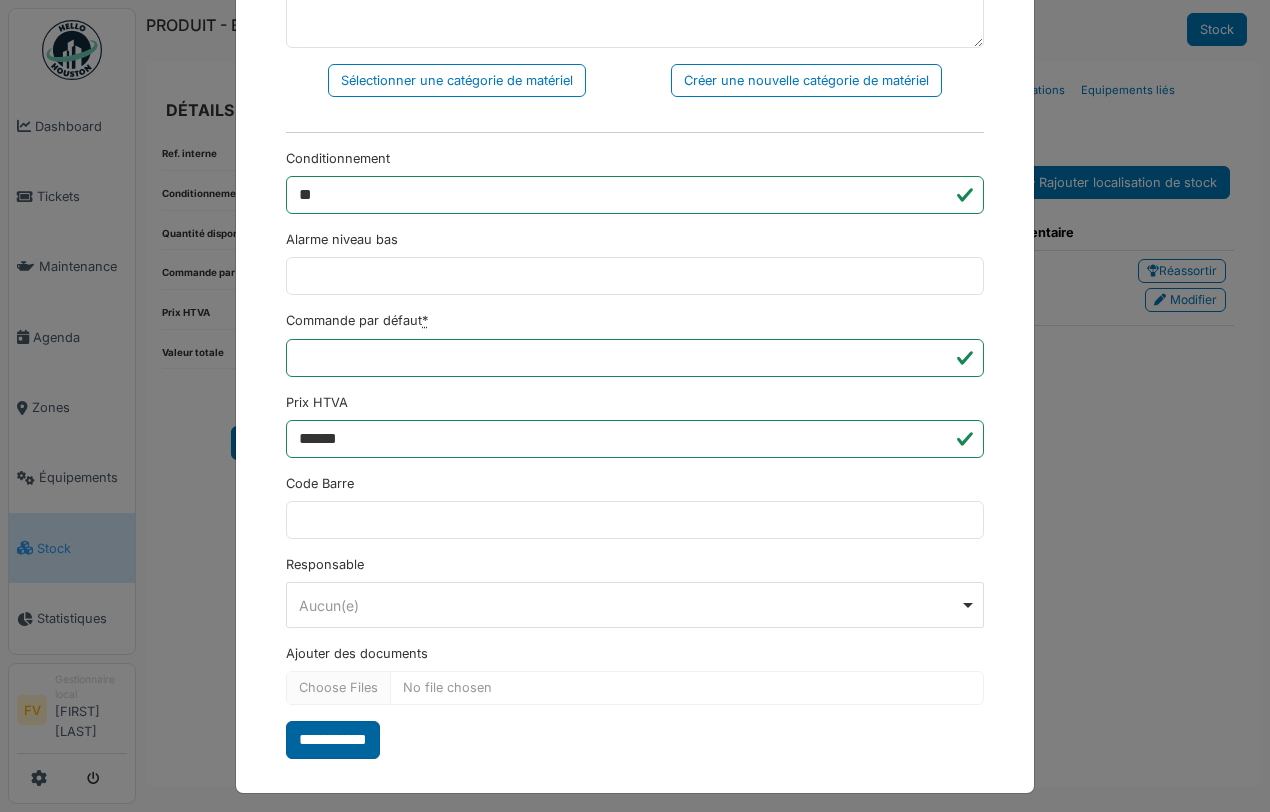 click on "**********" at bounding box center (333, 740) 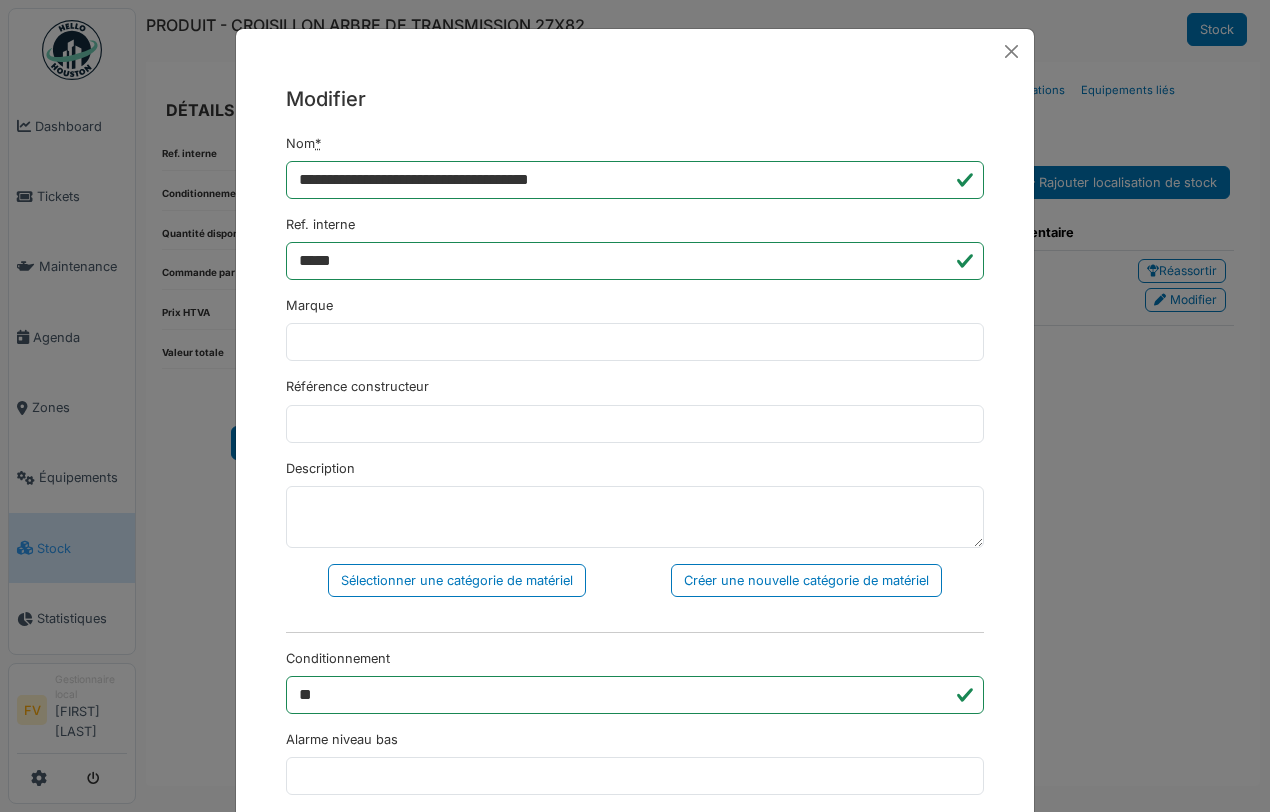 scroll, scrollTop: 0, scrollLeft: 0, axis: both 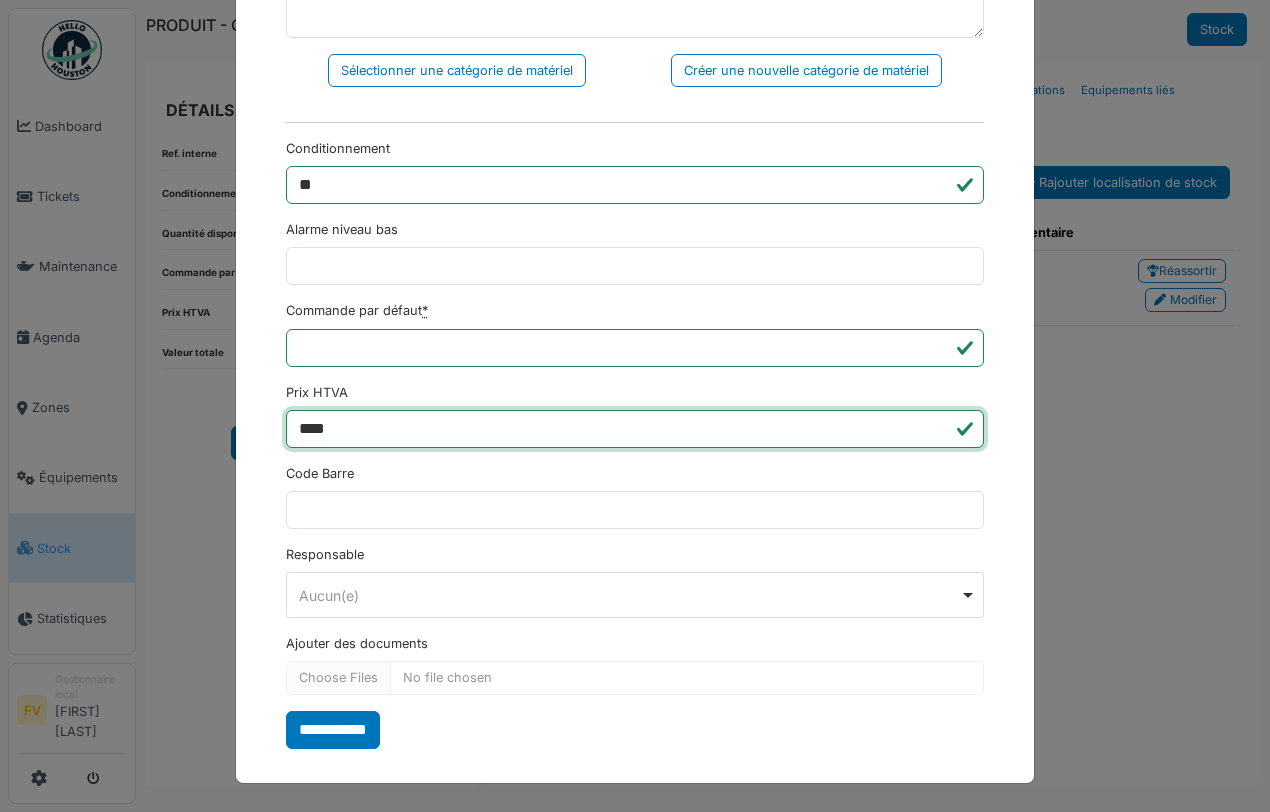 click on "****" at bounding box center (635, 429) 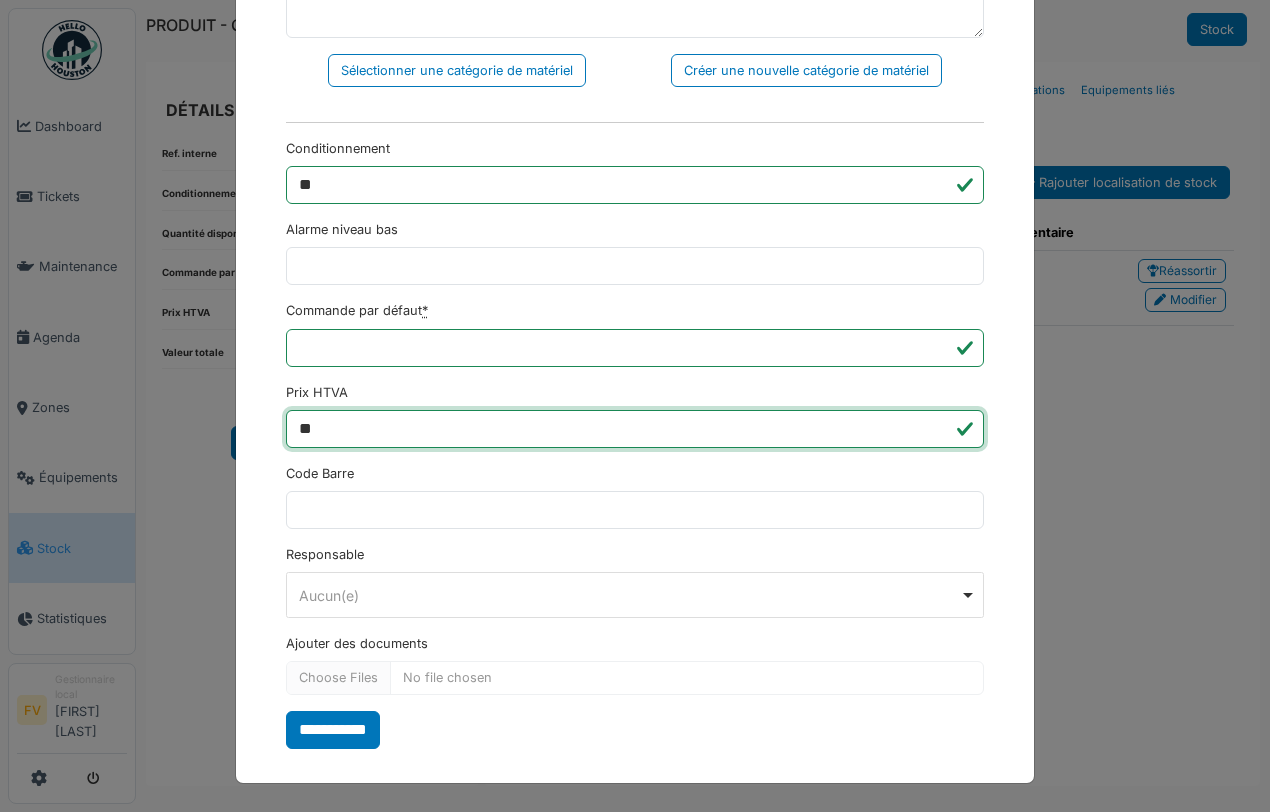 type on "*" 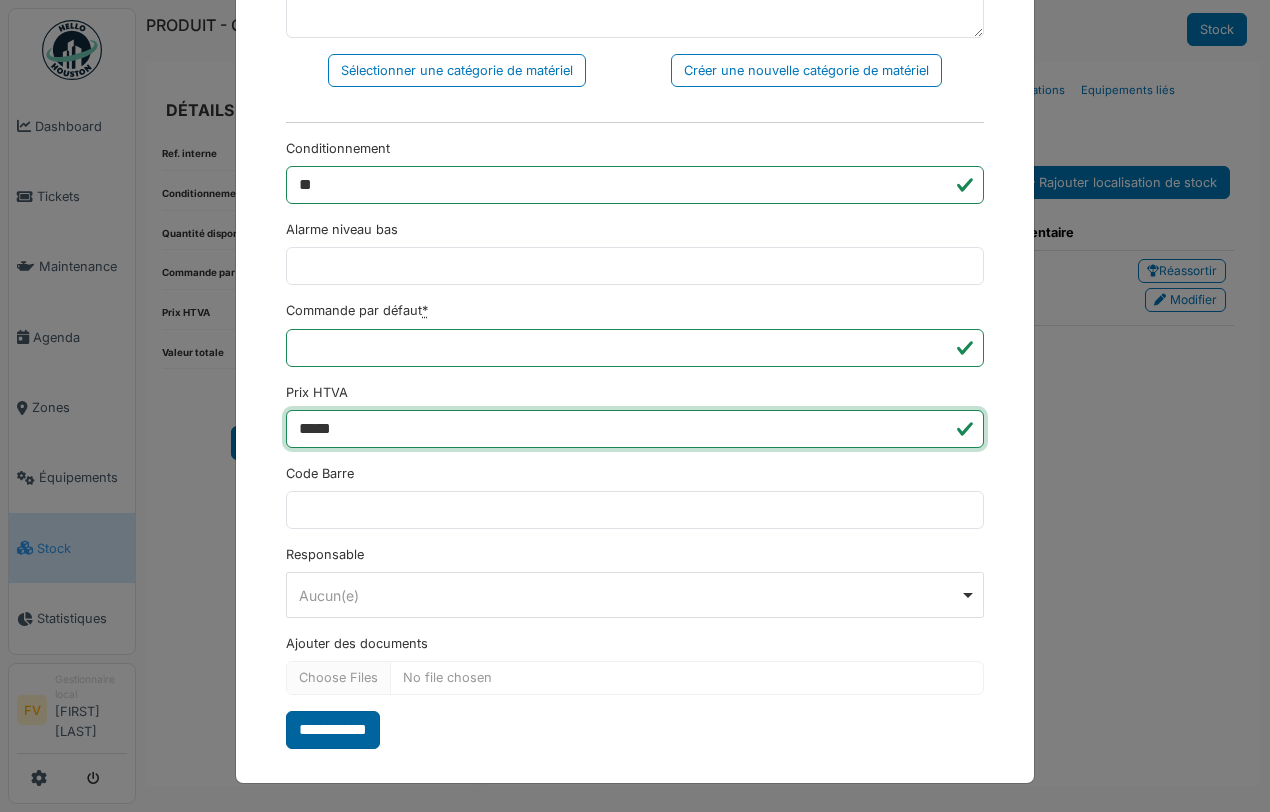 type on "*****" 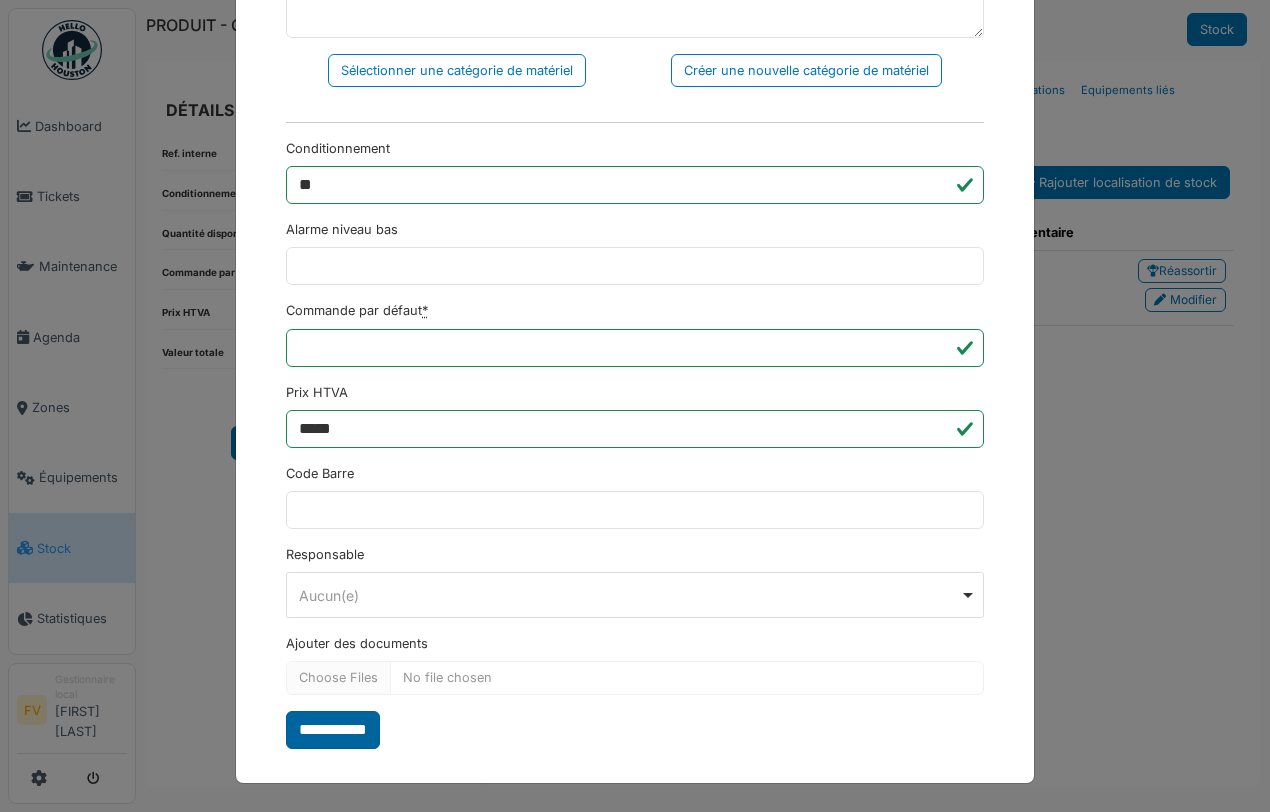 click on "**********" at bounding box center (333, 730) 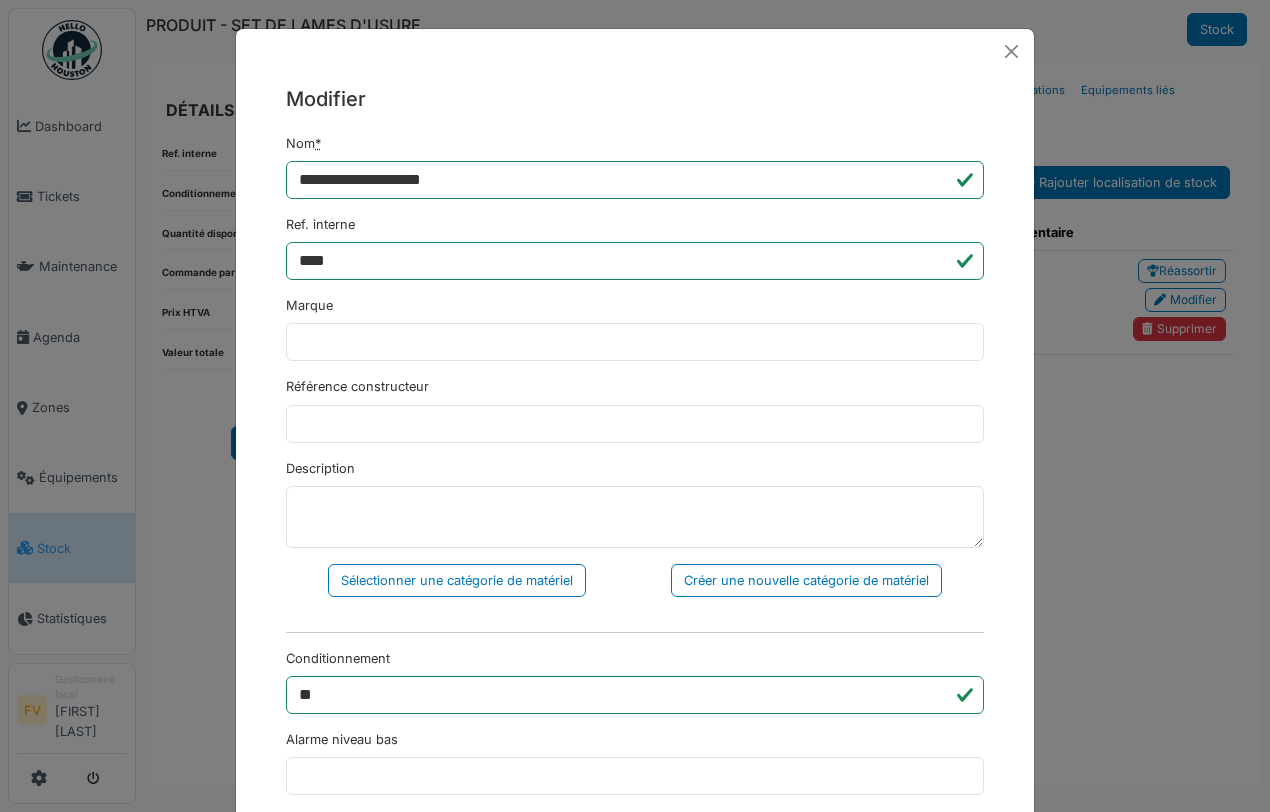 scroll, scrollTop: 0, scrollLeft: 0, axis: both 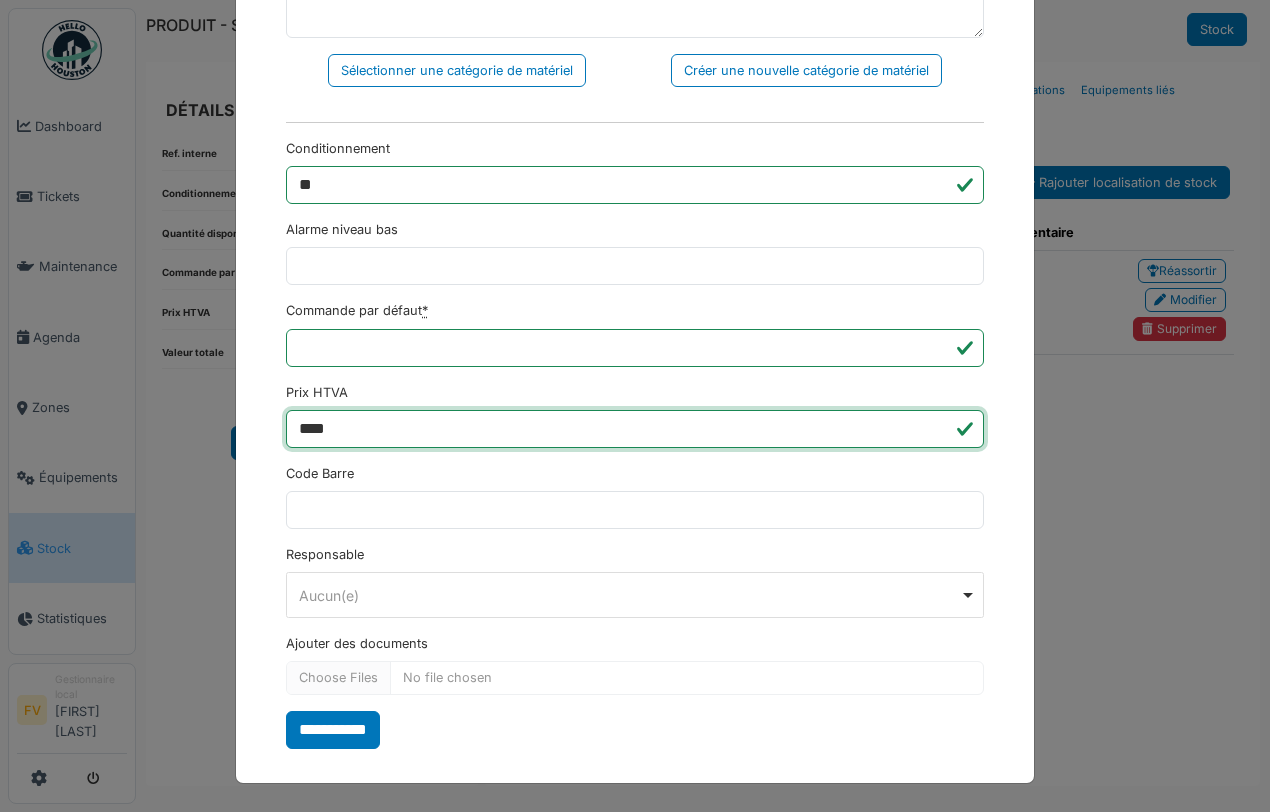 click on "****" at bounding box center (635, 429) 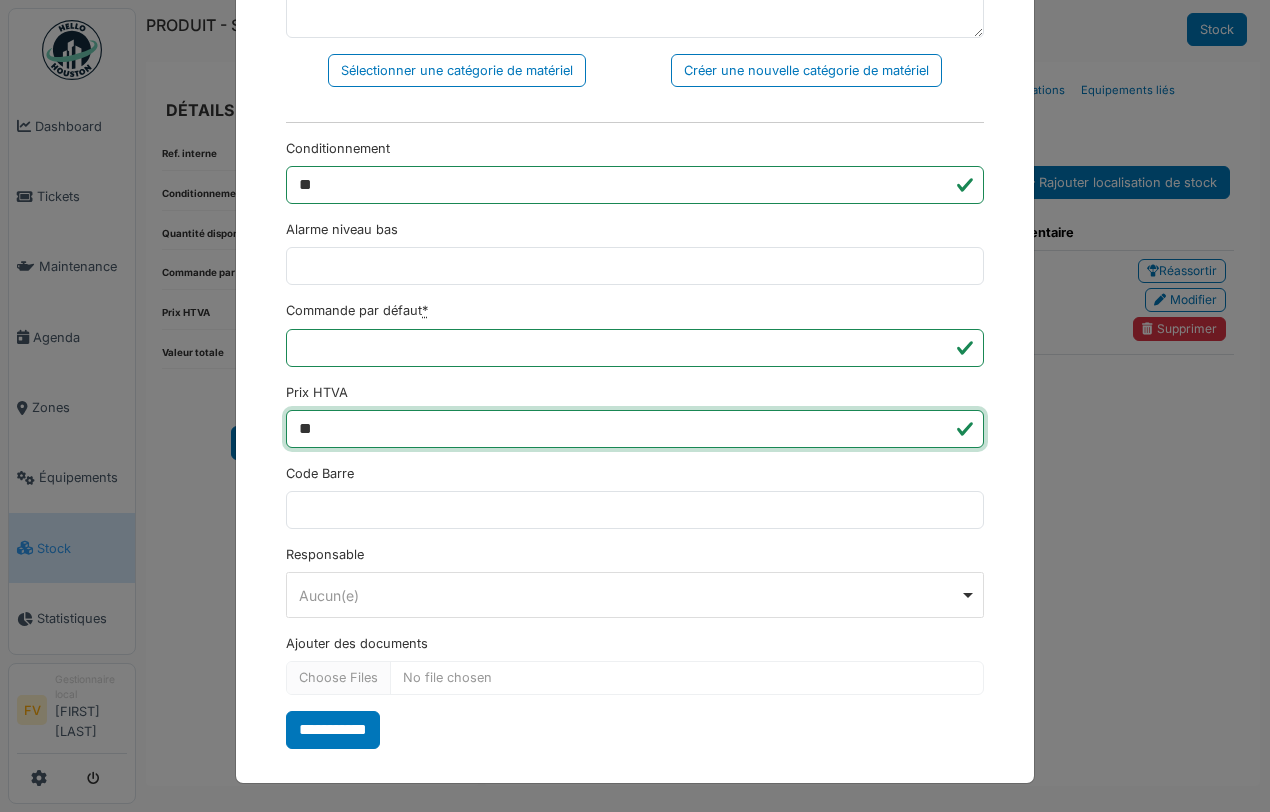 type on "*" 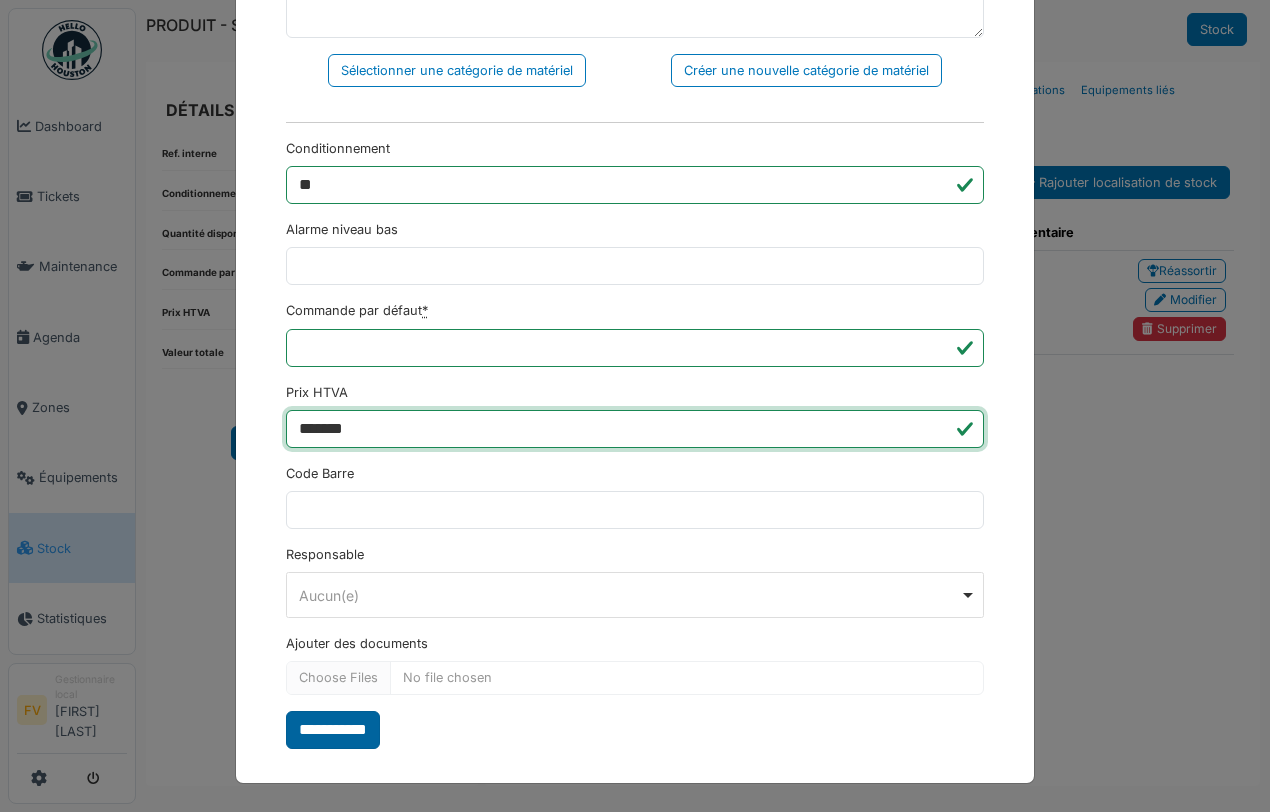 type on "*******" 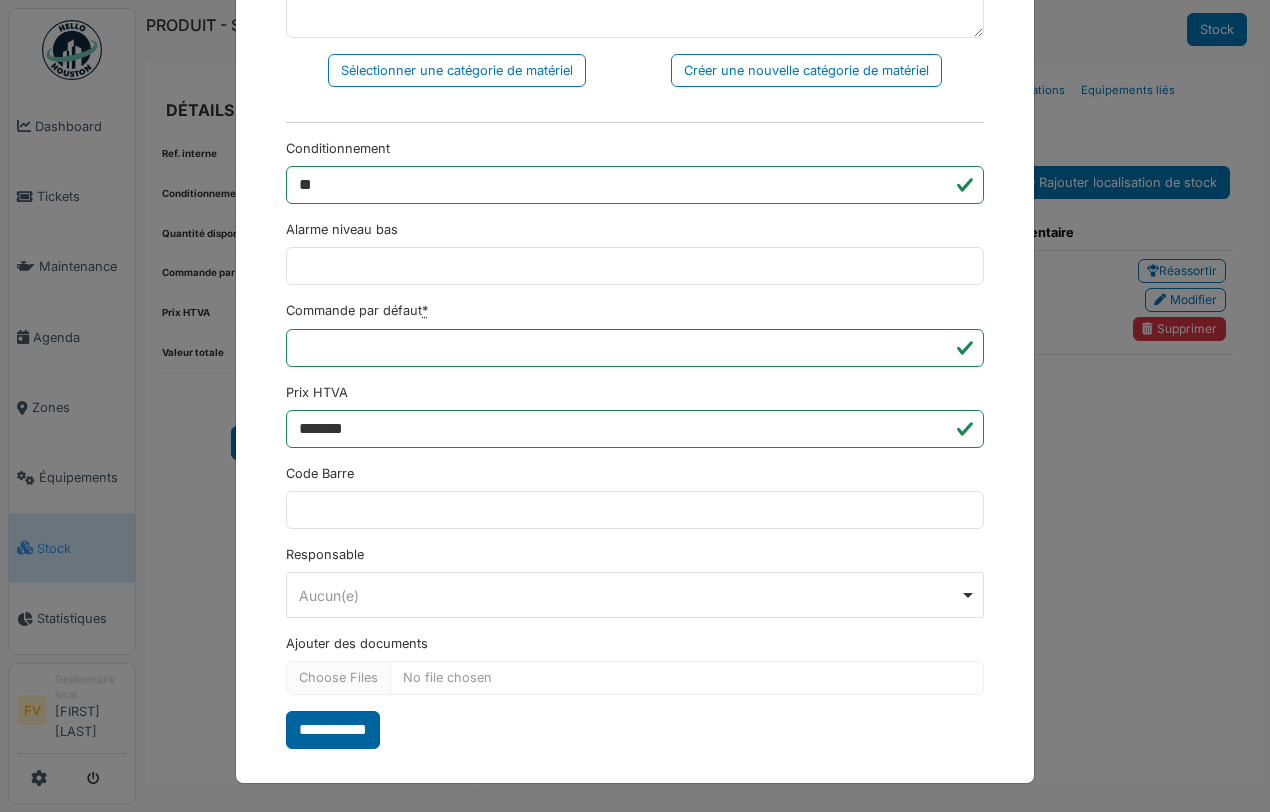 click on "**********" at bounding box center (333, 730) 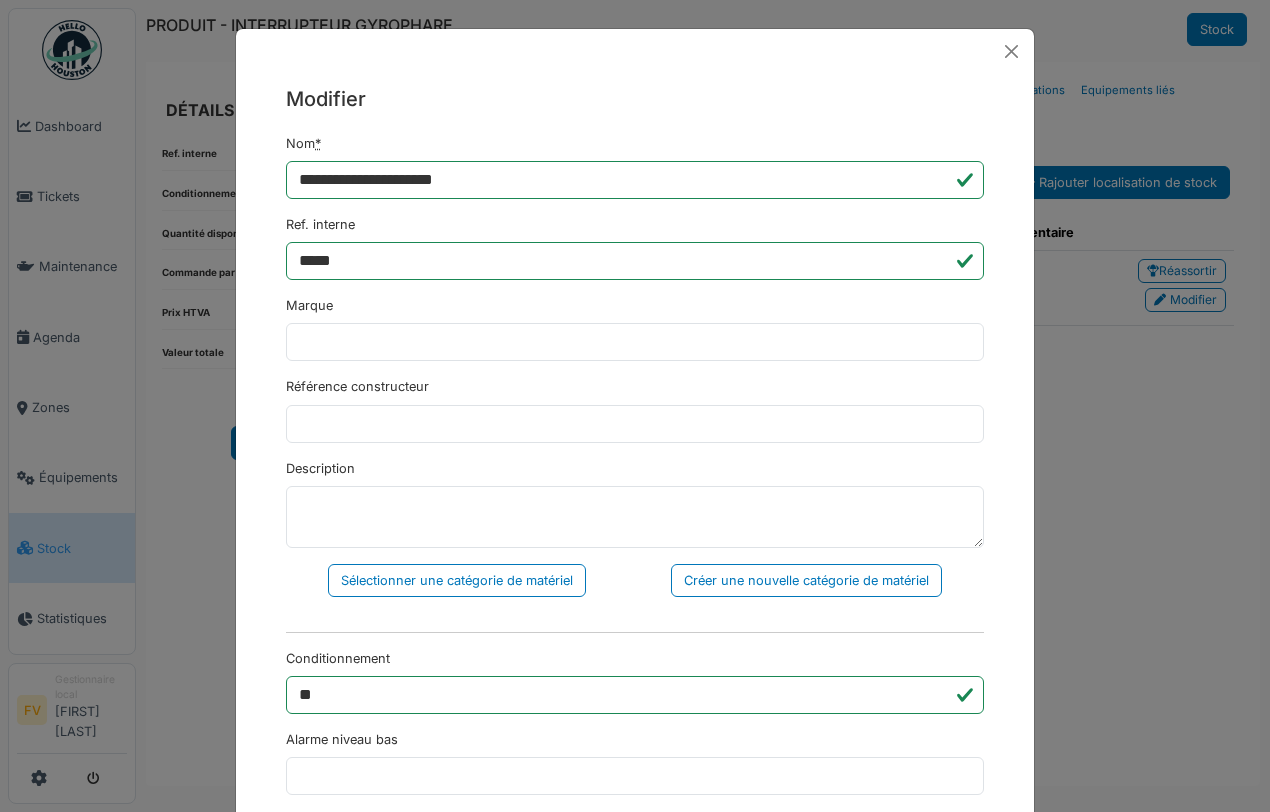 scroll, scrollTop: 0, scrollLeft: 0, axis: both 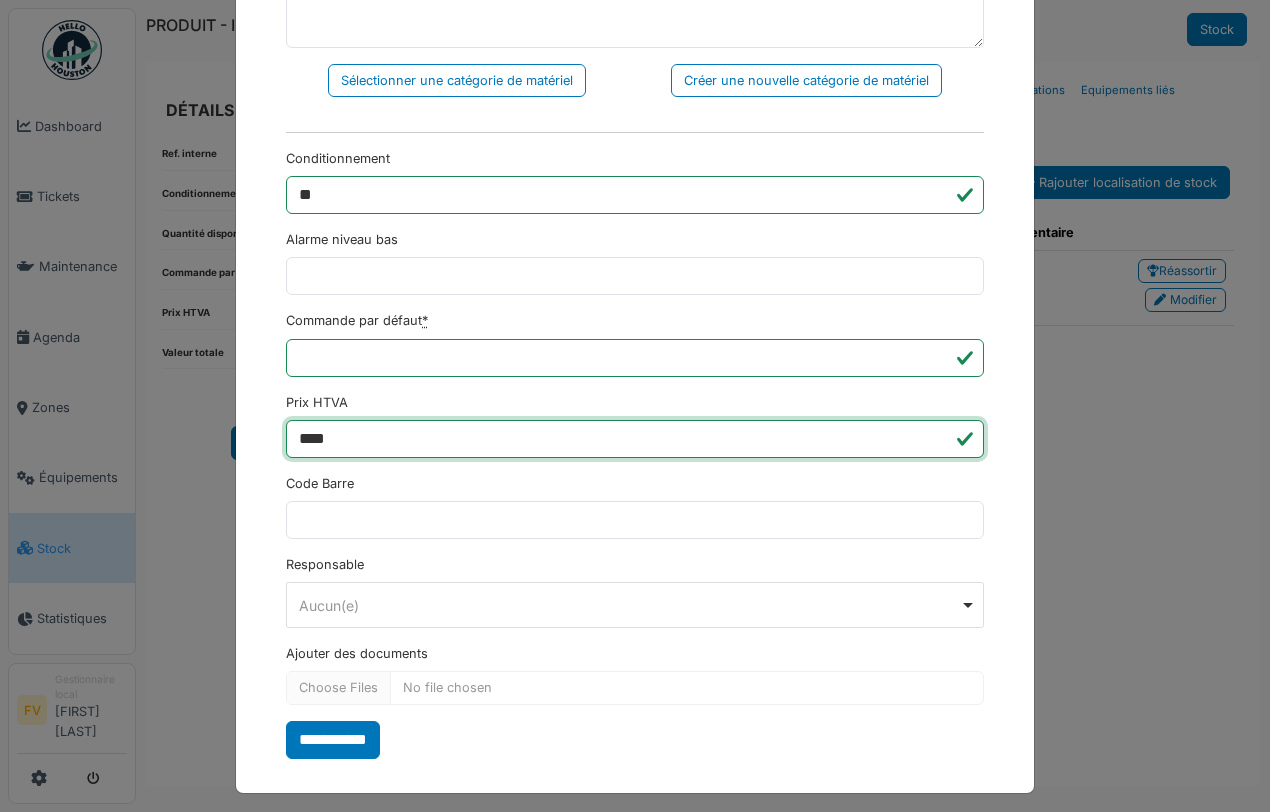 click on "****" at bounding box center (635, 439) 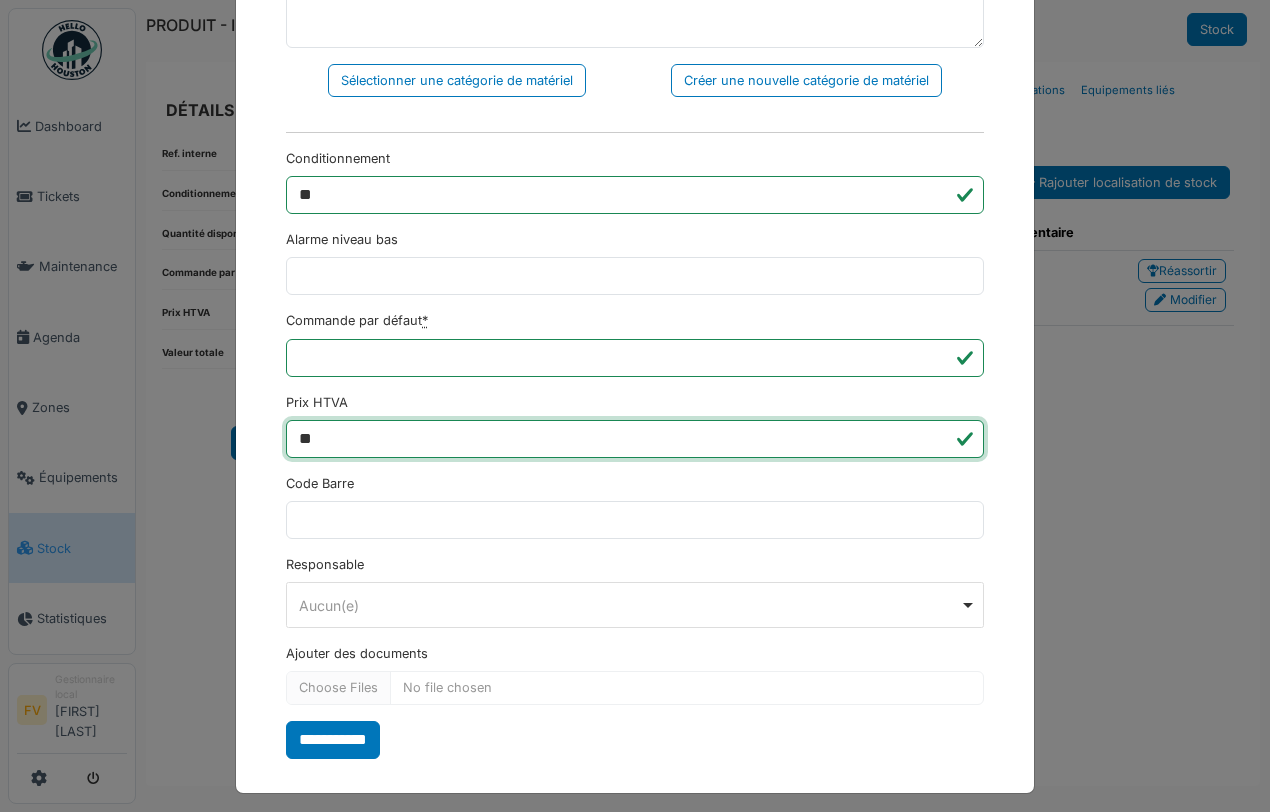 type on "*" 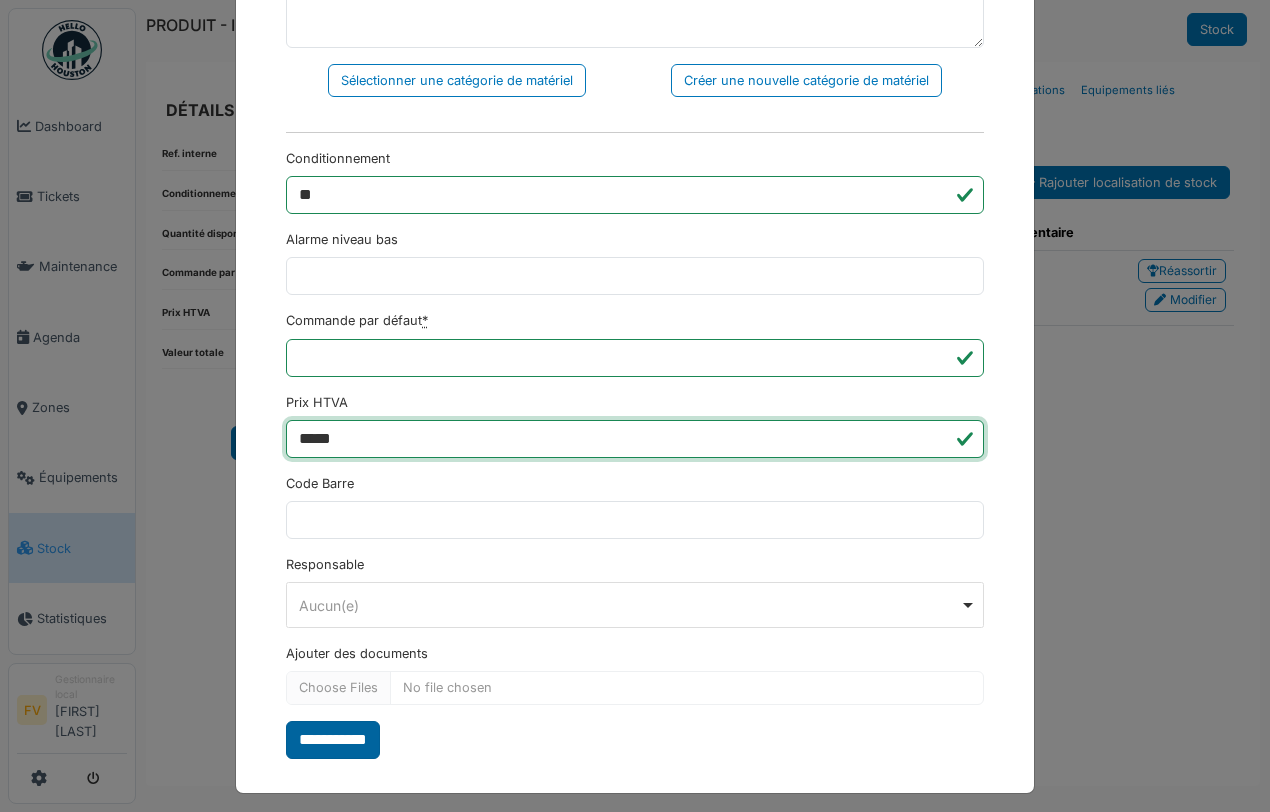 type on "*****" 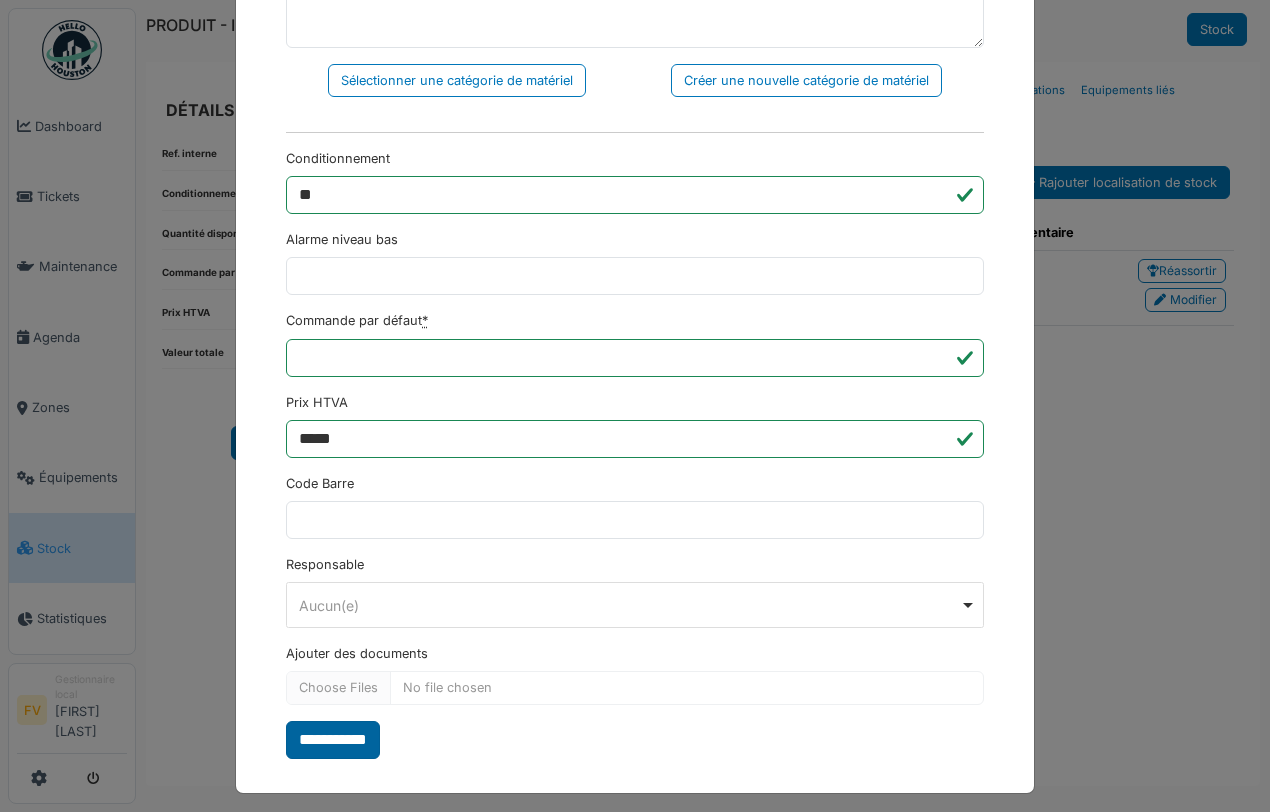 click on "**********" at bounding box center (333, 740) 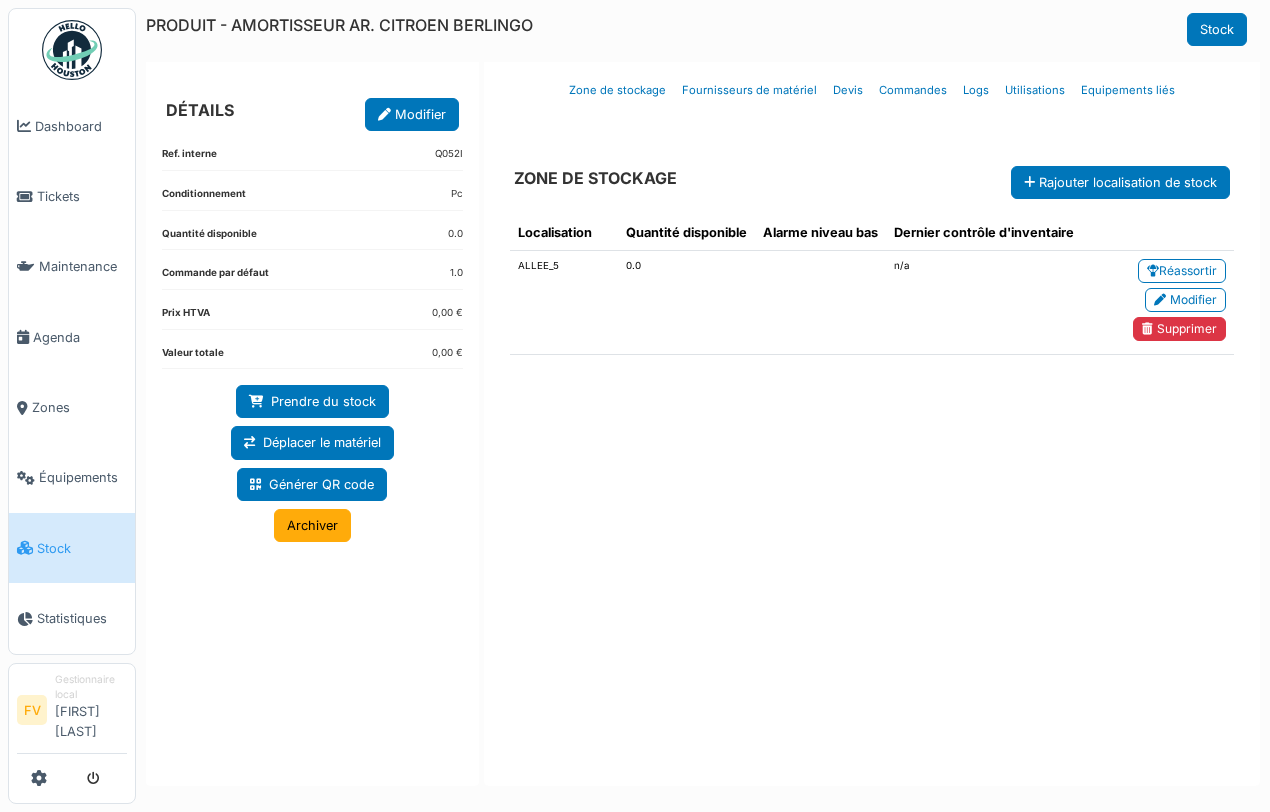 scroll, scrollTop: 0, scrollLeft: 0, axis: both 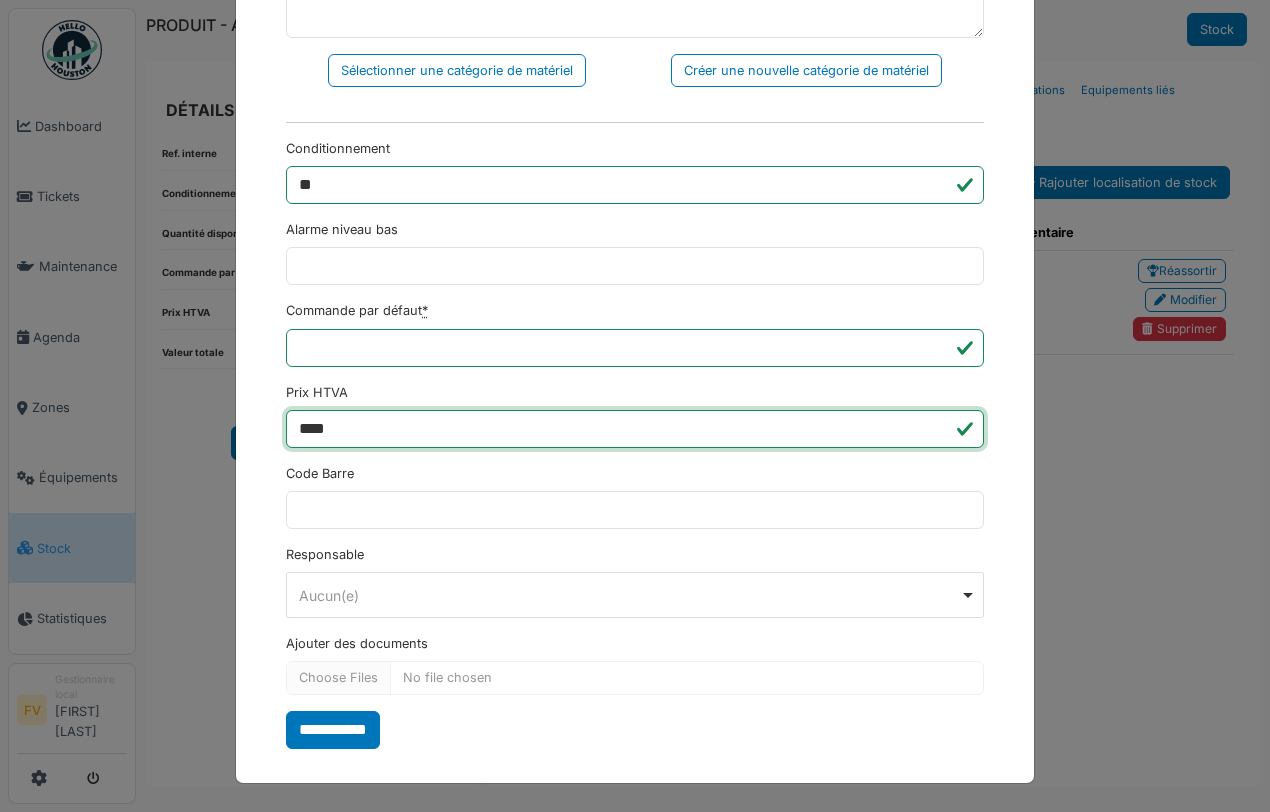 click on "****" at bounding box center (635, 429) 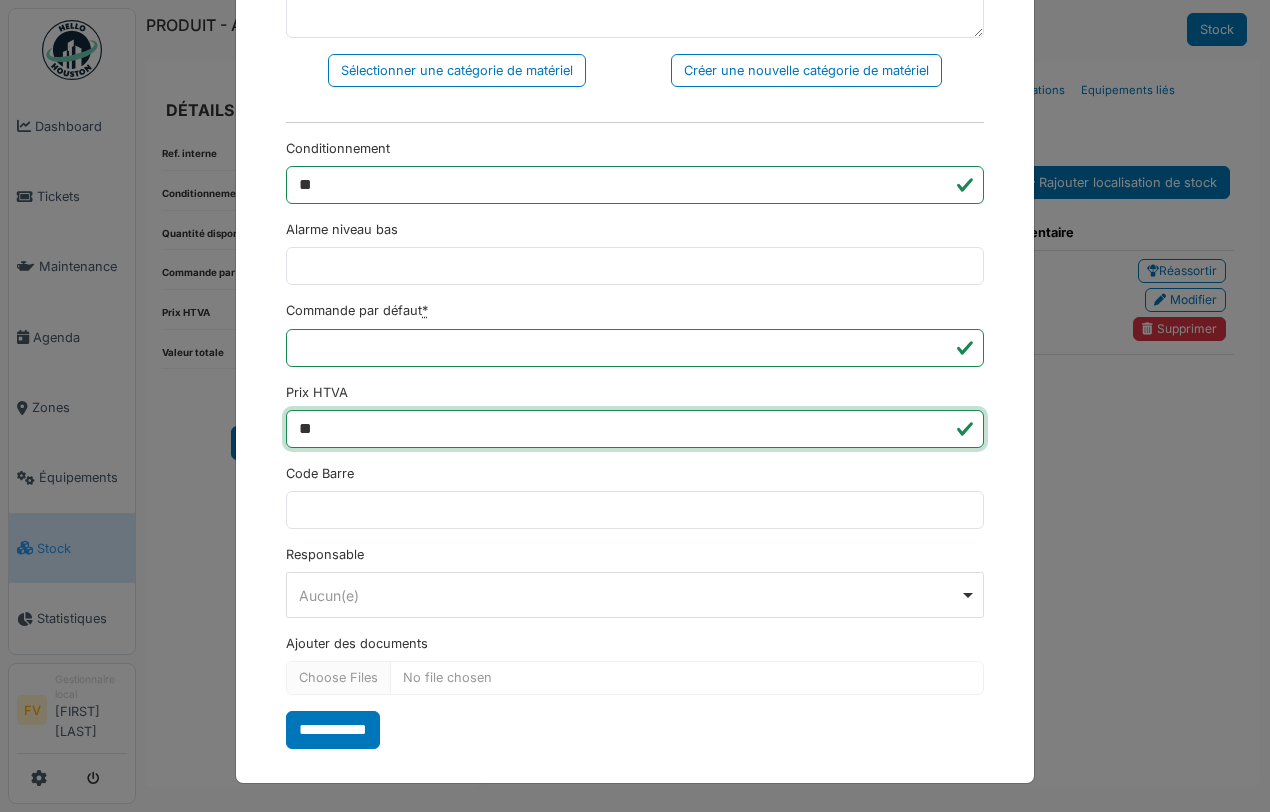 type on "*" 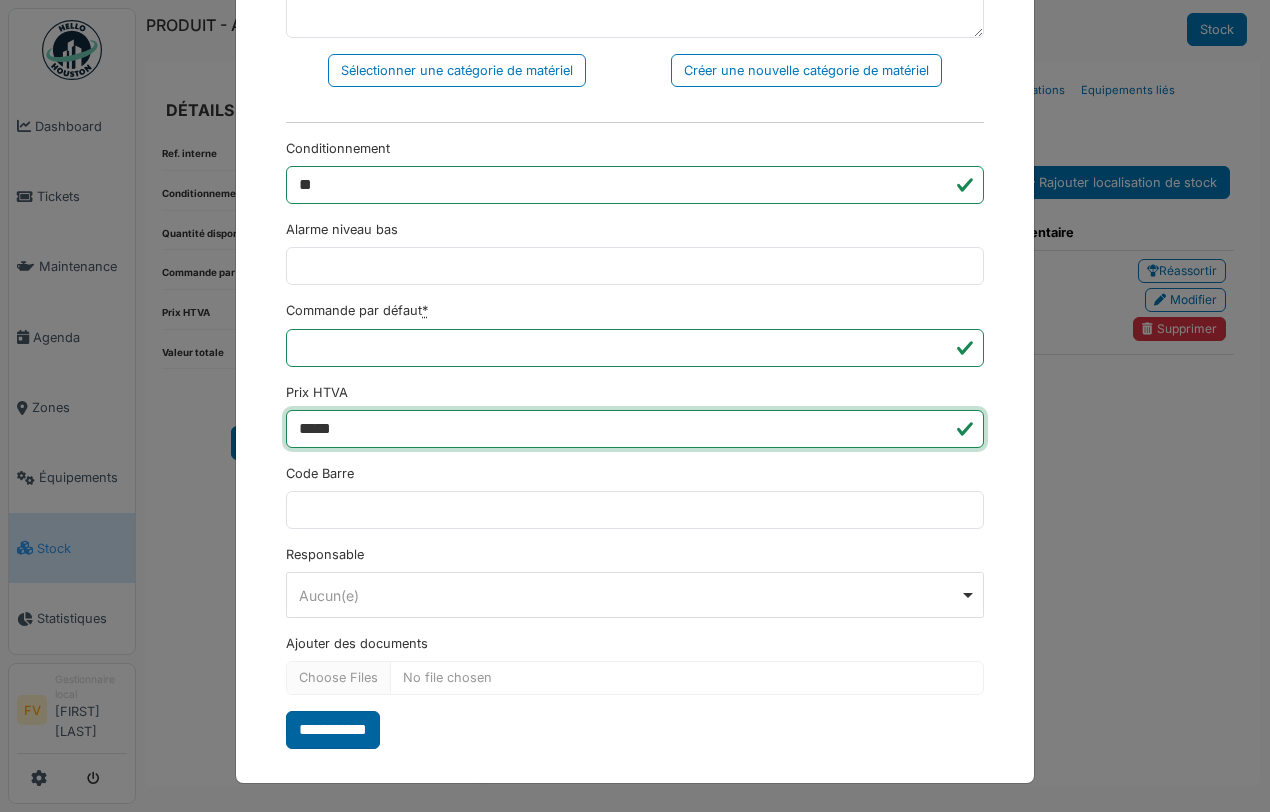 type on "*****" 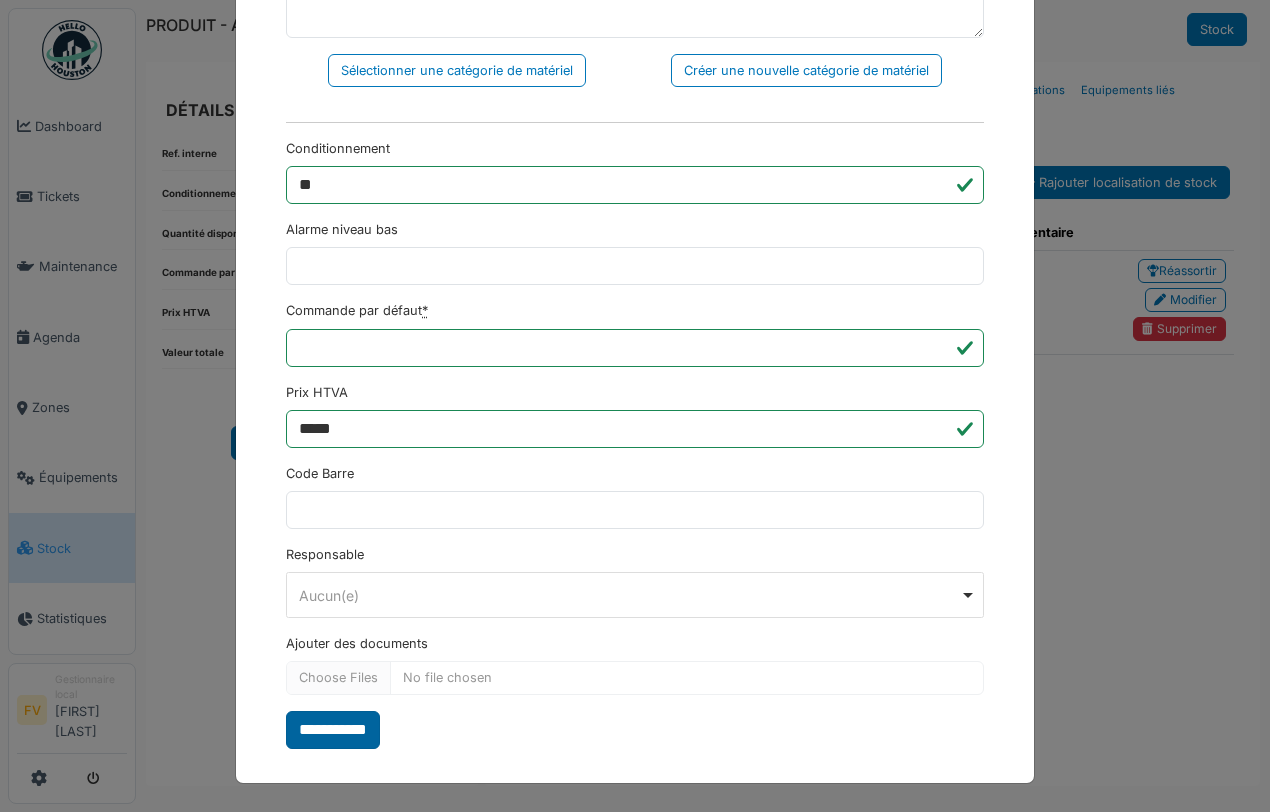 click on "**********" at bounding box center (333, 730) 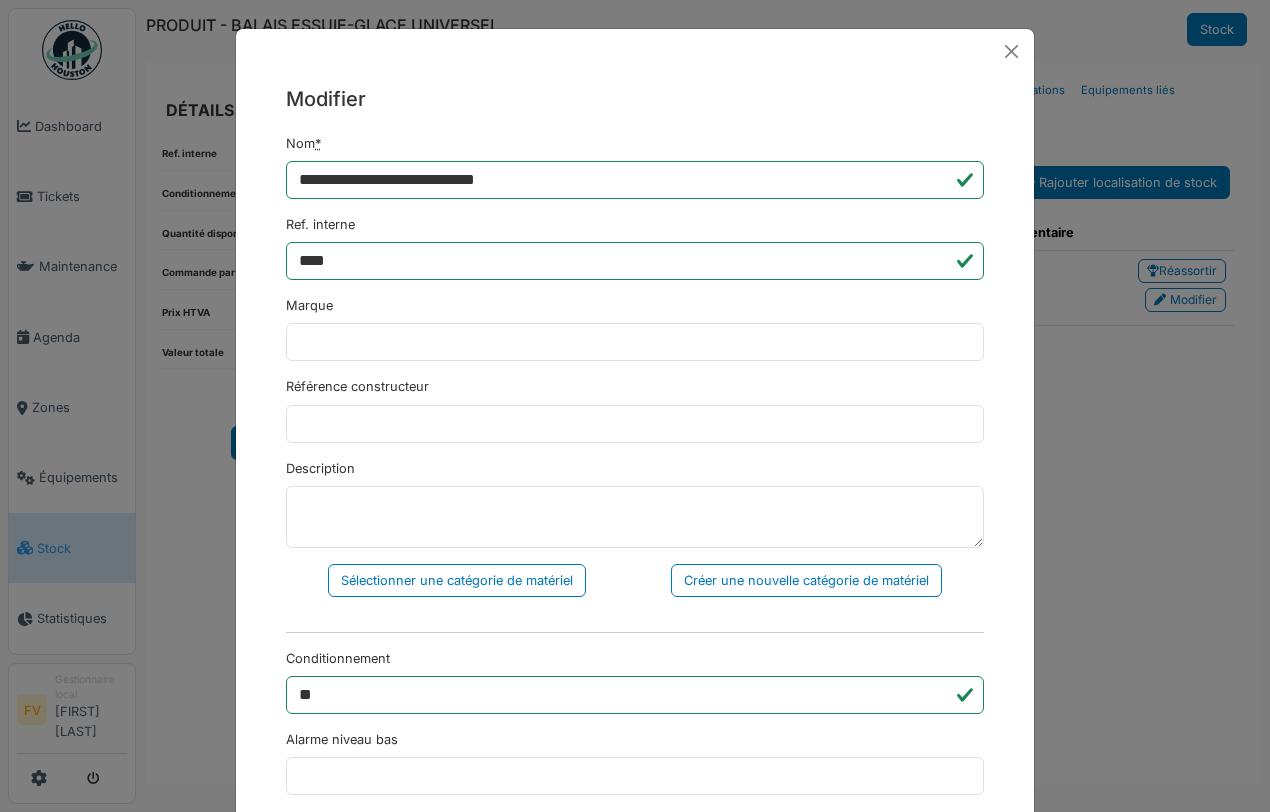 scroll, scrollTop: 0, scrollLeft: 0, axis: both 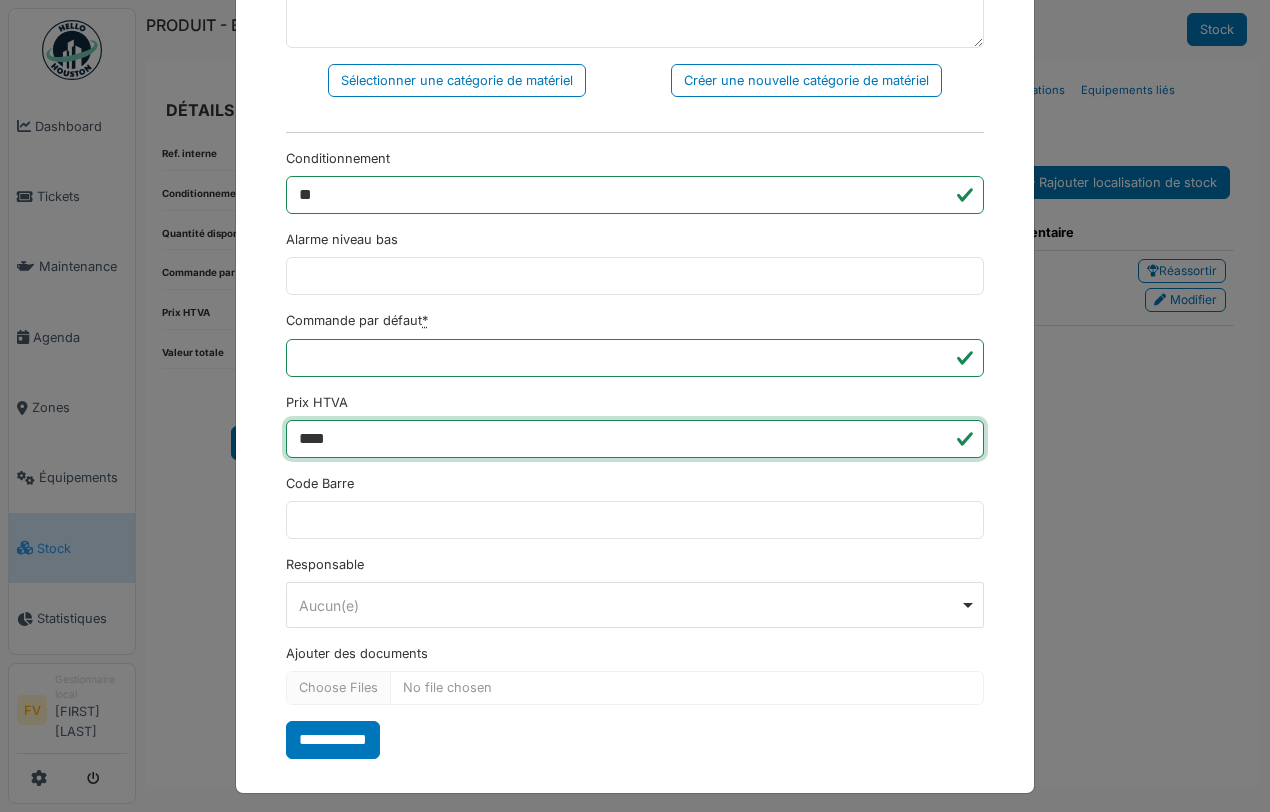 click on "****" at bounding box center [635, 439] 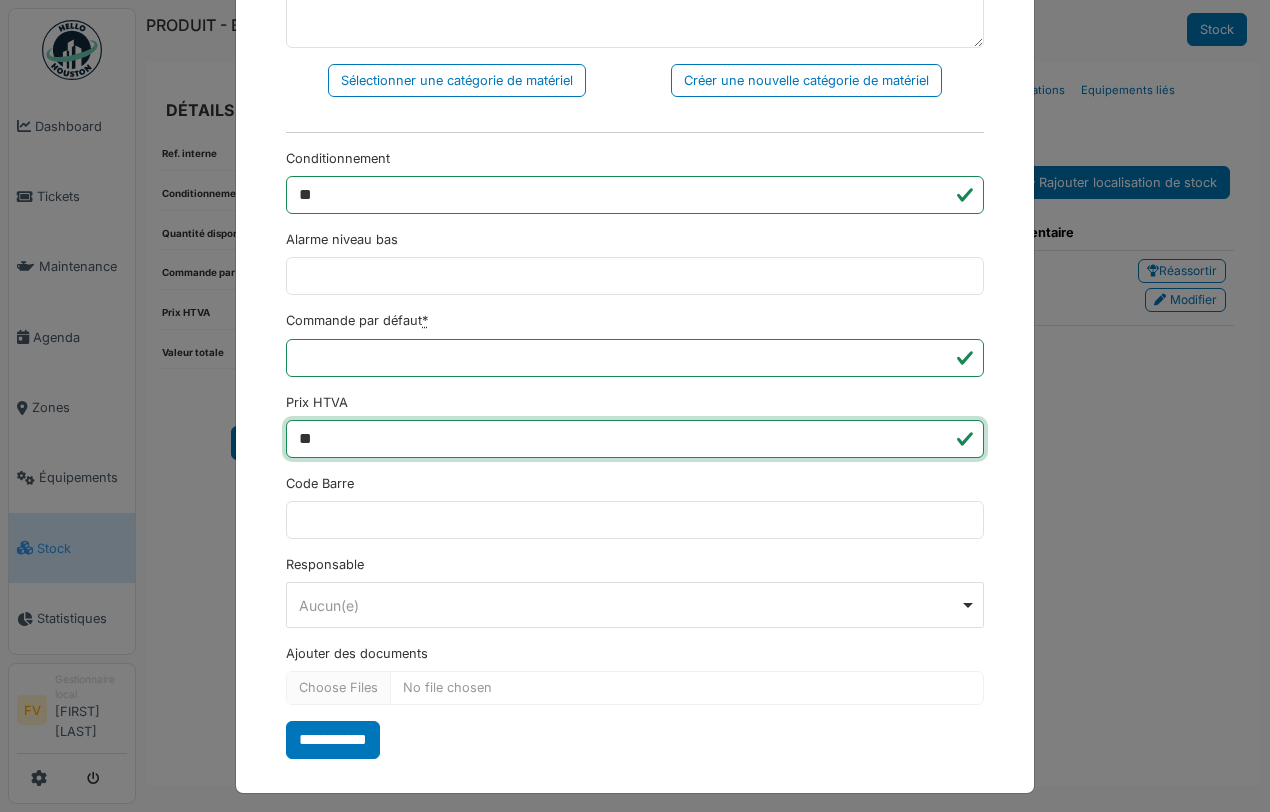 type on "*" 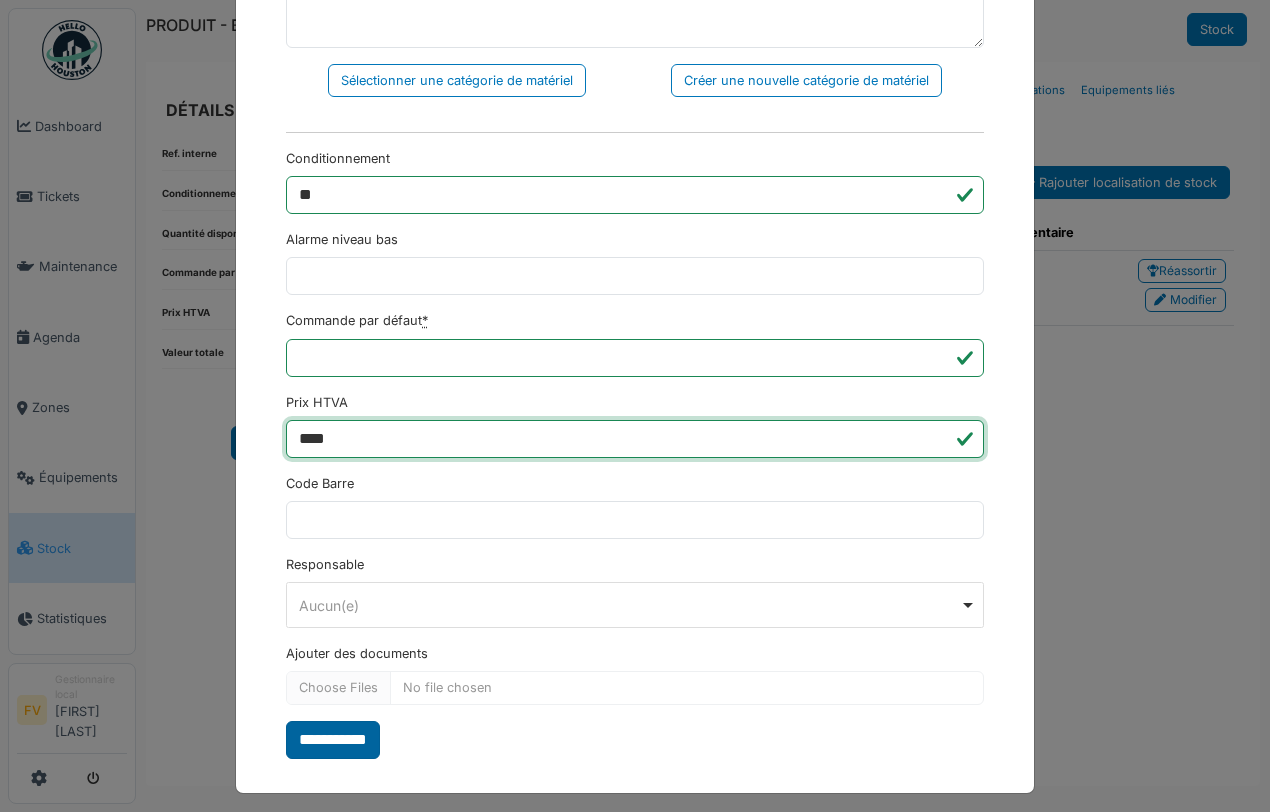 type on "****" 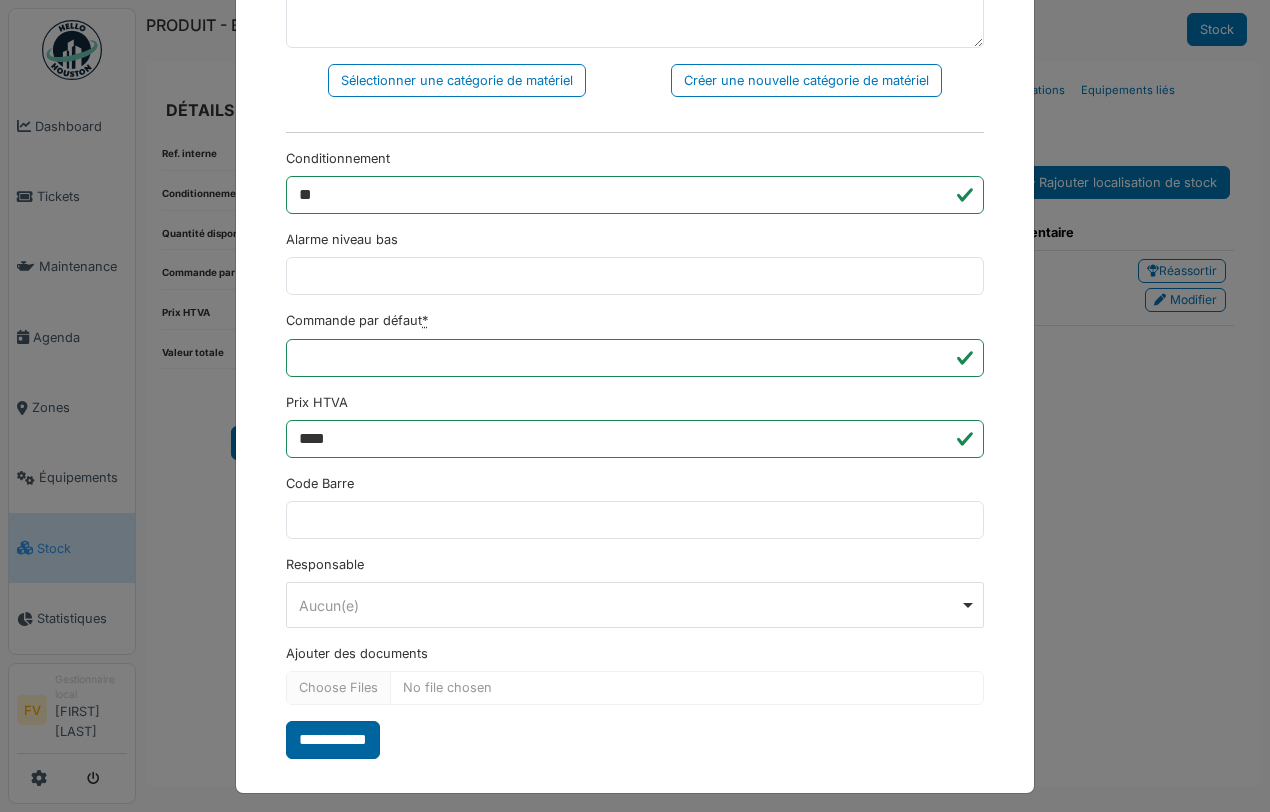 click on "**********" at bounding box center (333, 740) 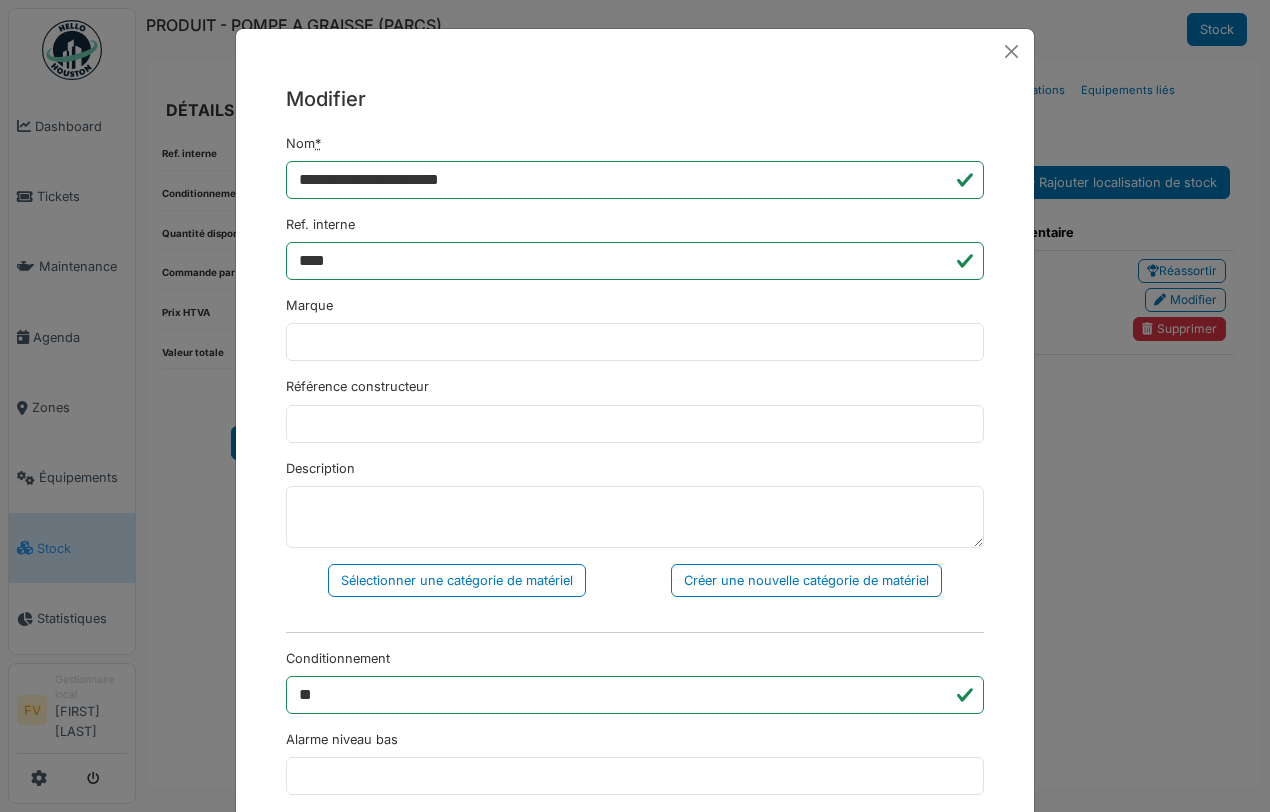scroll, scrollTop: 0, scrollLeft: 0, axis: both 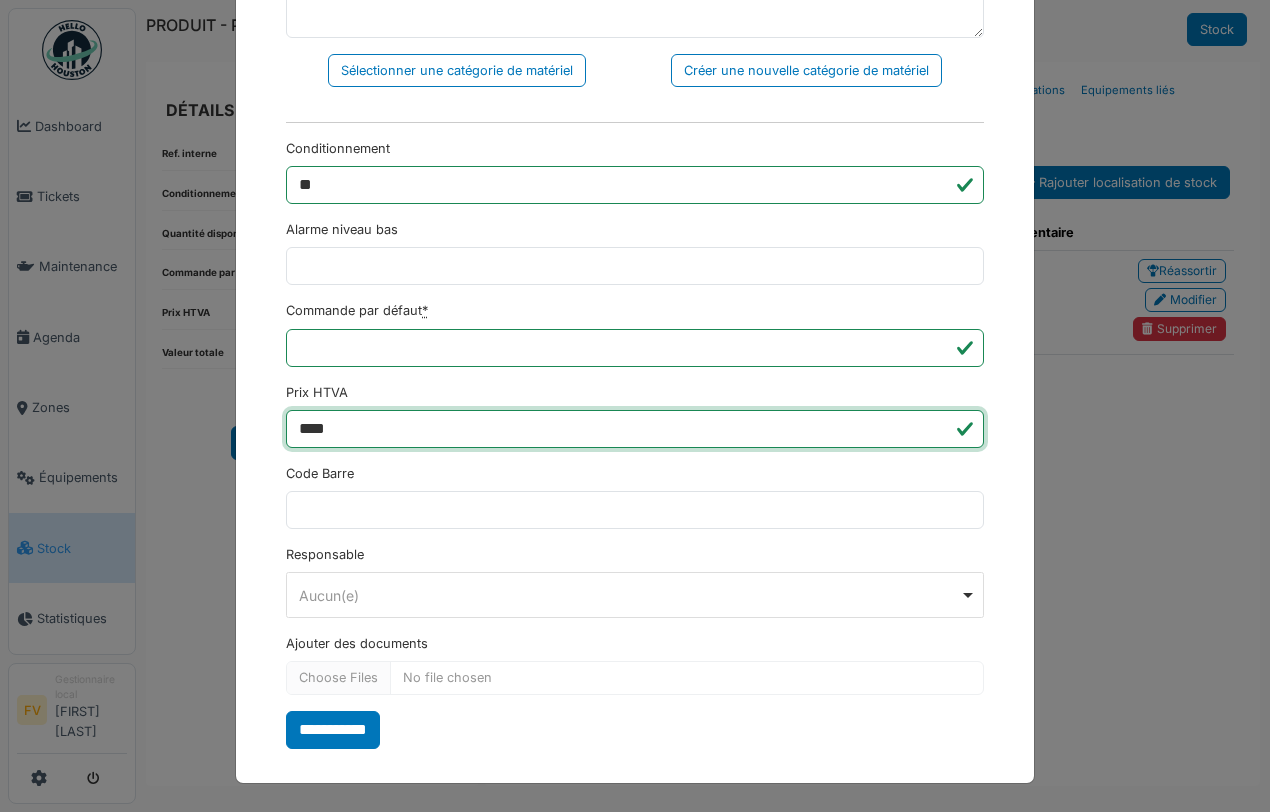 click on "****" at bounding box center [635, 429] 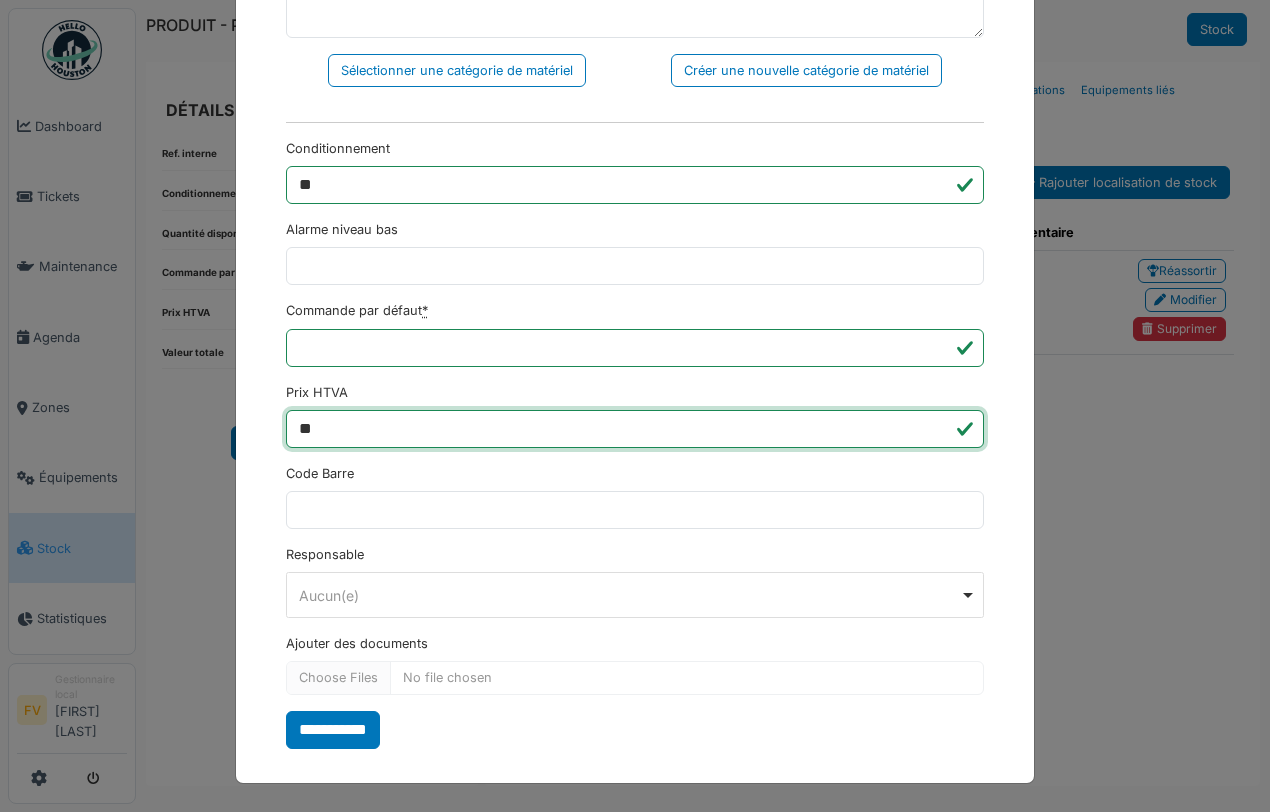 type on "*" 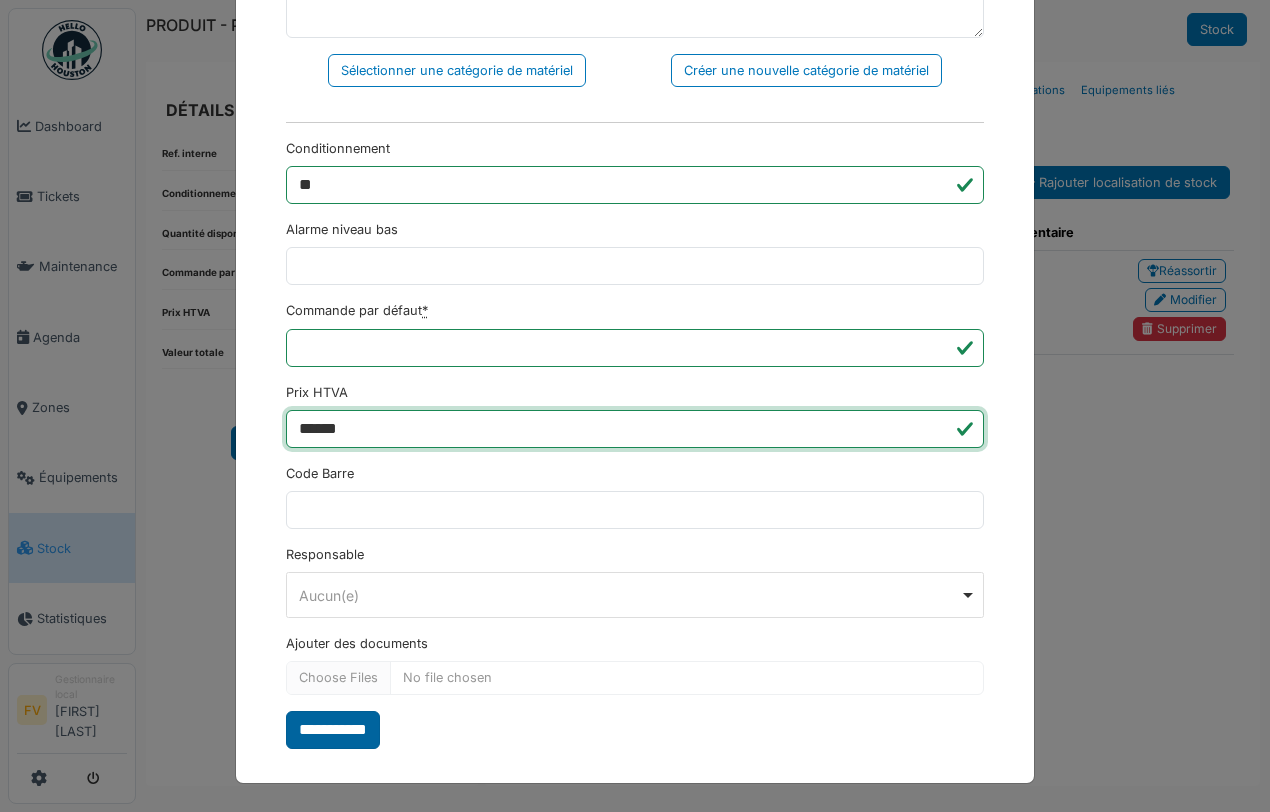 type on "******" 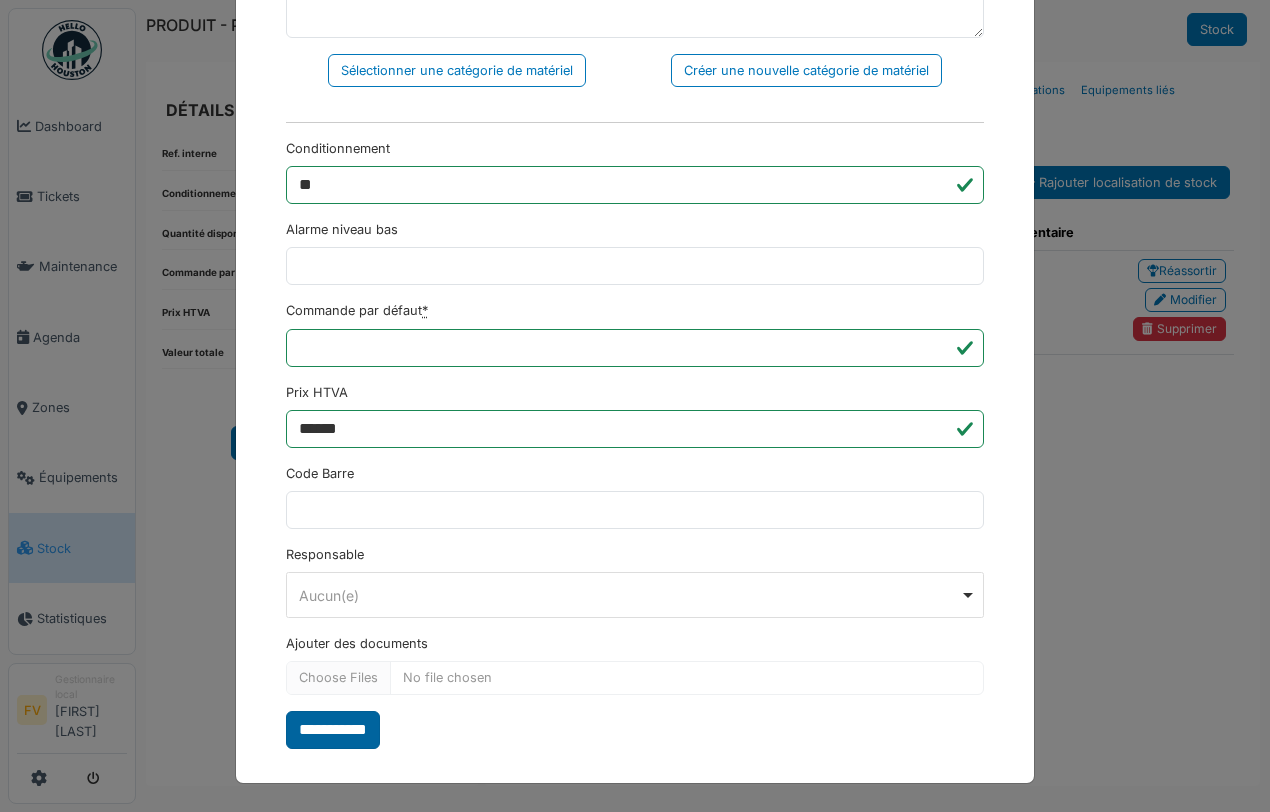 click on "**********" at bounding box center (333, 730) 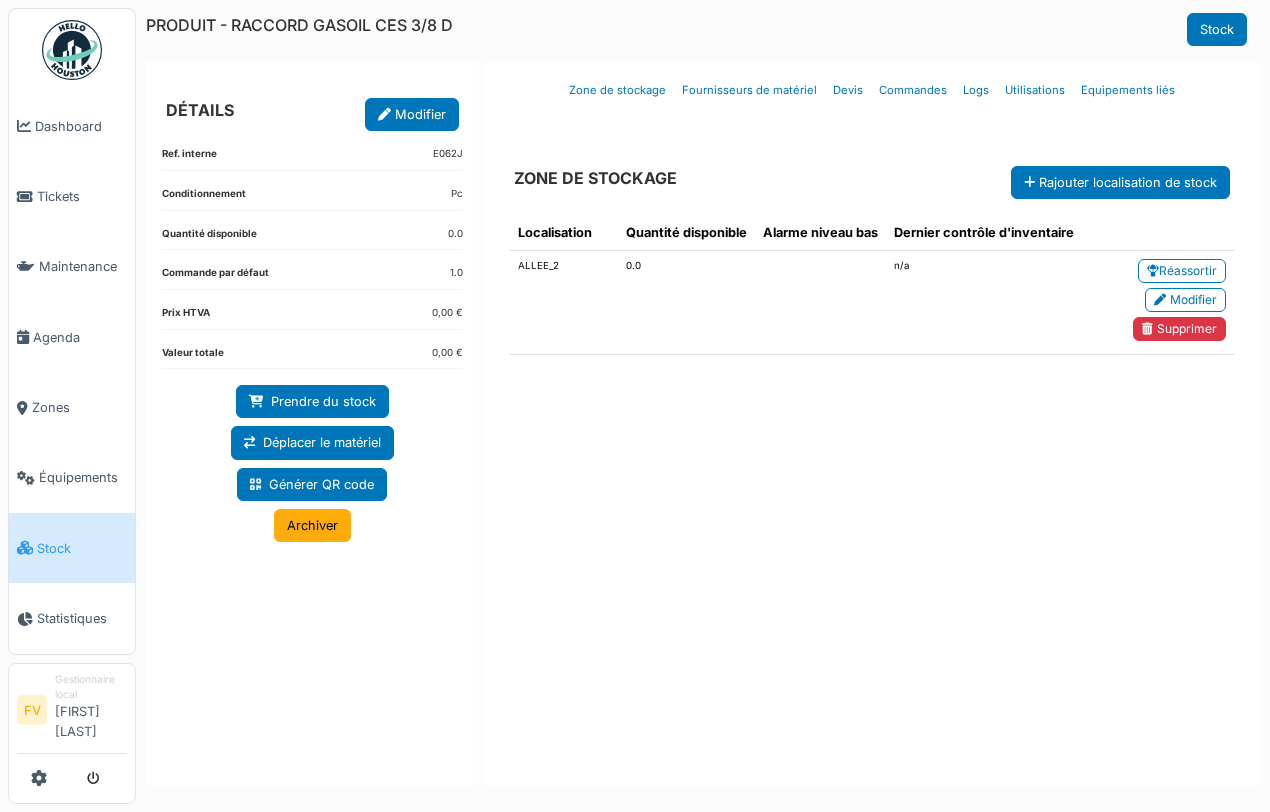 scroll, scrollTop: 0, scrollLeft: 0, axis: both 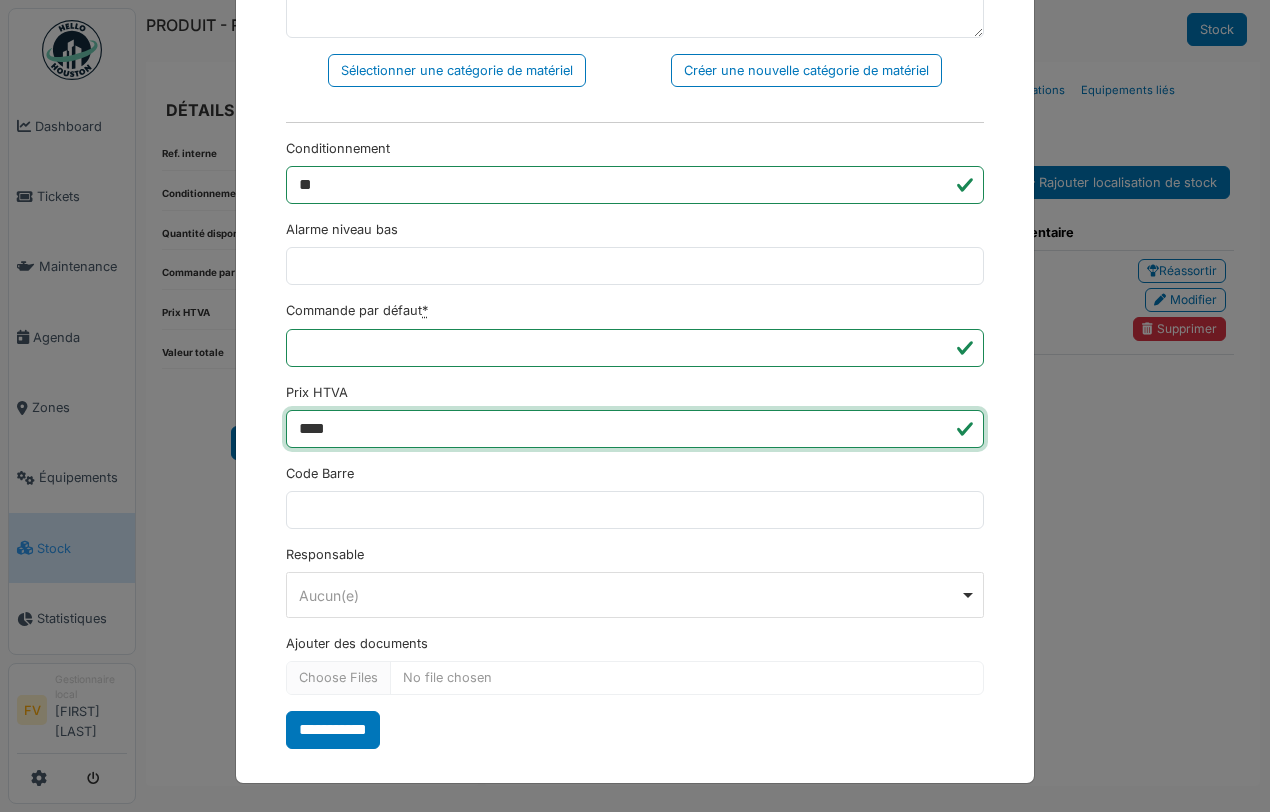 click on "****" at bounding box center [635, 429] 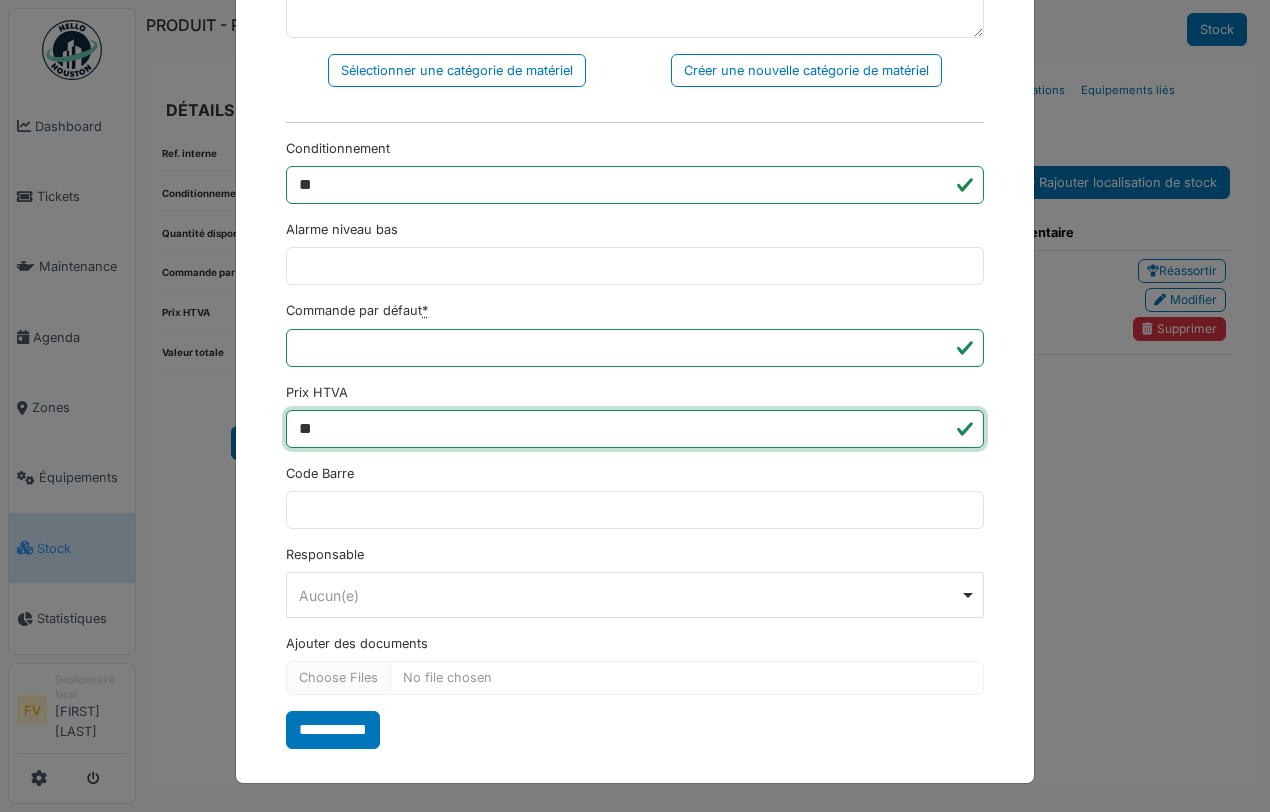 type on "*" 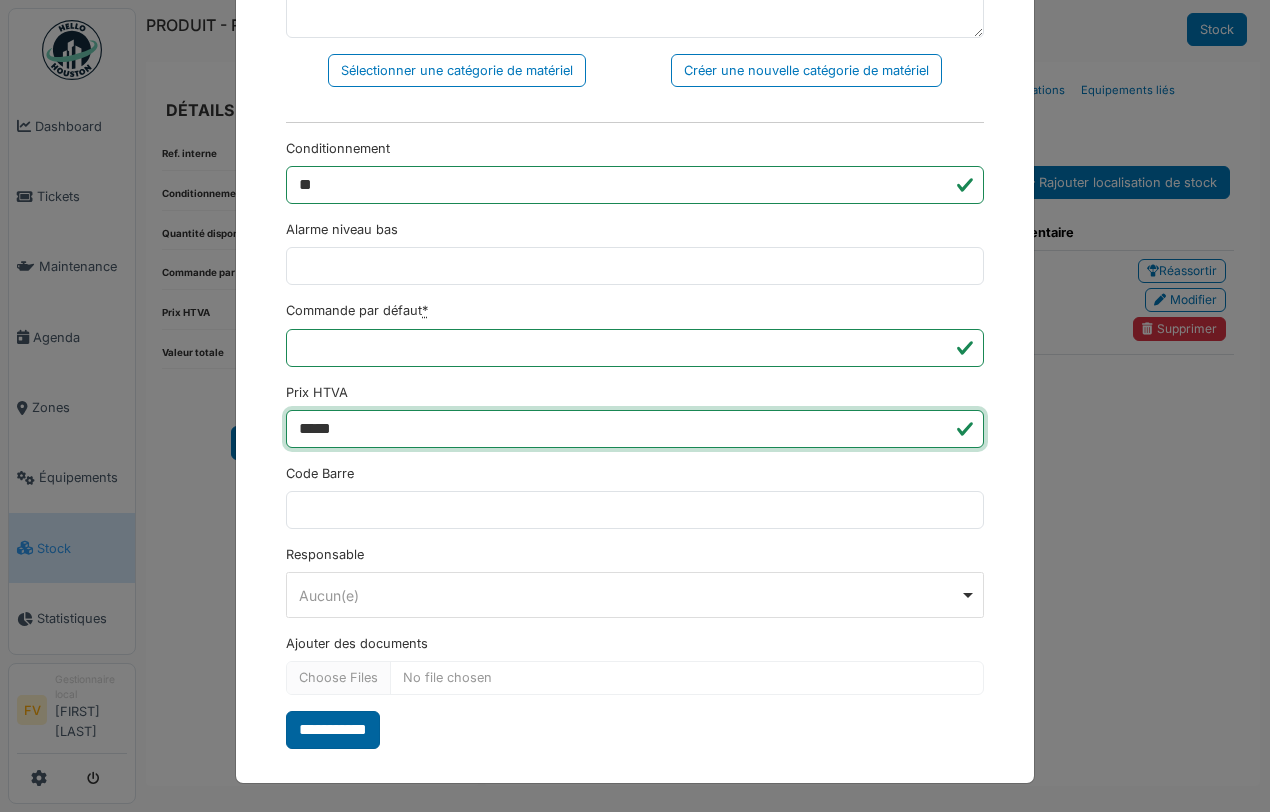 type on "*****" 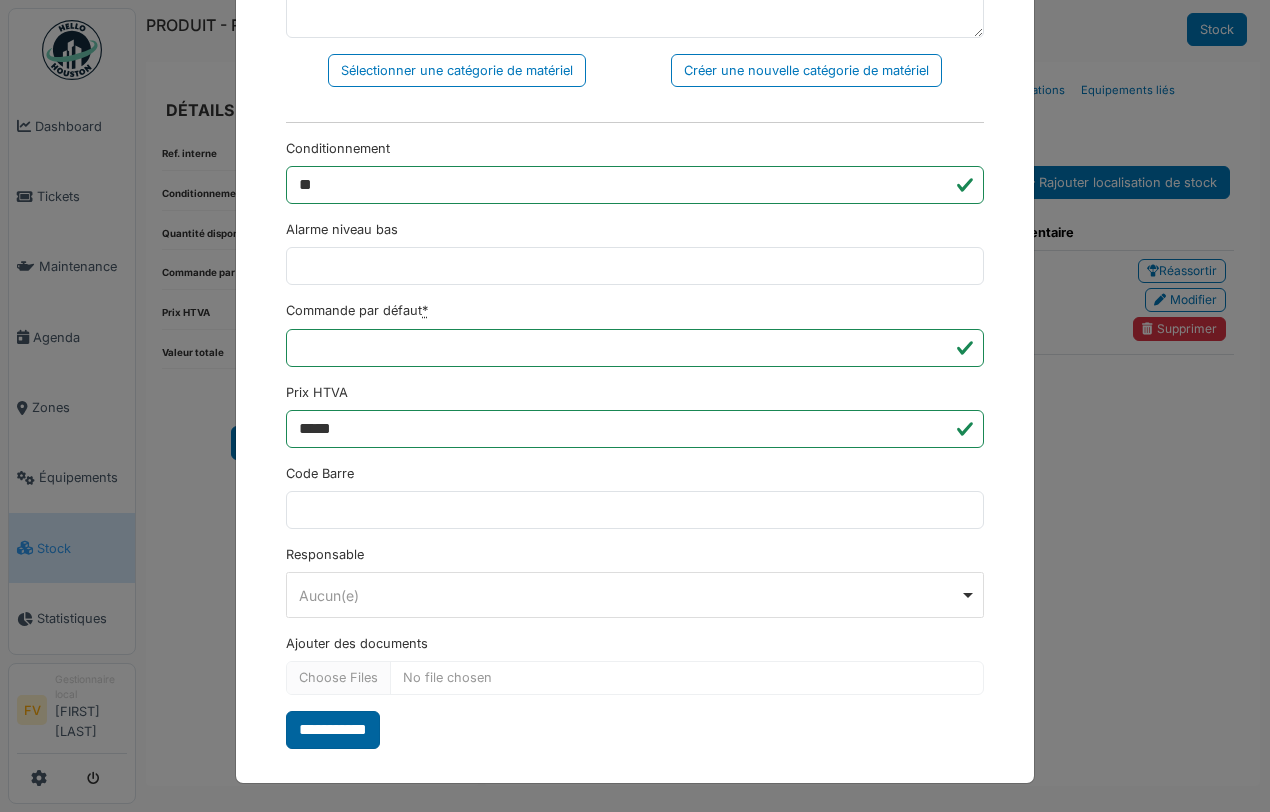 click on "**********" at bounding box center (333, 730) 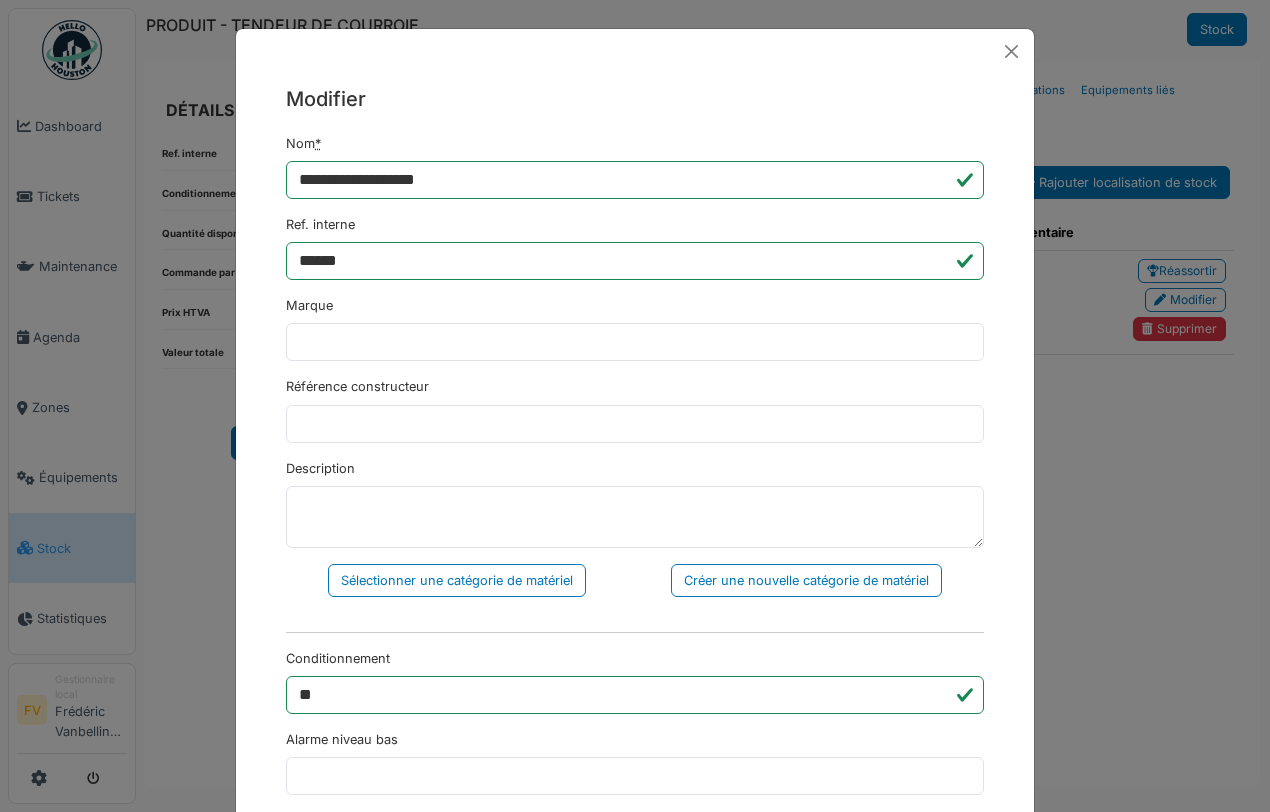 scroll, scrollTop: 0, scrollLeft: 0, axis: both 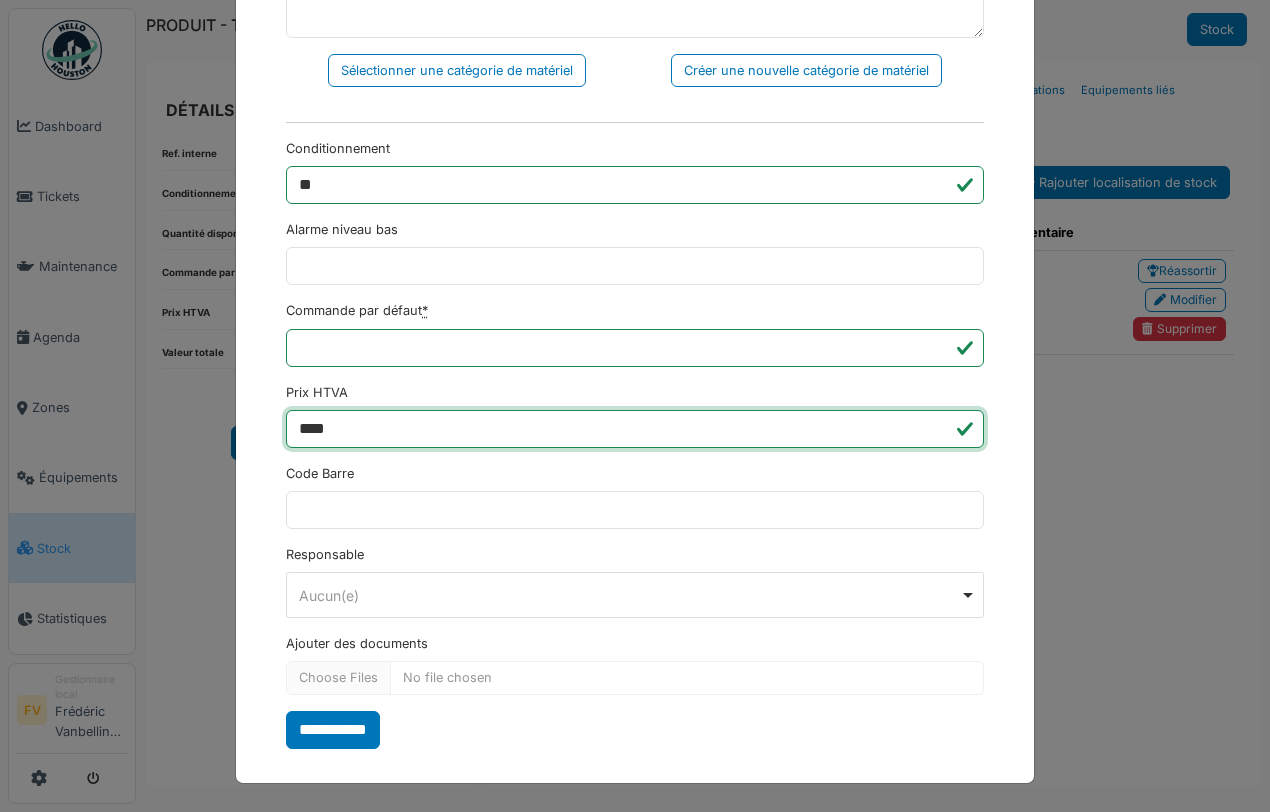 click on "****" at bounding box center [635, 429] 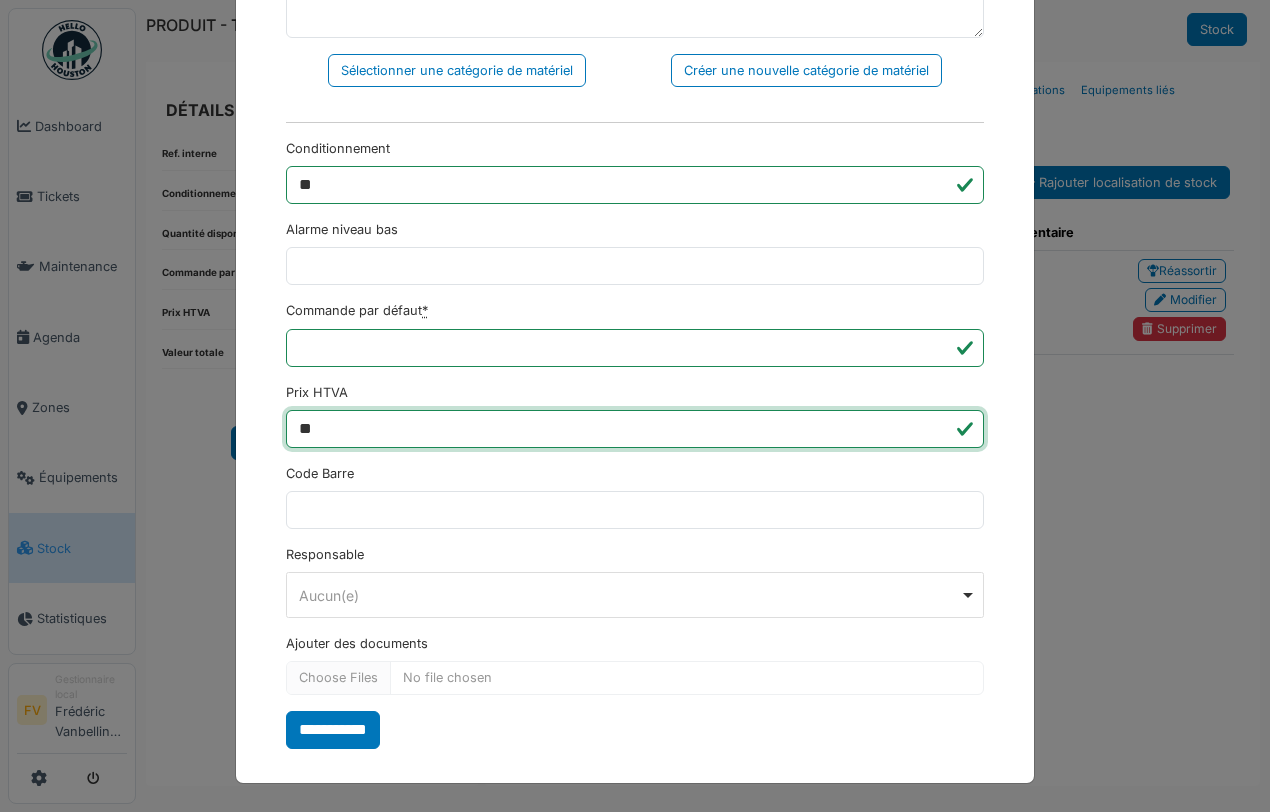 type on "*" 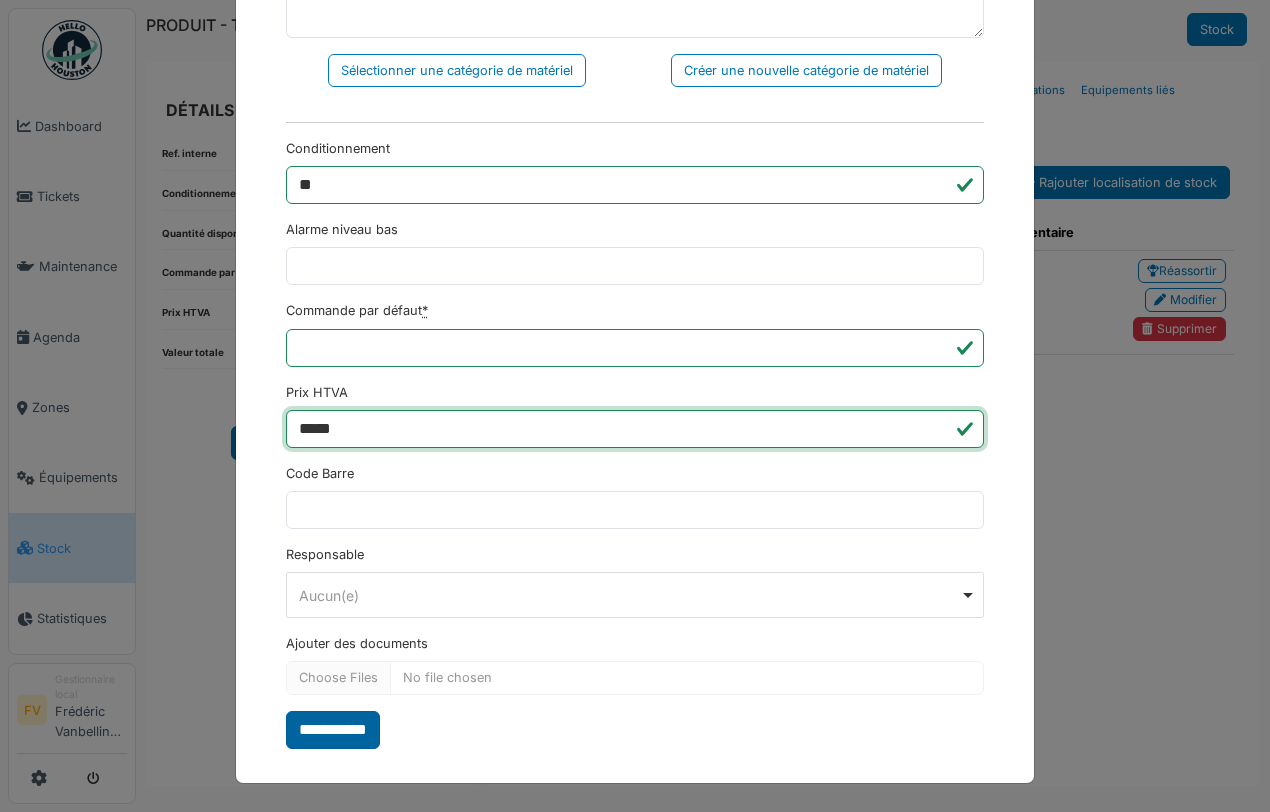 type on "*****" 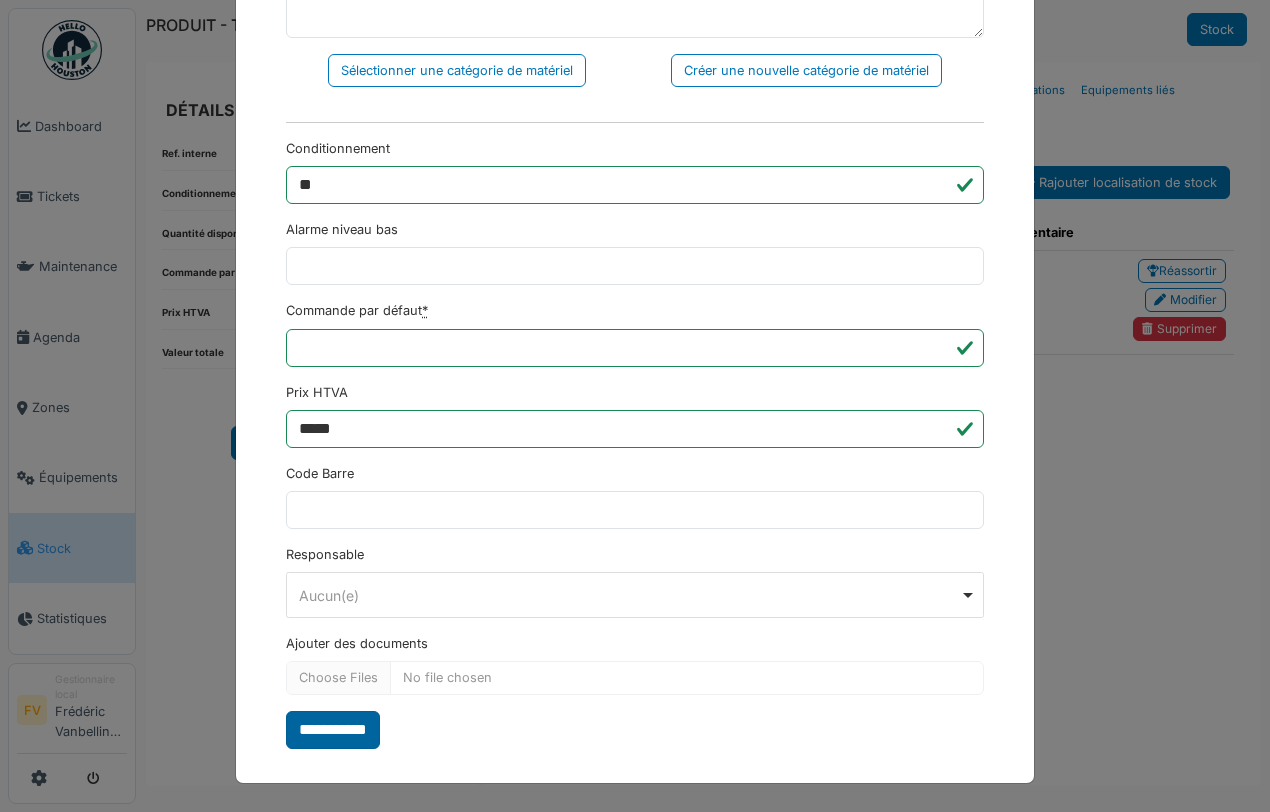 click on "**********" at bounding box center (333, 730) 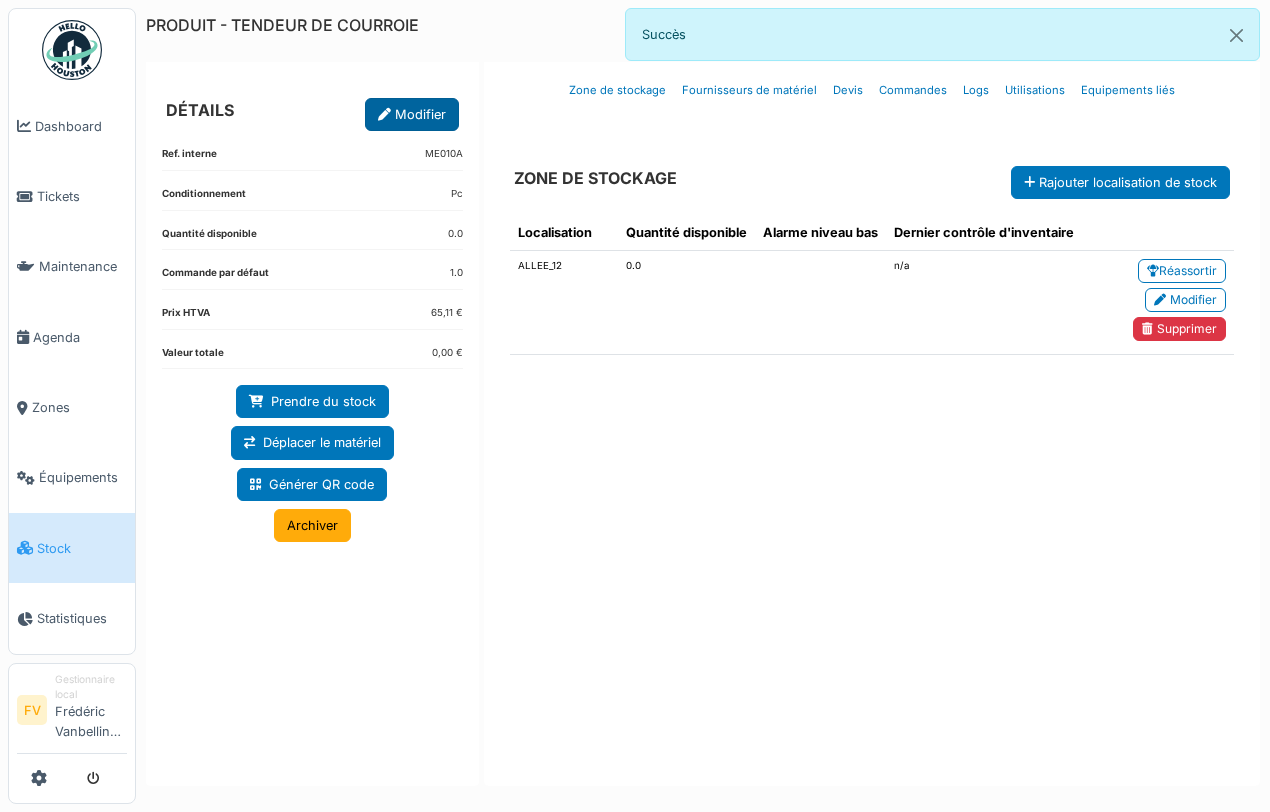 click on "Modifier" at bounding box center [412, 114] 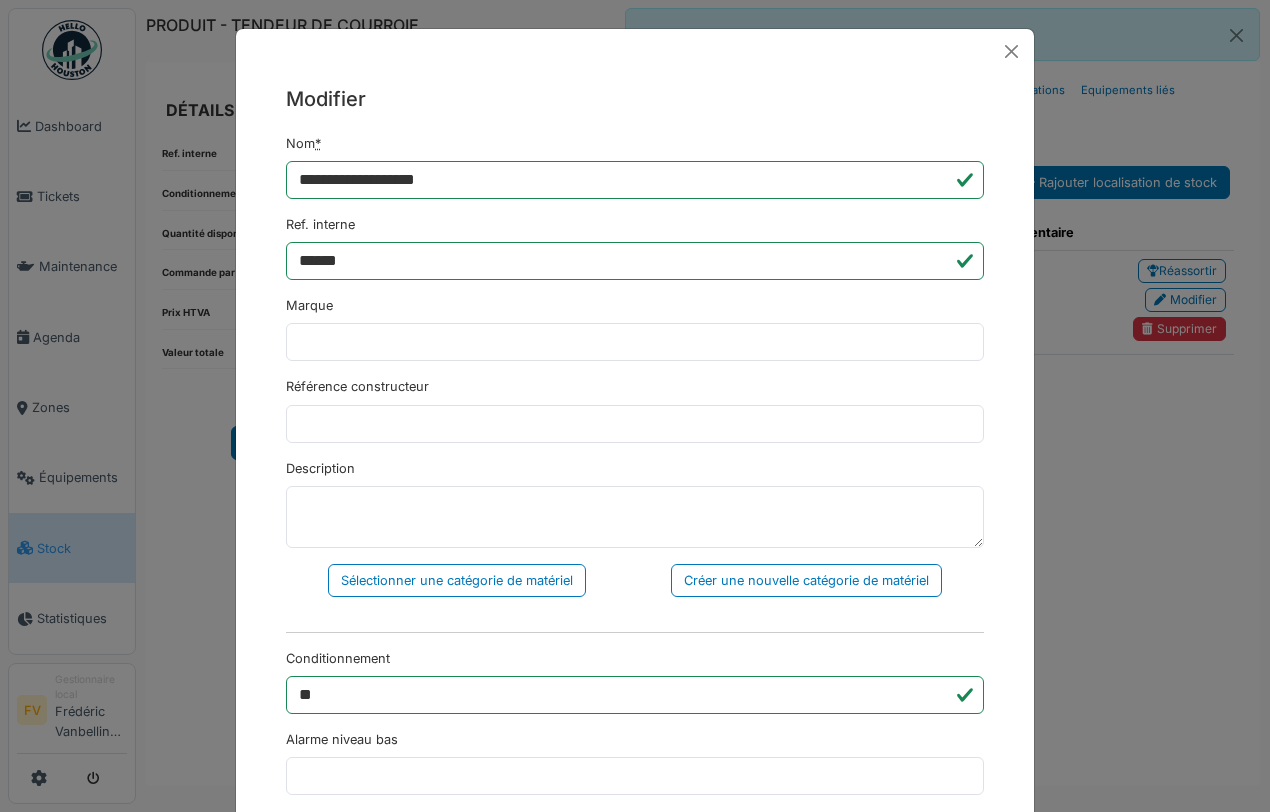 scroll, scrollTop: 500, scrollLeft: 0, axis: vertical 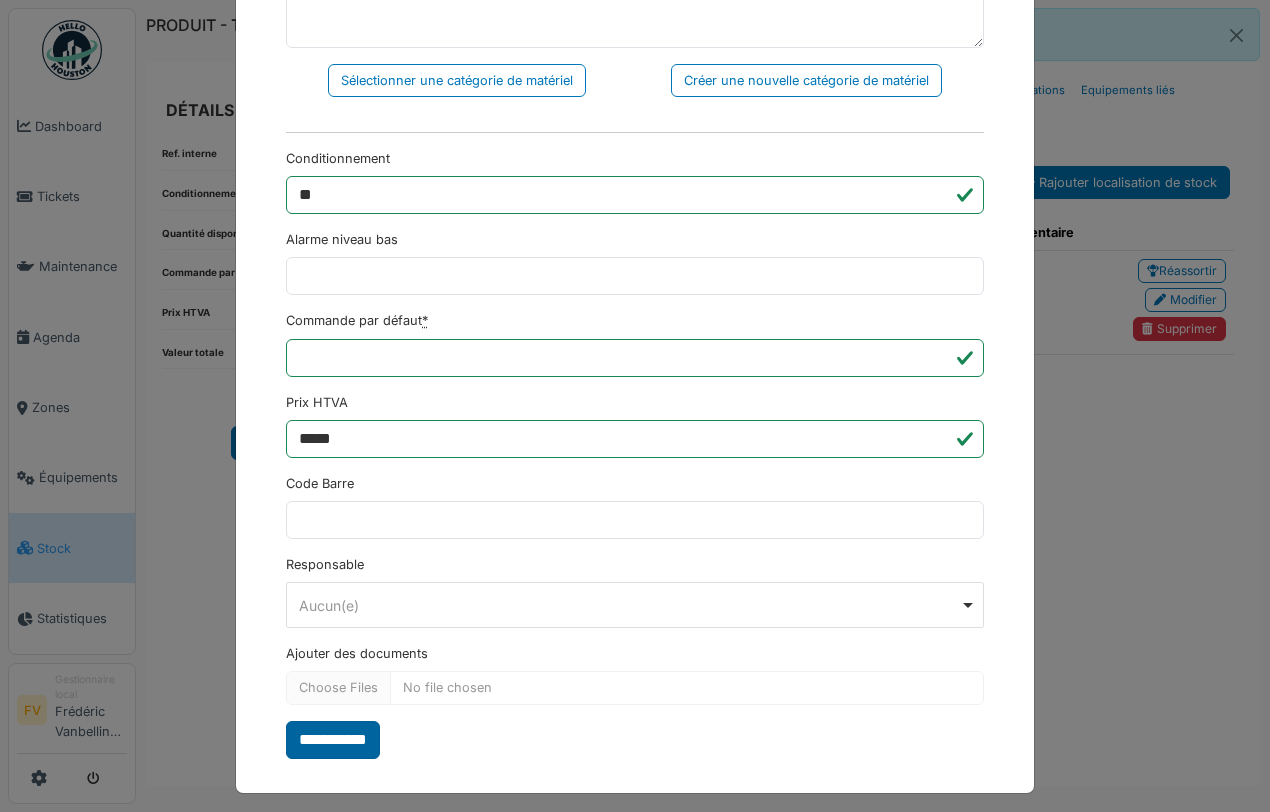 click on "**********" at bounding box center [333, 740] 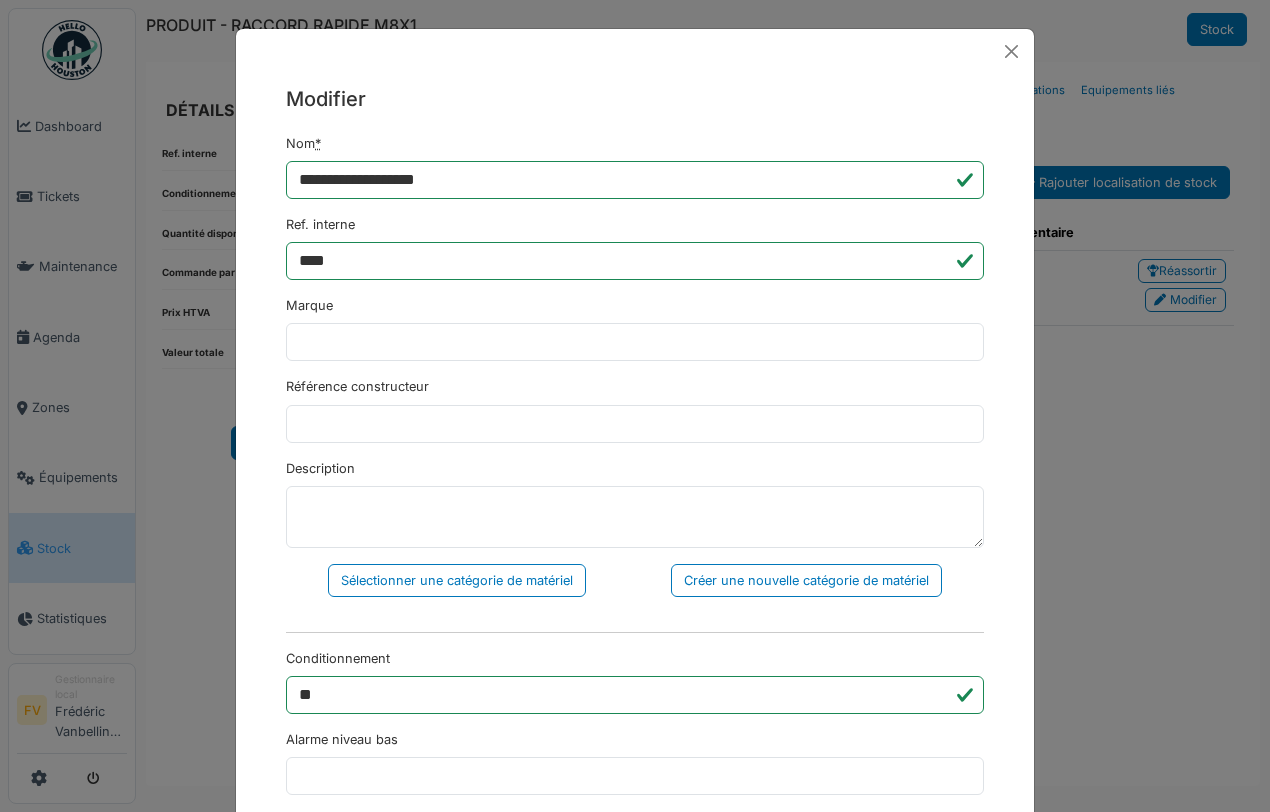 scroll, scrollTop: 0, scrollLeft: 0, axis: both 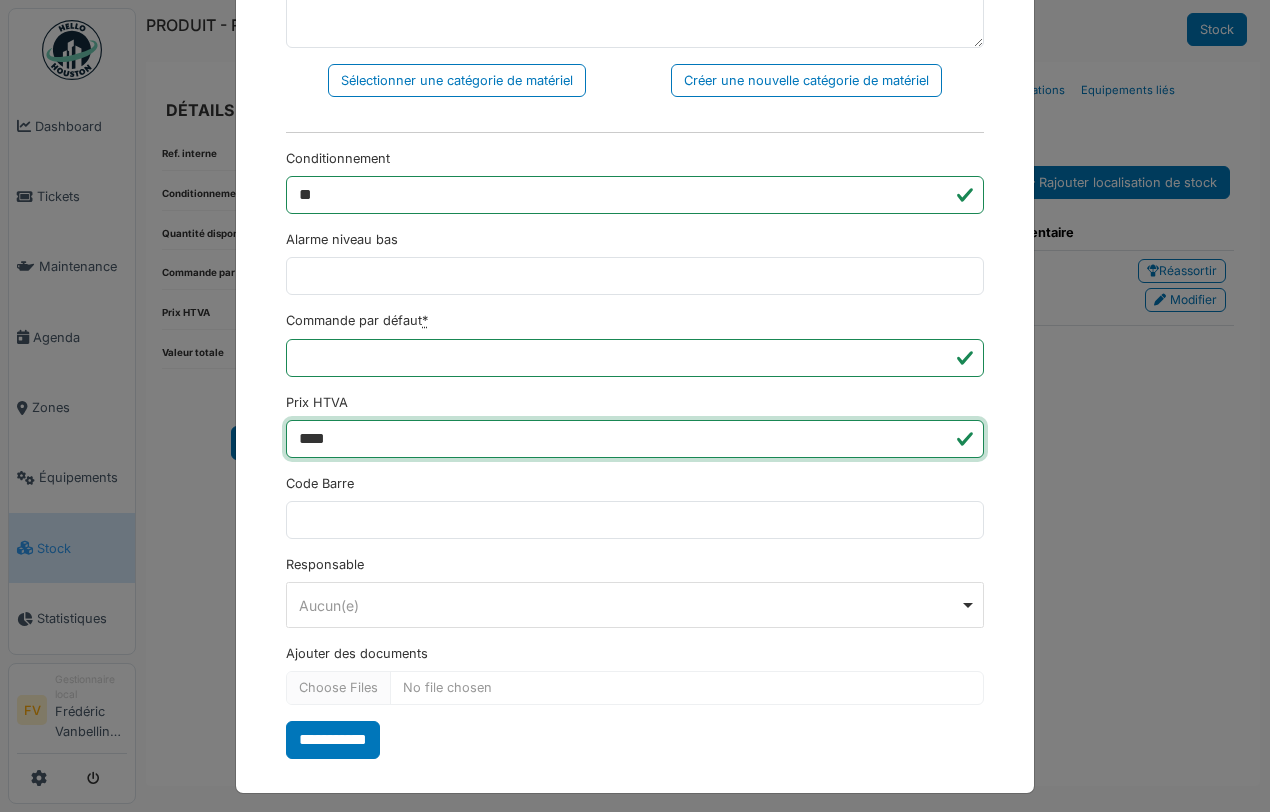 click on "****" at bounding box center [635, 439] 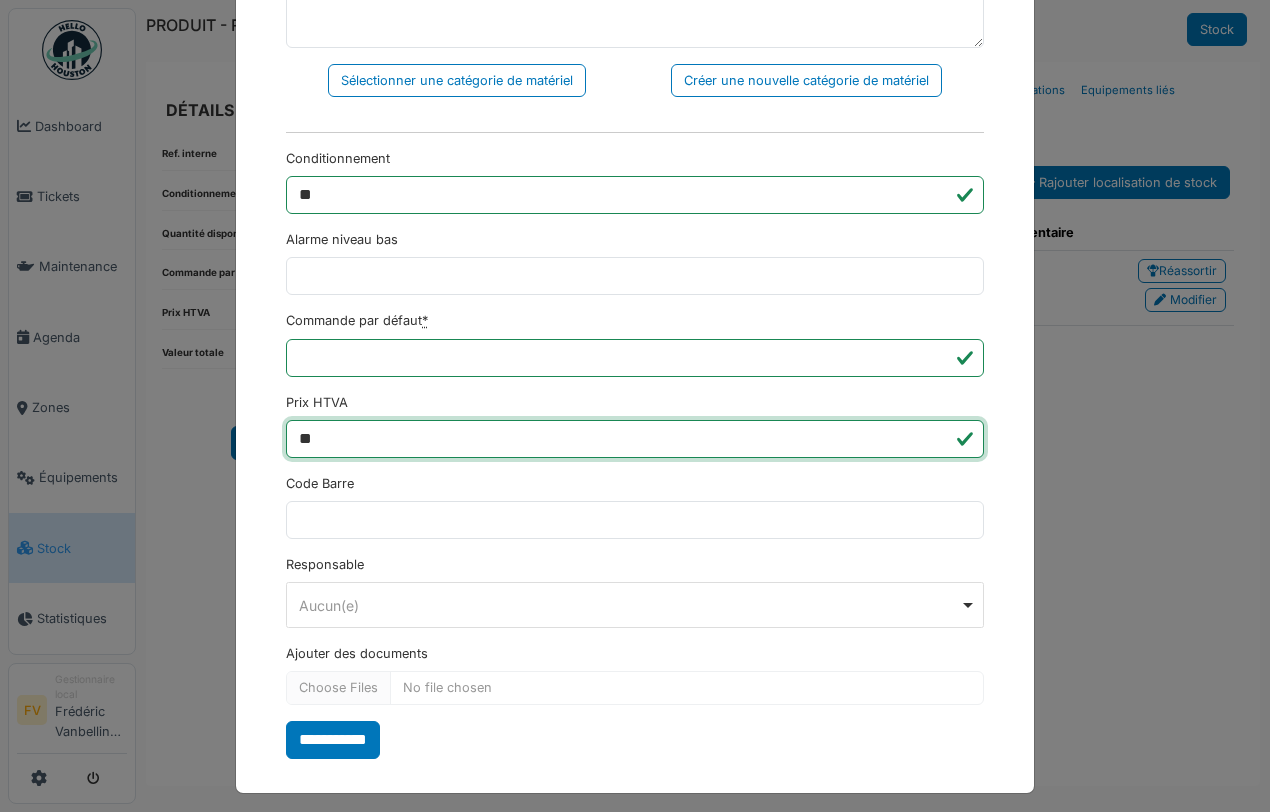 type on "*" 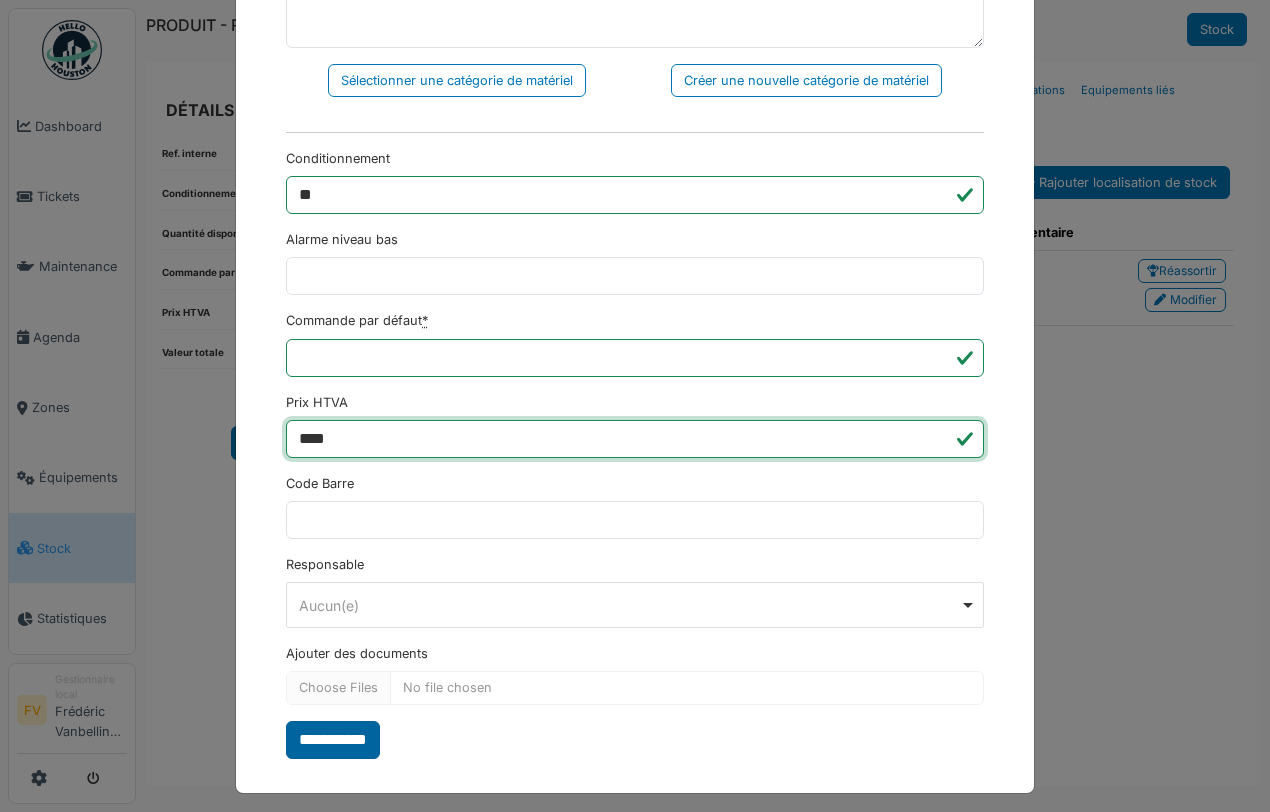 type on "****" 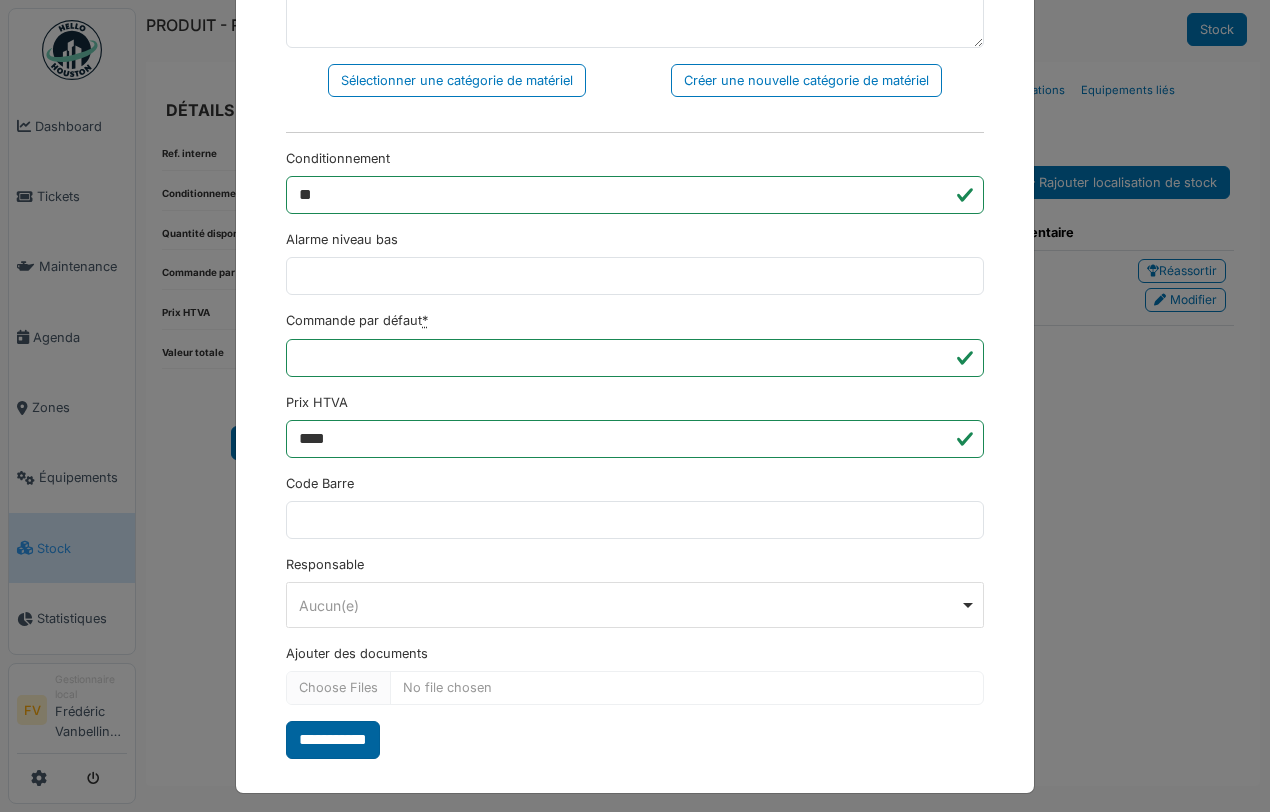 click on "**********" at bounding box center [333, 740] 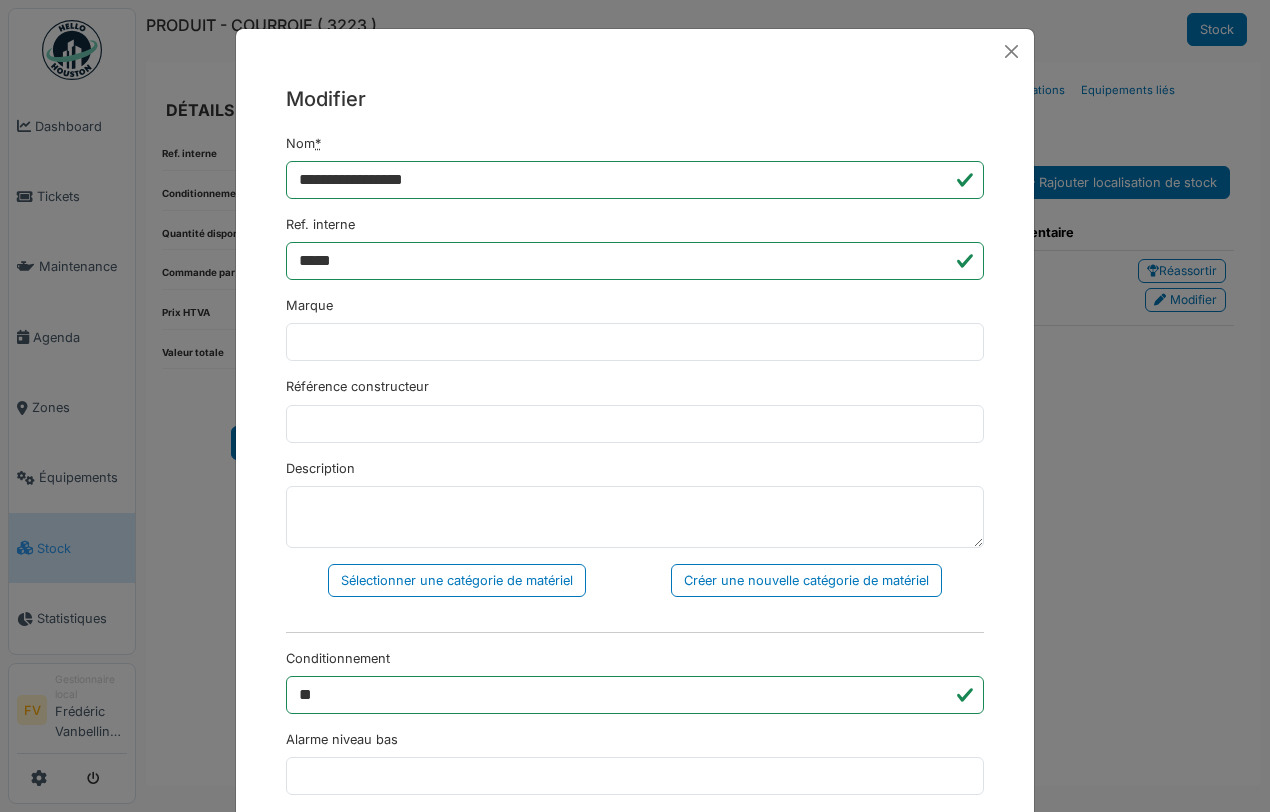 scroll, scrollTop: 0, scrollLeft: 0, axis: both 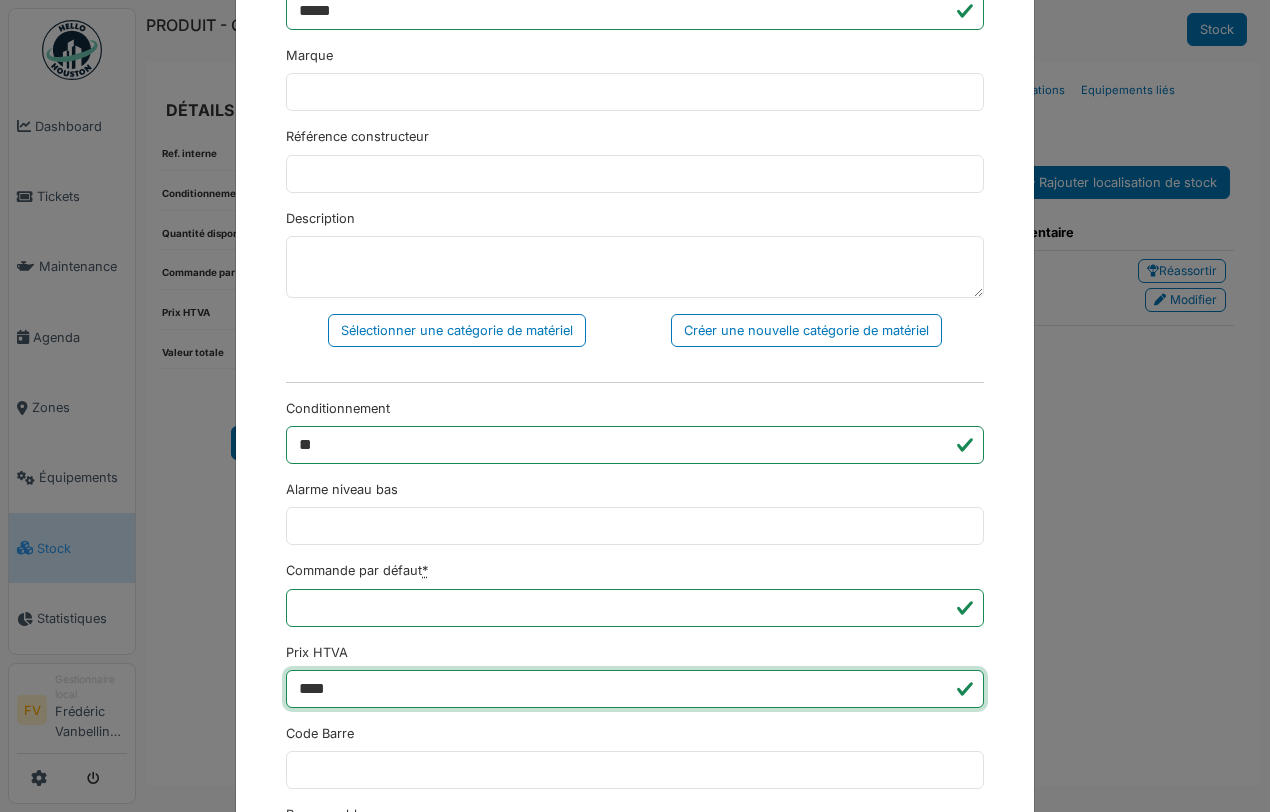 click on "****" at bounding box center [635, 689] 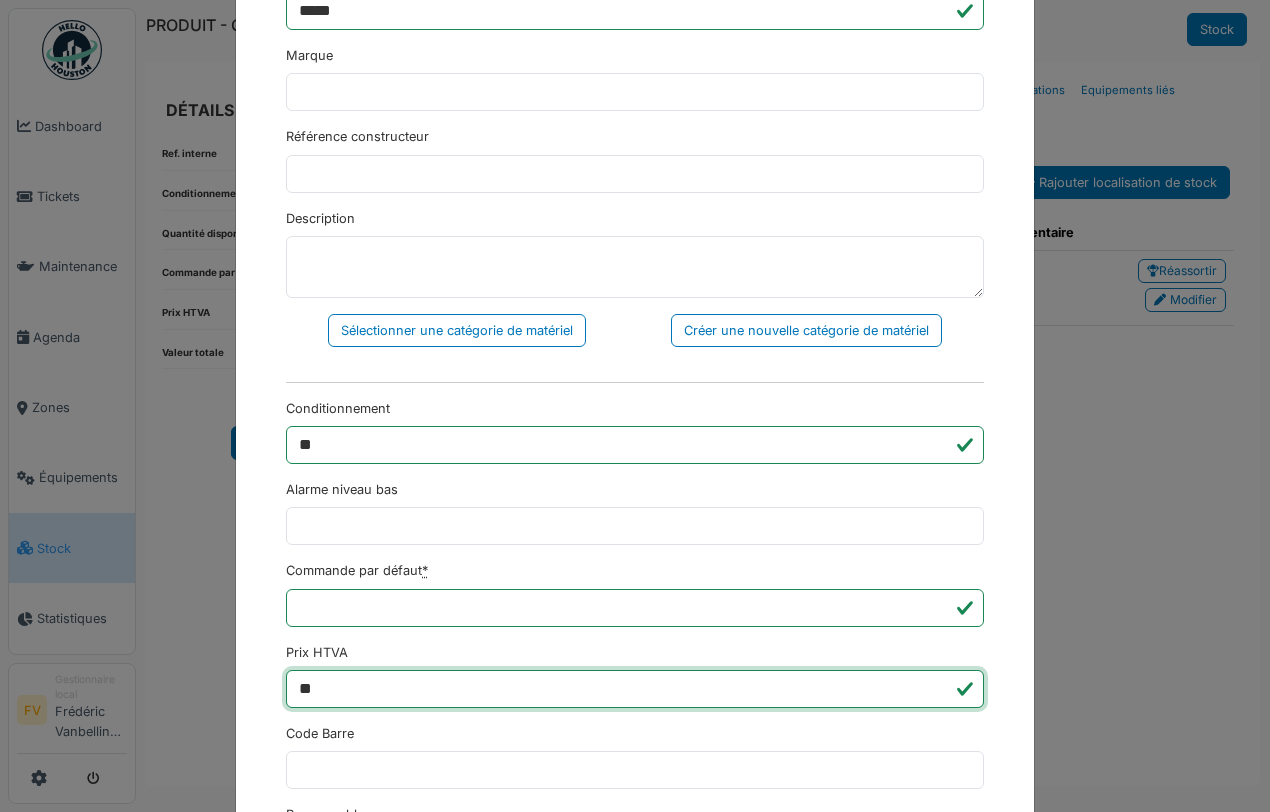 type on "*" 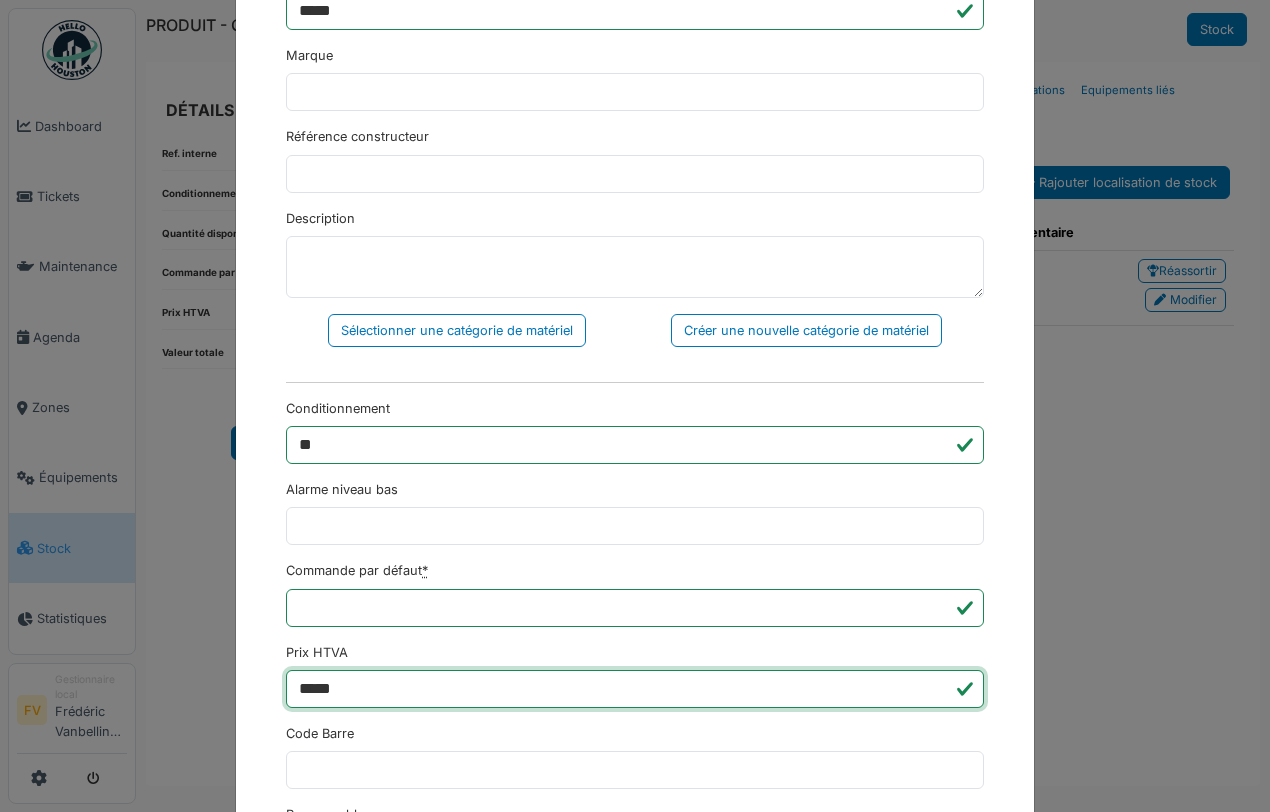 scroll, scrollTop: 516, scrollLeft: 0, axis: vertical 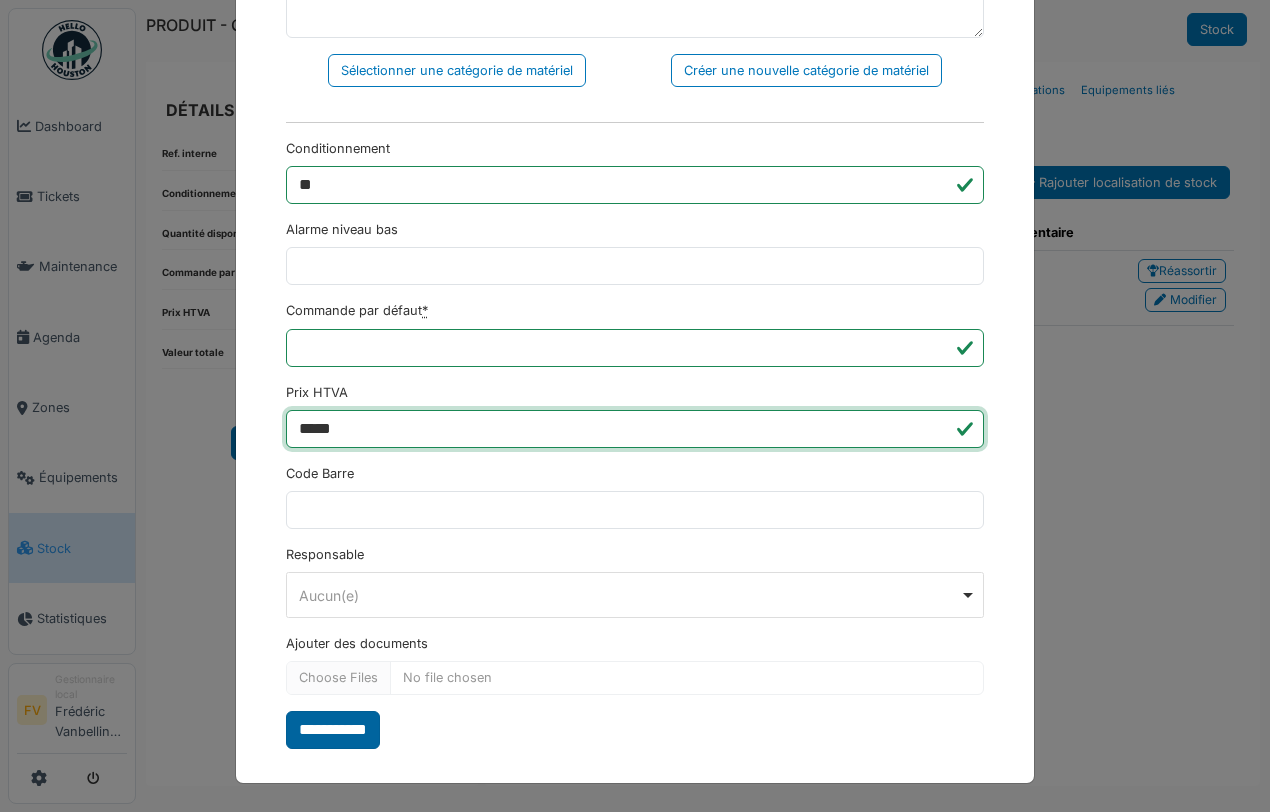 type on "*****" 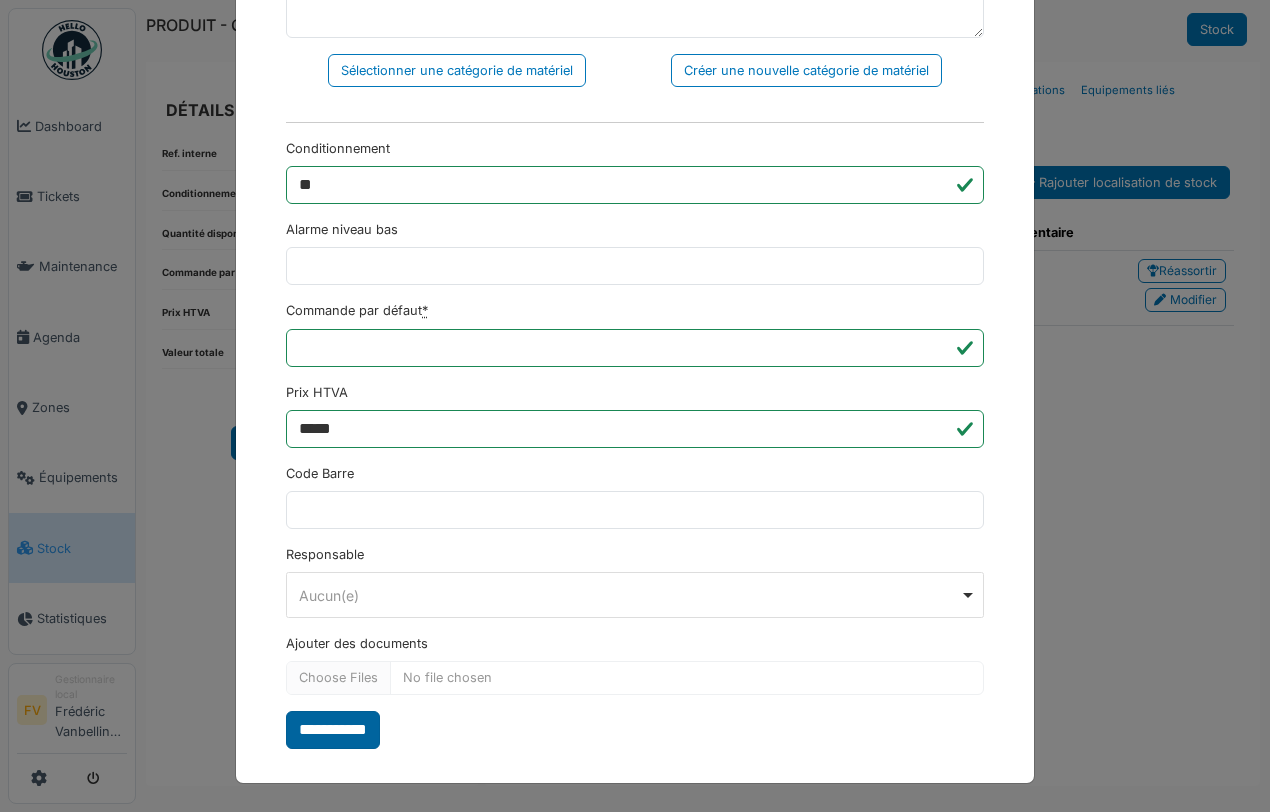 click on "**********" at bounding box center (333, 730) 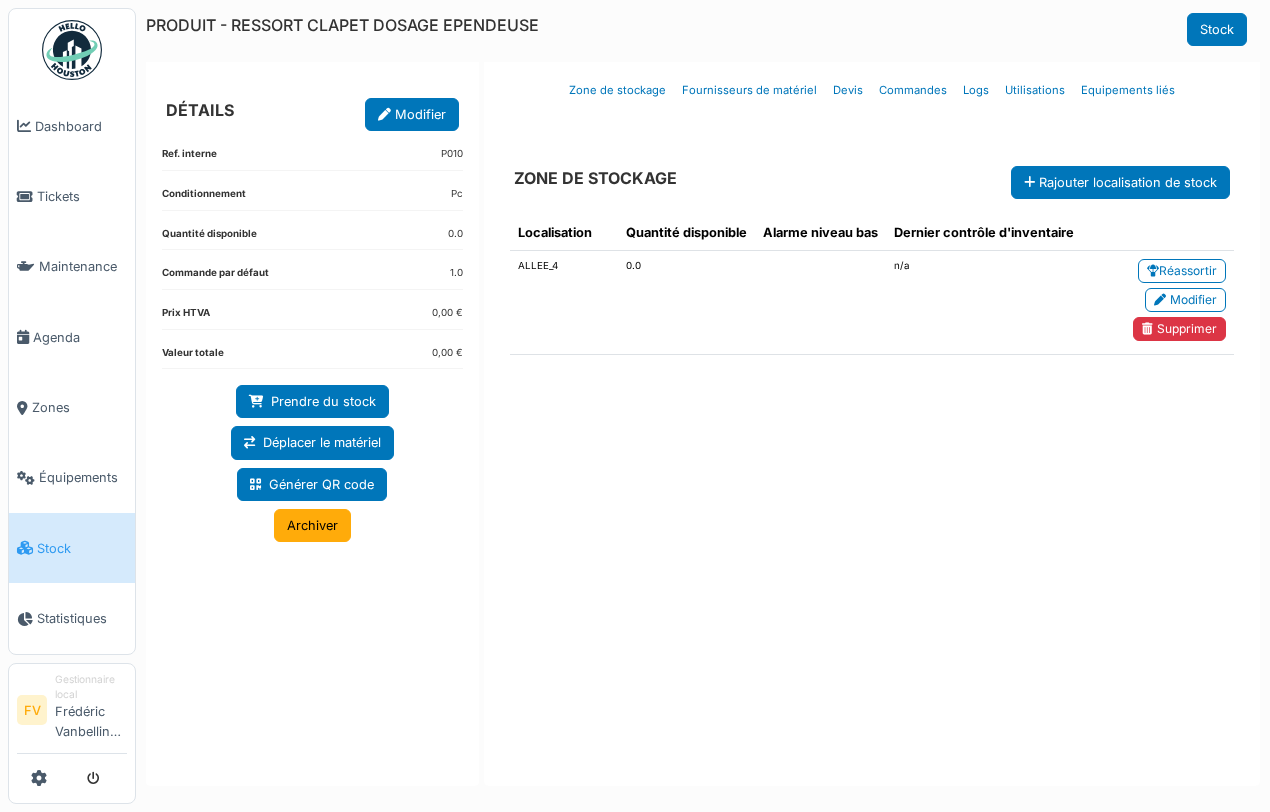 scroll, scrollTop: 0, scrollLeft: 0, axis: both 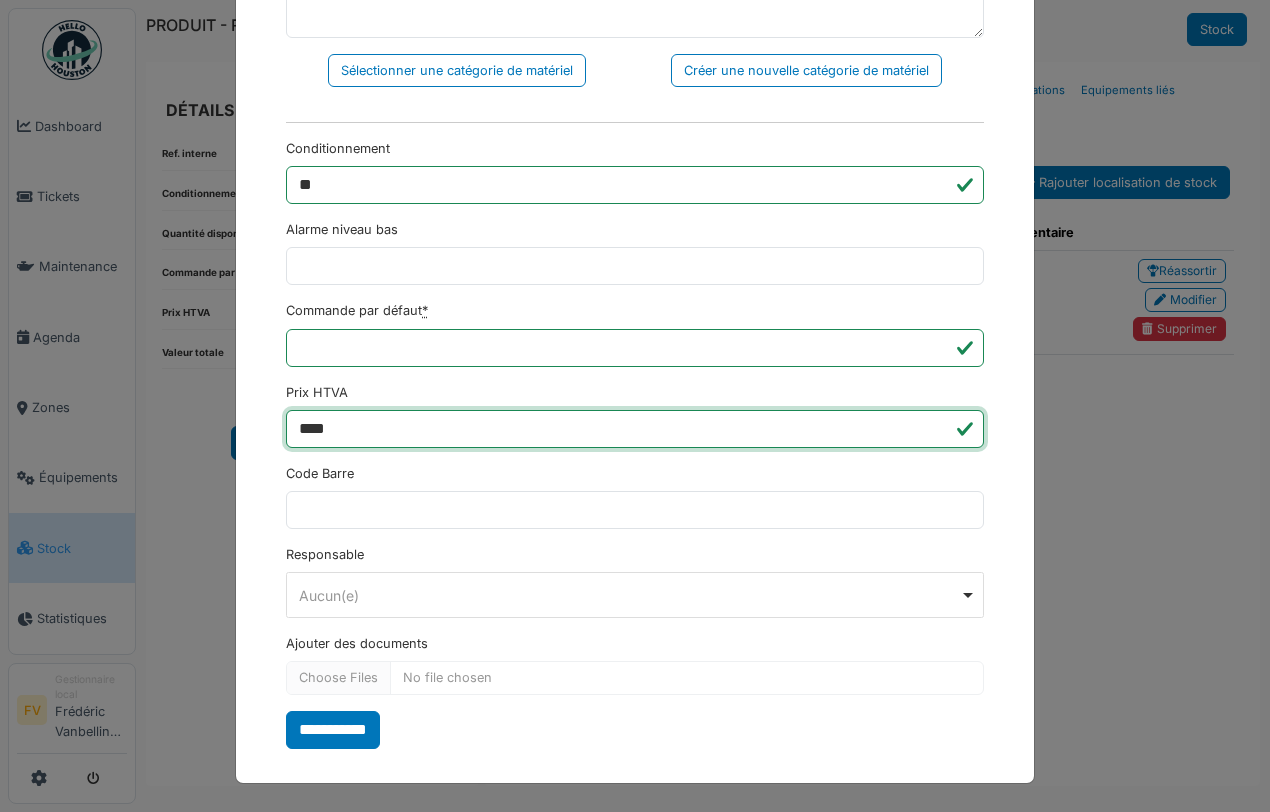 click on "****" at bounding box center [635, 429] 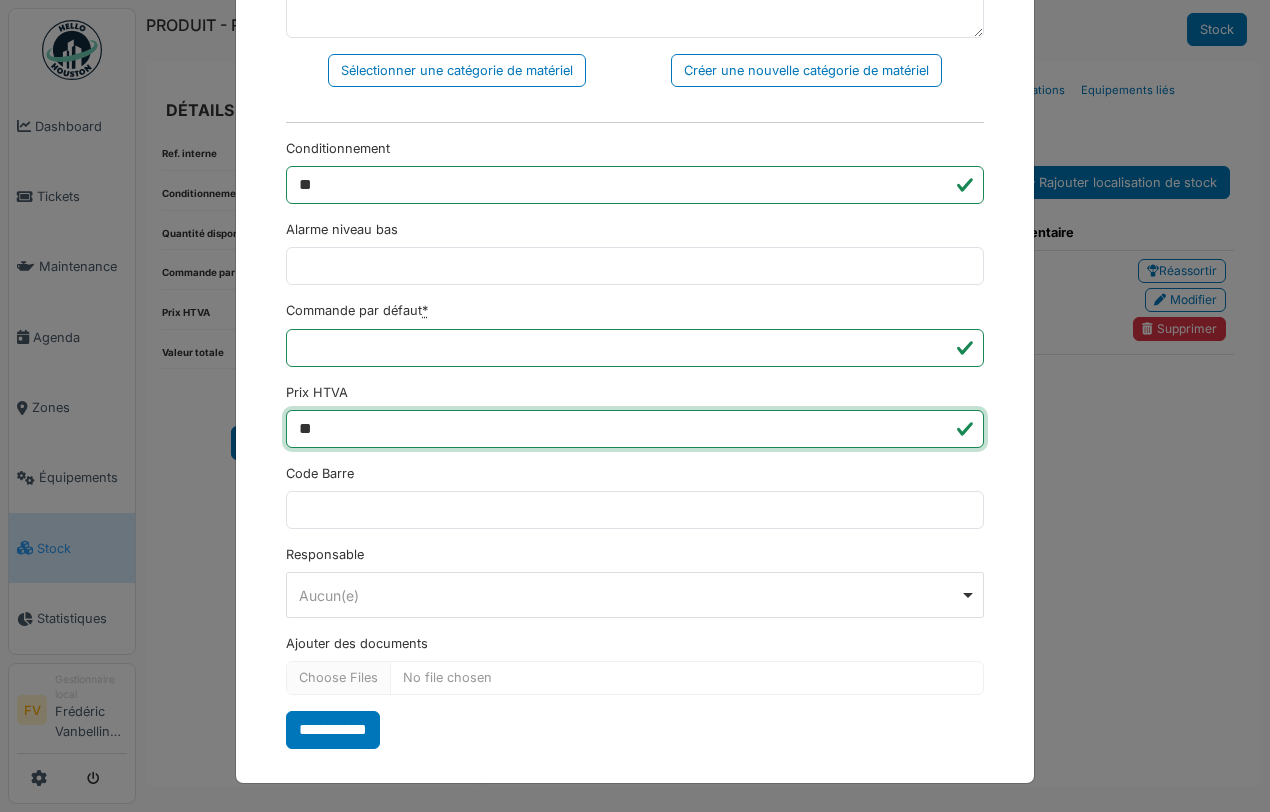 type on "*" 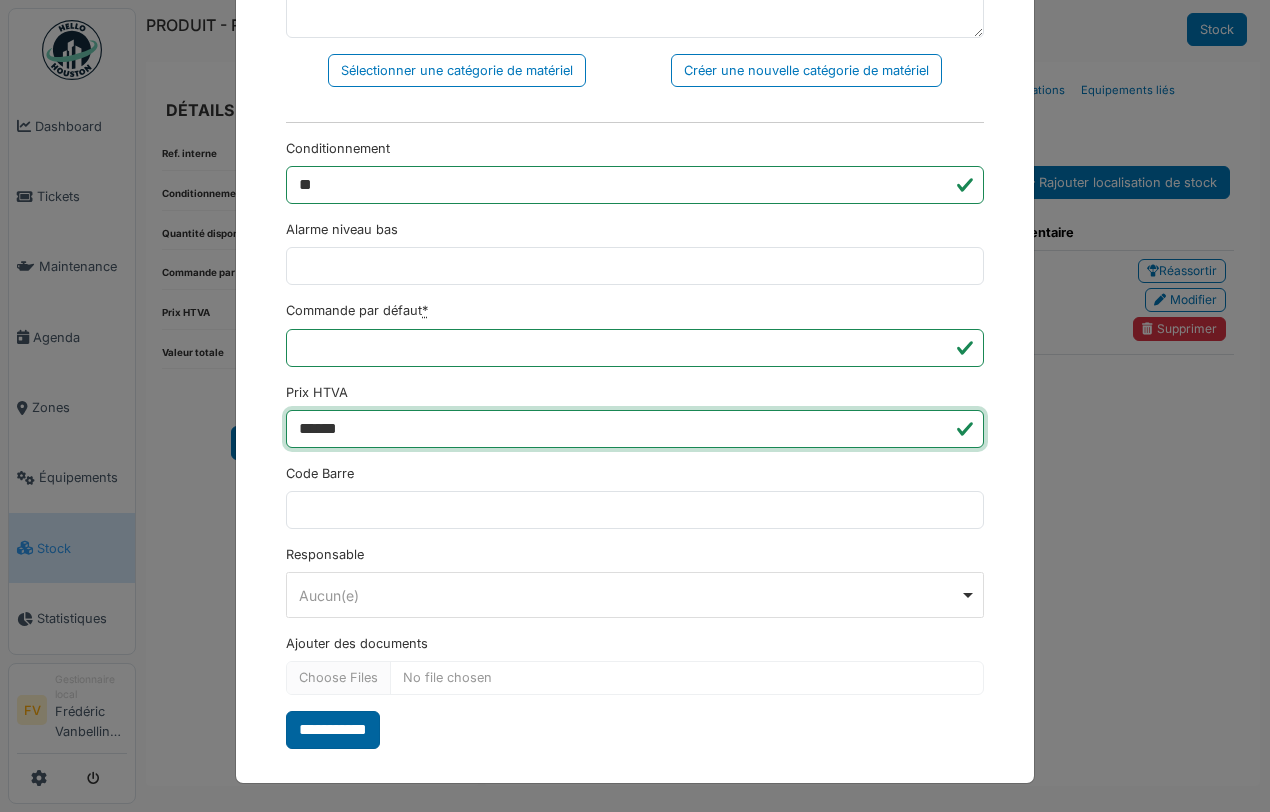 type on "******" 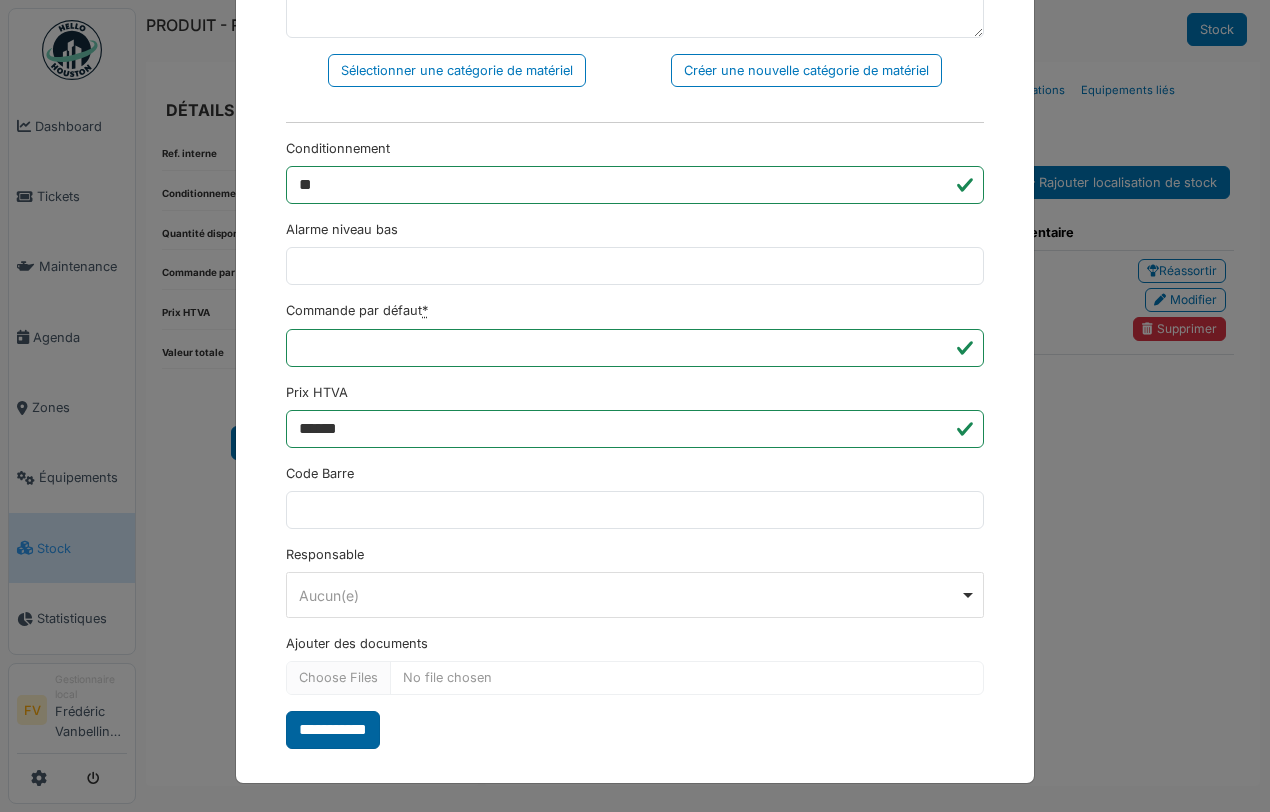 click on "**********" at bounding box center [333, 730] 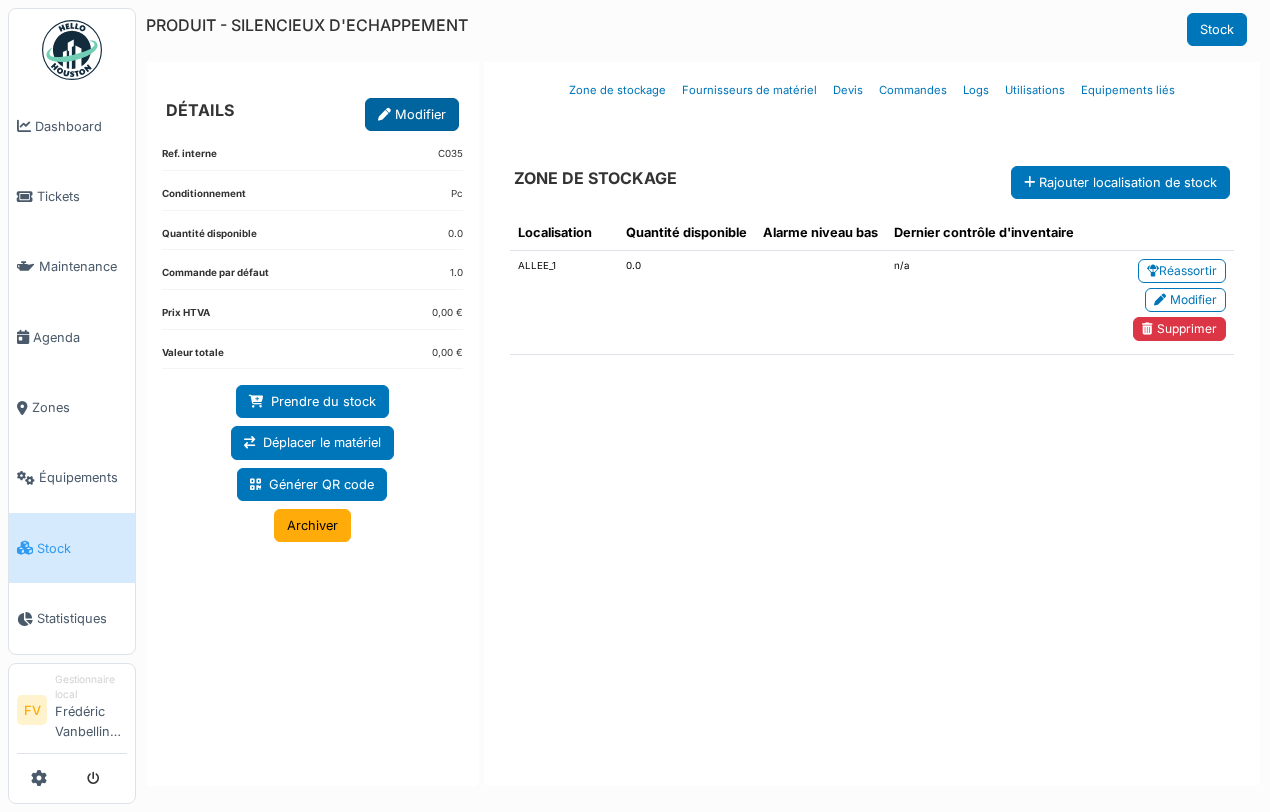 scroll, scrollTop: 0, scrollLeft: 0, axis: both 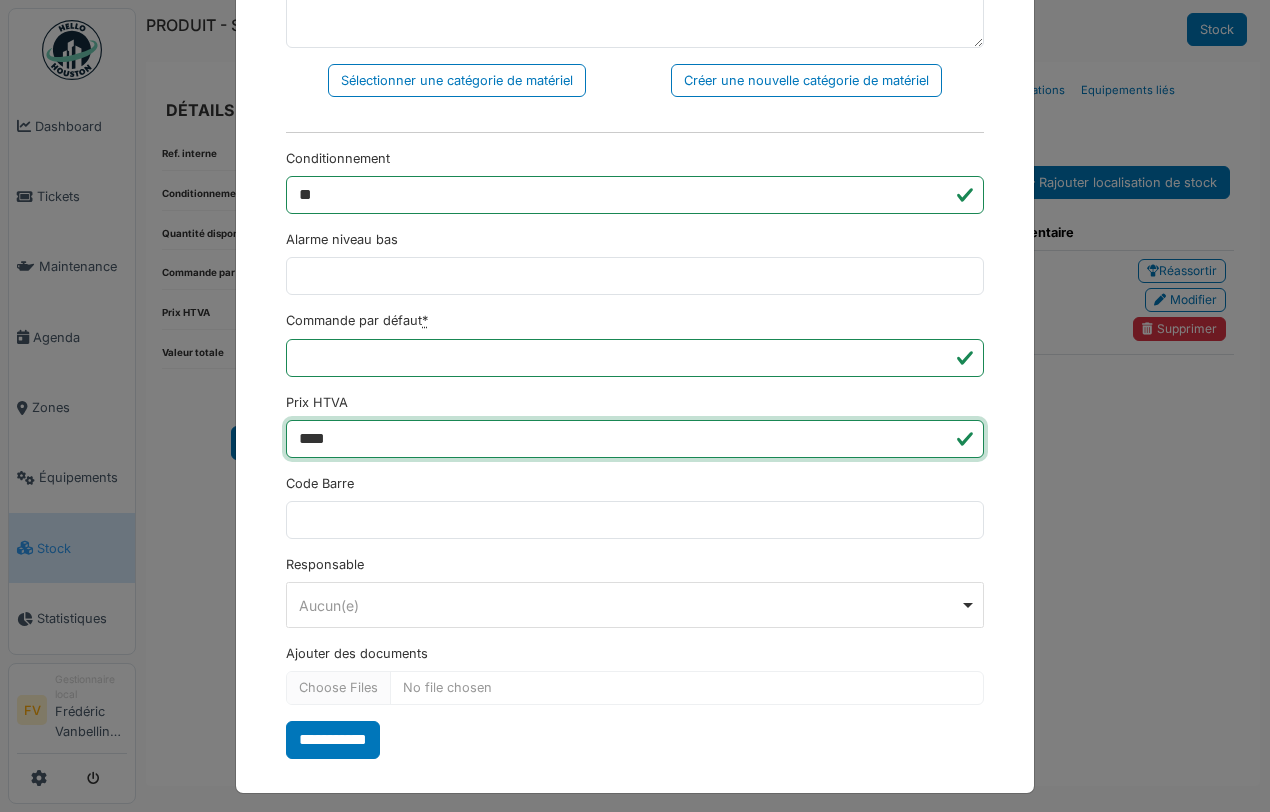 click on "****" at bounding box center (635, 439) 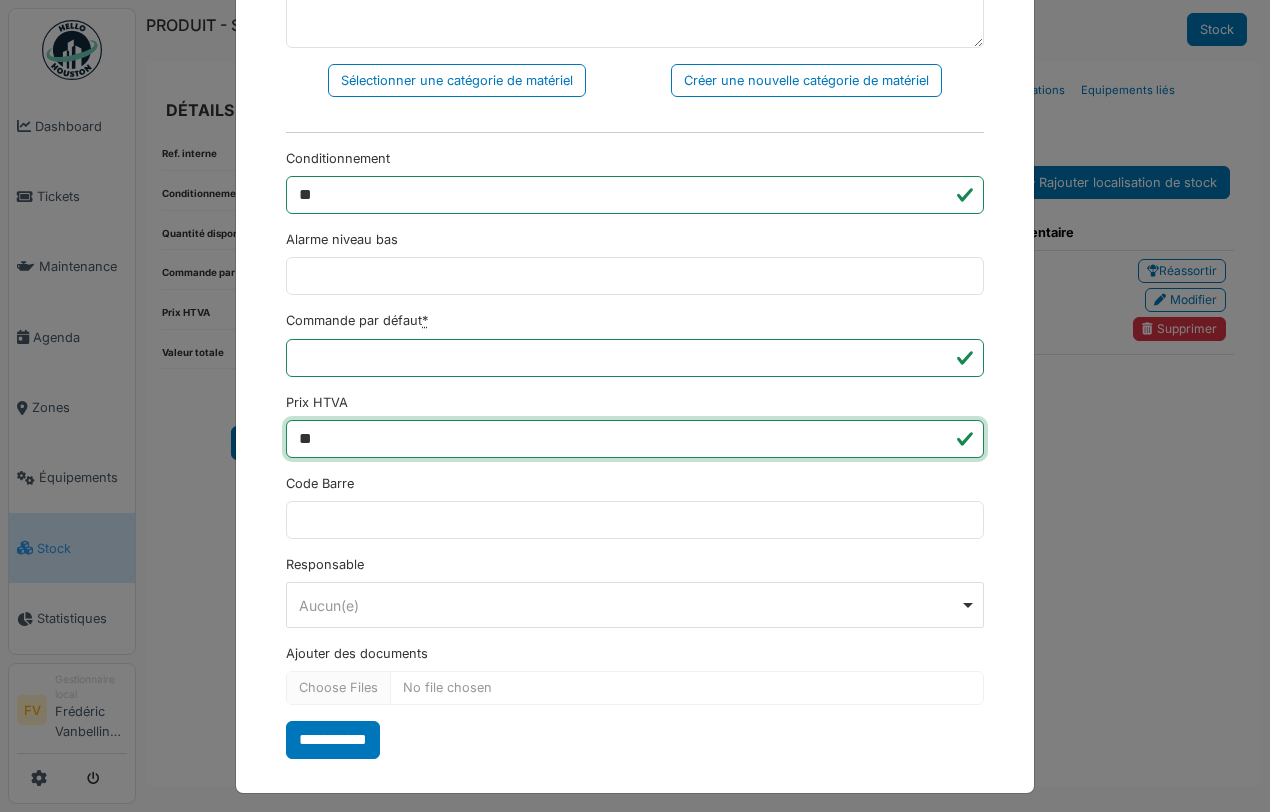 type on "*" 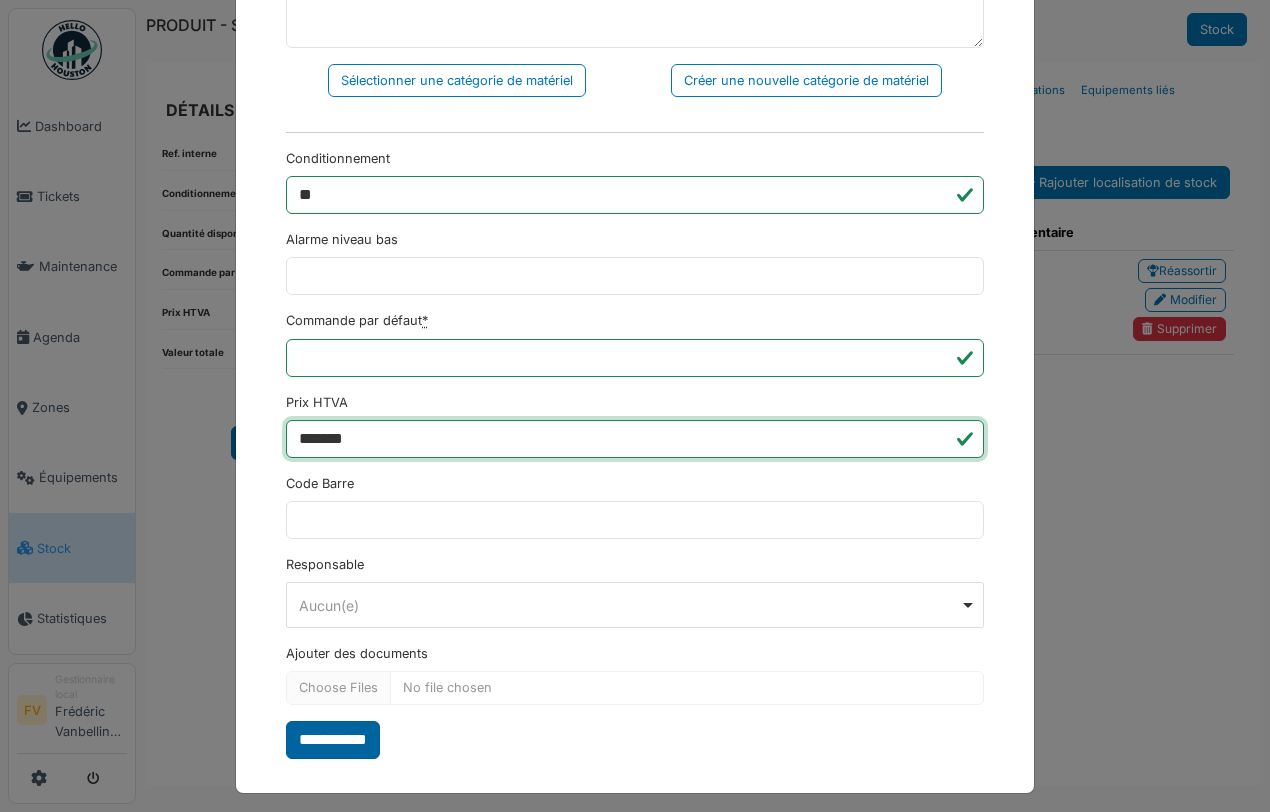 type on "*******" 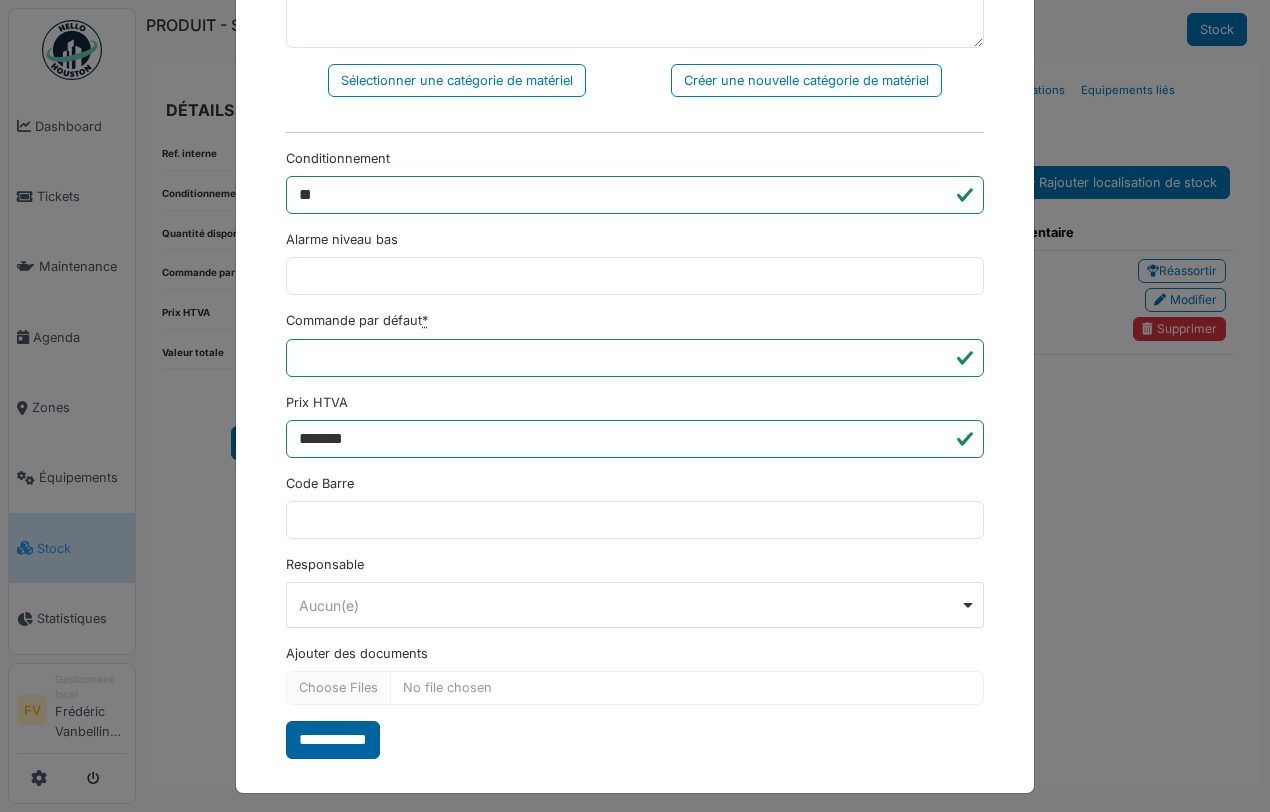 click on "**********" at bounding box center [333, 740] 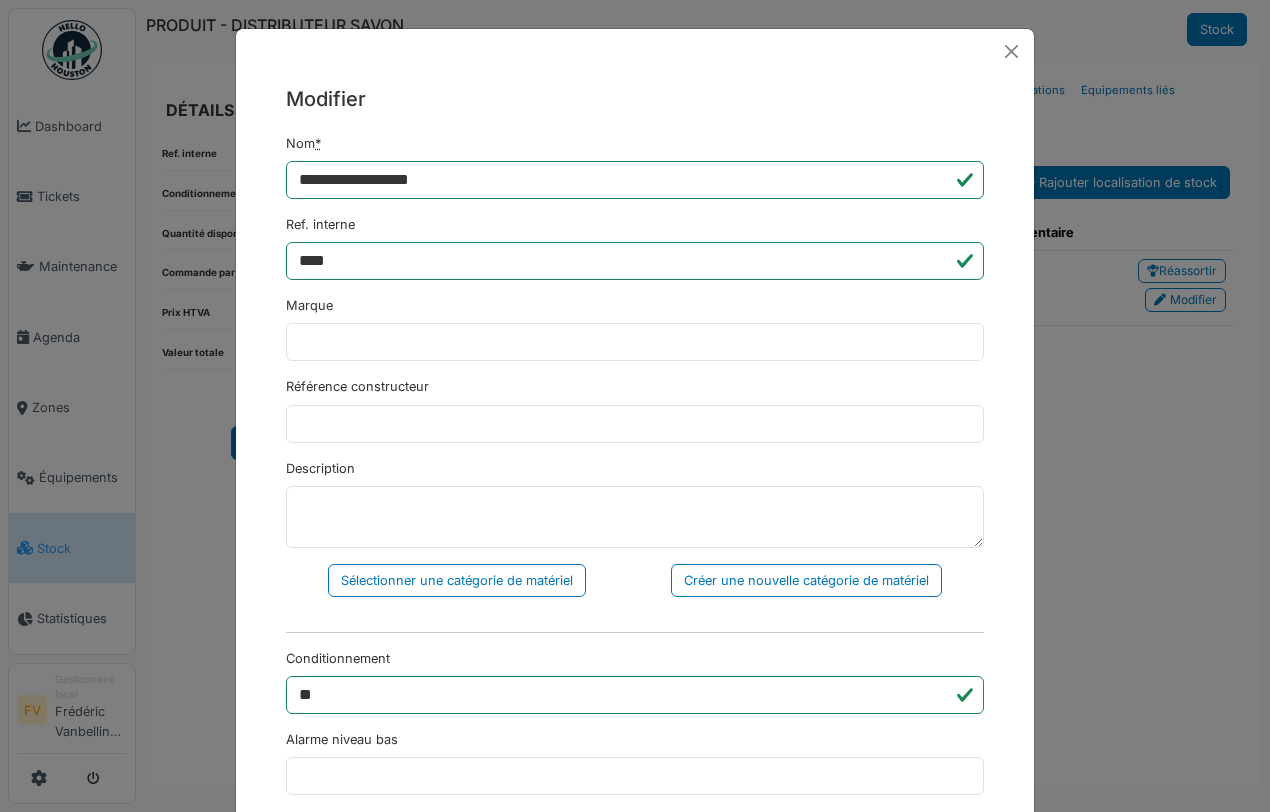 scroll, scrollTop: 0, scrollLeft: 0, axis: both 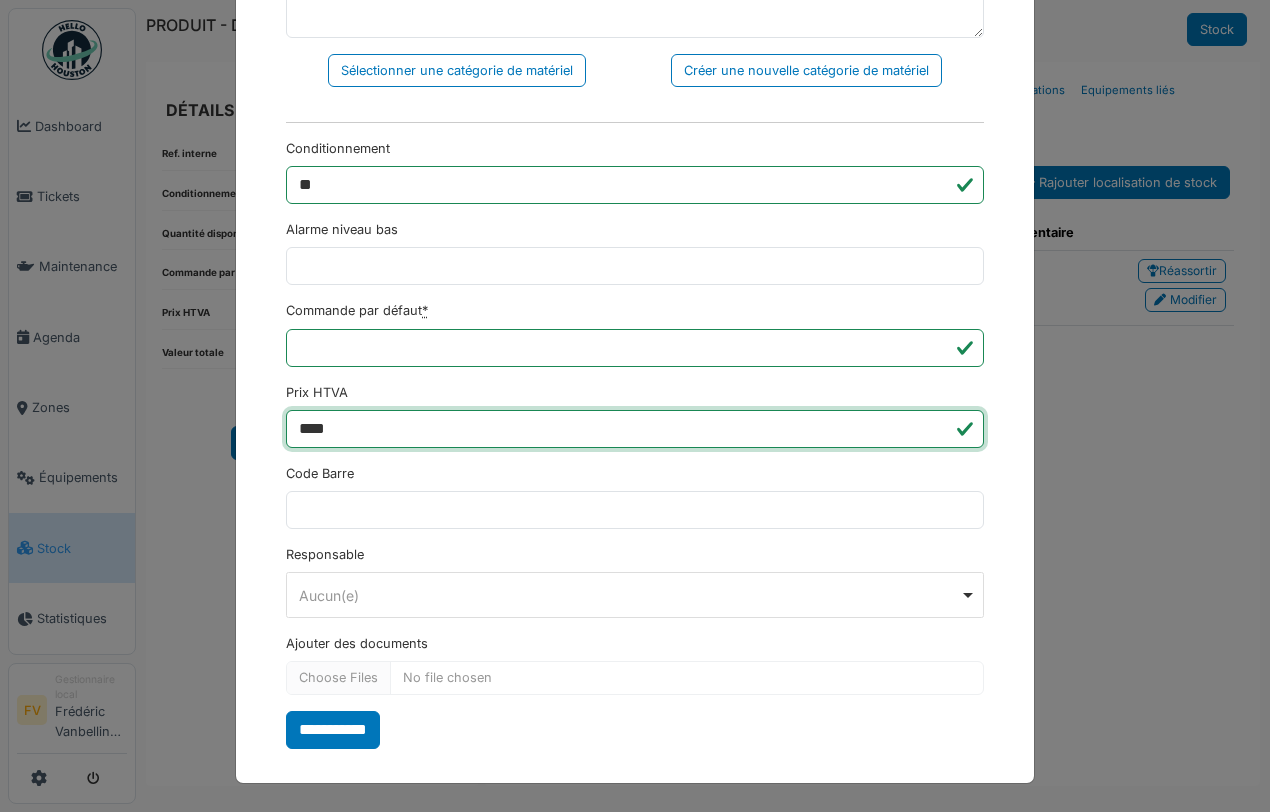 click on "****" at bounding box center [635, 429] 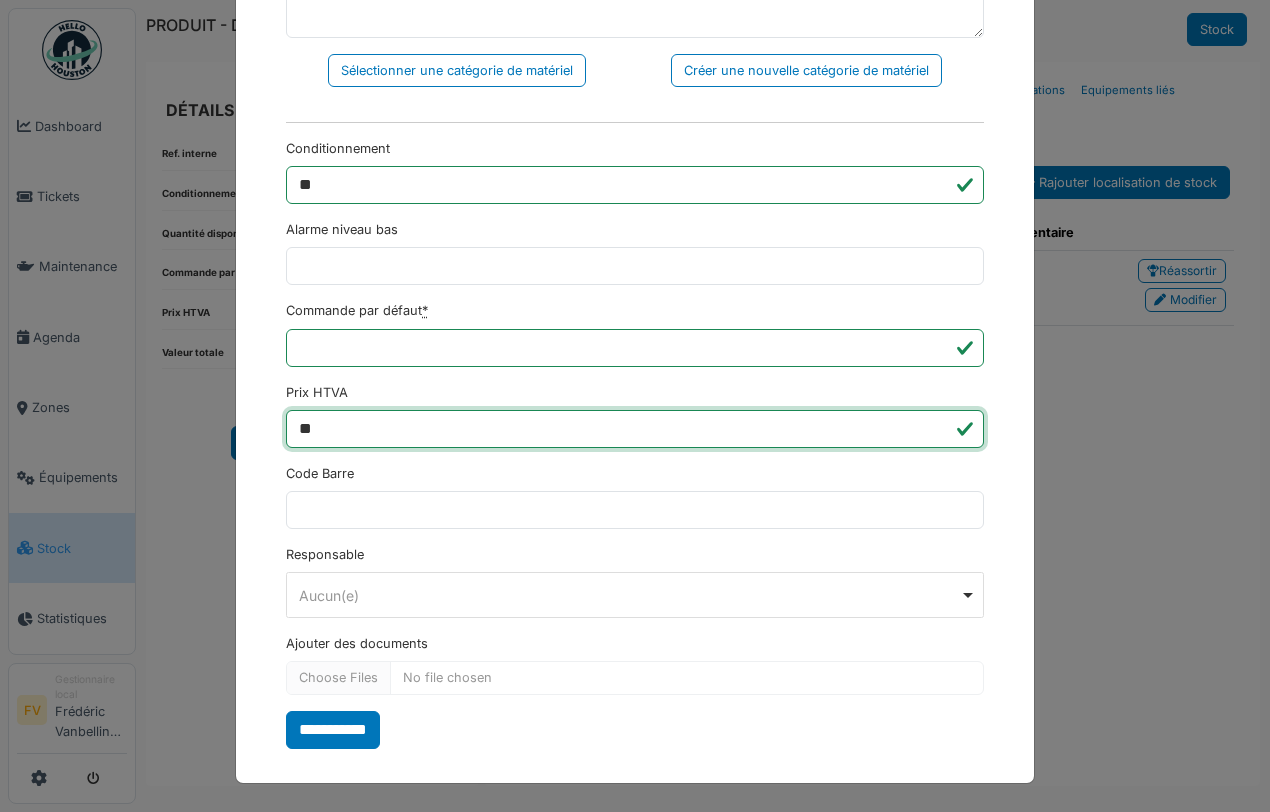 type on "*" 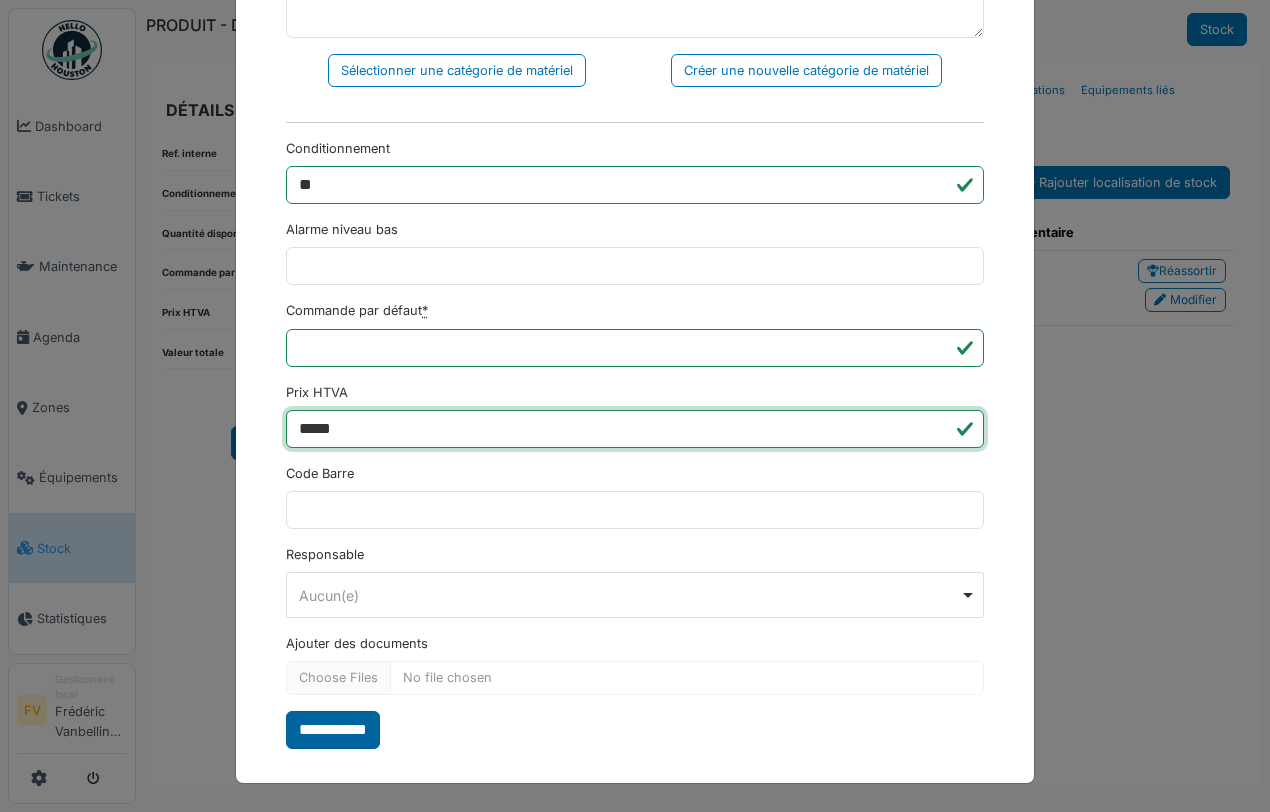 type on "*****" 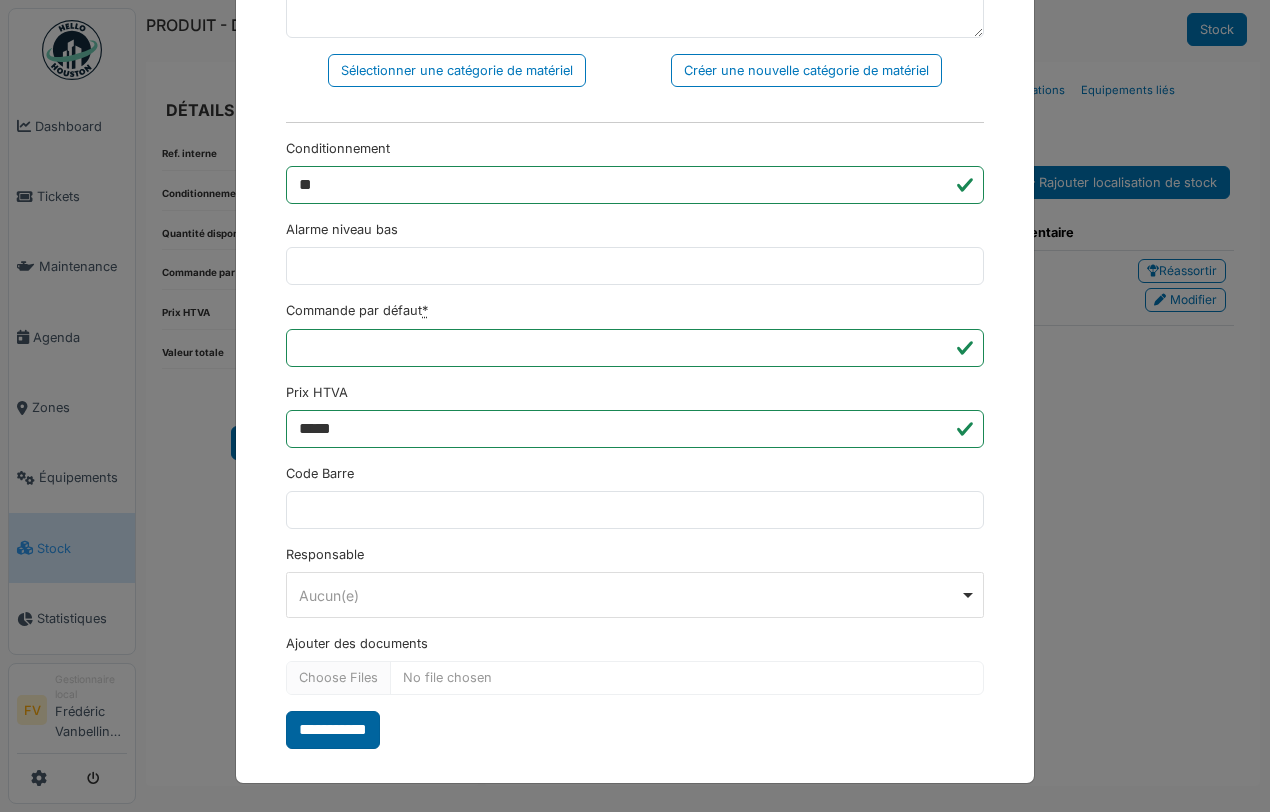 click on "**********" at bounding box center [333, 730] 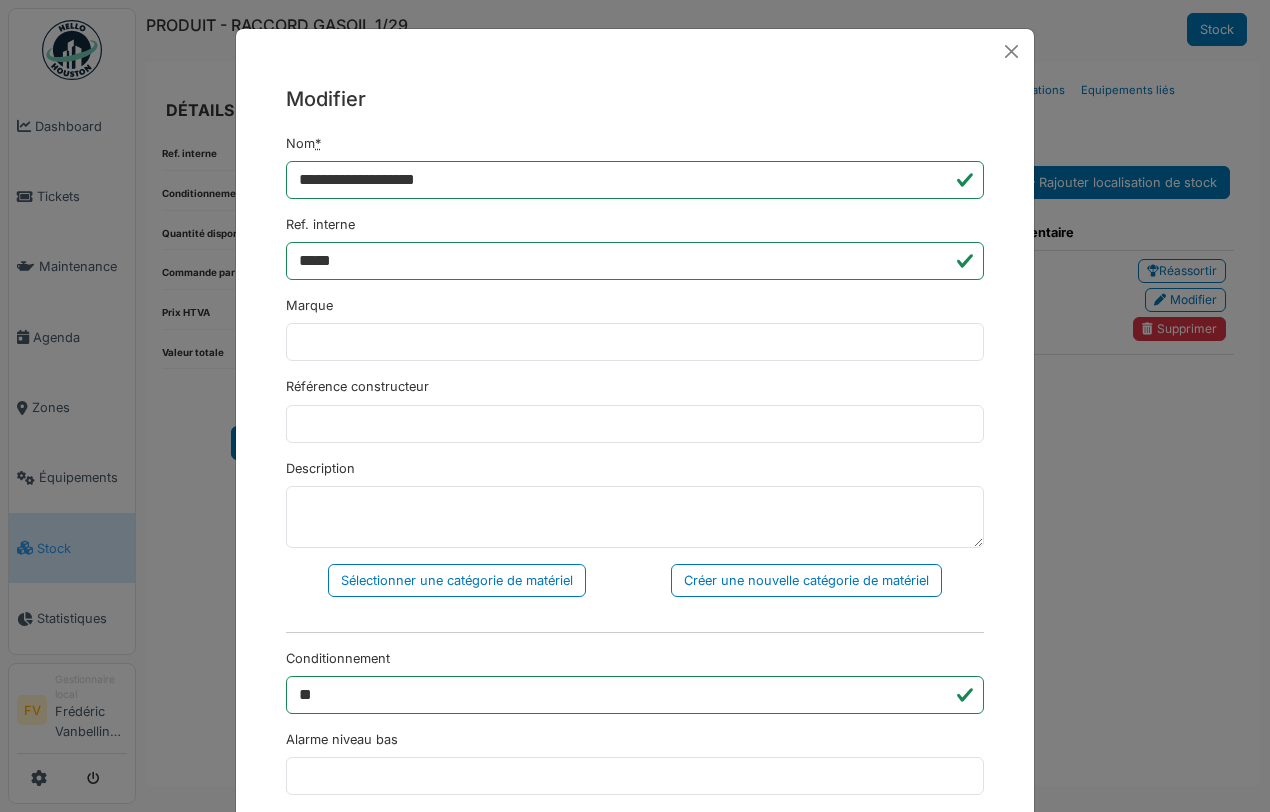 scroll, scrollTop: 0, scrollLeft: 0, axis: both 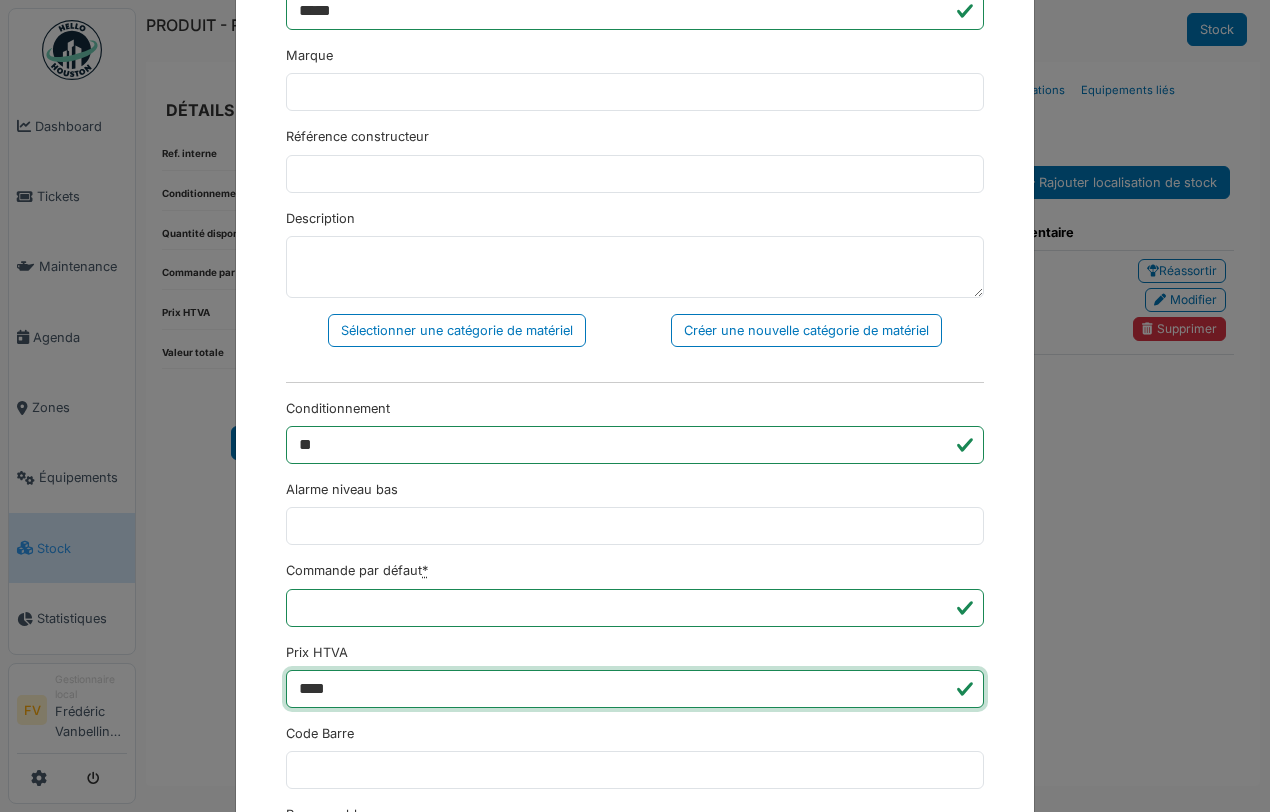 click on "****" at bounding box center [635, 689] 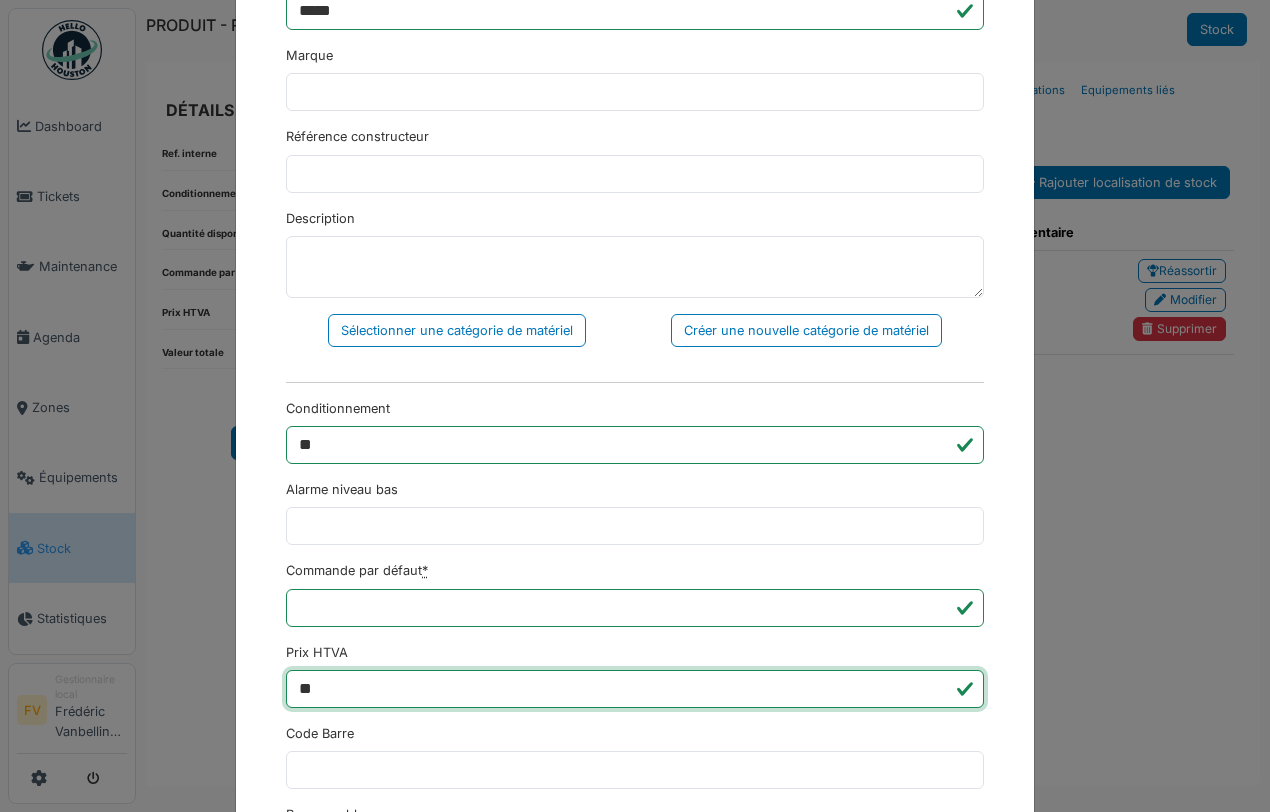 type on "*" 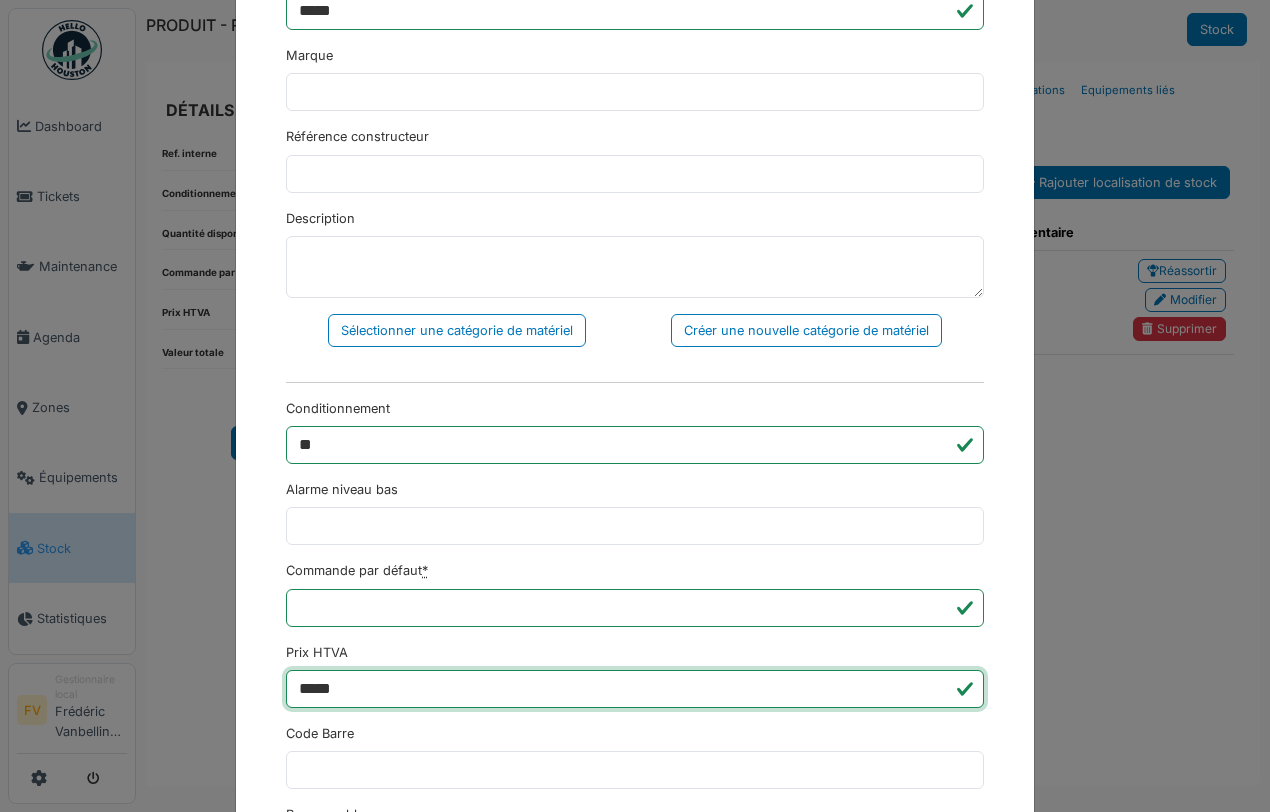 scroll, scrollTop: 516, scrollLeft: 0, axis: vertical 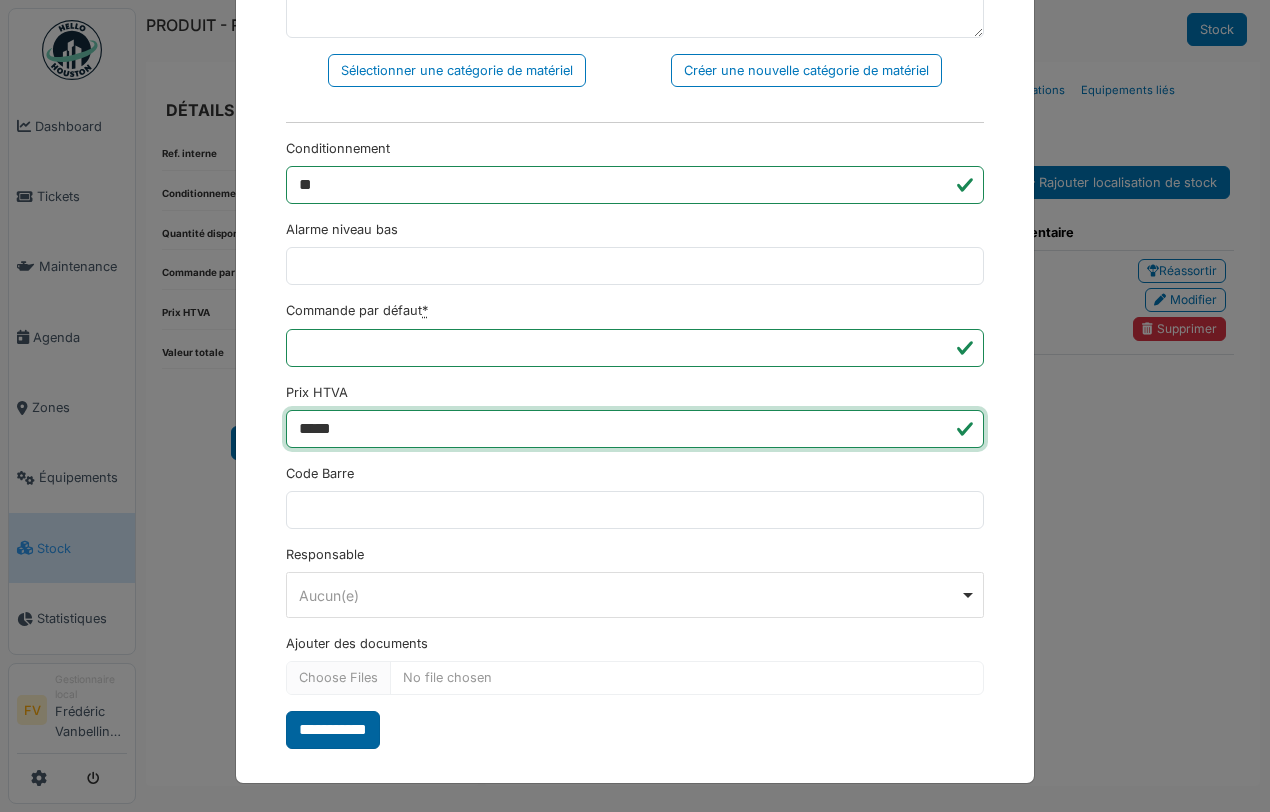 type on "*****" 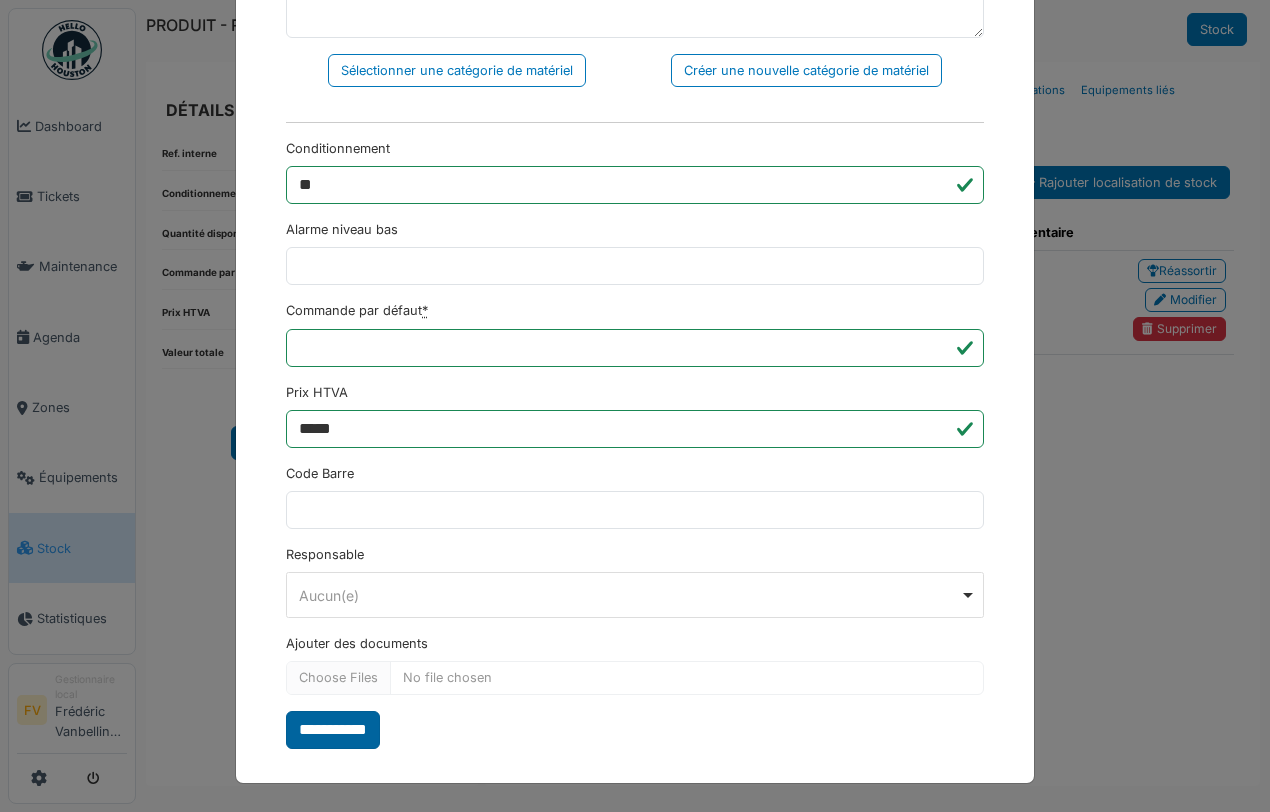 click on "**********" at bounding box center [333, 730] 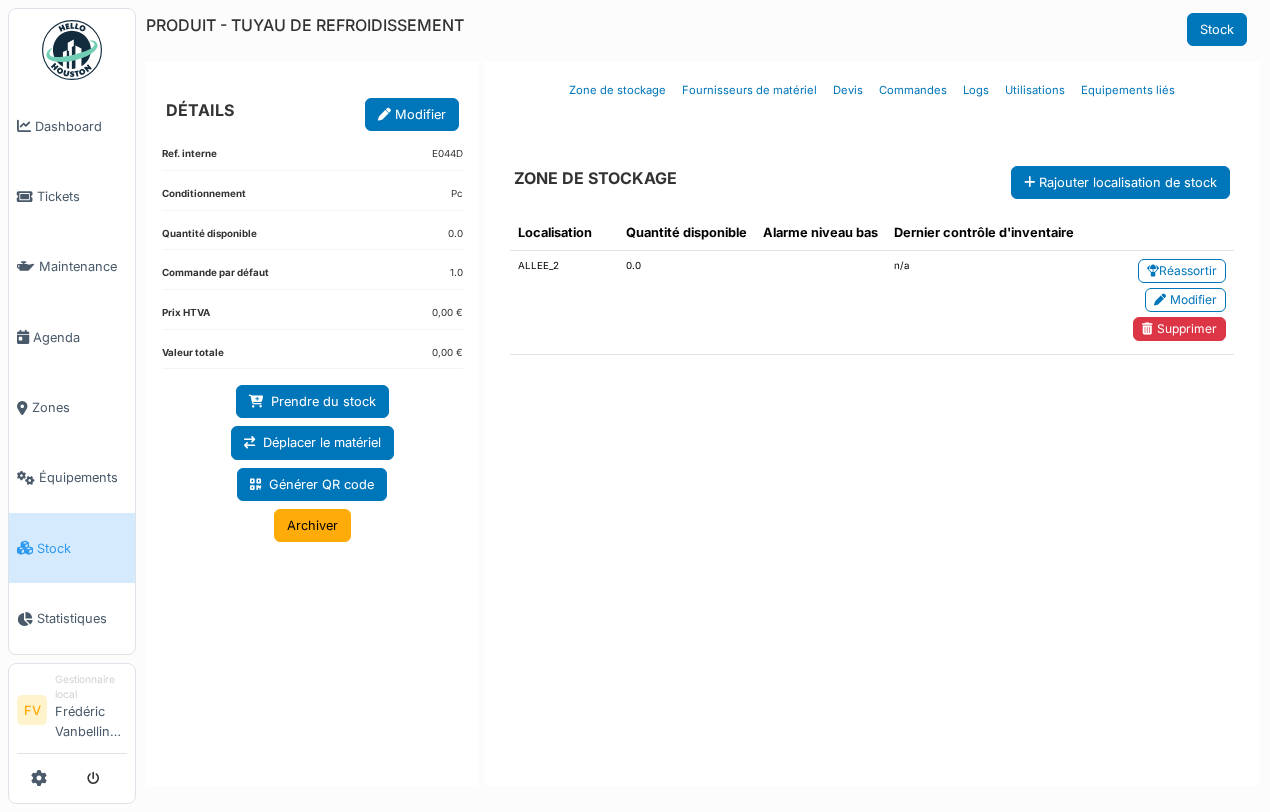 scroll, scrollTop: 0, scrollLeft: 0, axis: both 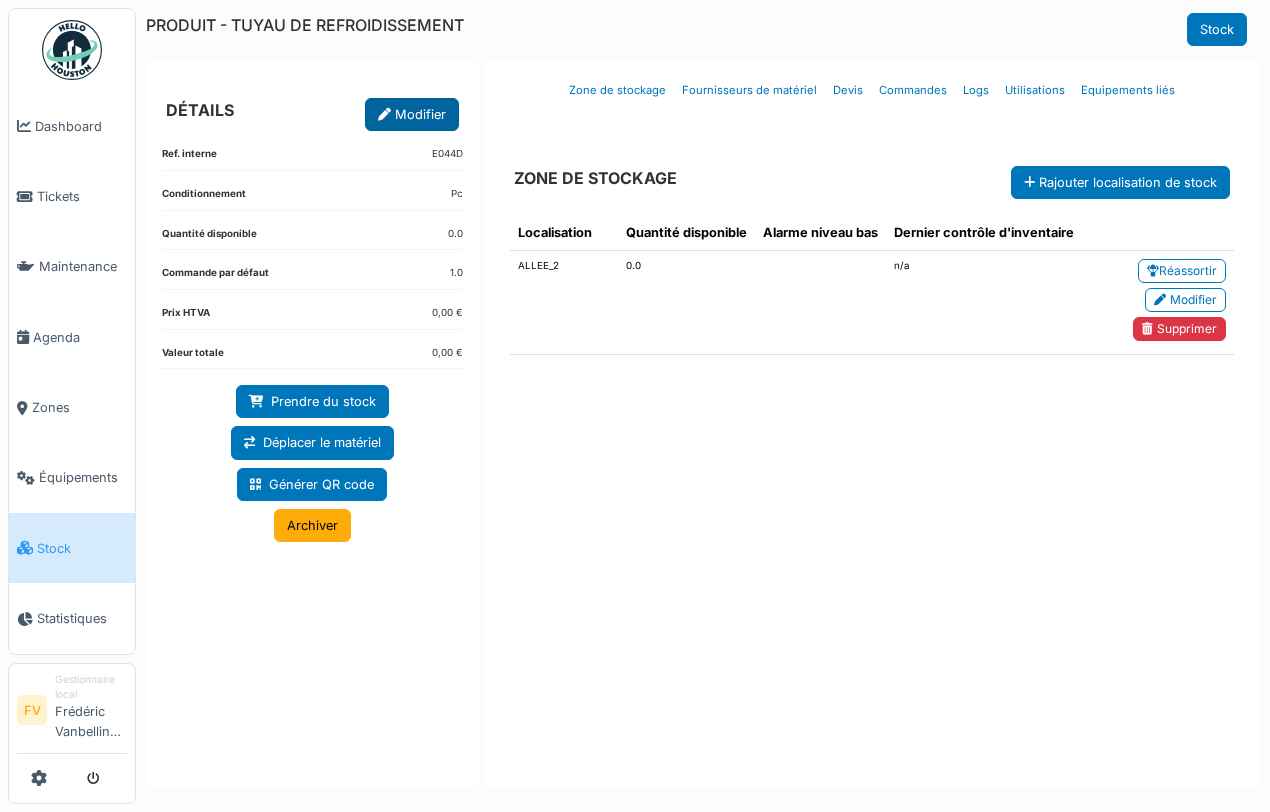 click on "Modifier" at bounding box center (412, 114) 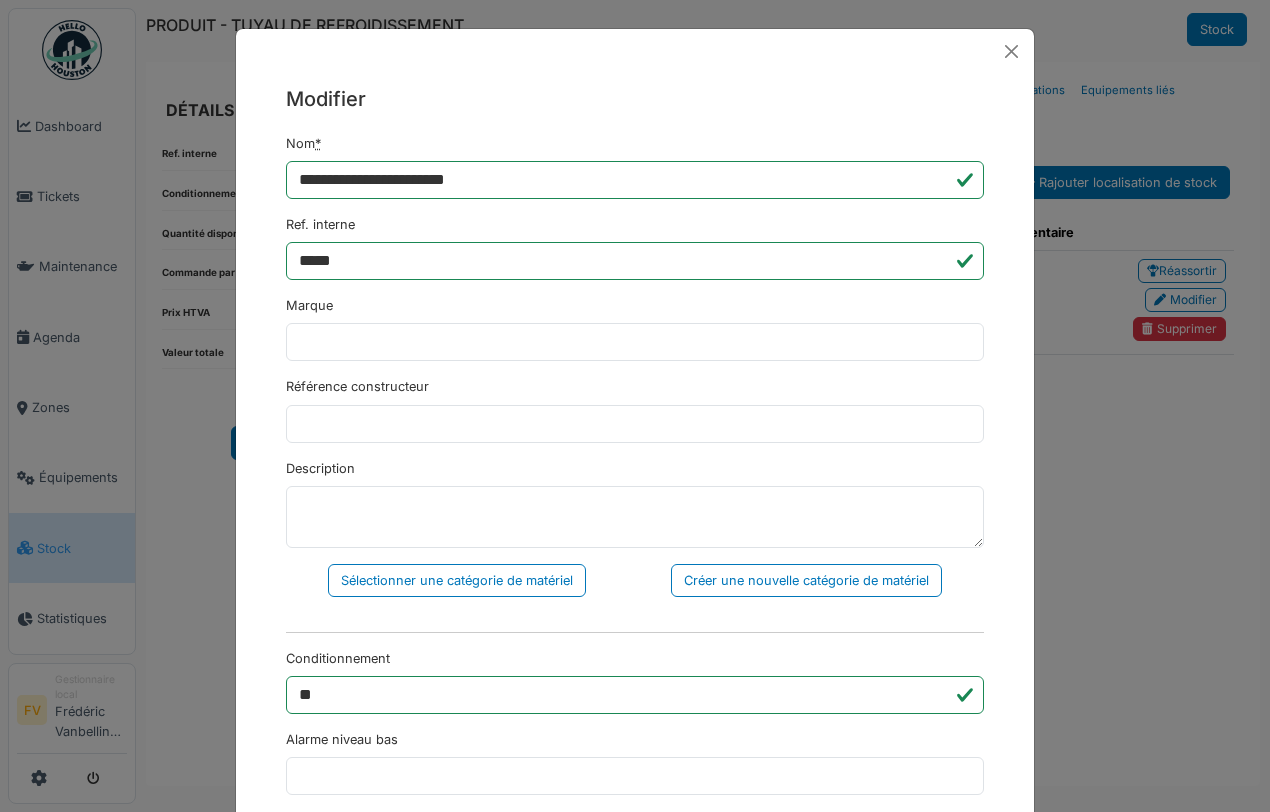 scroll, scrollTop: 500, scrollLeft: 0, axis: vertical 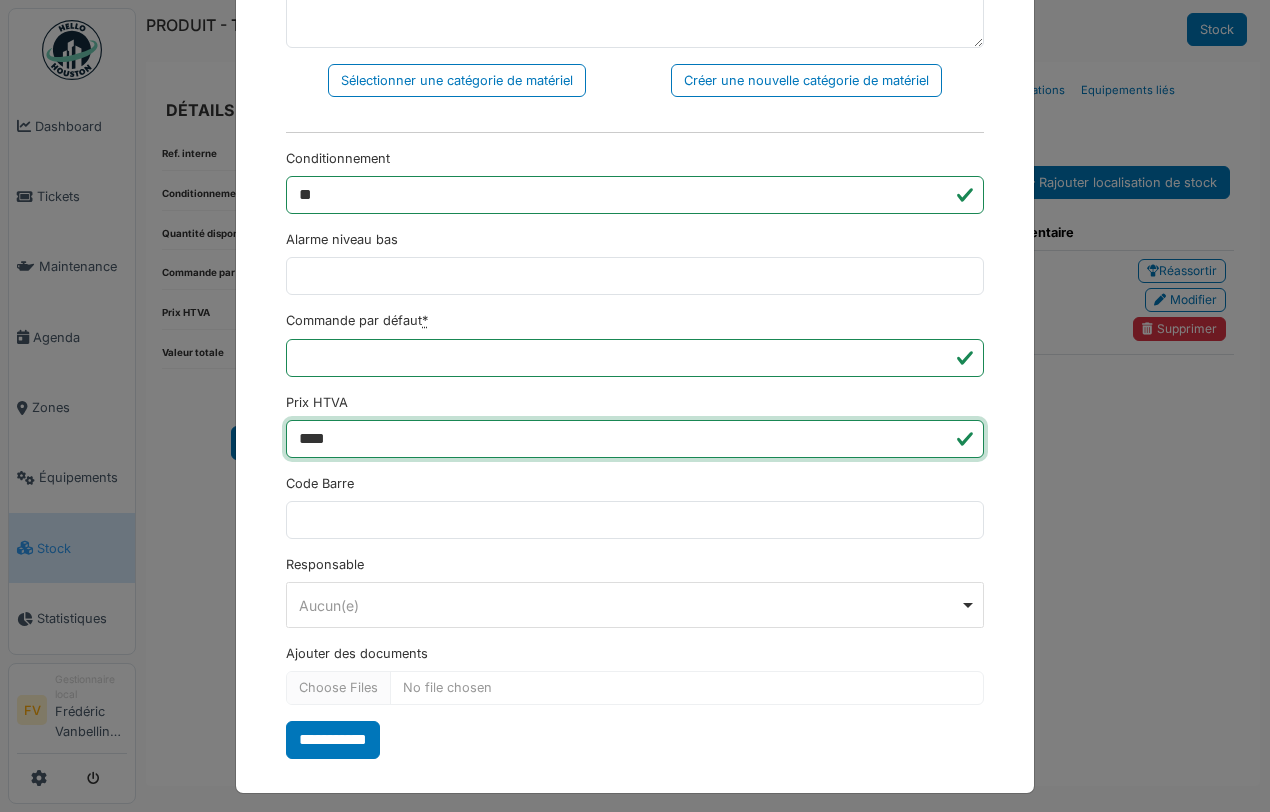 click on "****" at bounding box center [635, 439] 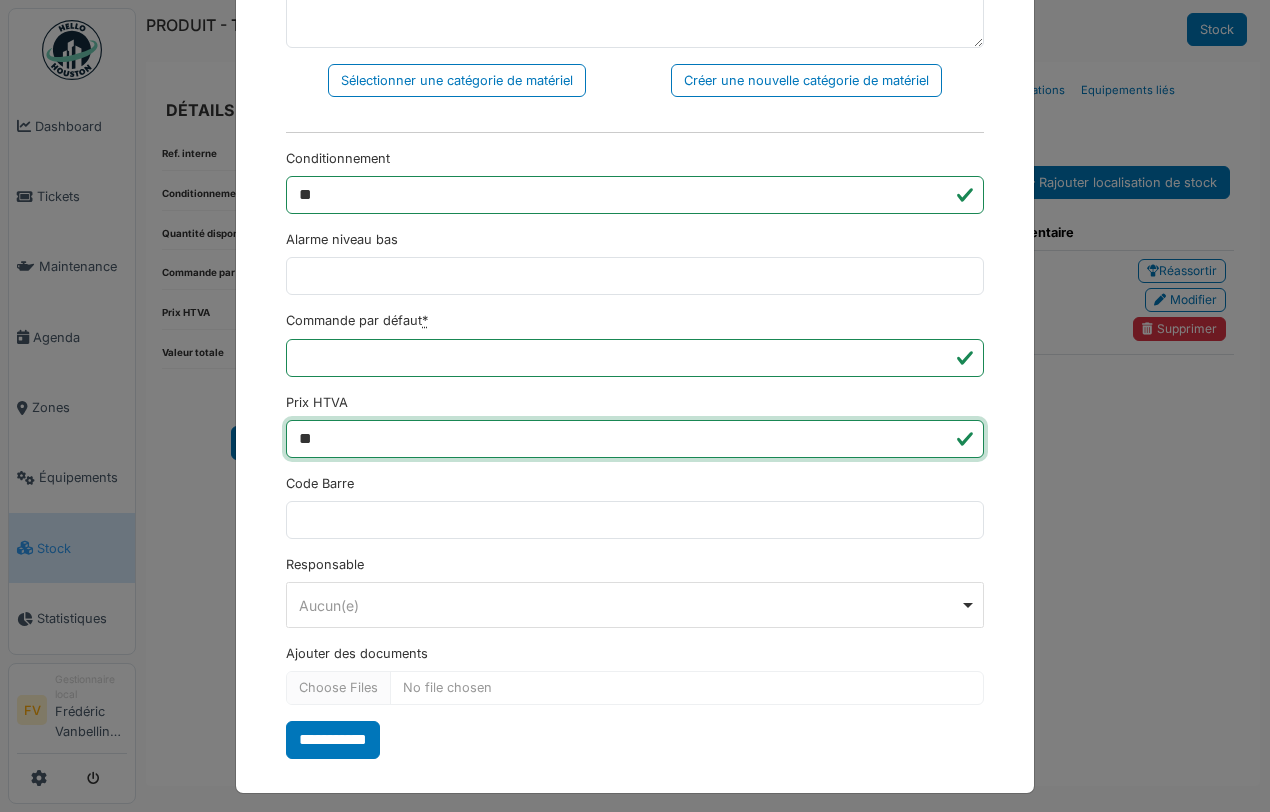 type on "*" 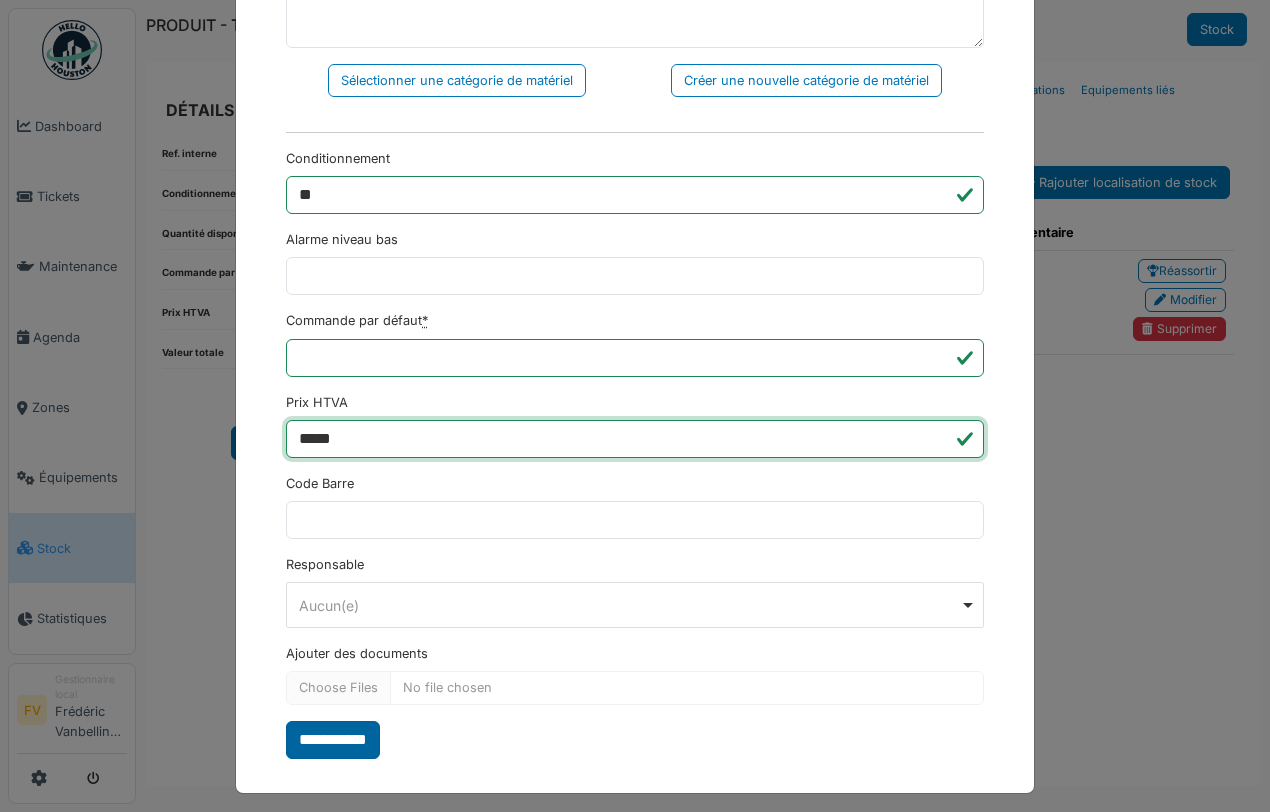 type on "*****" 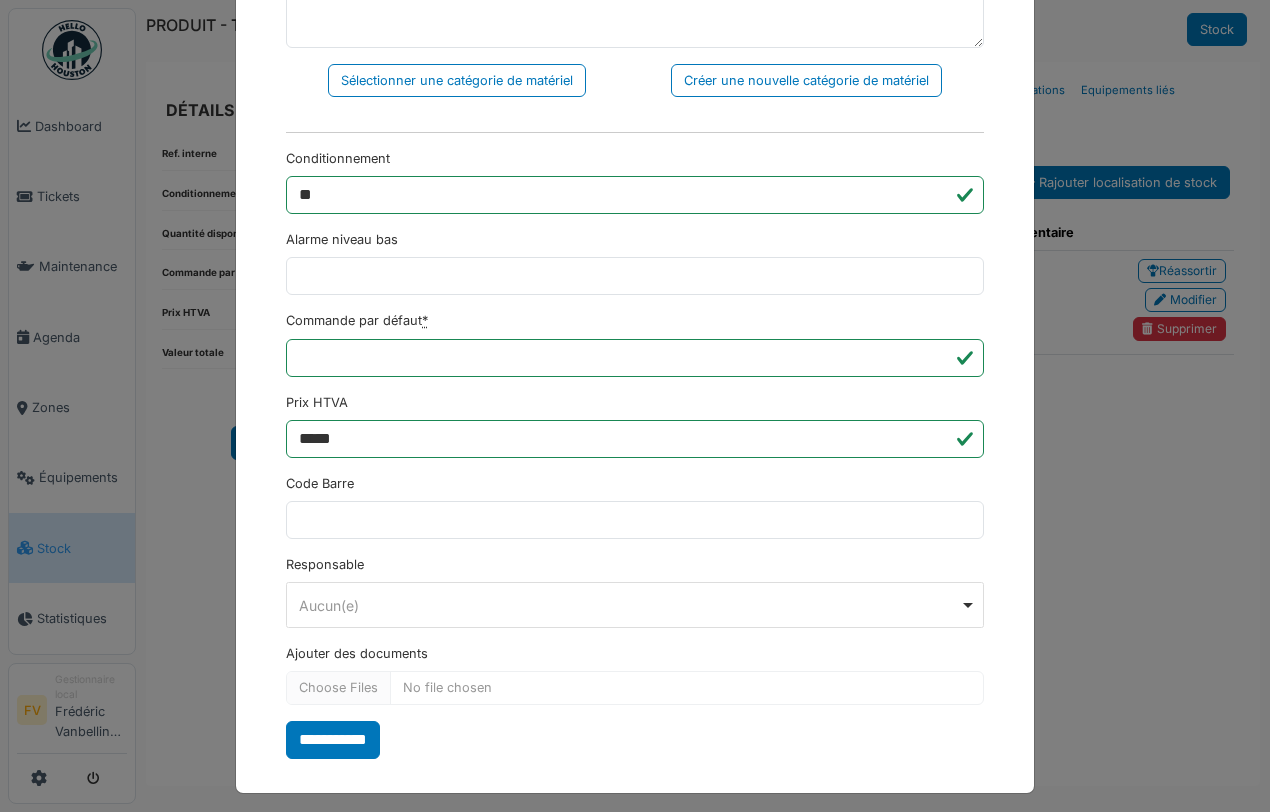 click on "**********" at bounding box center (333, 740) 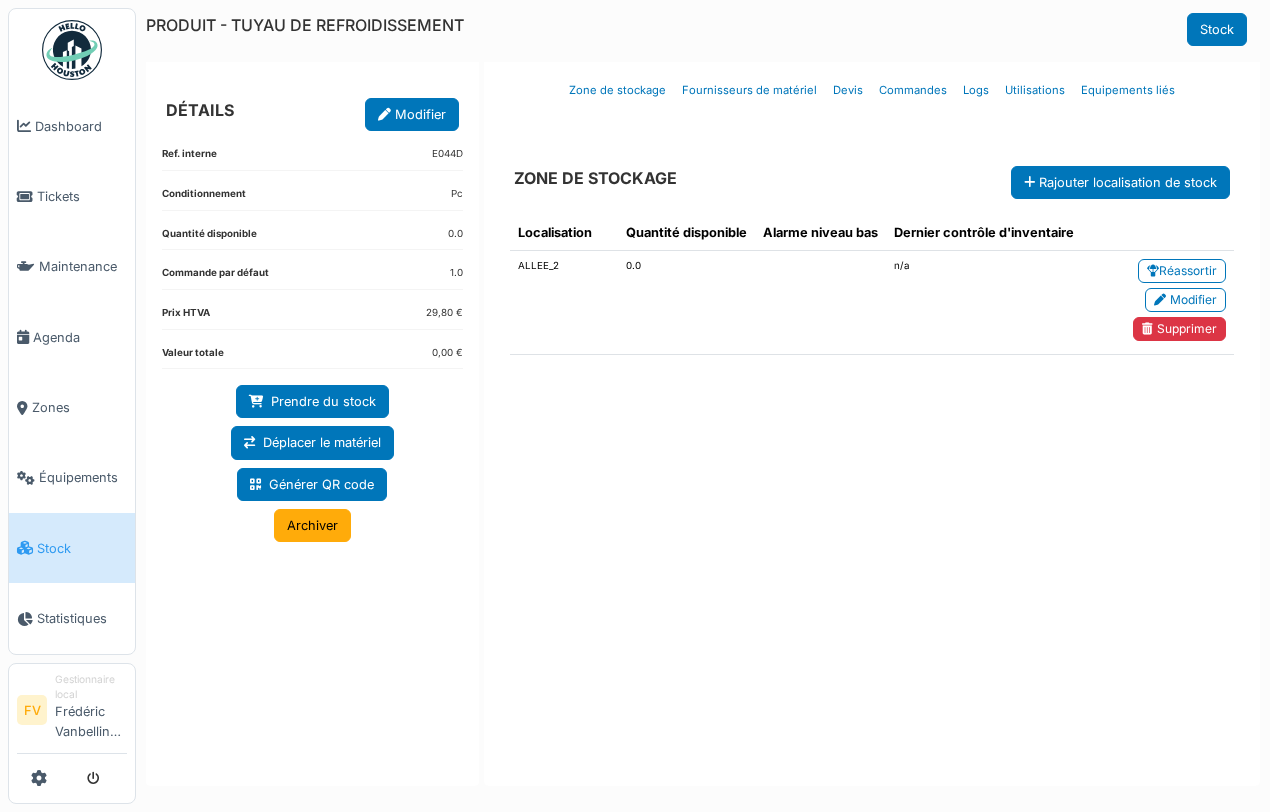 scroll, scrollTop: 0, scrollLeft: 0, axis: both 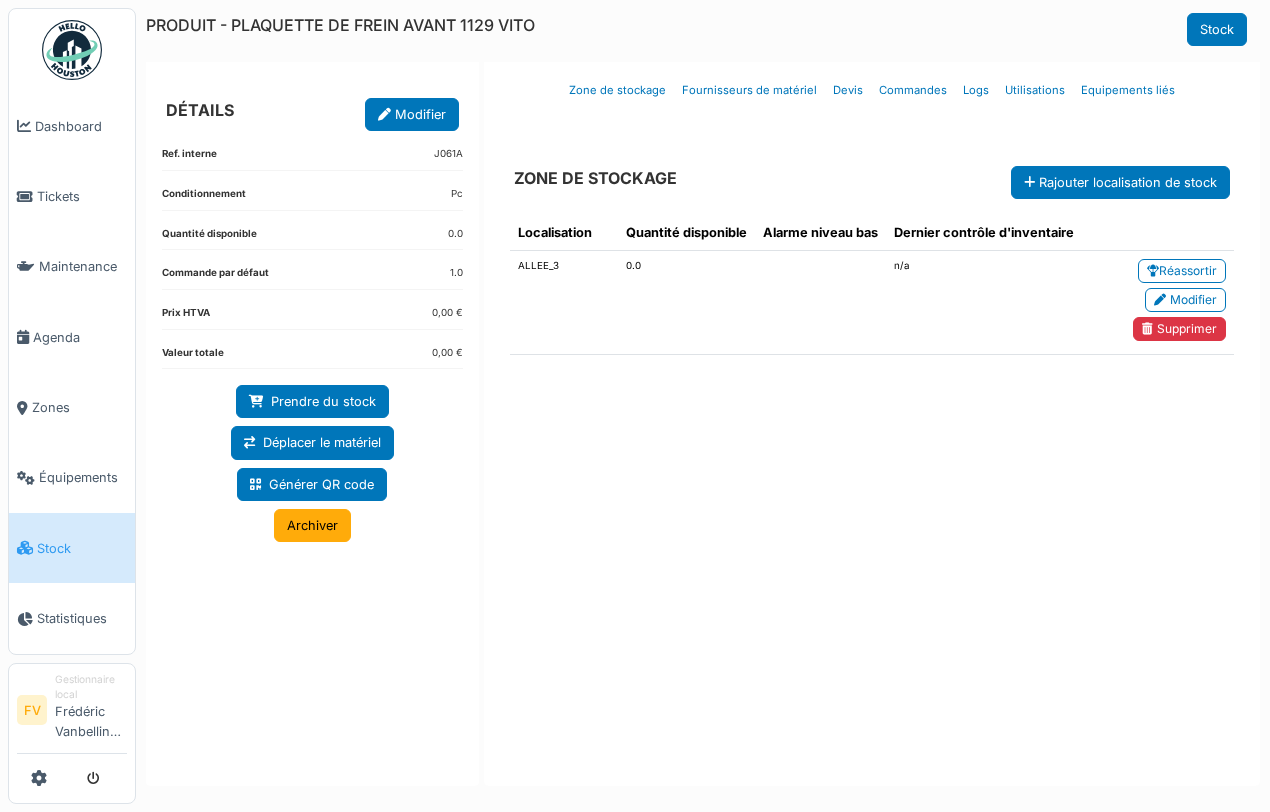 click on "Modifier" at bounding box center (412, 114) 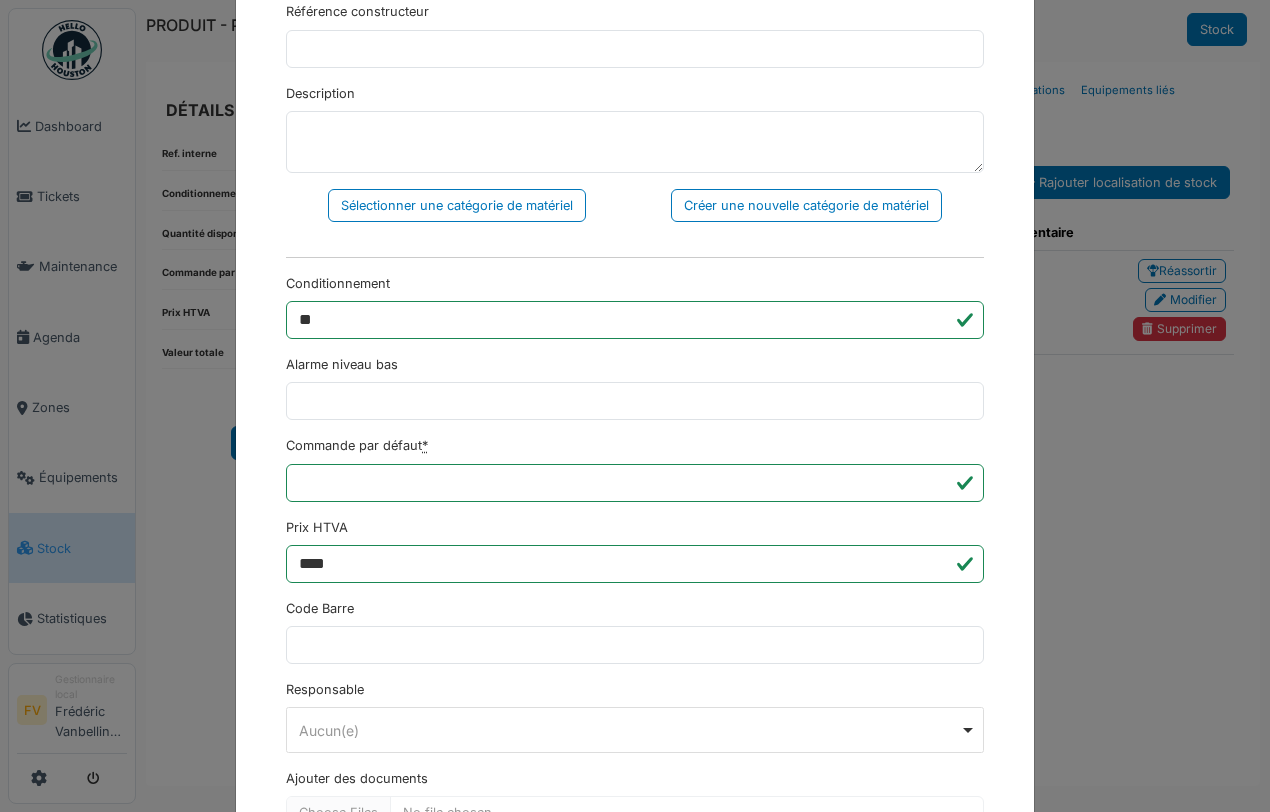 scroll, scrollTop: 516, scrollLeft: 0, axis: vertical 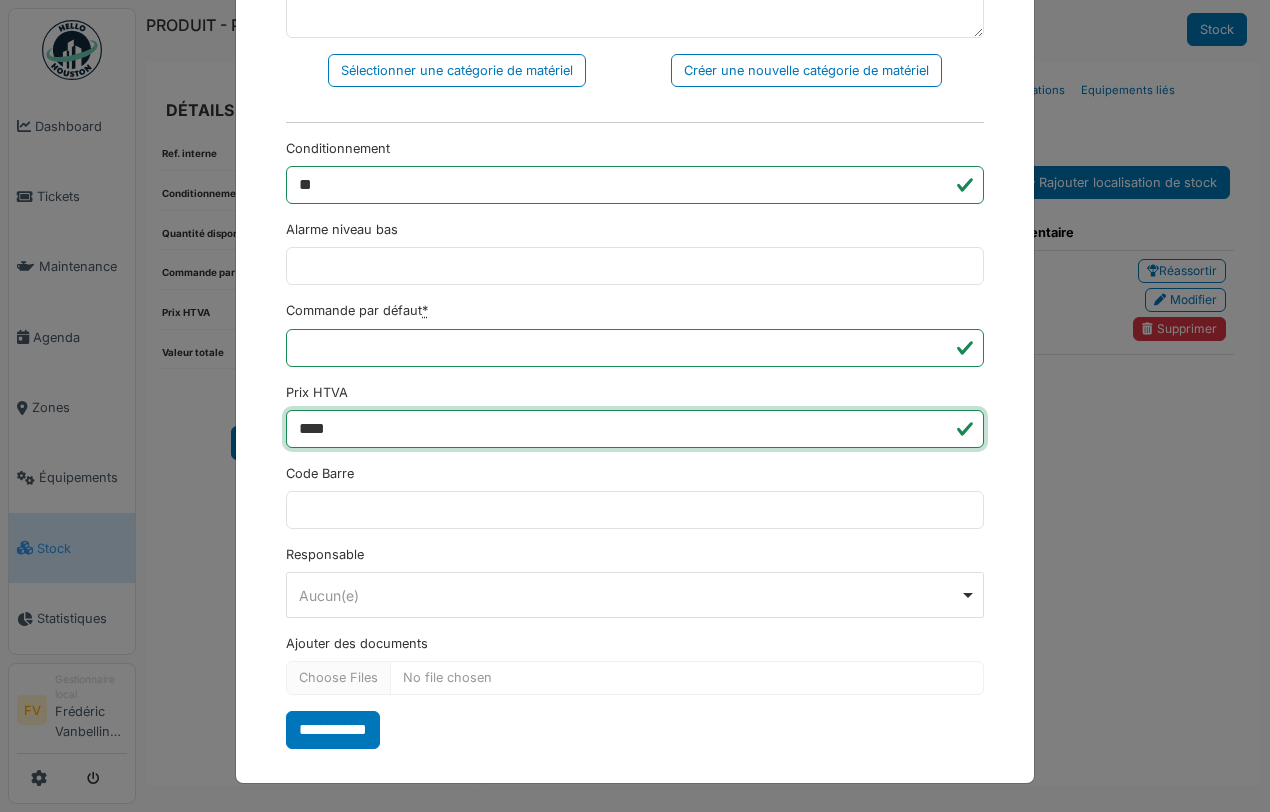 click on "****" at bounding box center [635, 429] 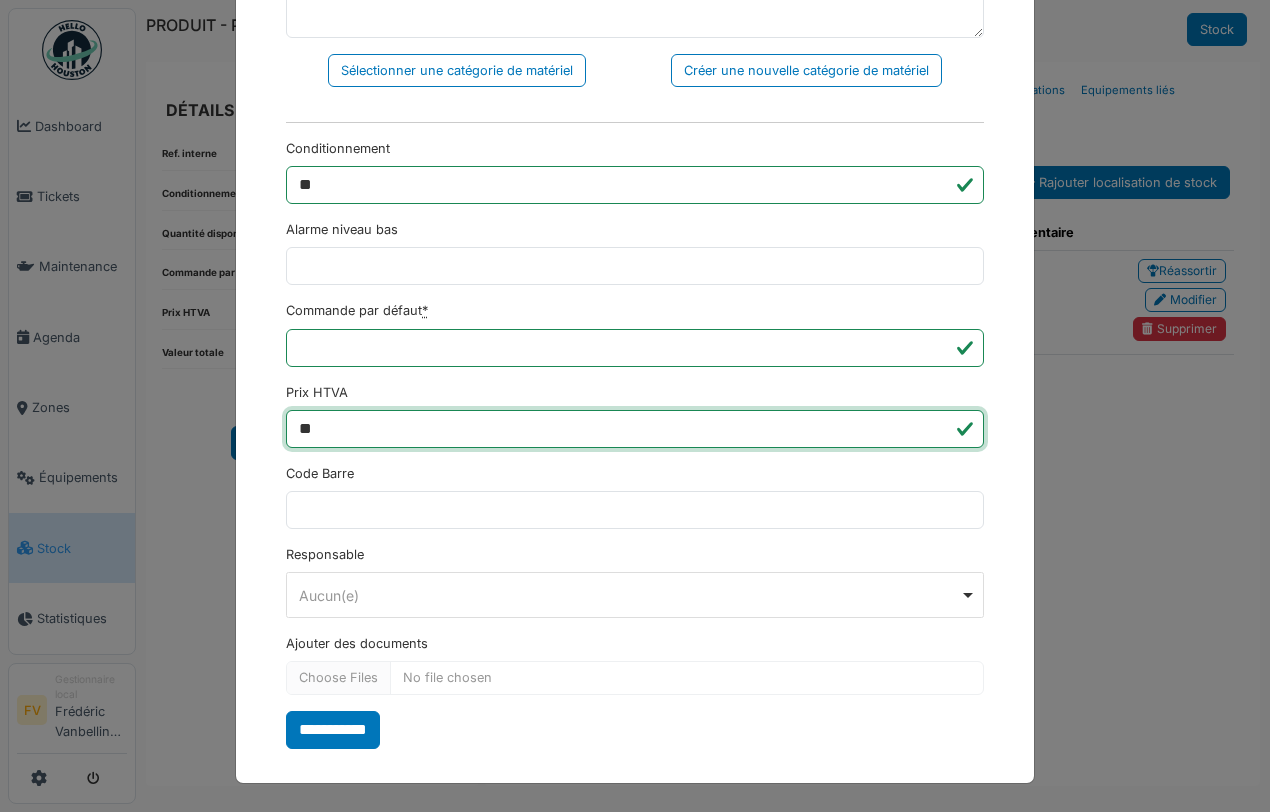 type on "*" 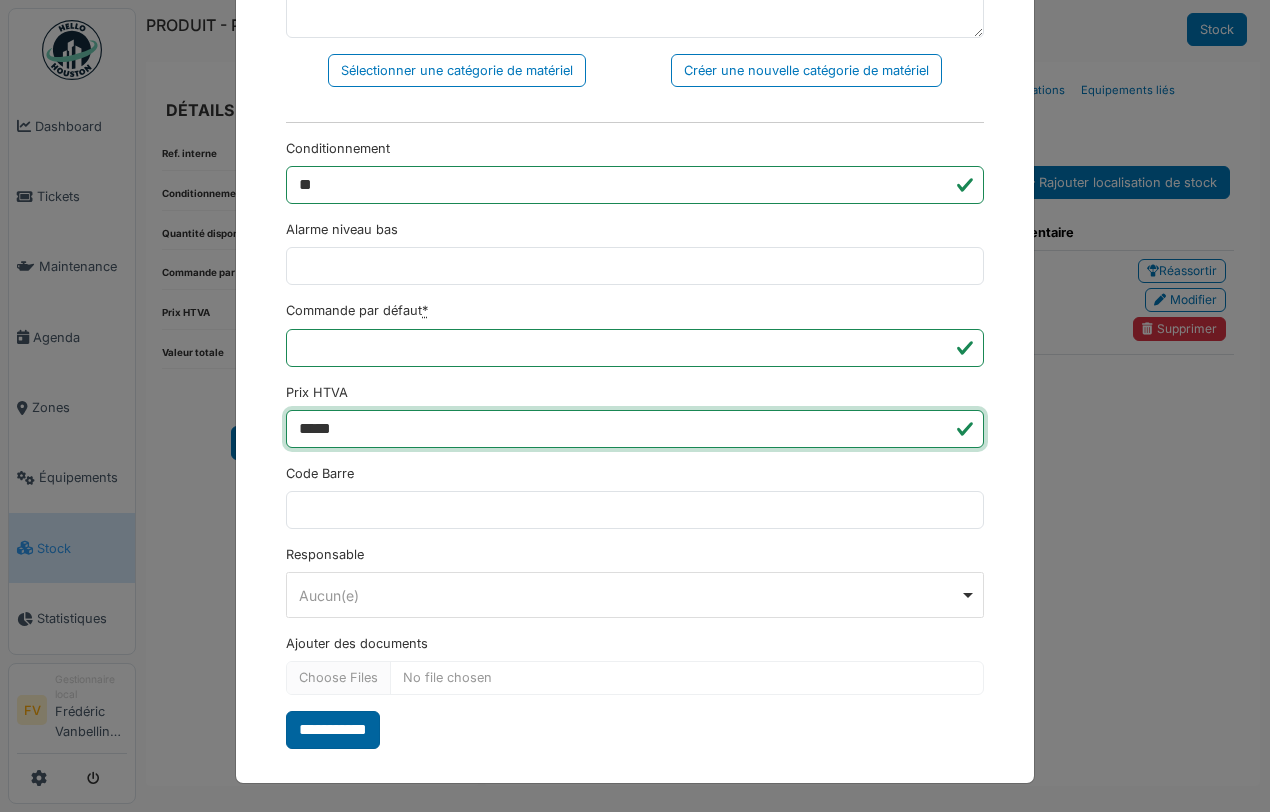 type on "*****" 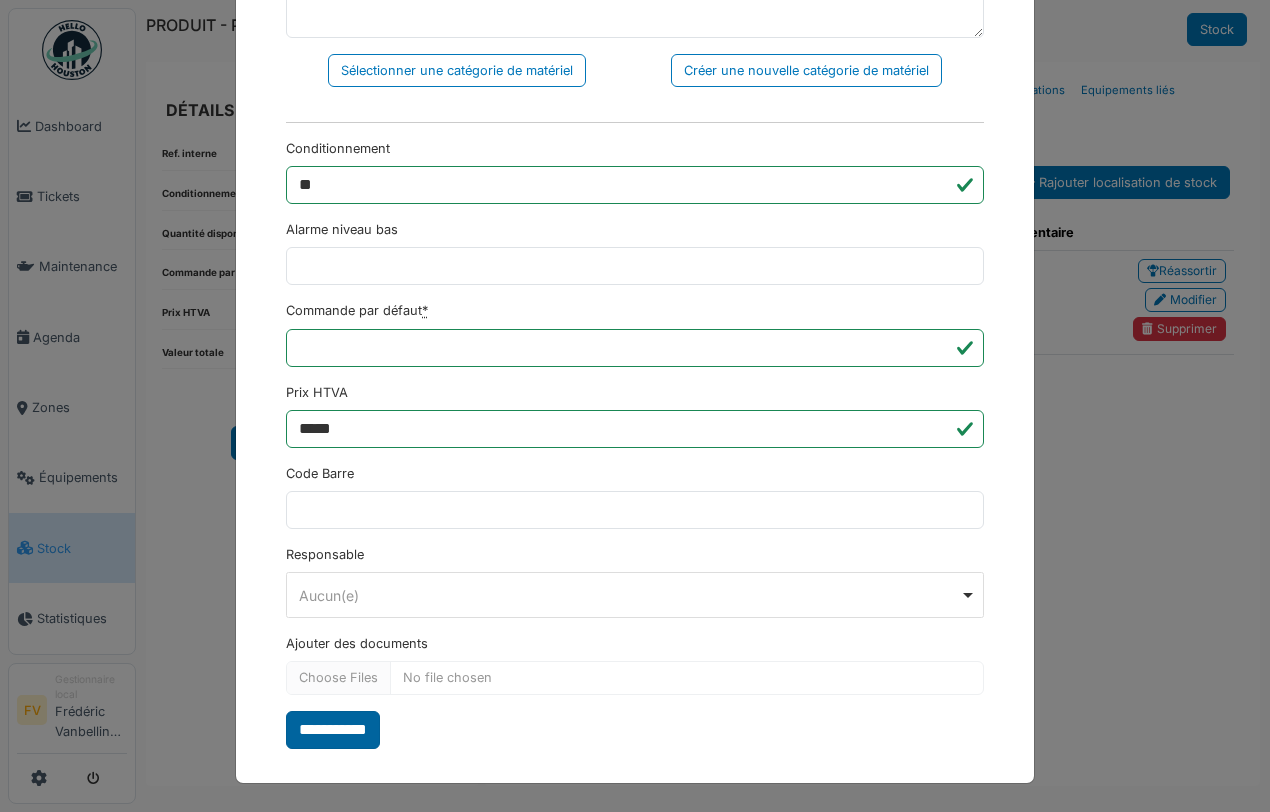 click on "**********" at bounding box center (333, 730) 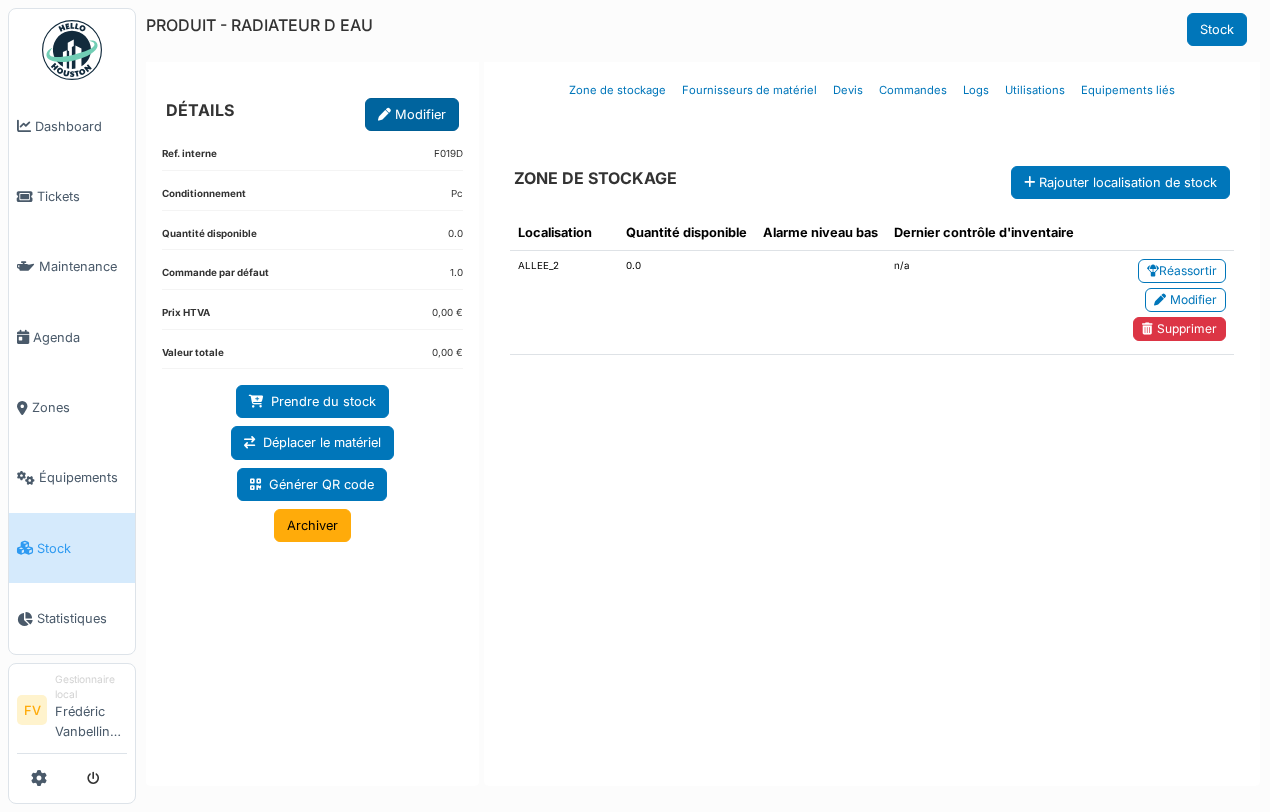 scroll, scrollTop: 0, scrollLeft: 0, axis: both 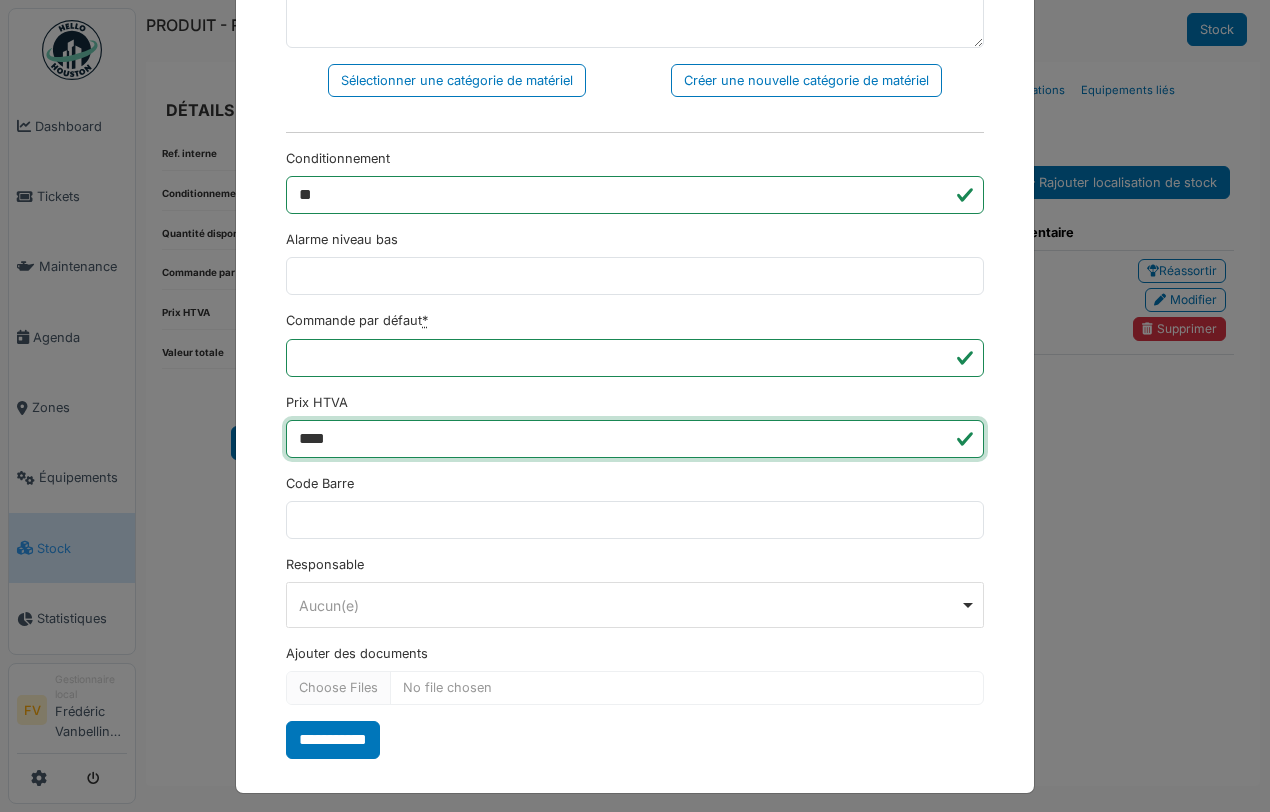 click on "****" at bounding box center [635, 439] 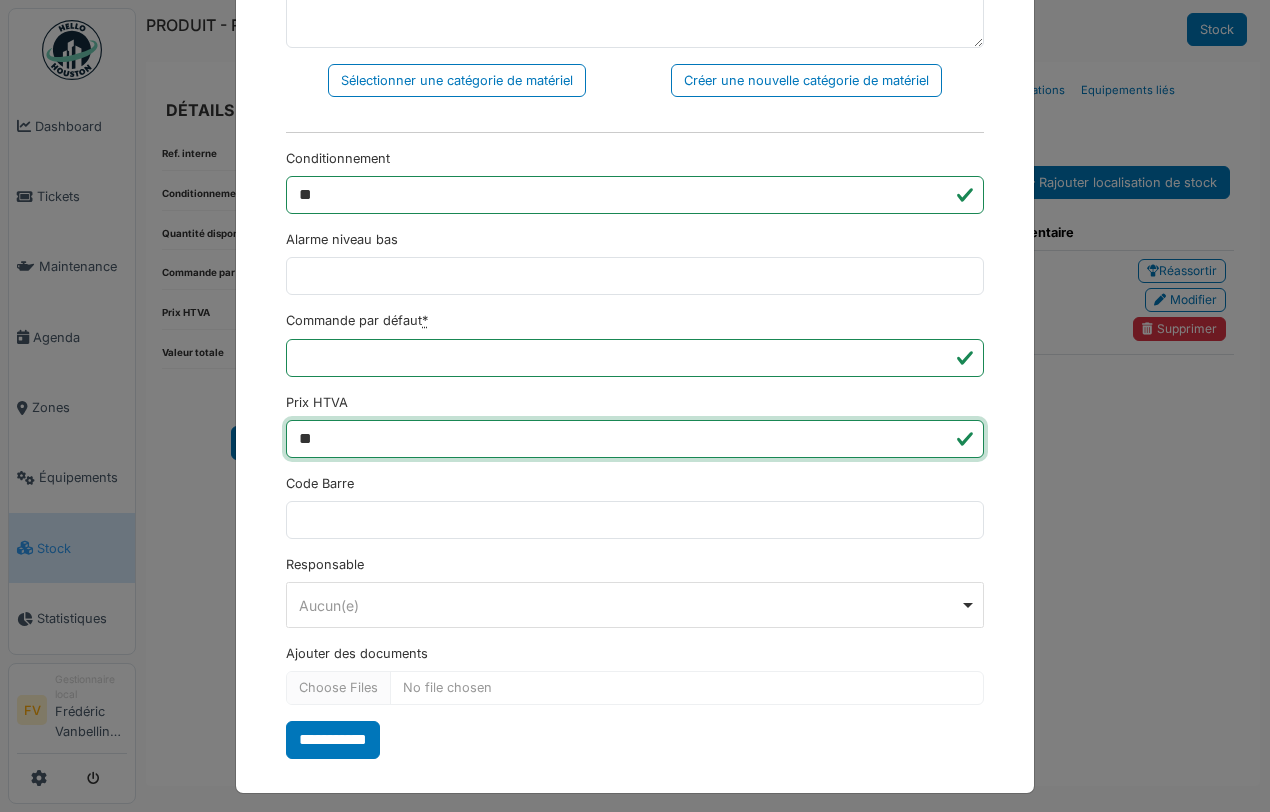 type on "*" 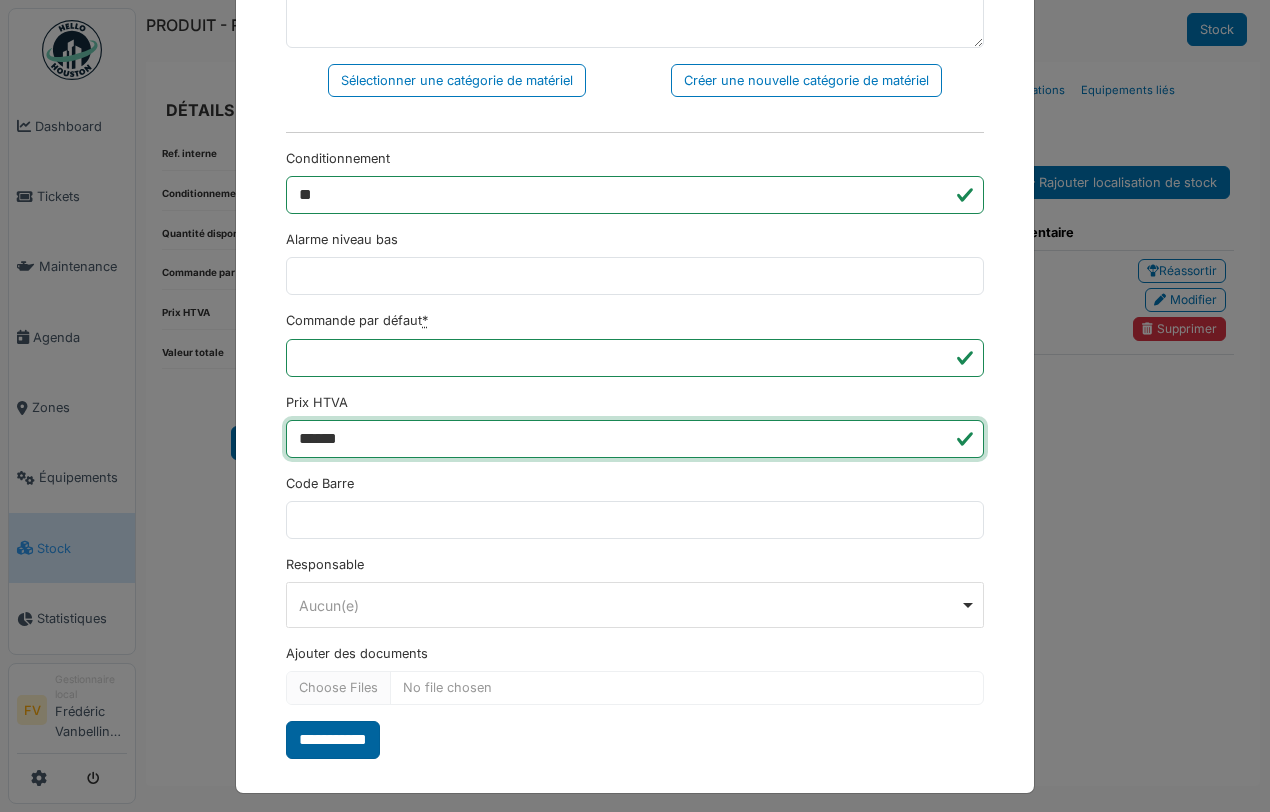 type on "******" 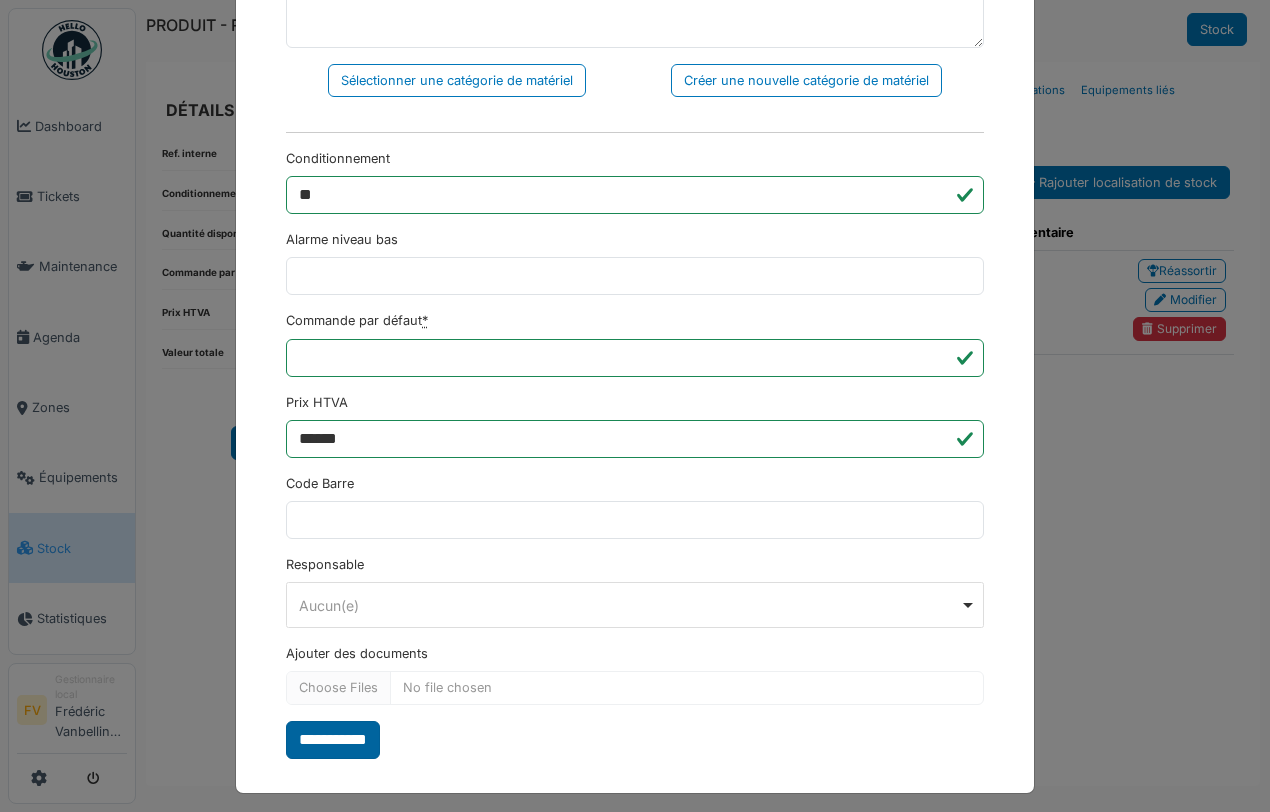 click on "**********" at bounding box center [333, 740] 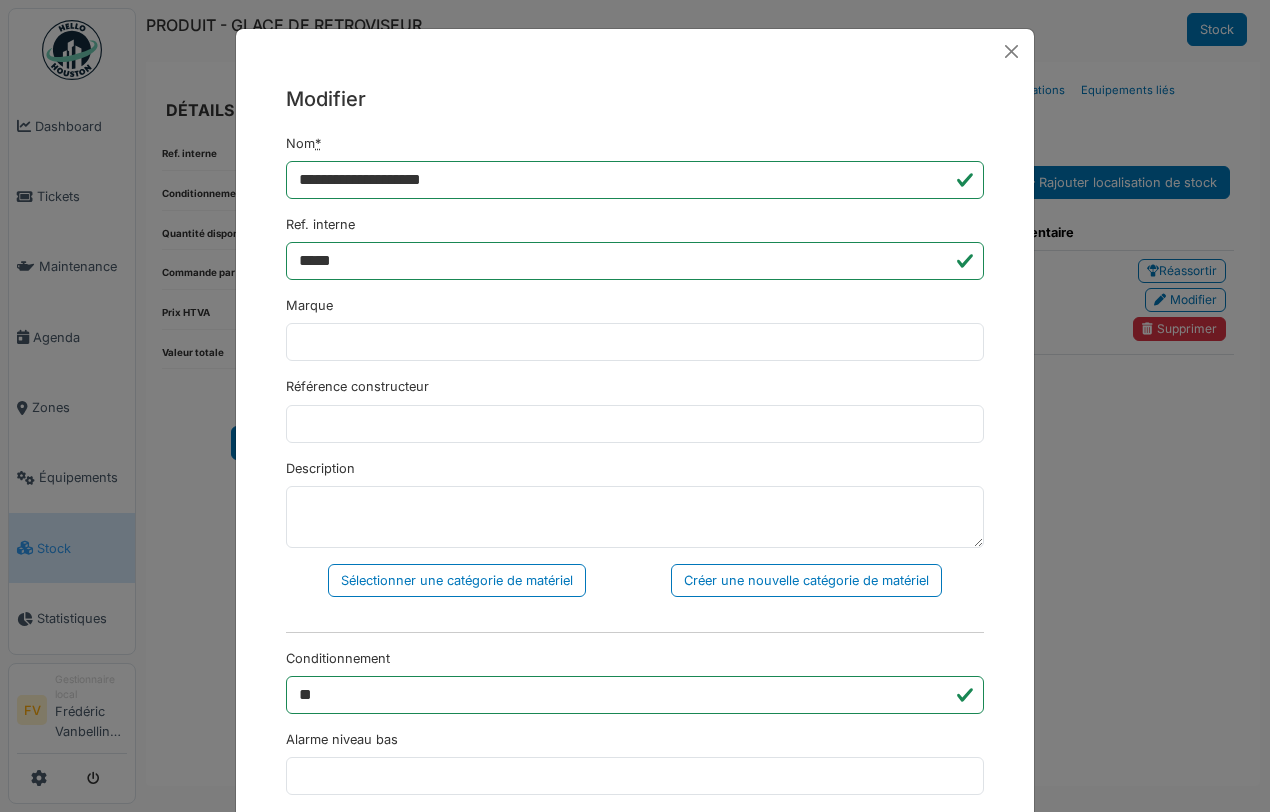 scroll, scrollTop: 0, scrollLeft: 0, axis: both 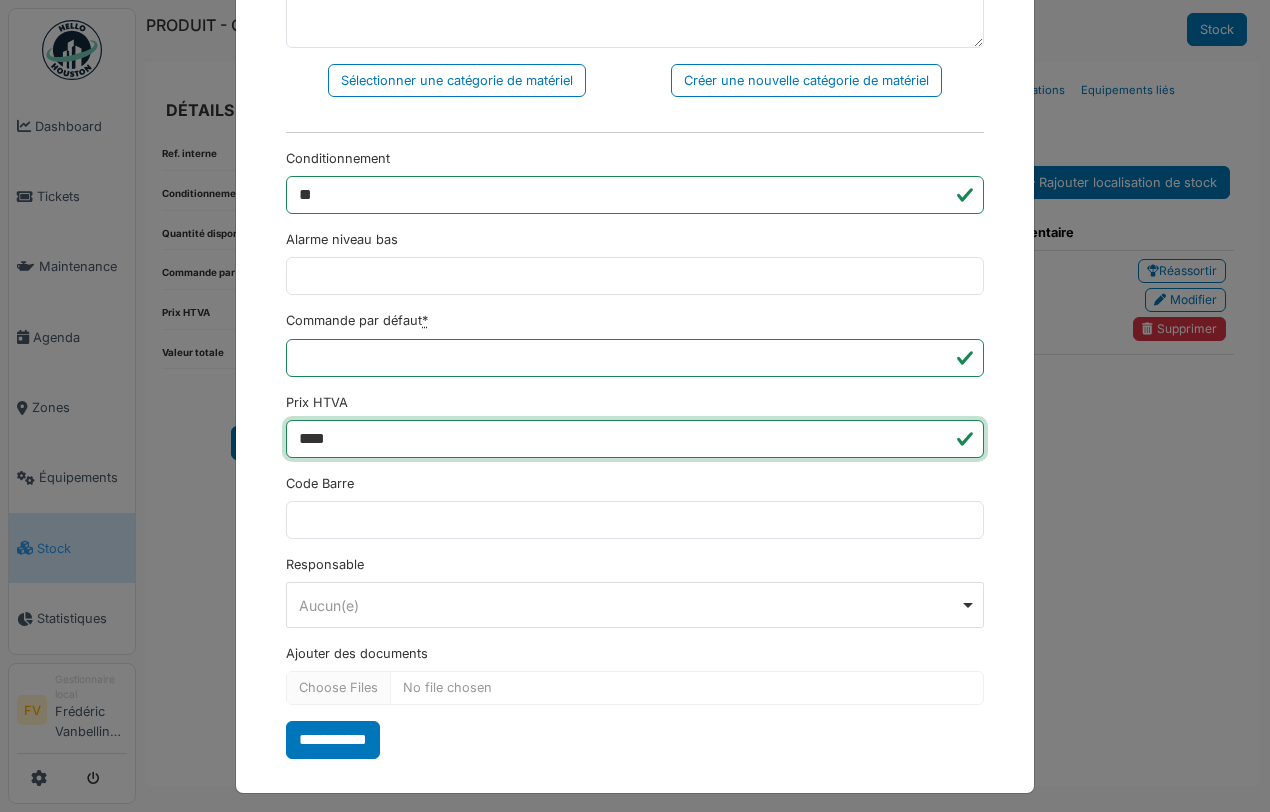 click on "****" at bounding box center [635, 439] 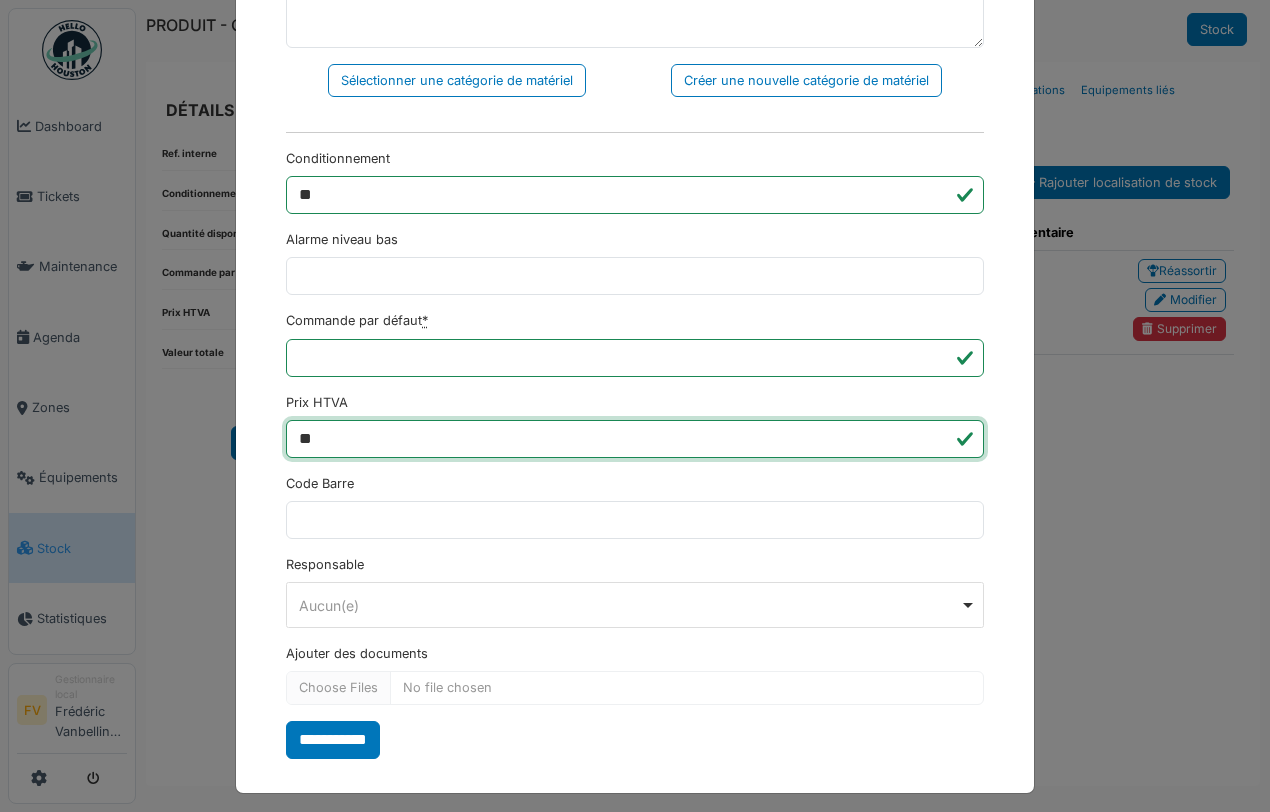 type on "*" 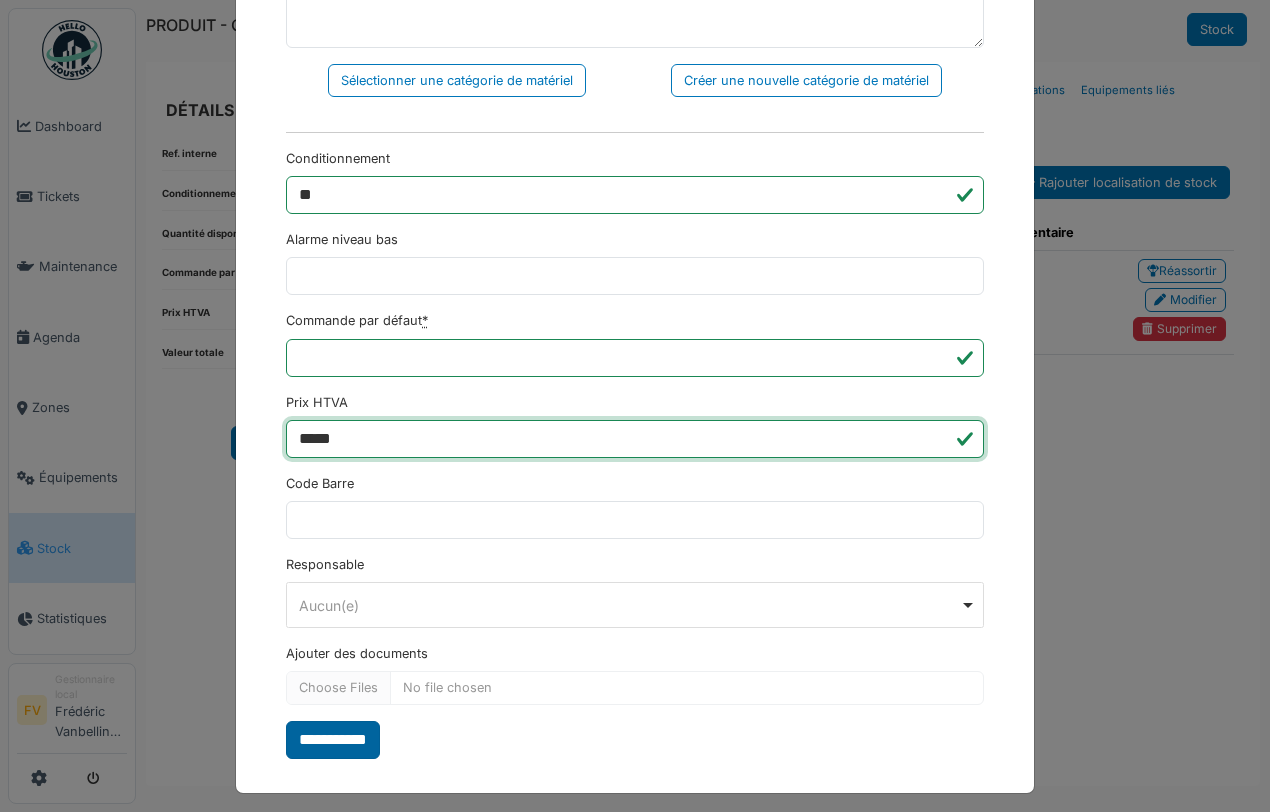 type on "*****" 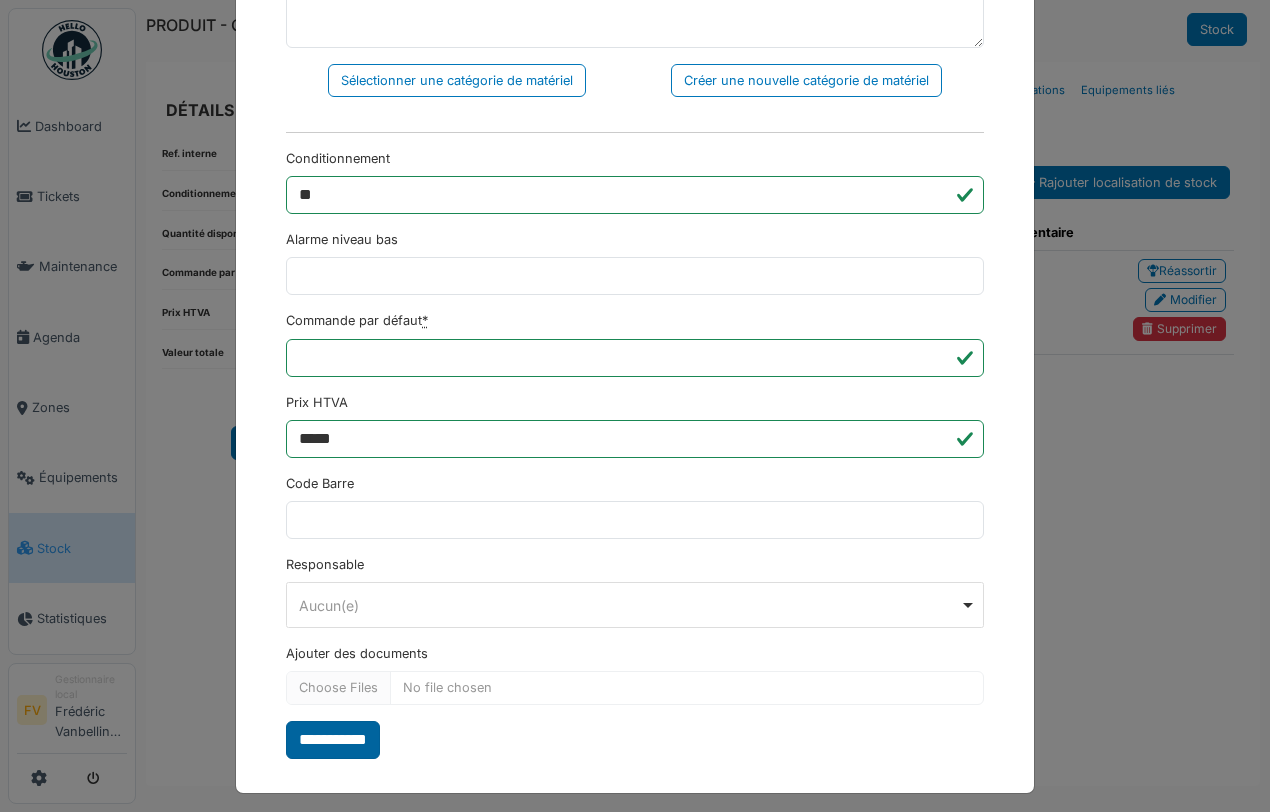 click on "**********" at bounding box center (333, 740) 